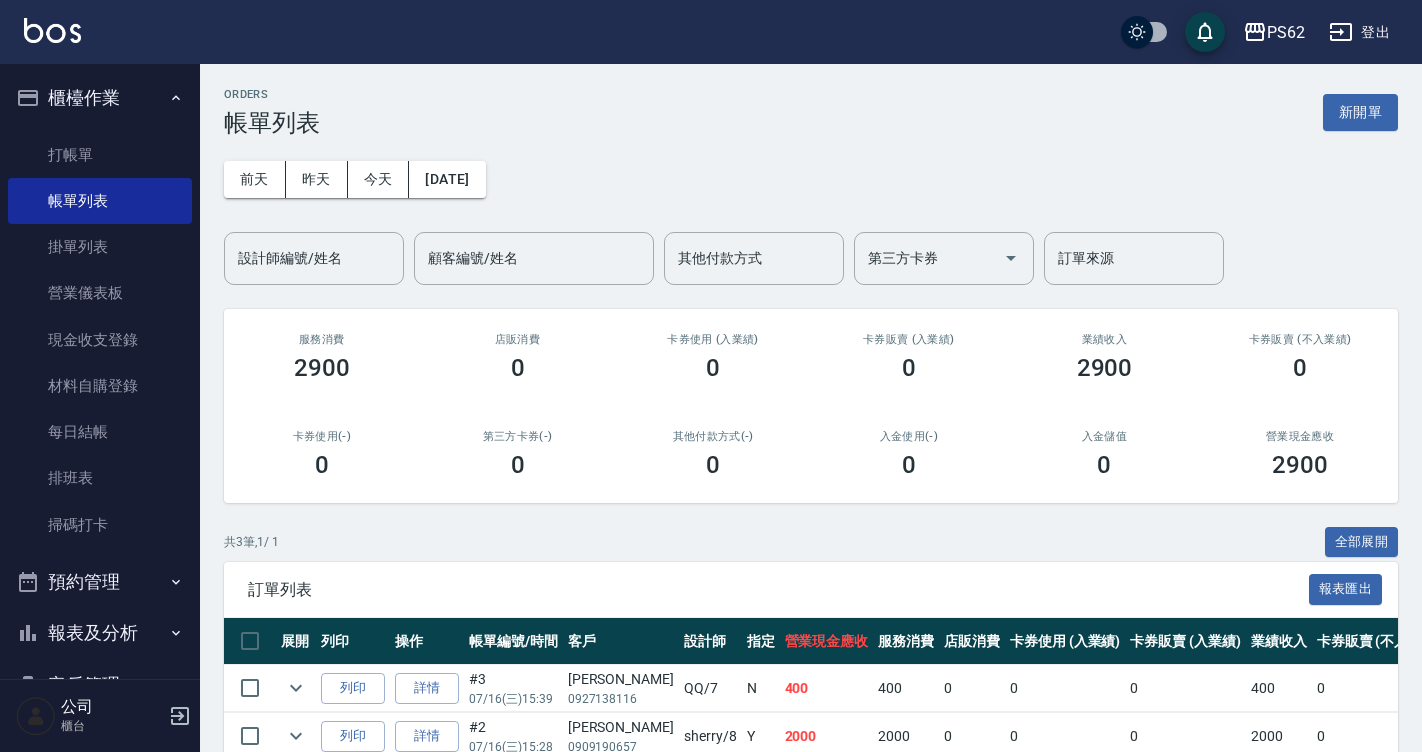 scroll, scrollTop: 0, scrollLeft: 0, axis: both 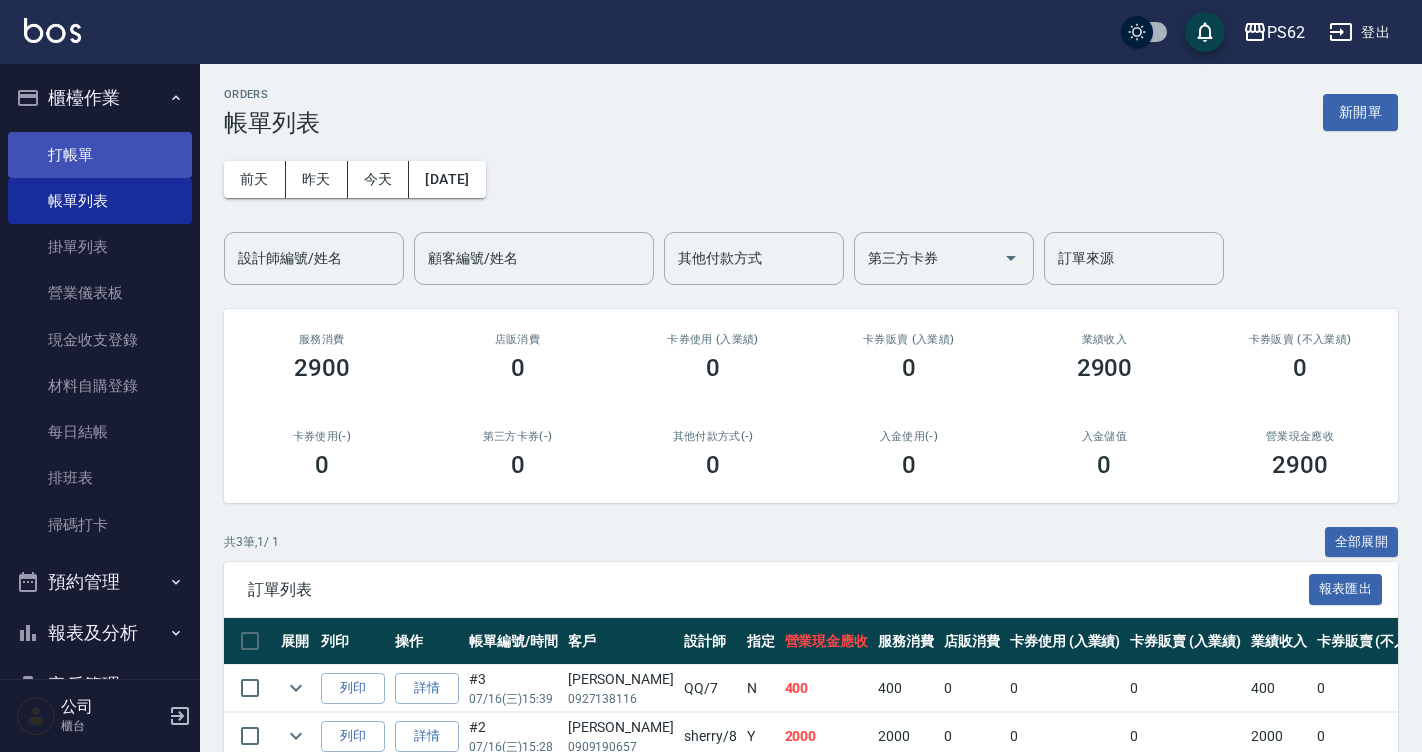 click on "打帳單" at bounding box center (100, 155) 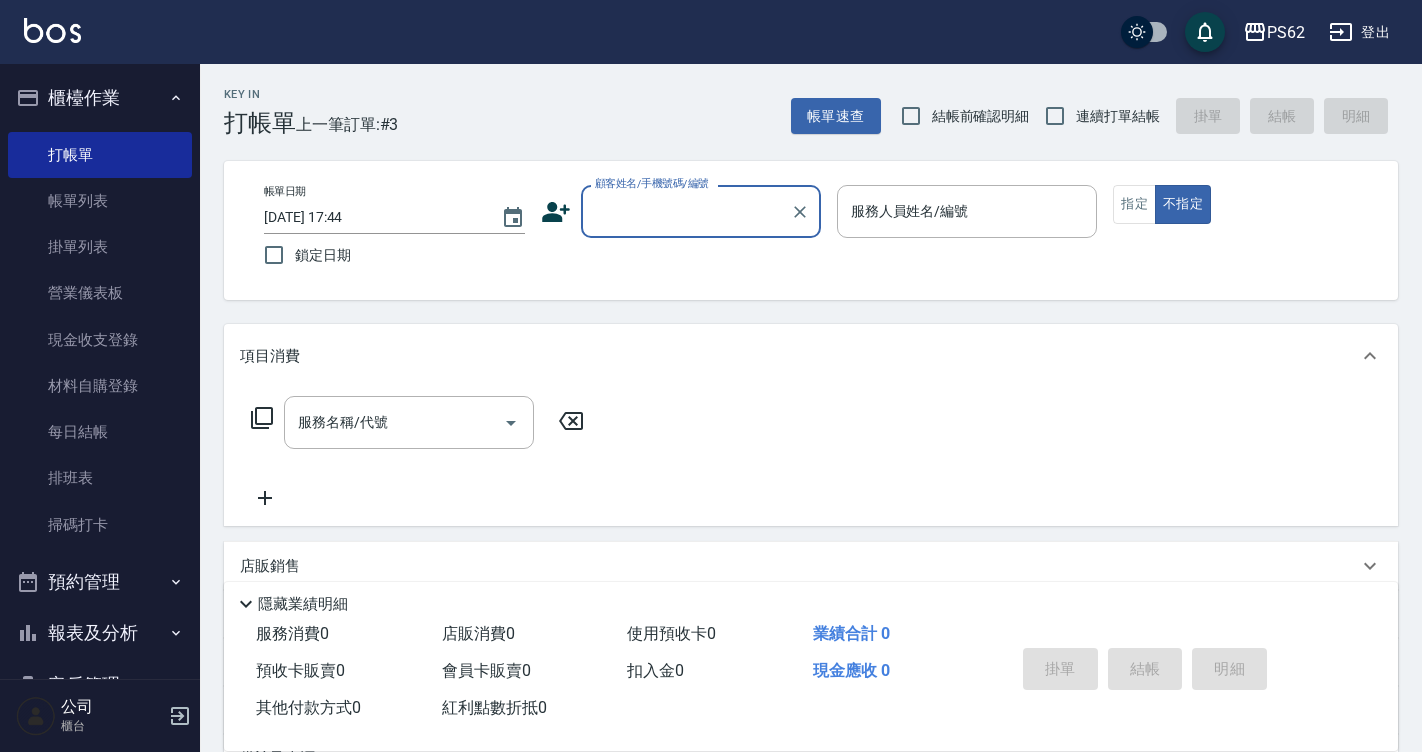click 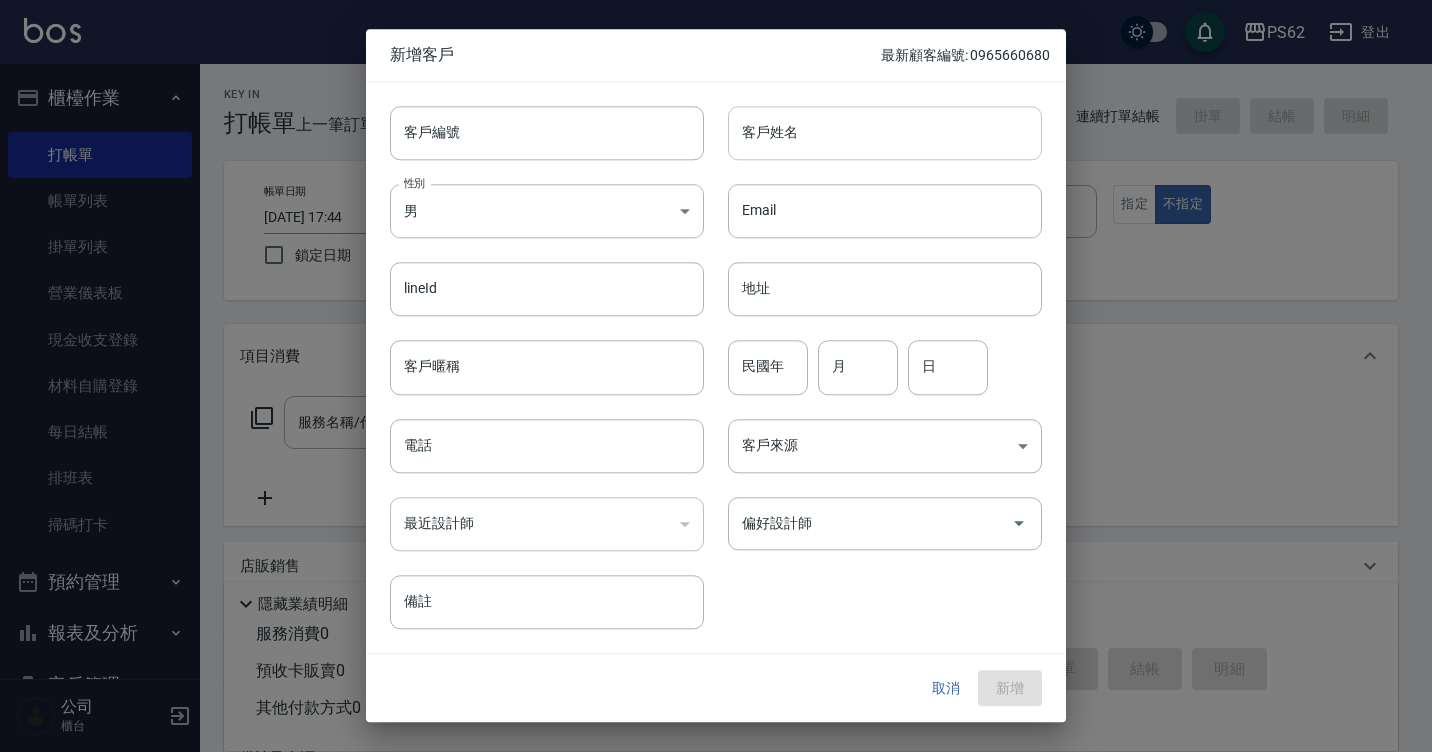 click on "客戶姓名" at bounding box center (885, 133) 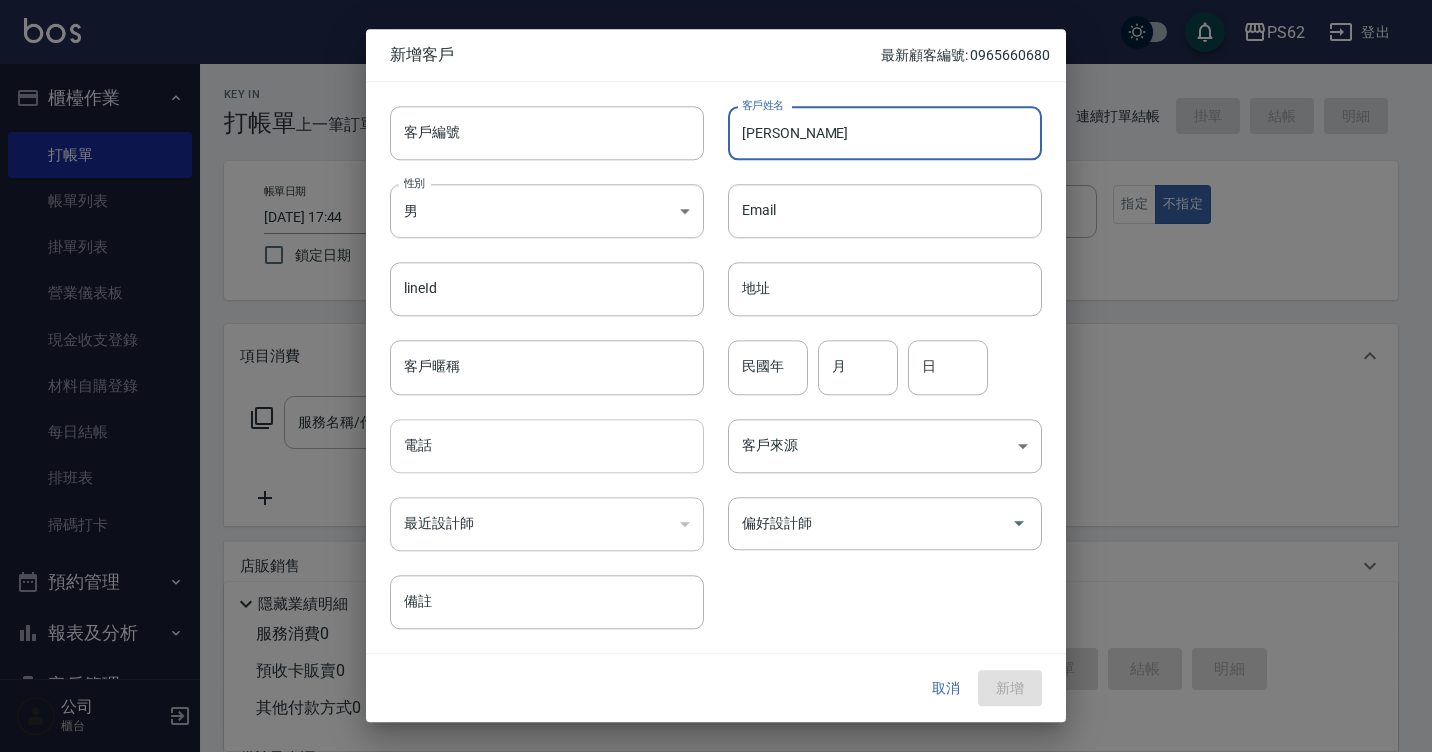 type on "[PERSON_NAME]" 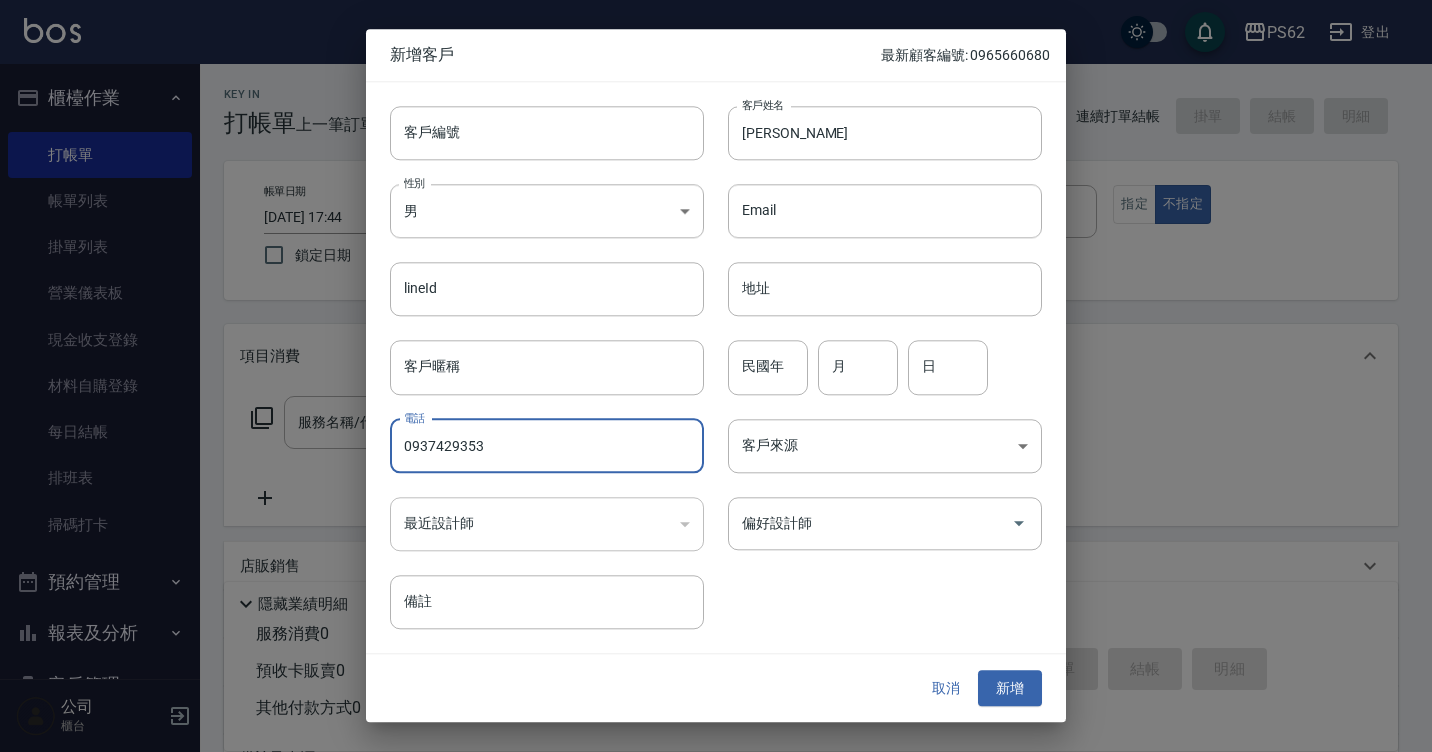 type on "0937429353" 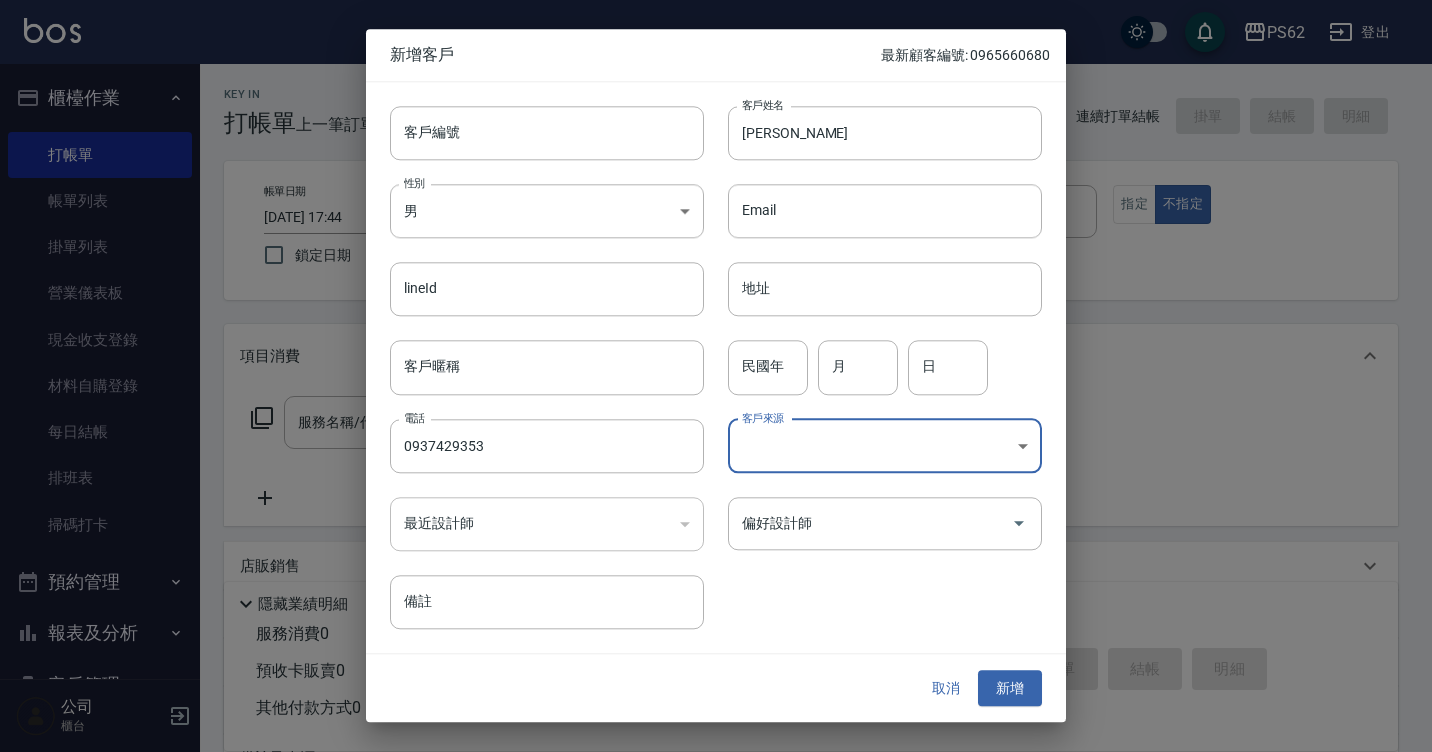 click on "新增" at bounding box center (1010, 688) 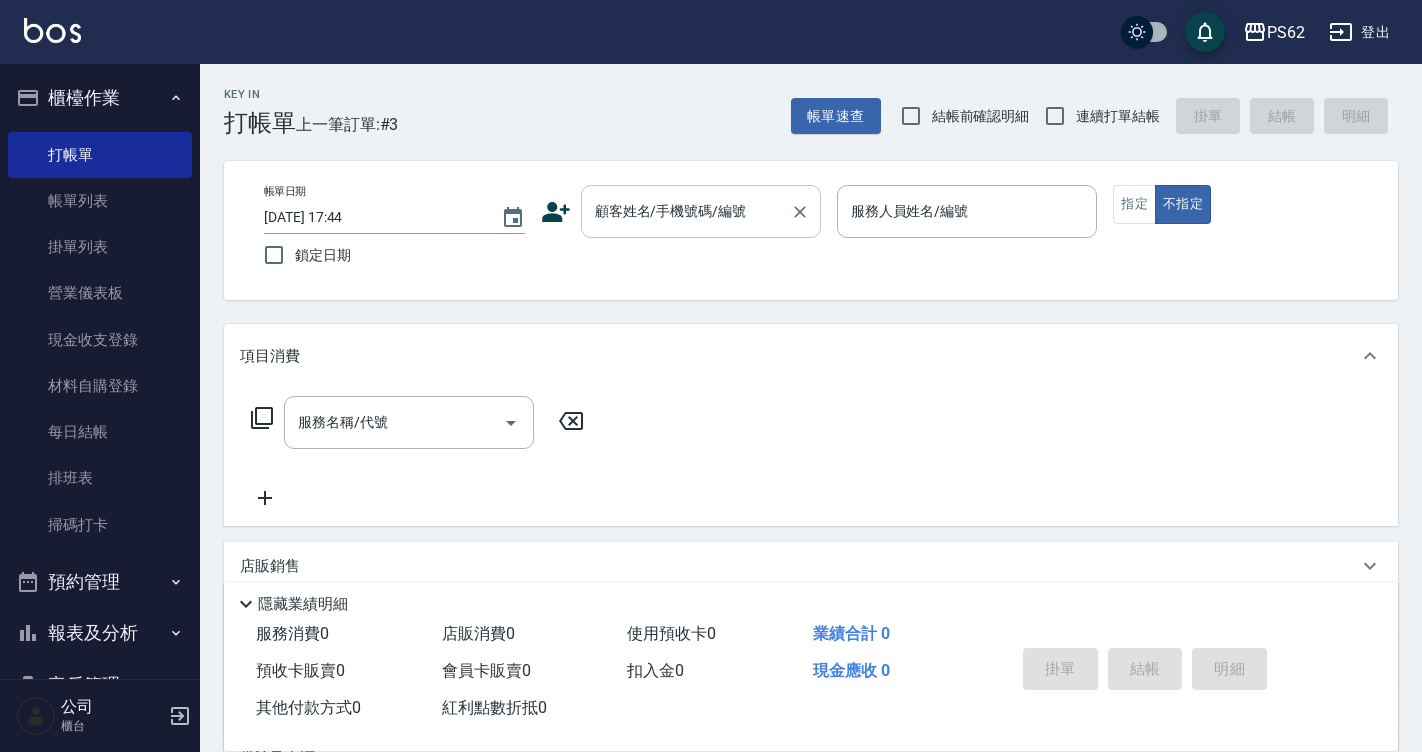 click on "顧客姓名/手機號碼/編號" at bounding box center [701, 211] 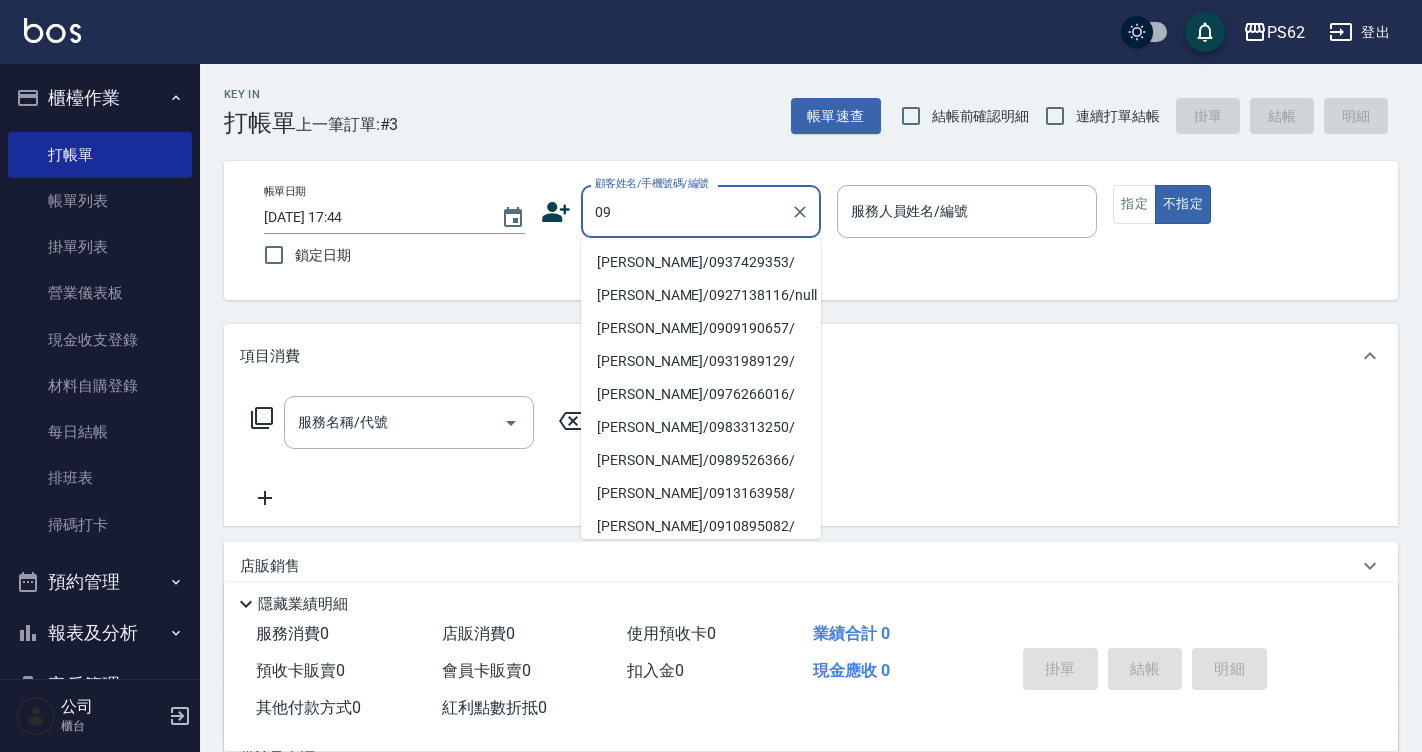type on "[PERSON_NAME]/0937429353/" 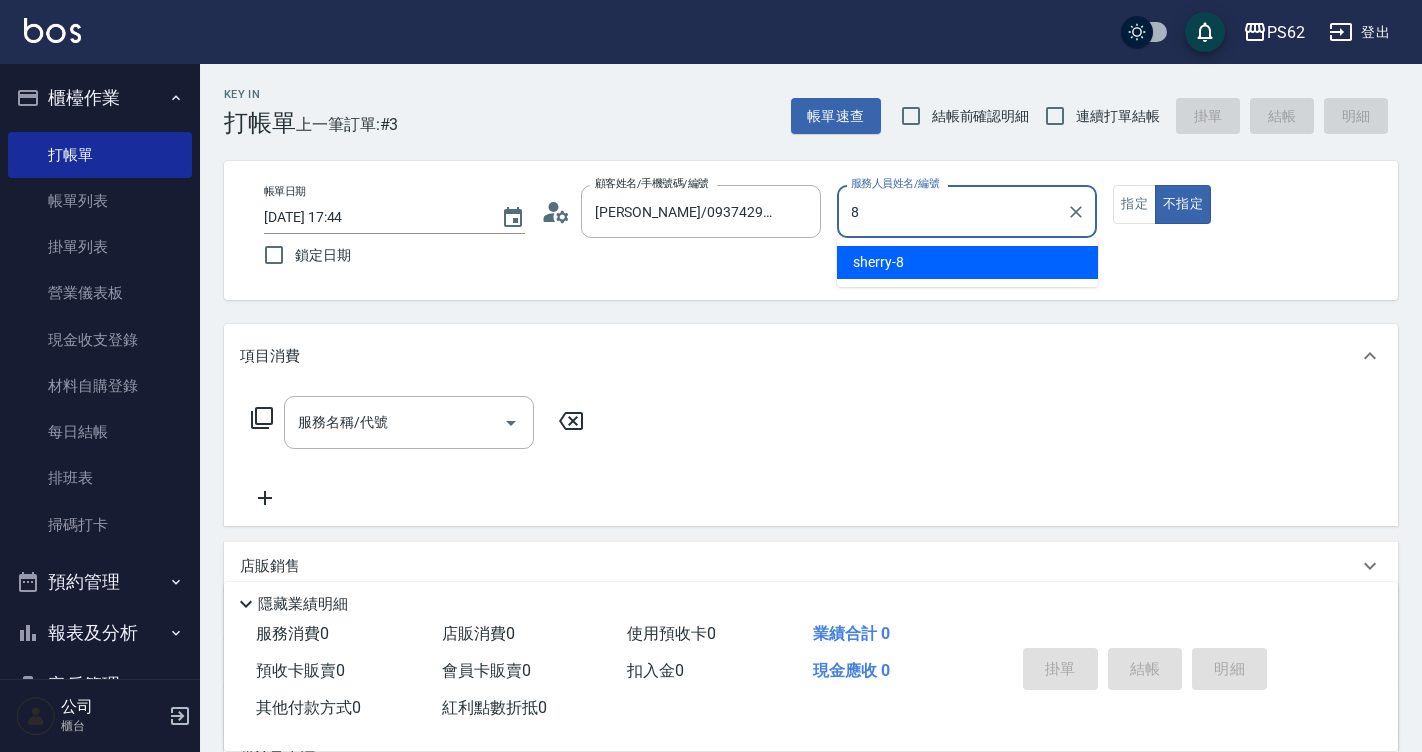 type on "sherry-8" 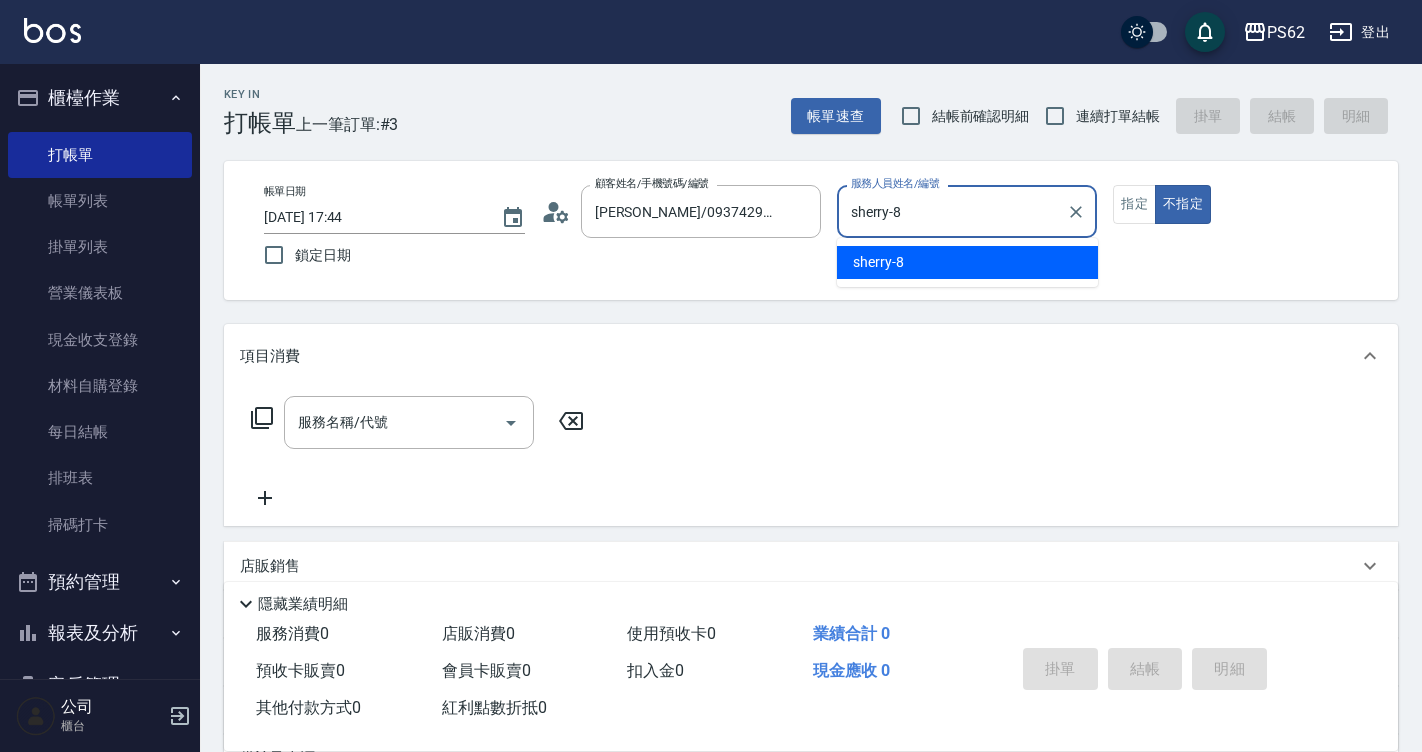 type on "false" 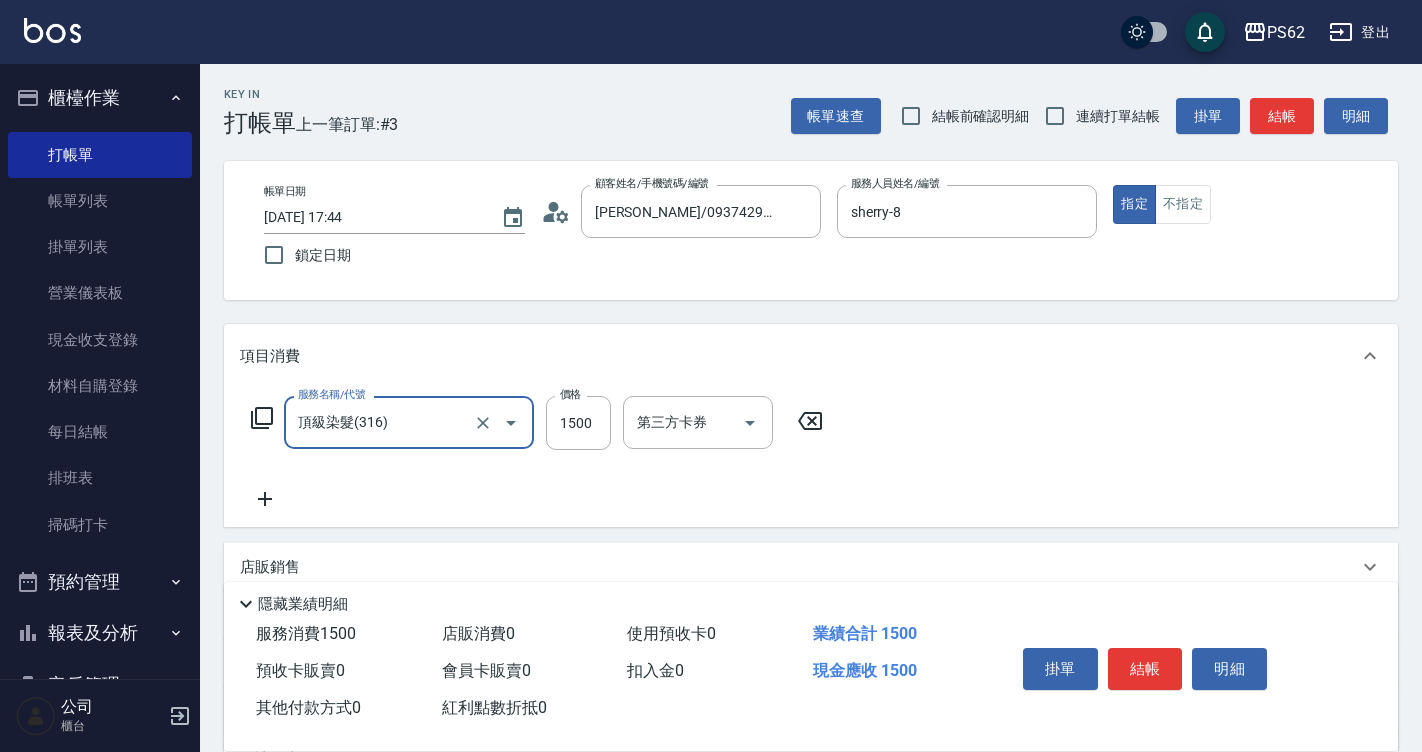 type on "頂級染髮(316)" 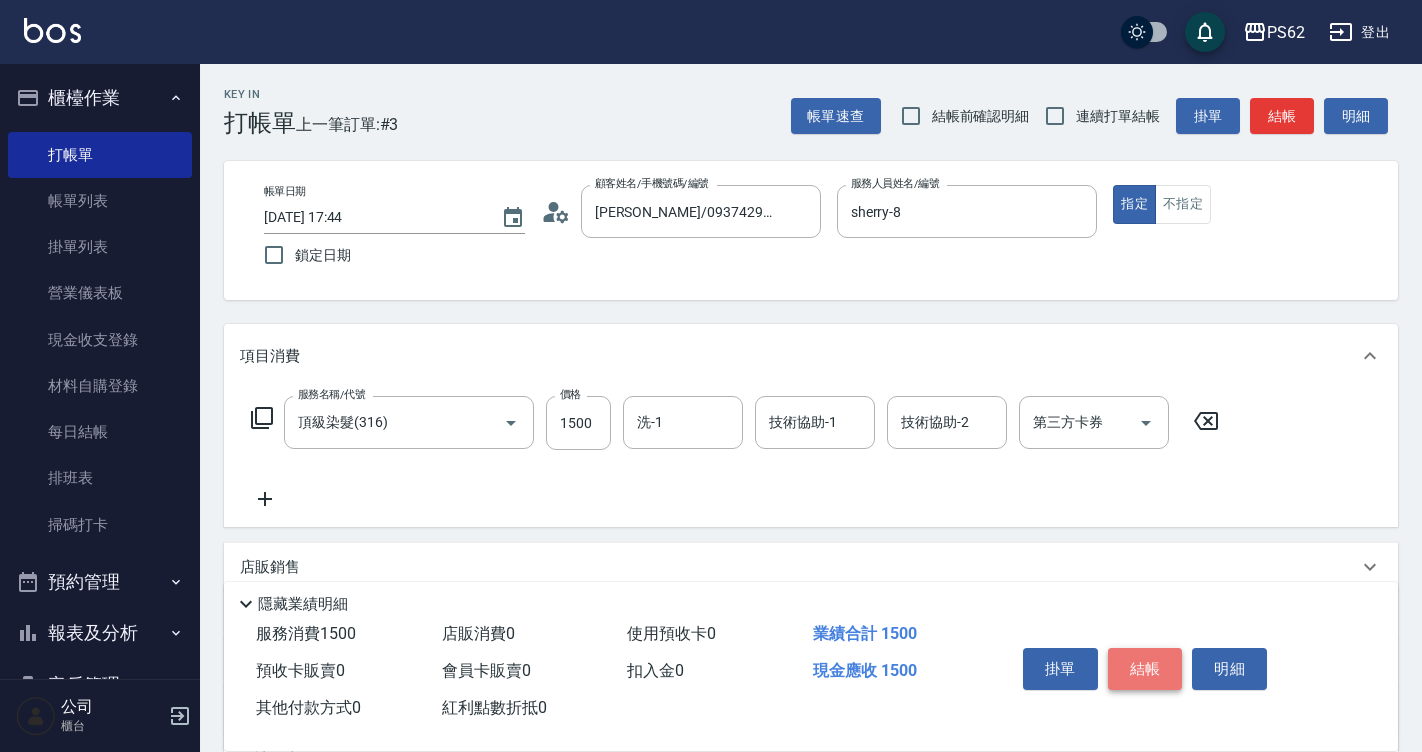 click on "結帳" at bounding box center [1145, 669] 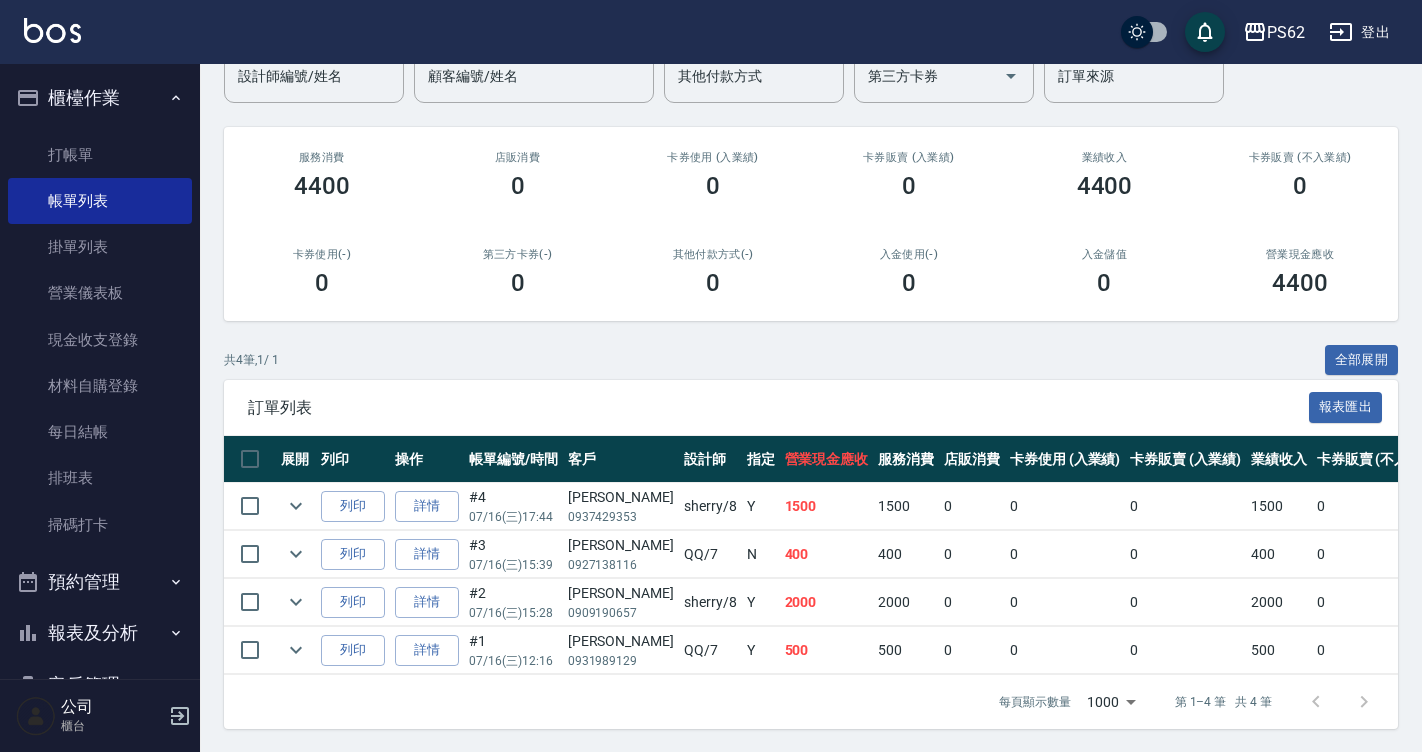 scroll, scrollTop: 198, scrollLeft: 0, axis: vertical 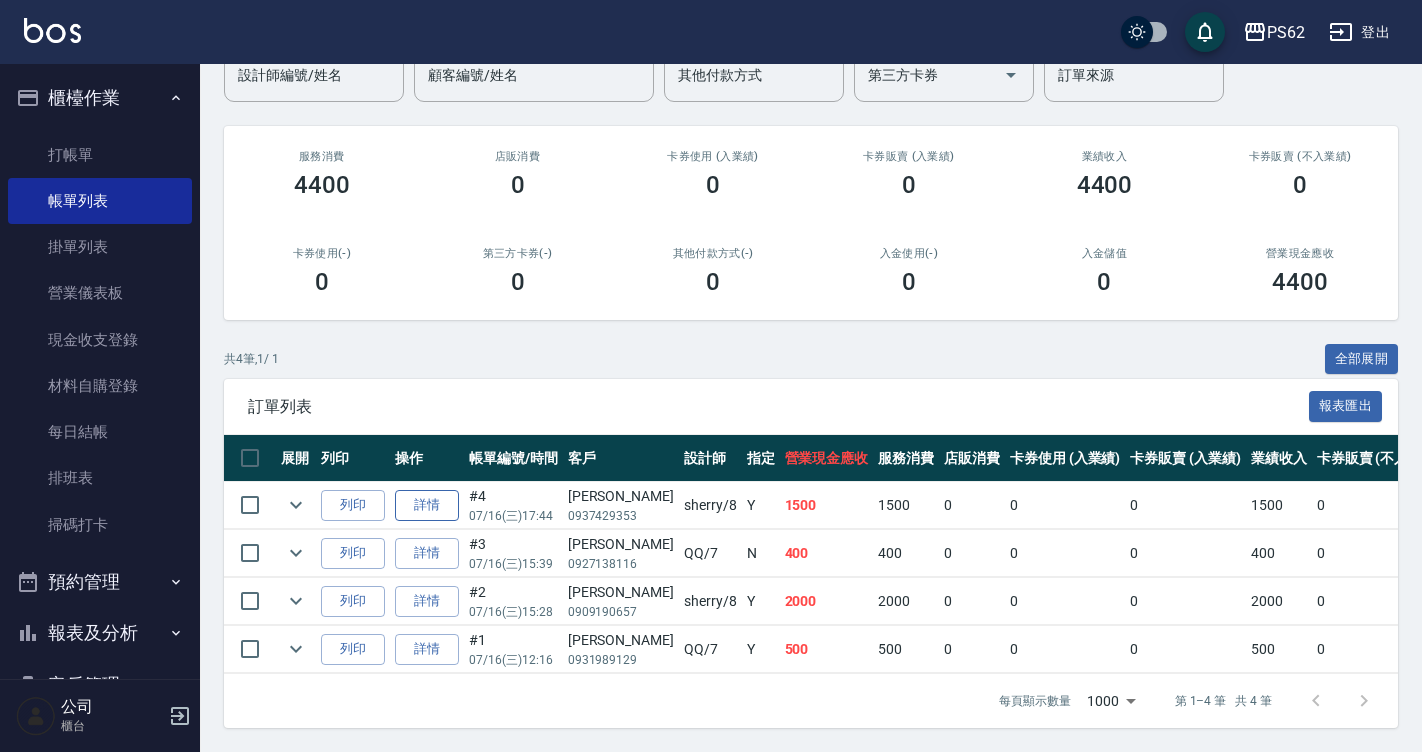 click on "詳情" at bounding box center (427, 505) 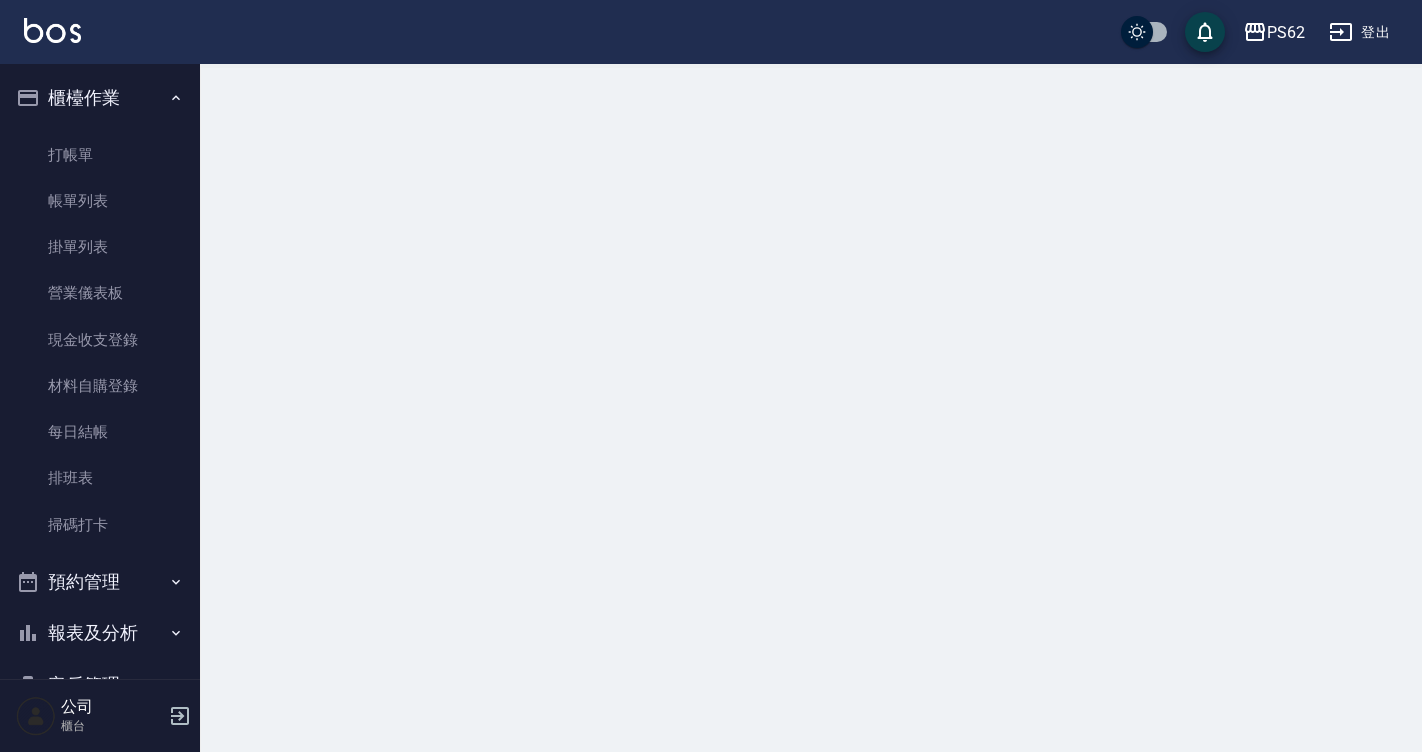 scroll, scrollTop: 0, scrollLeft: 0, axis: both 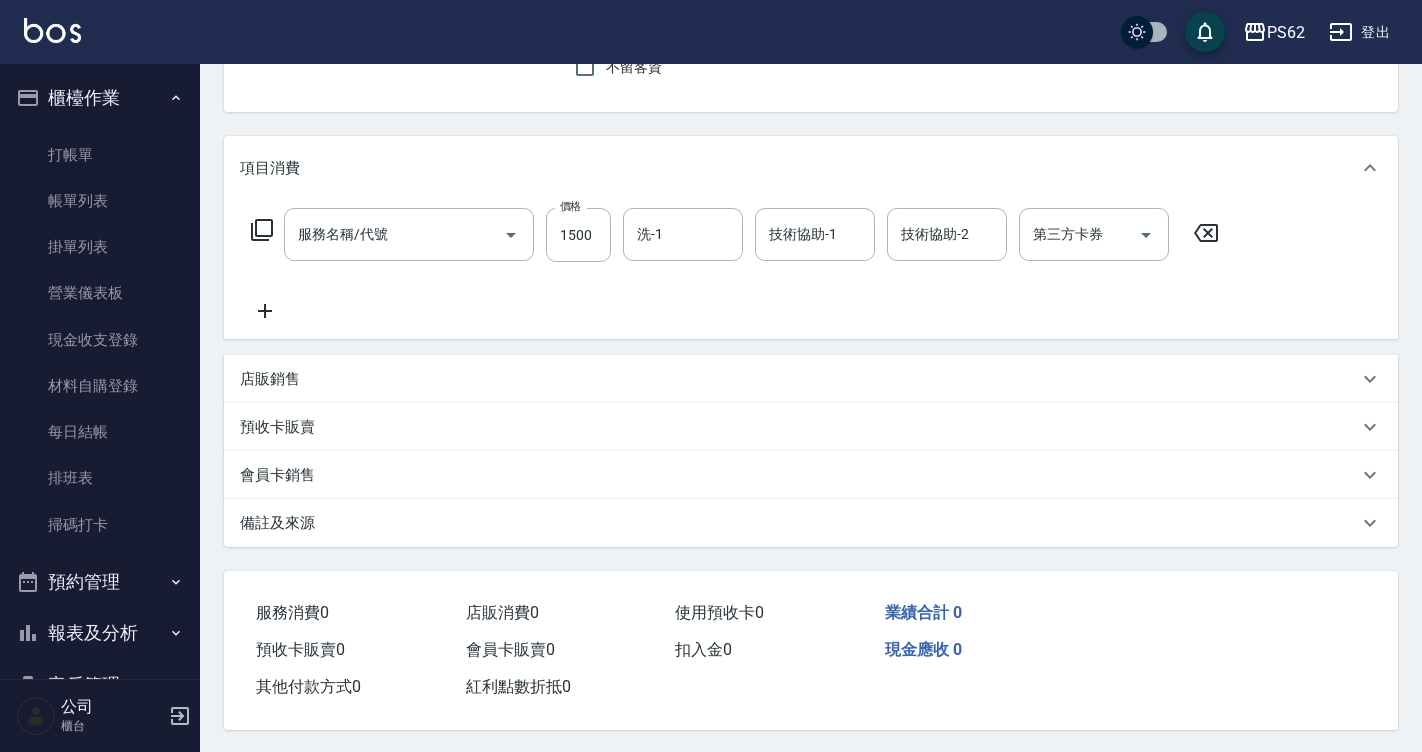 type on "2025/07/16 17:44" 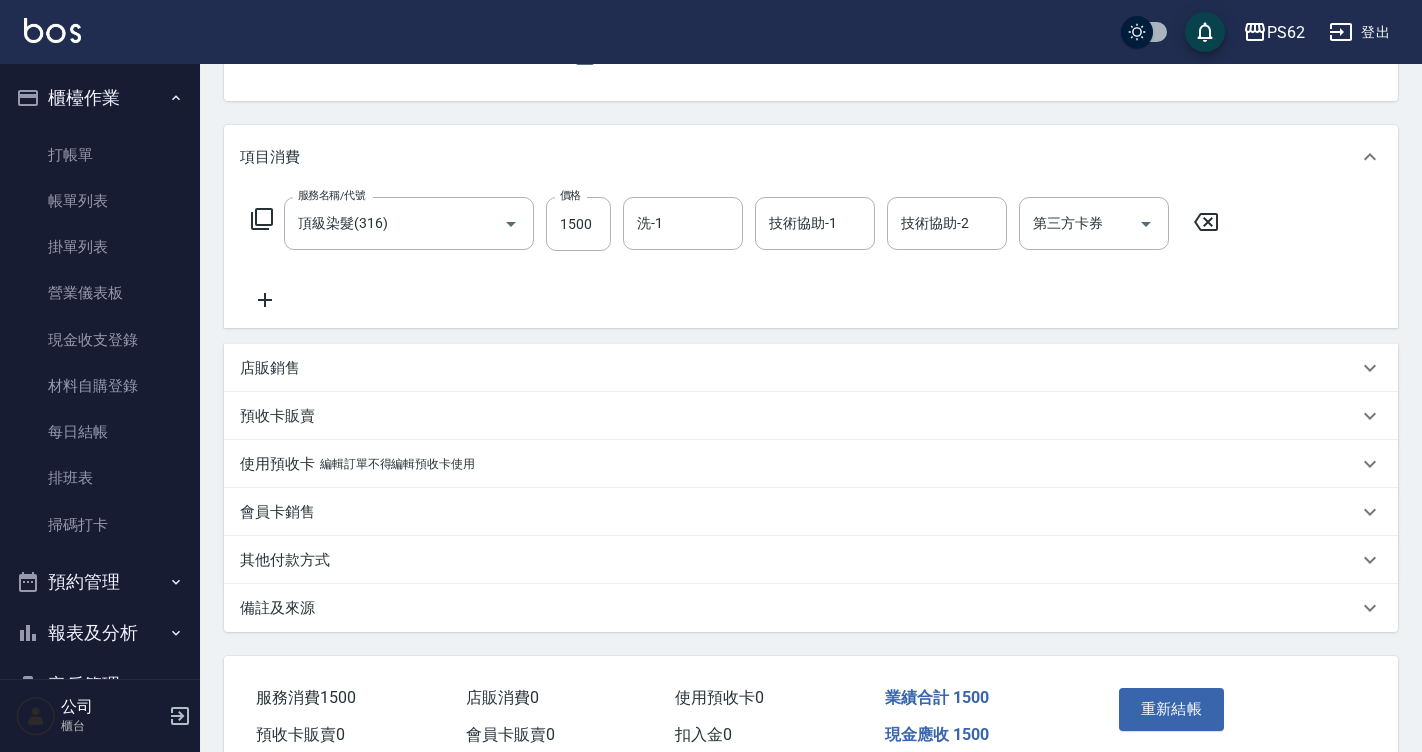 type on "頂級染髮(316)" 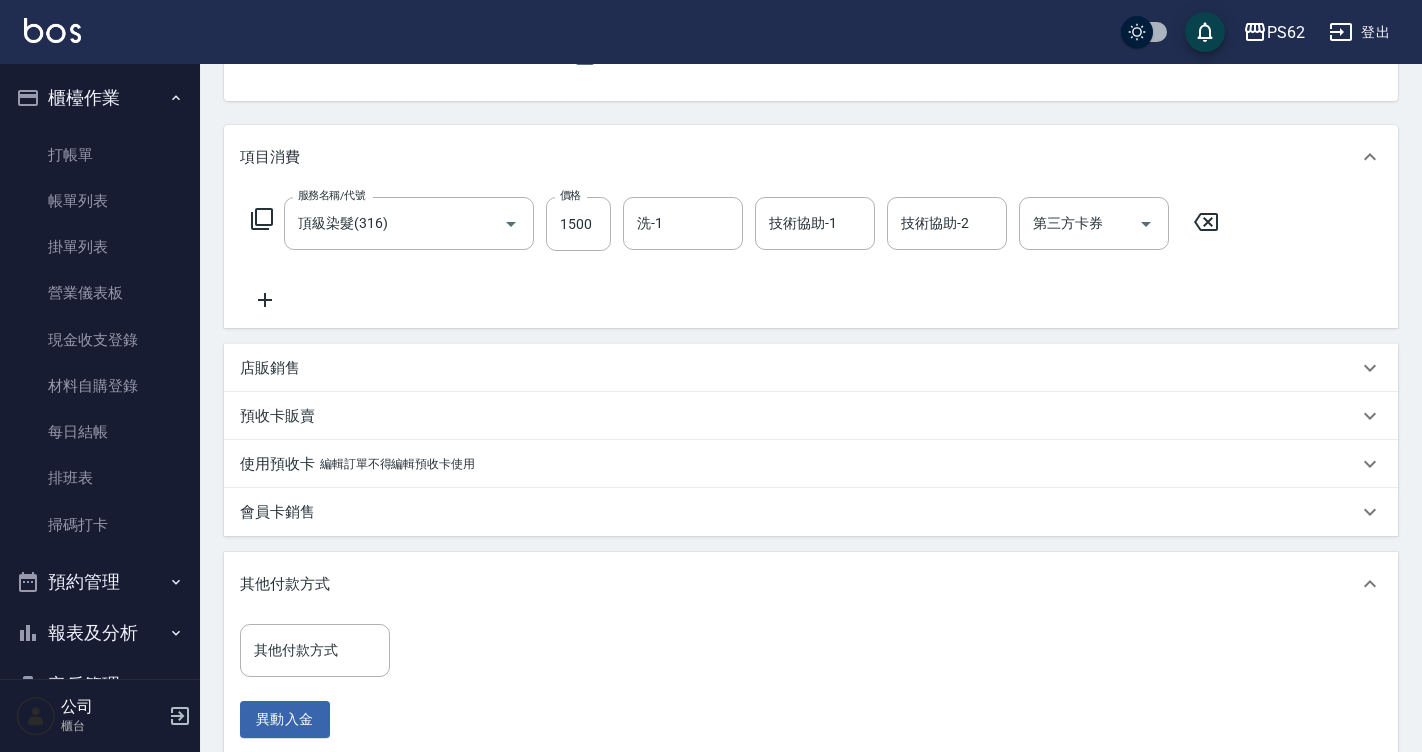 click on "其他付款方式 其他付款方式 異動入金" at bounding box center [321, 681] 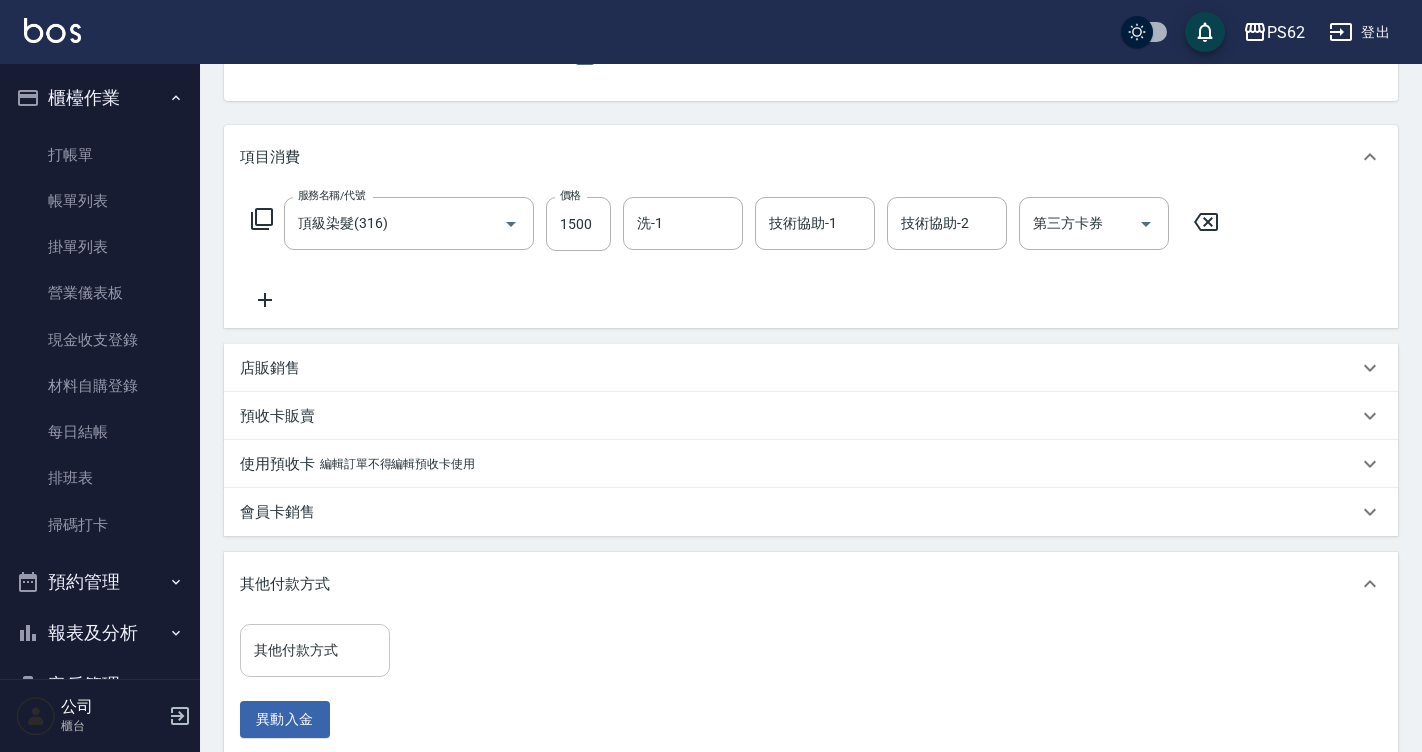 click on "其他付款方式" at bounding box center (315, 650) 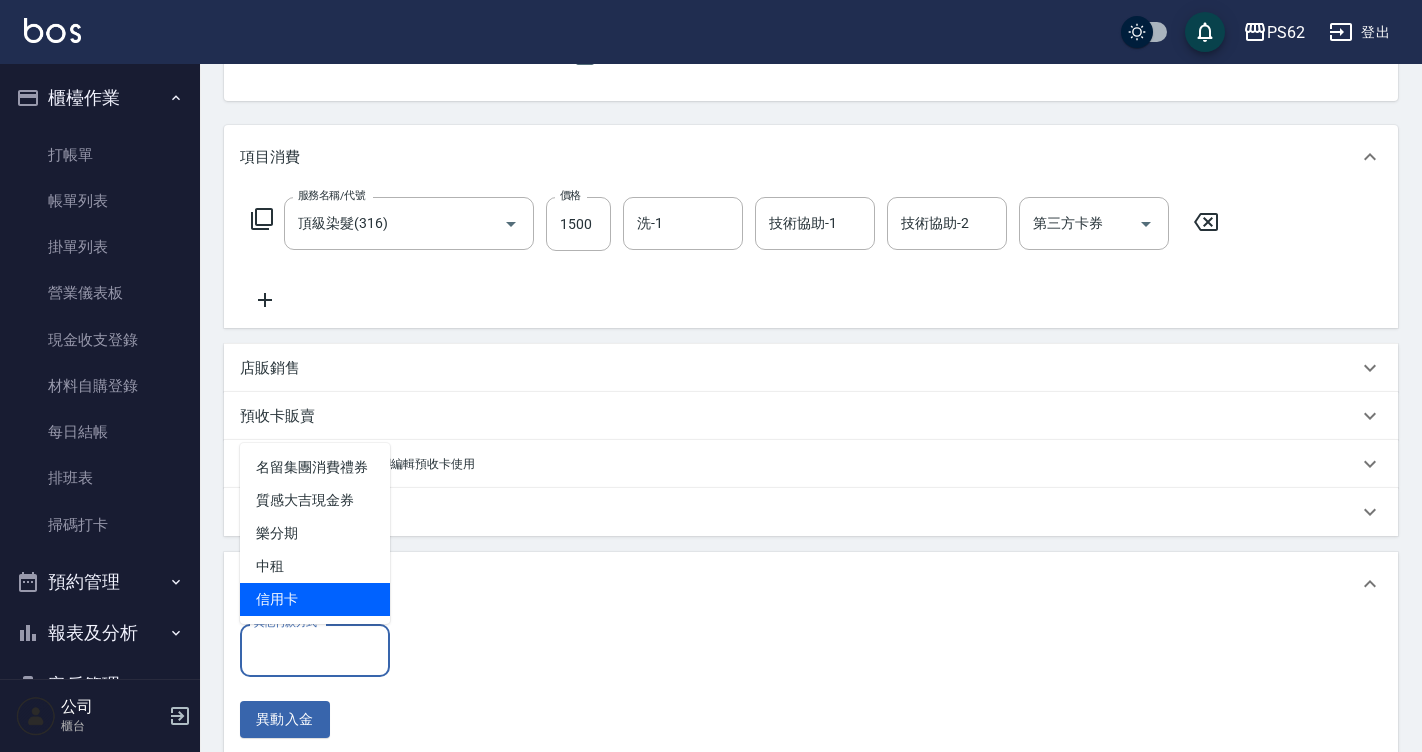 click on "信用卡" at bounding box center [315, 599] 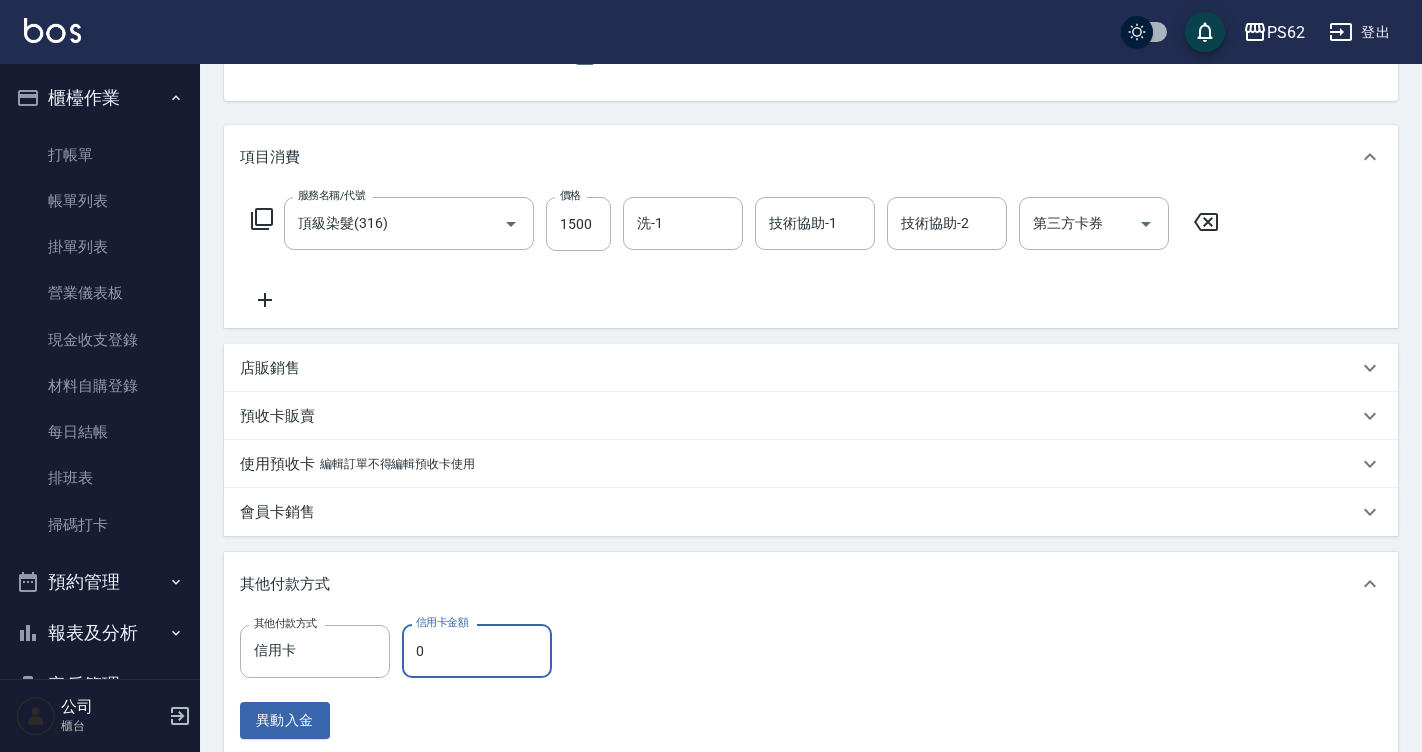 drag, startPoint x: 448, startPoint y: 666, endPoint x: 1380, endPoint y: 532, distance: 941.5838 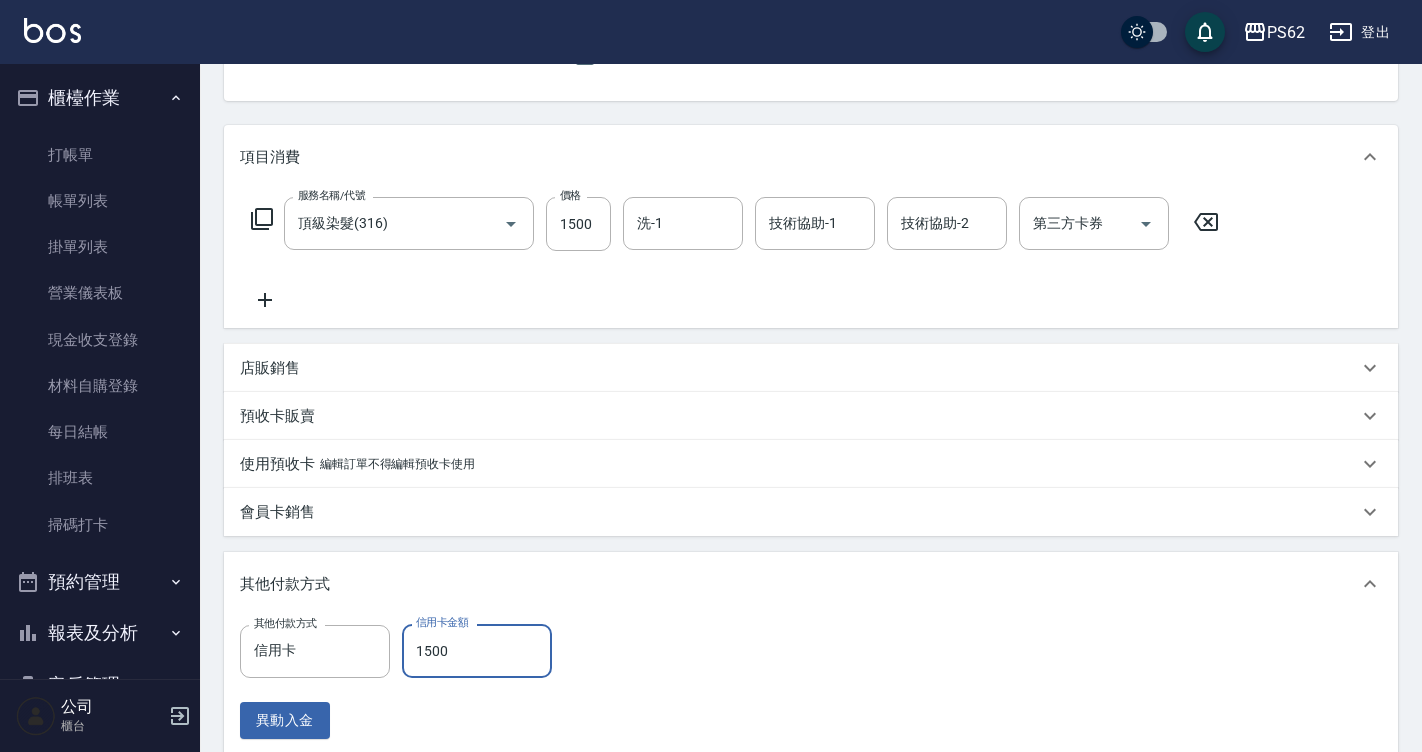 type on "1500" 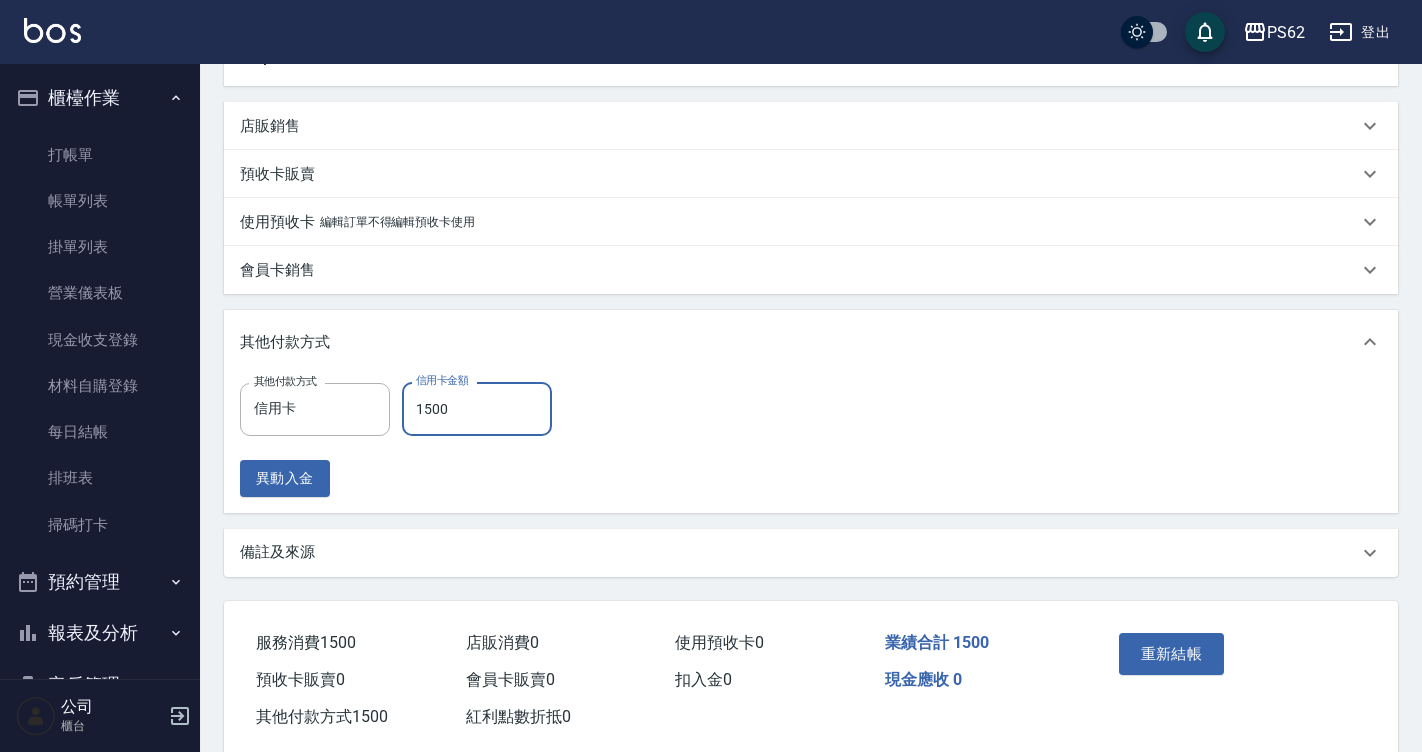 scroll, scrollTop: 486, scrollLeft: 0, axis: vertical 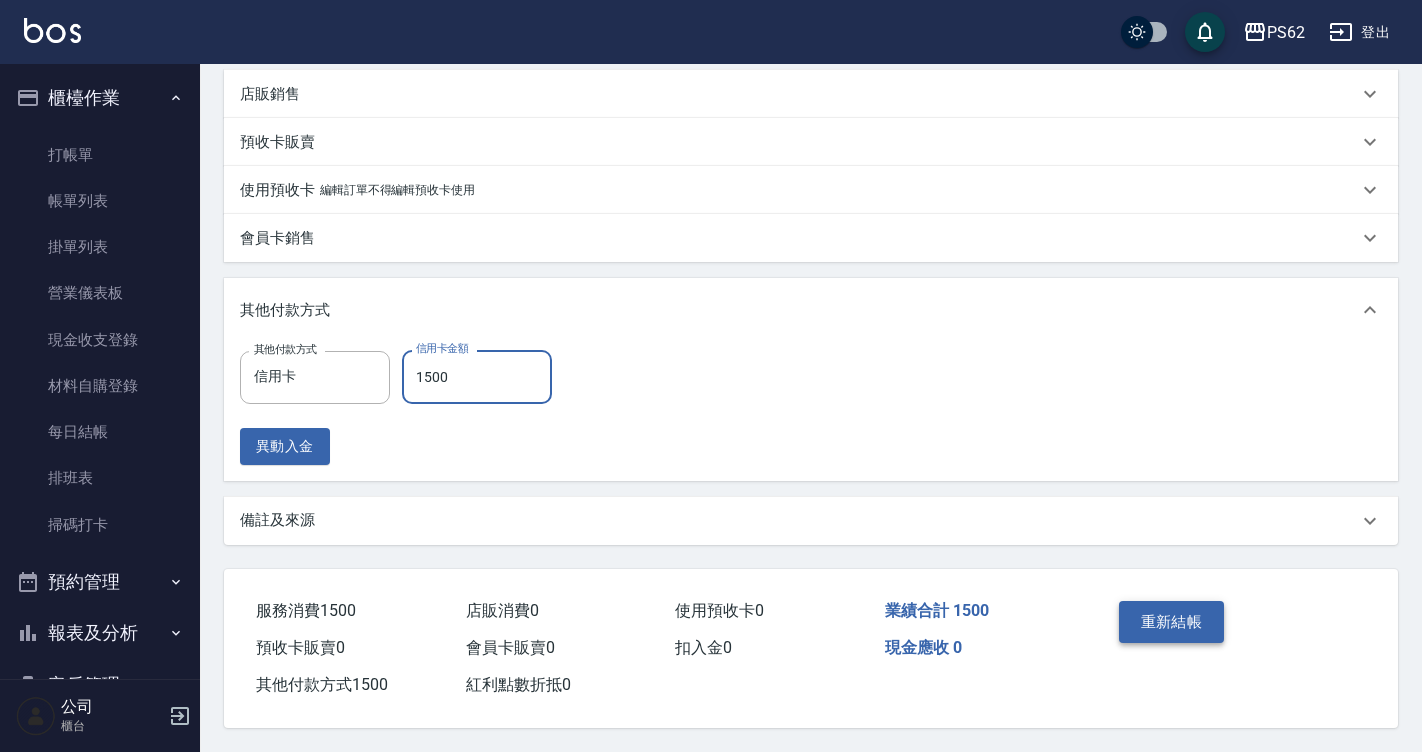 click on "重新結帳" at bounding box center [1172, 622] 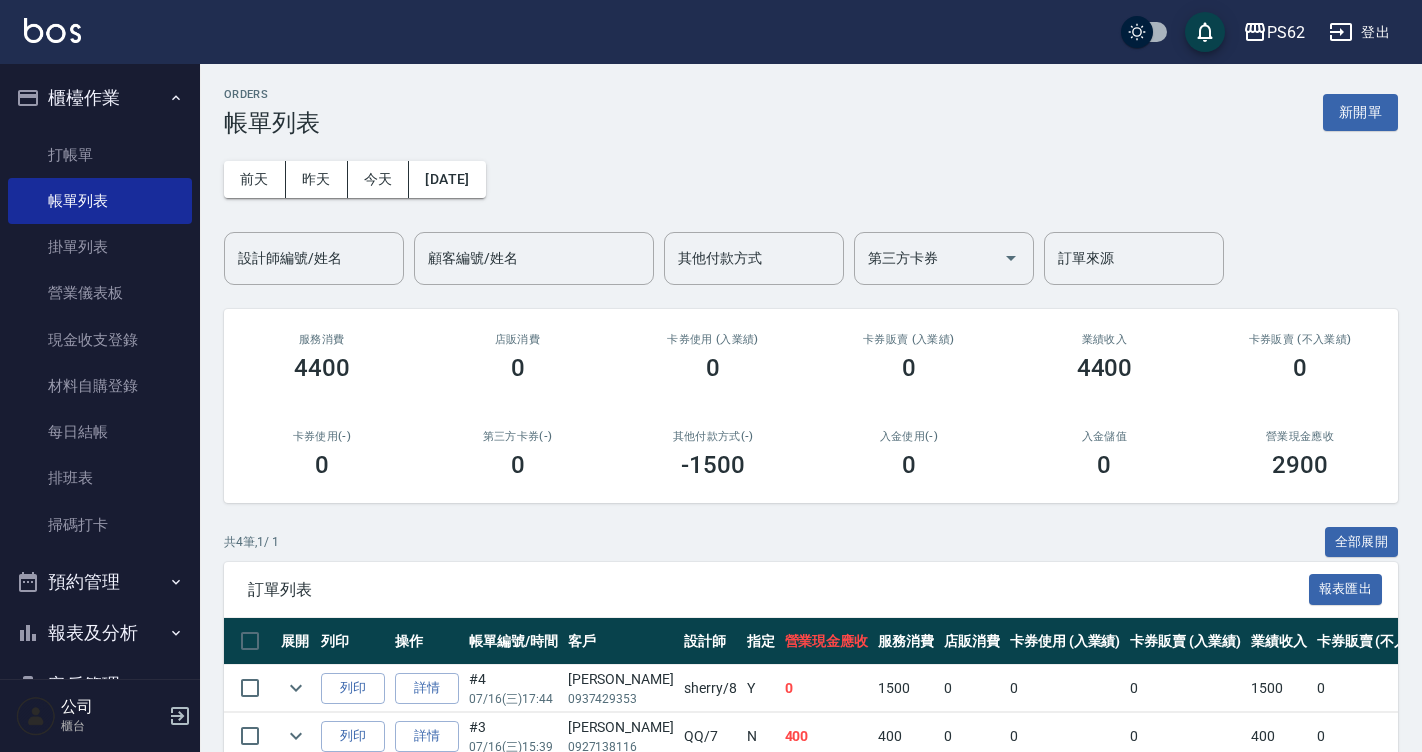 scroll, scrollTop: 198, scrollLeft: 0, axis: vertical 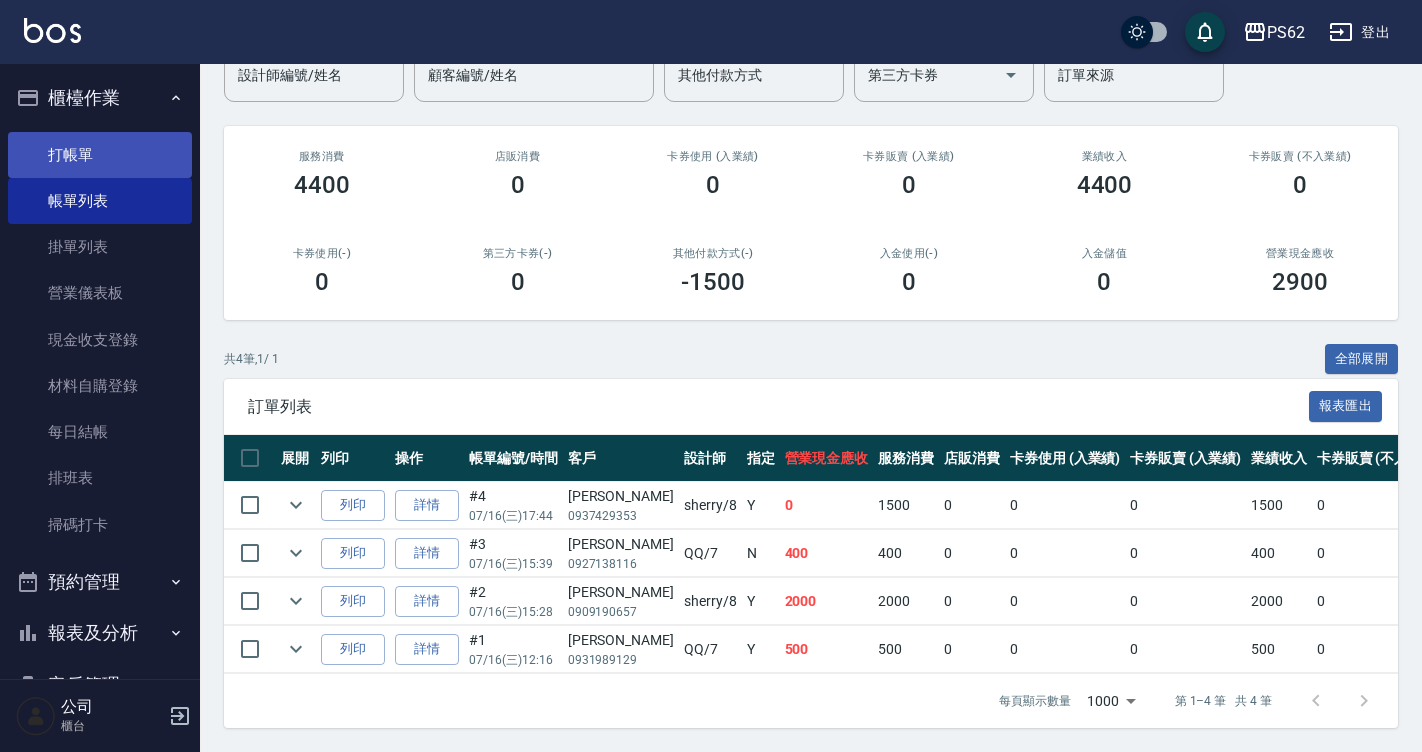click on "打帳單" at bounding box center [100, 155] 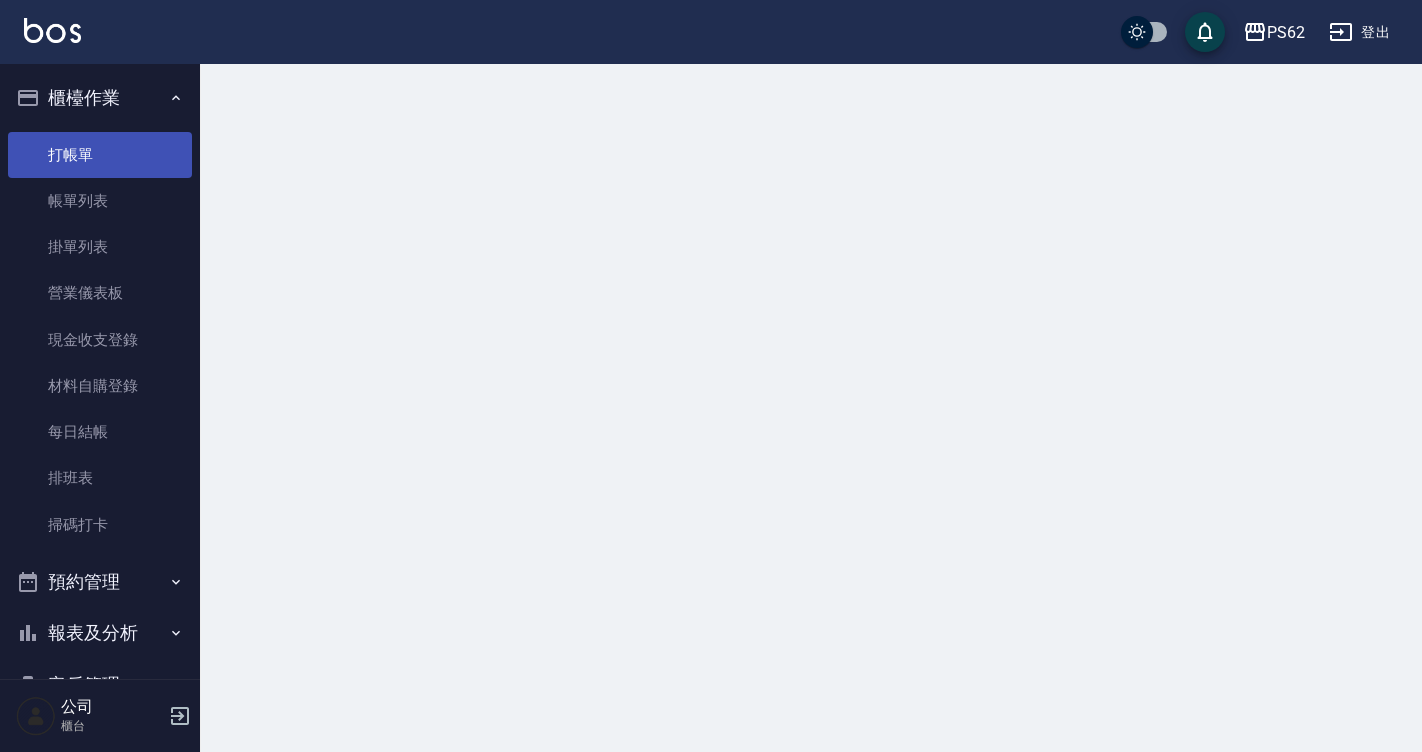 scroll, scrollTop: 0, scrollLeft: 0, axis: both 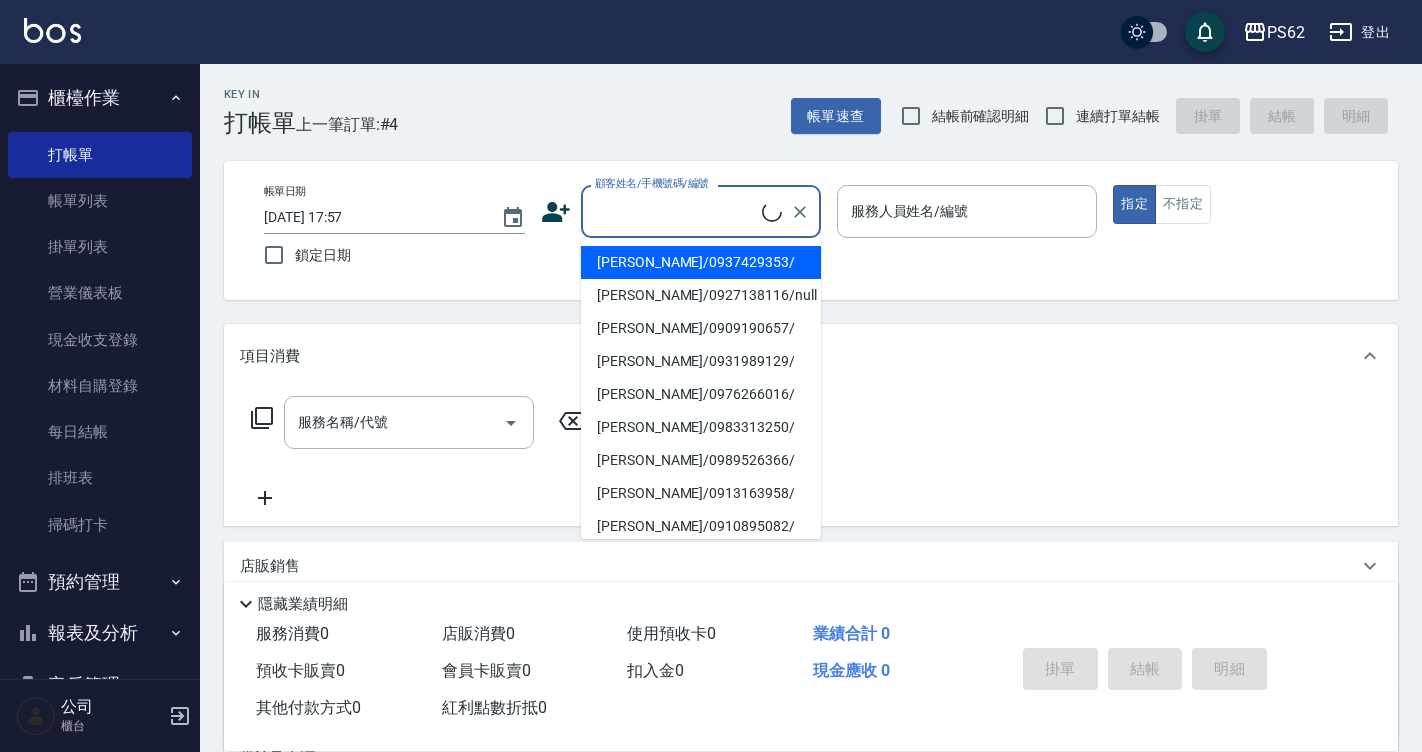 click on "顧客姓名/手機號碼/編號" at bounding box center (676, 211) 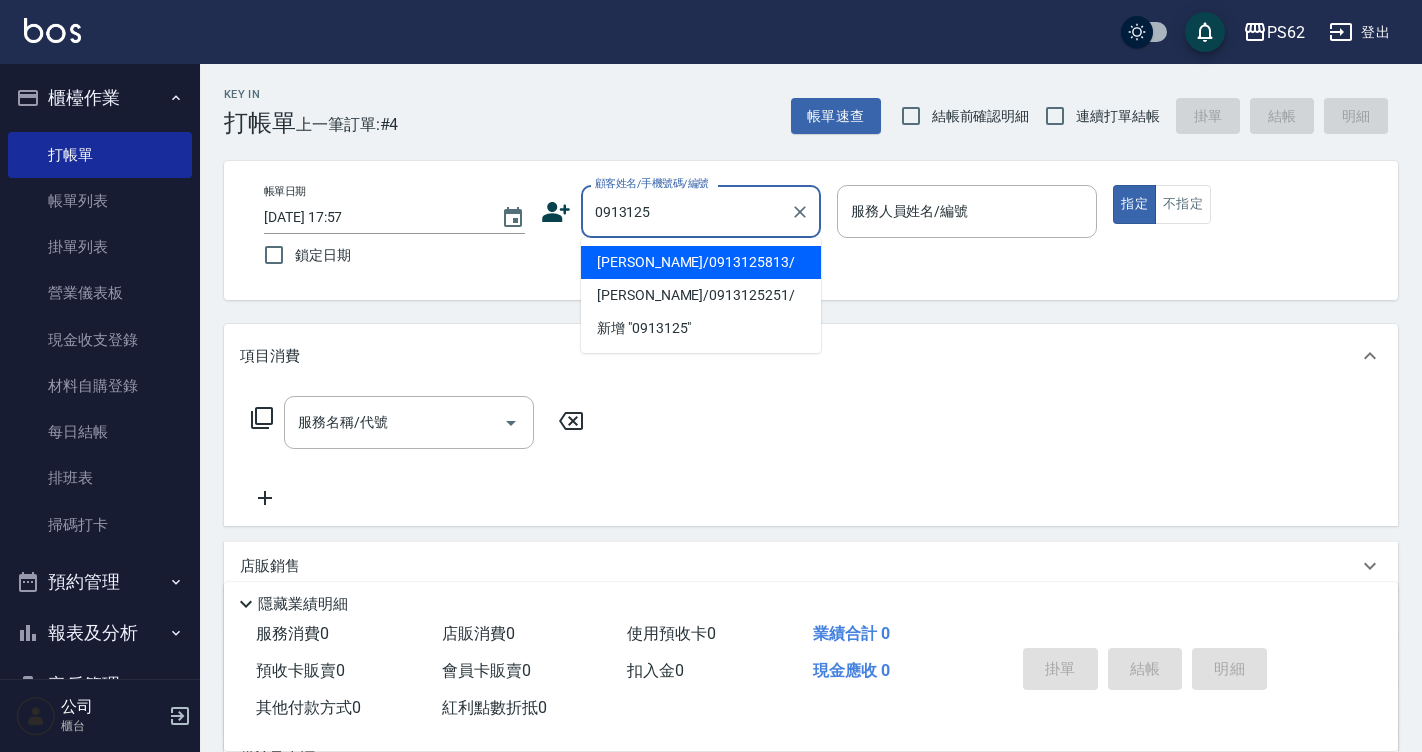 click on "[PERSON_NAME]/0913125813/" at bounding box center (701, 262) 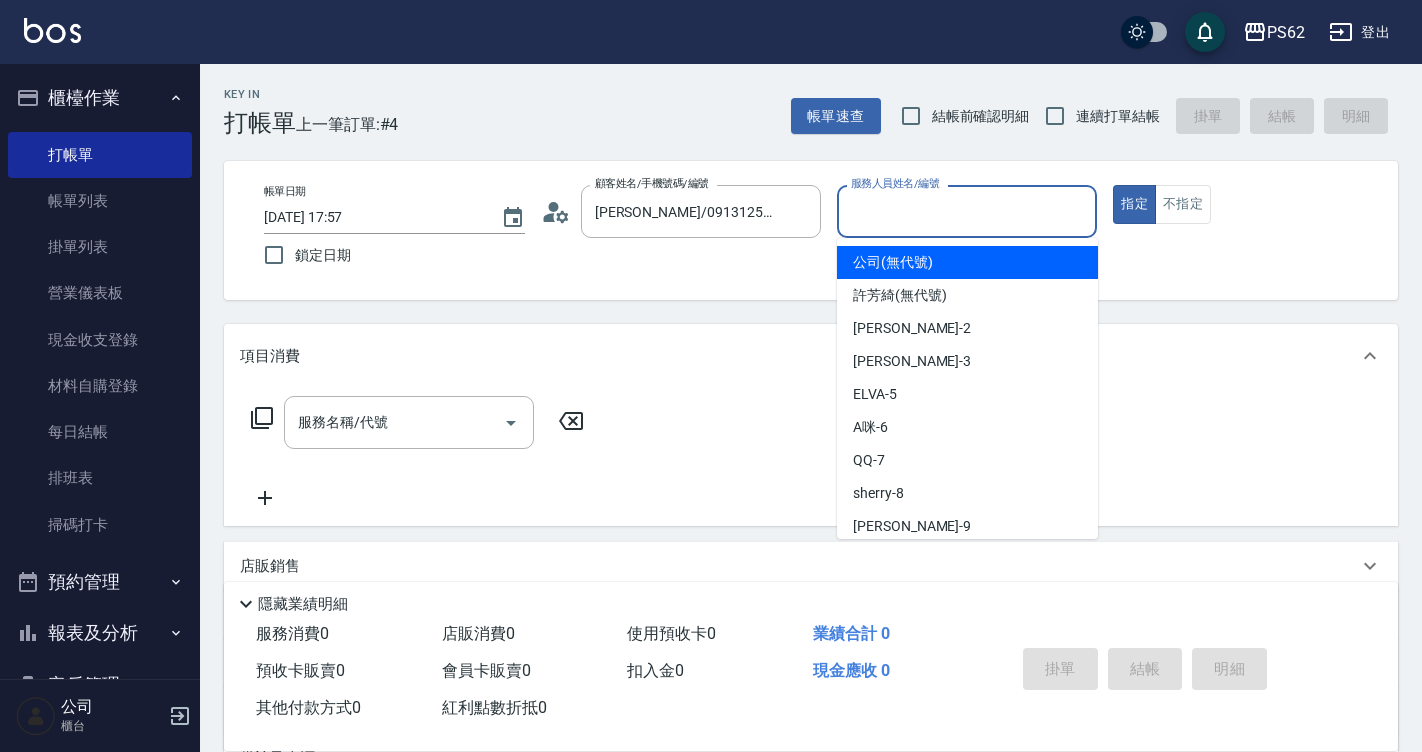 click on "服務人員姓名/編號 服務人員姓名/編號" at bounding box center [967, 211] 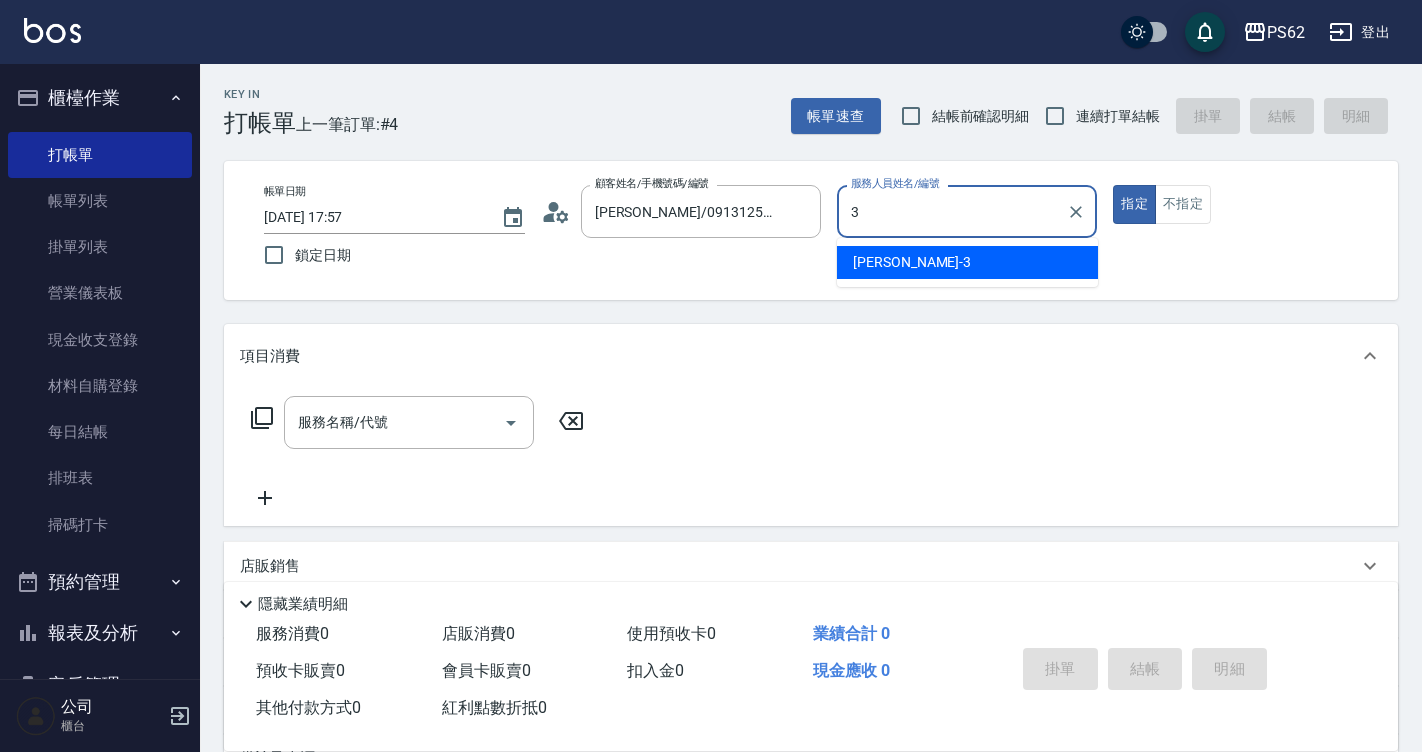 type on "Tina-3" 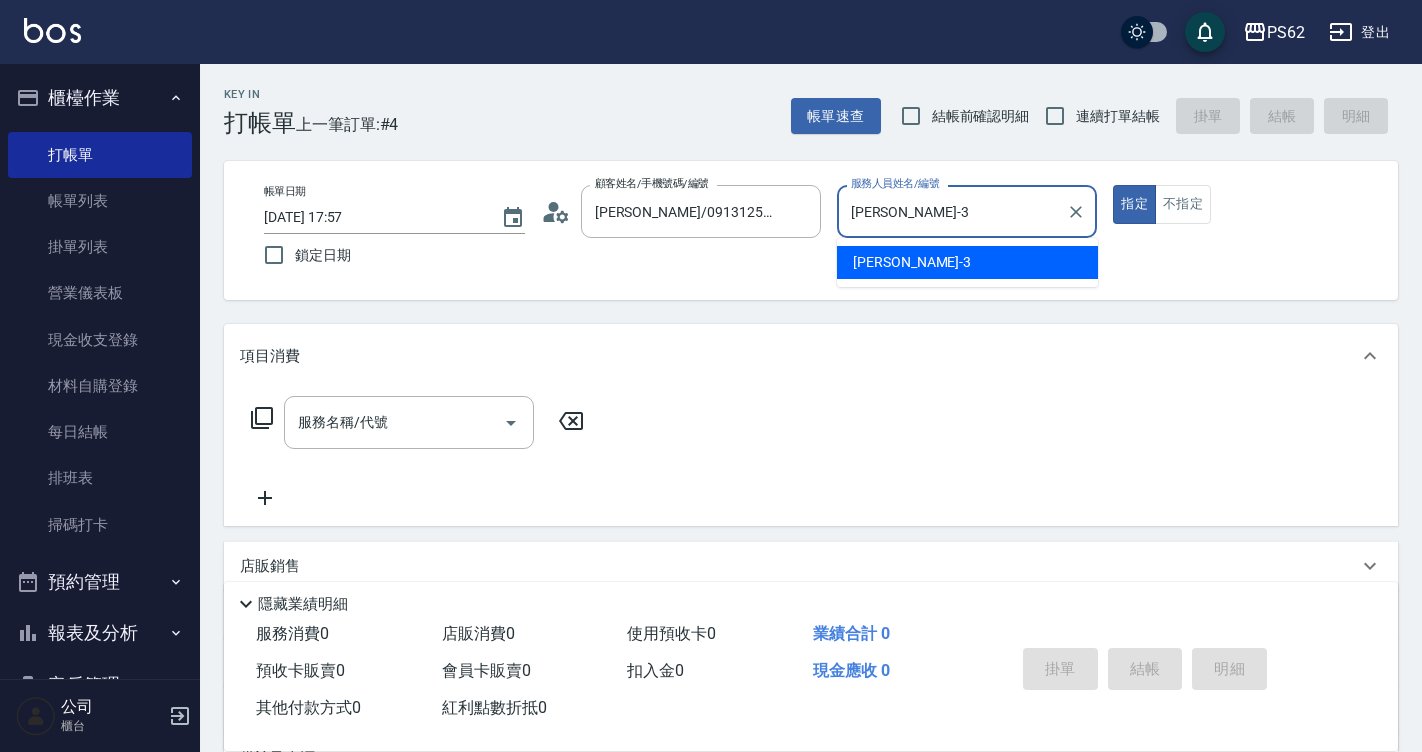type on "true" 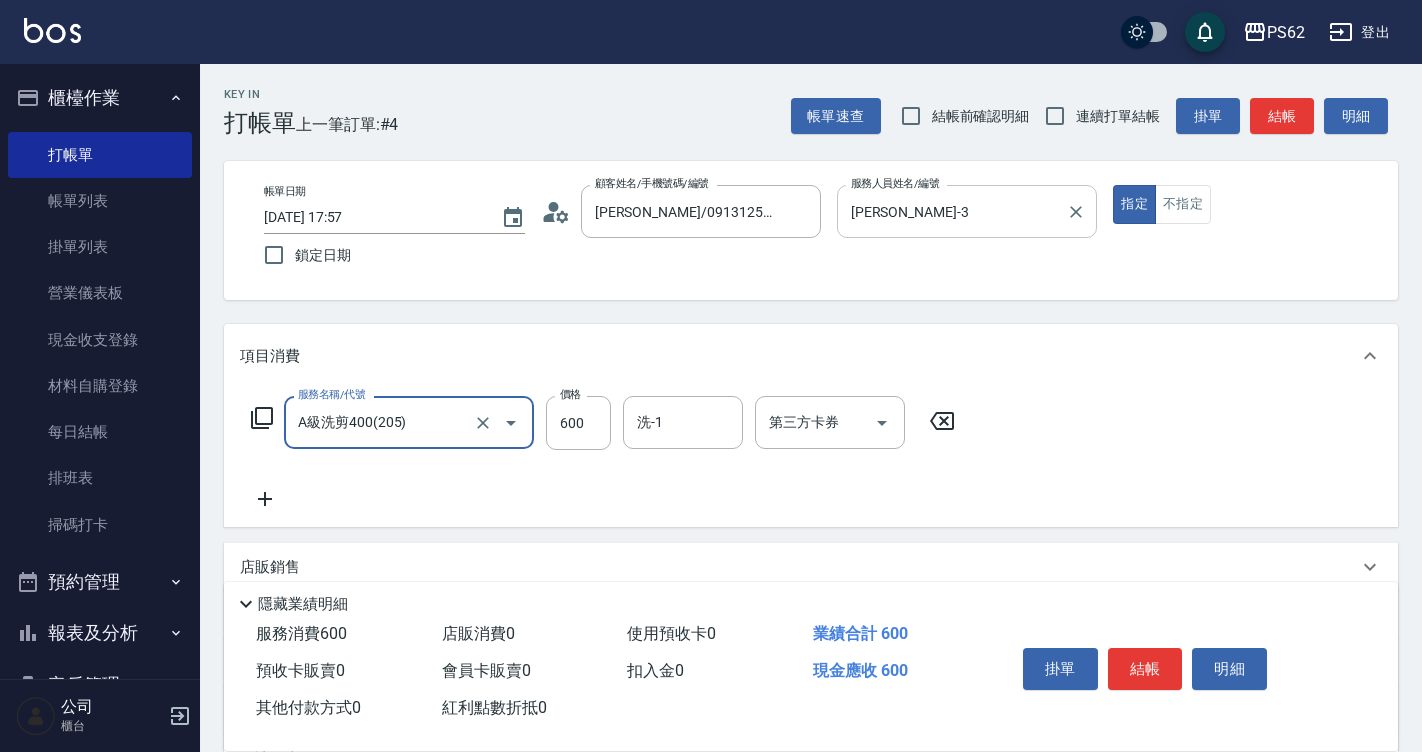 type on "A級洗剪400(205)" 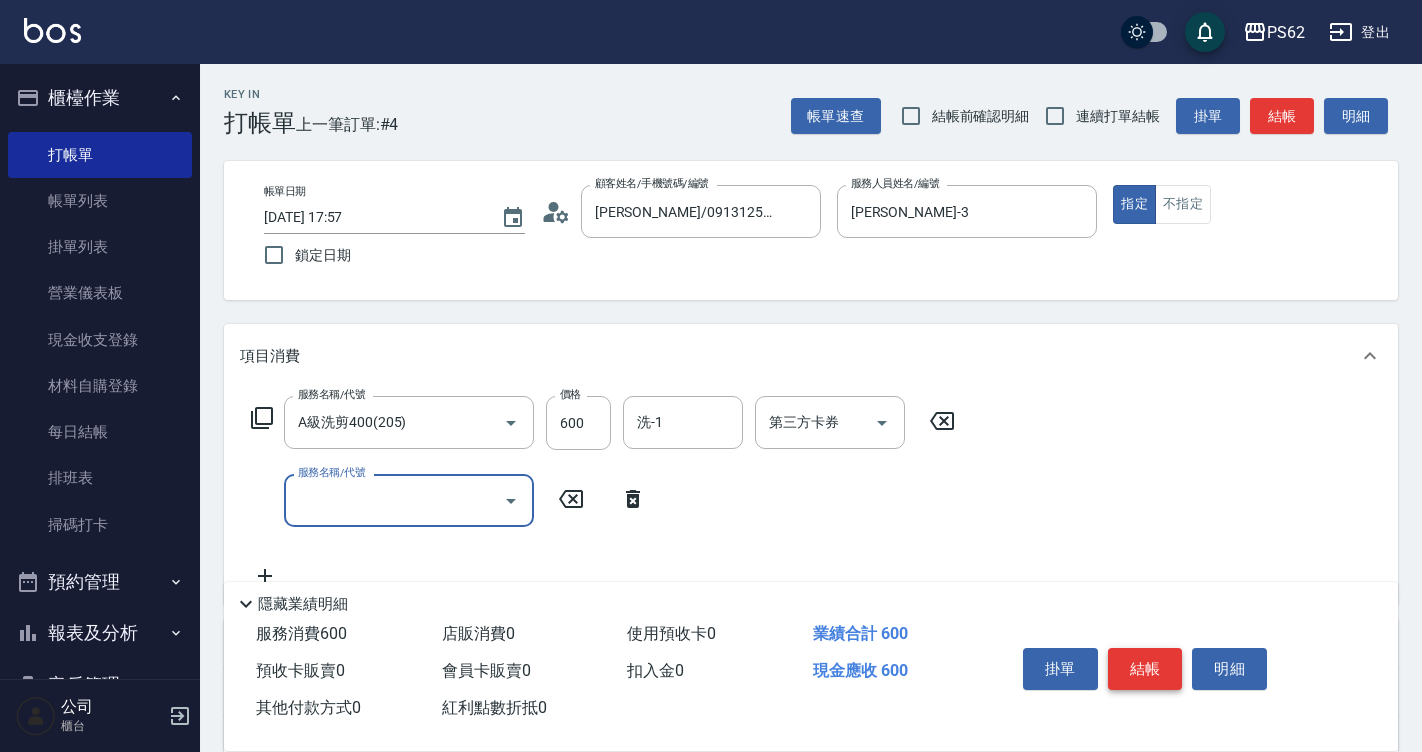 click on "結帳" at bounding box center [1145, 669] 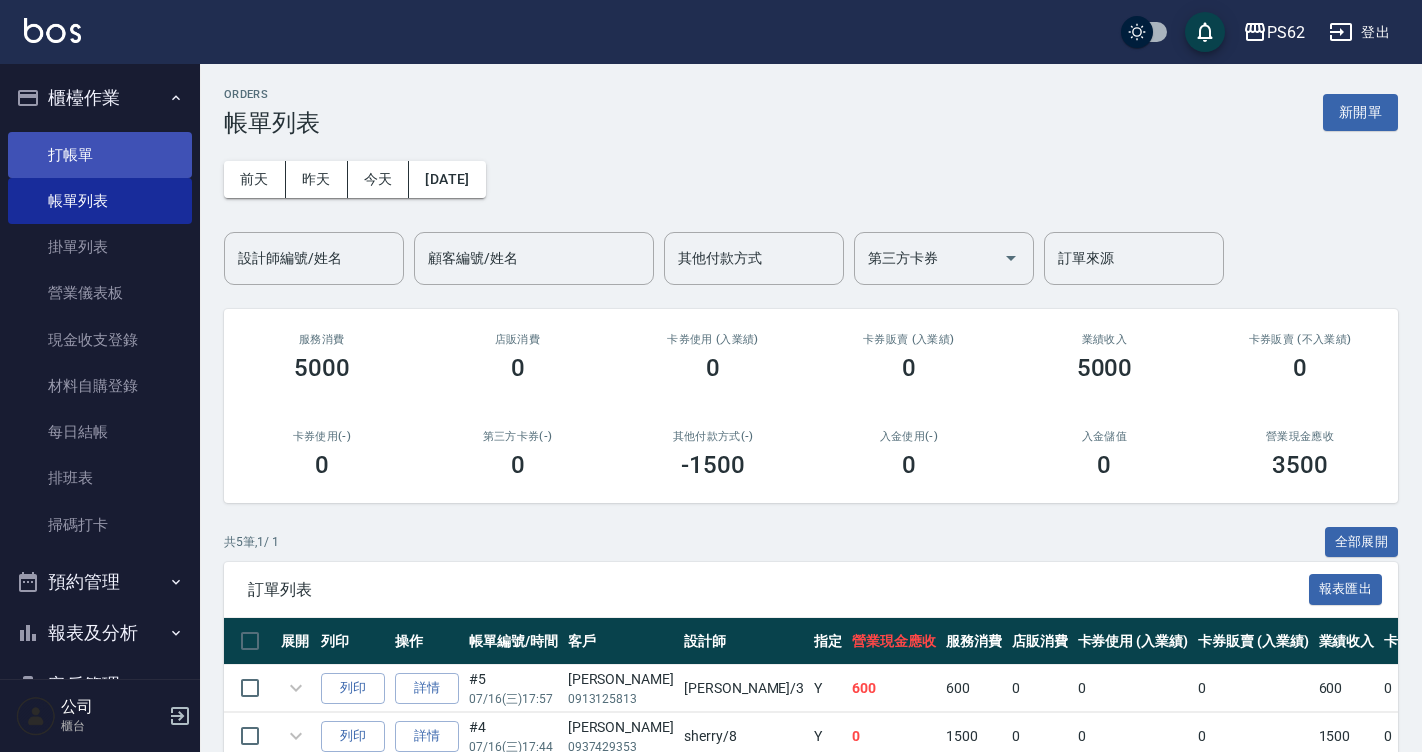 click on "打帳單" at bounding box center [100, 155] 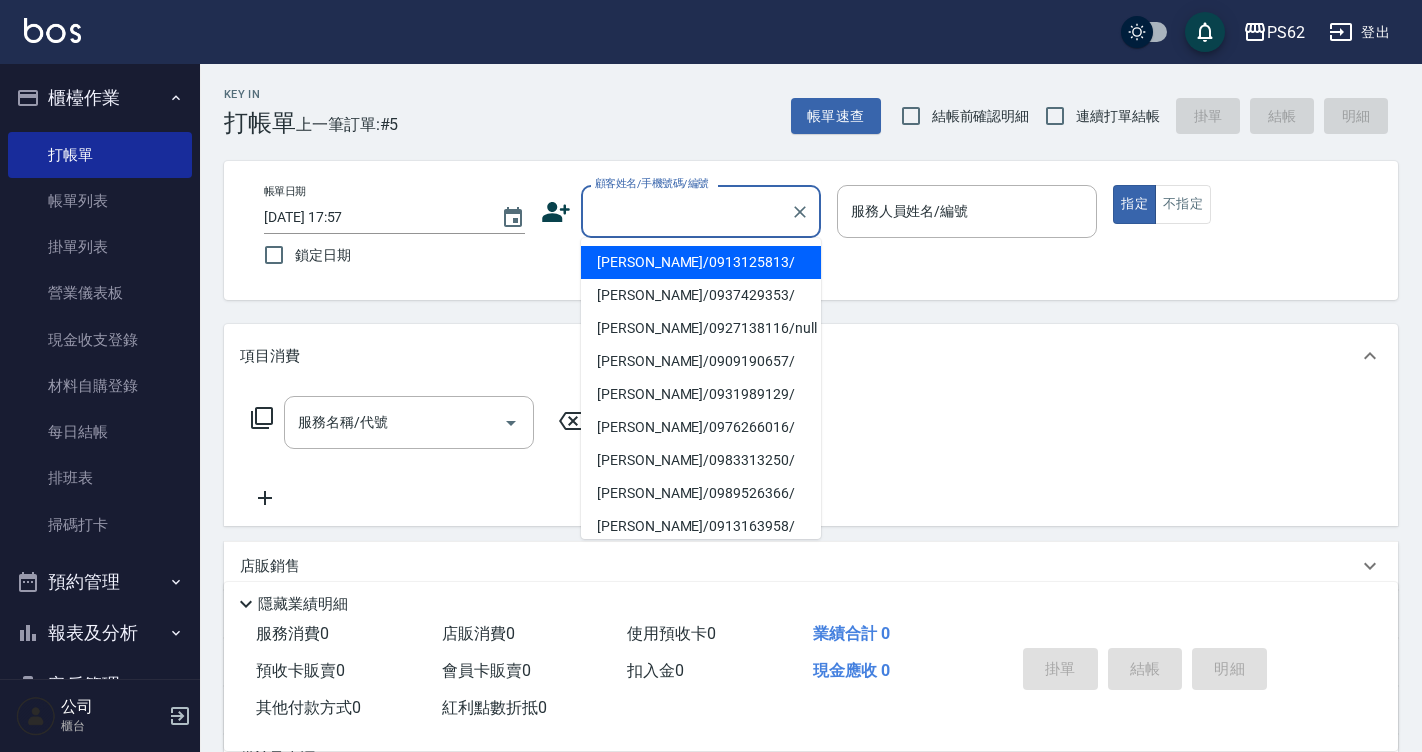 drag, startPoint x: 656, startPoint y: 221, endPoint x: 684, endPoint y: 180, distance: 49.648766 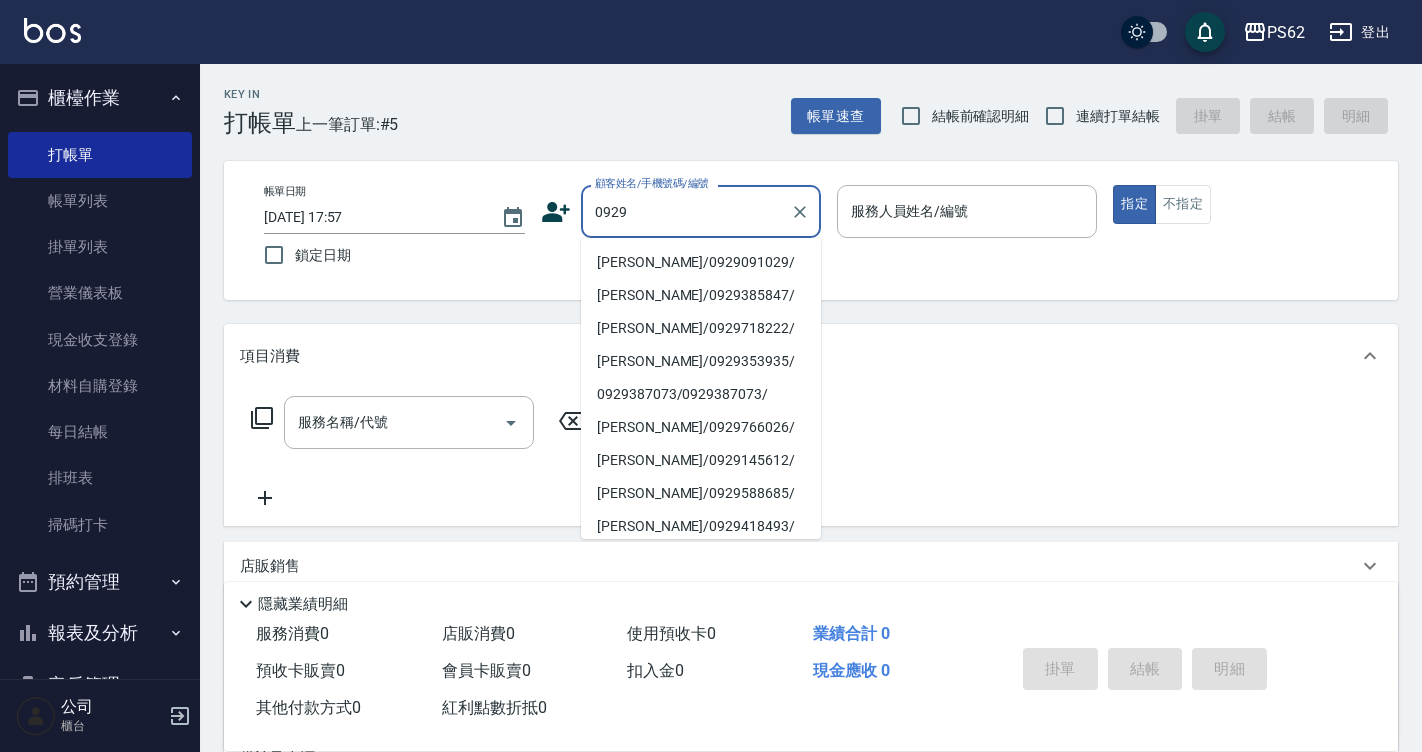 type on "鄧櫻瑜/0929091029/" 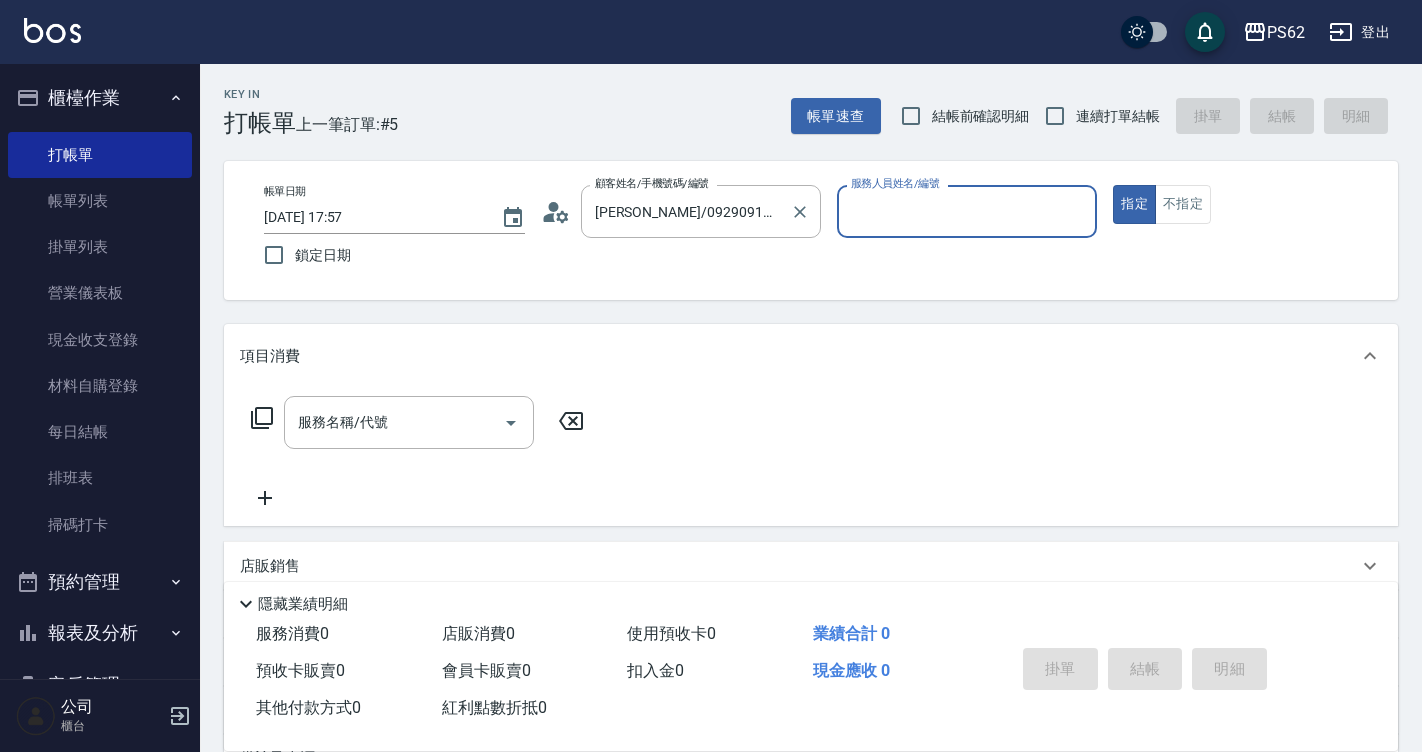 type on "Rita-2" 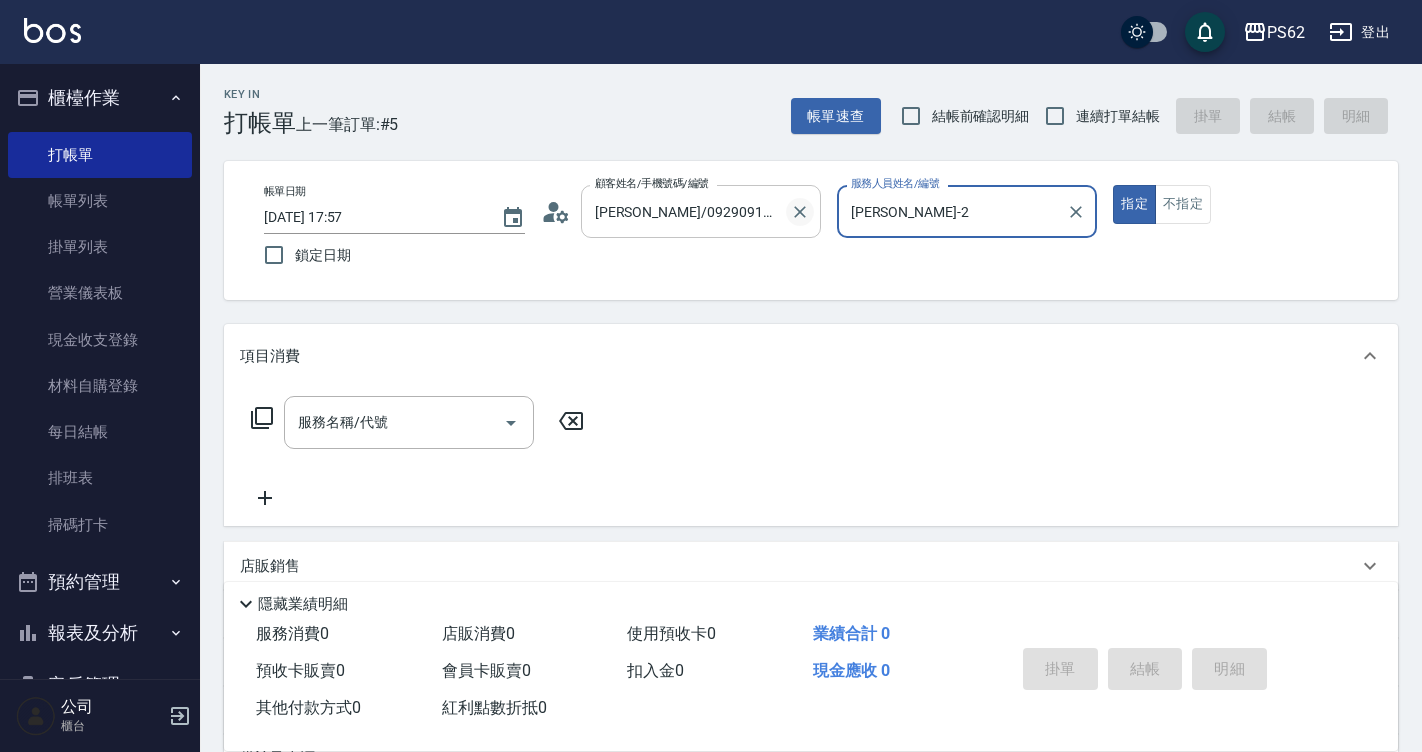 click 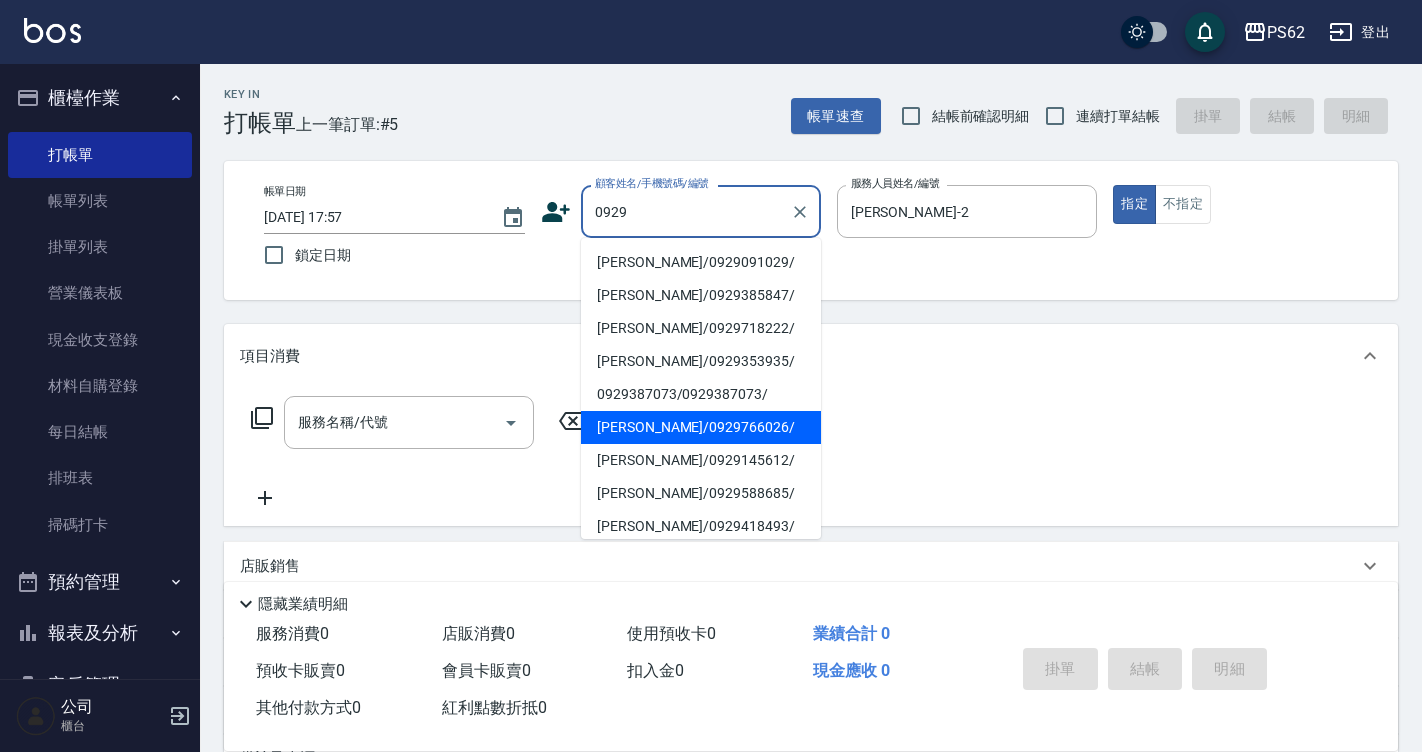 click on "[PERSON_NAME]/0929766026/" at bounding box center (701, 427) 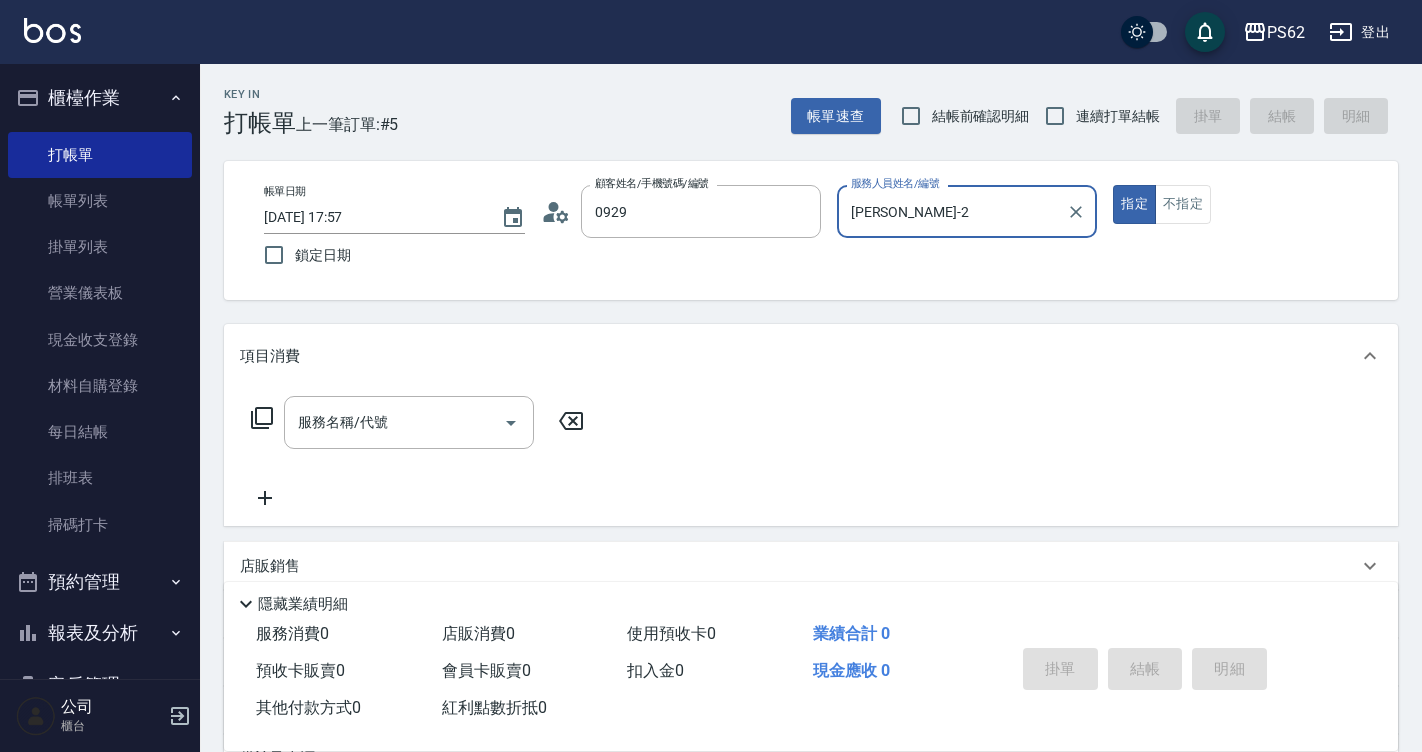 type on "[PERSON_NAME]/0929766026/" 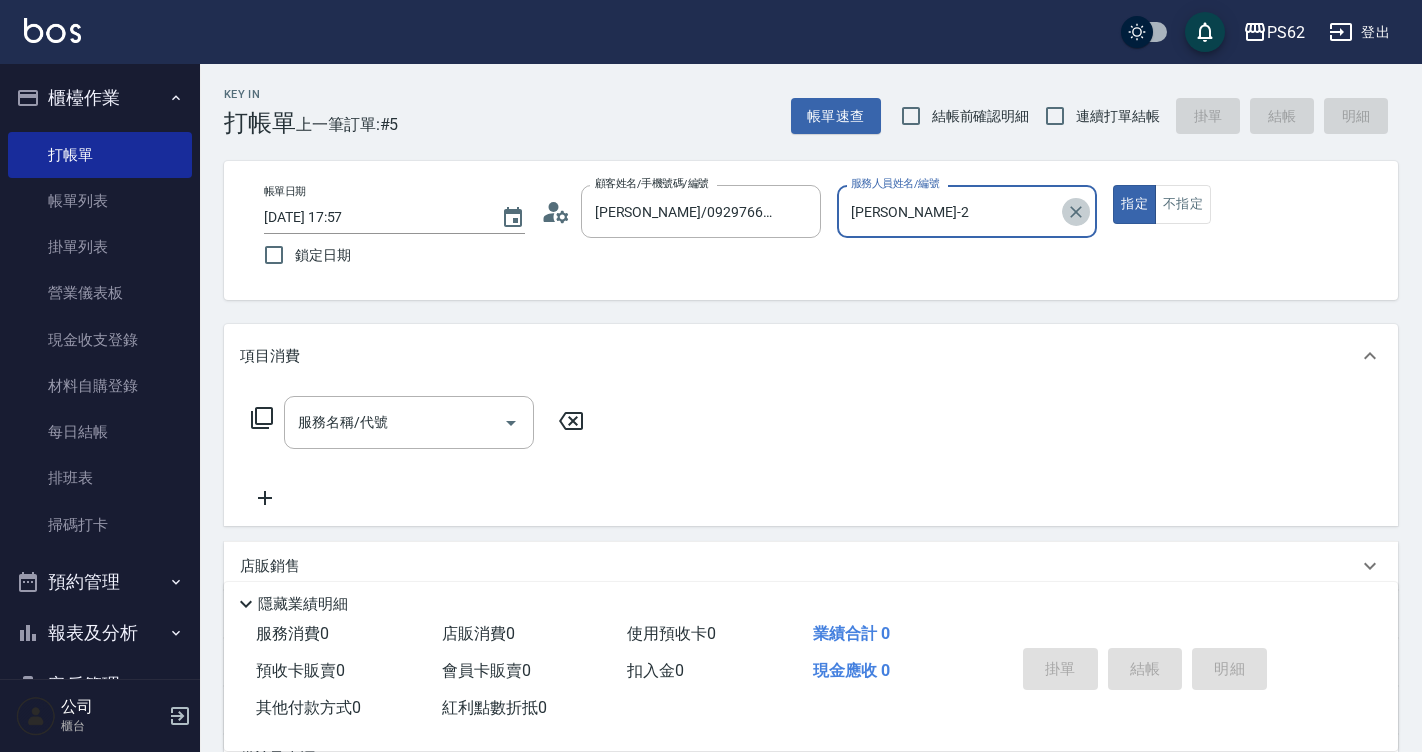 click 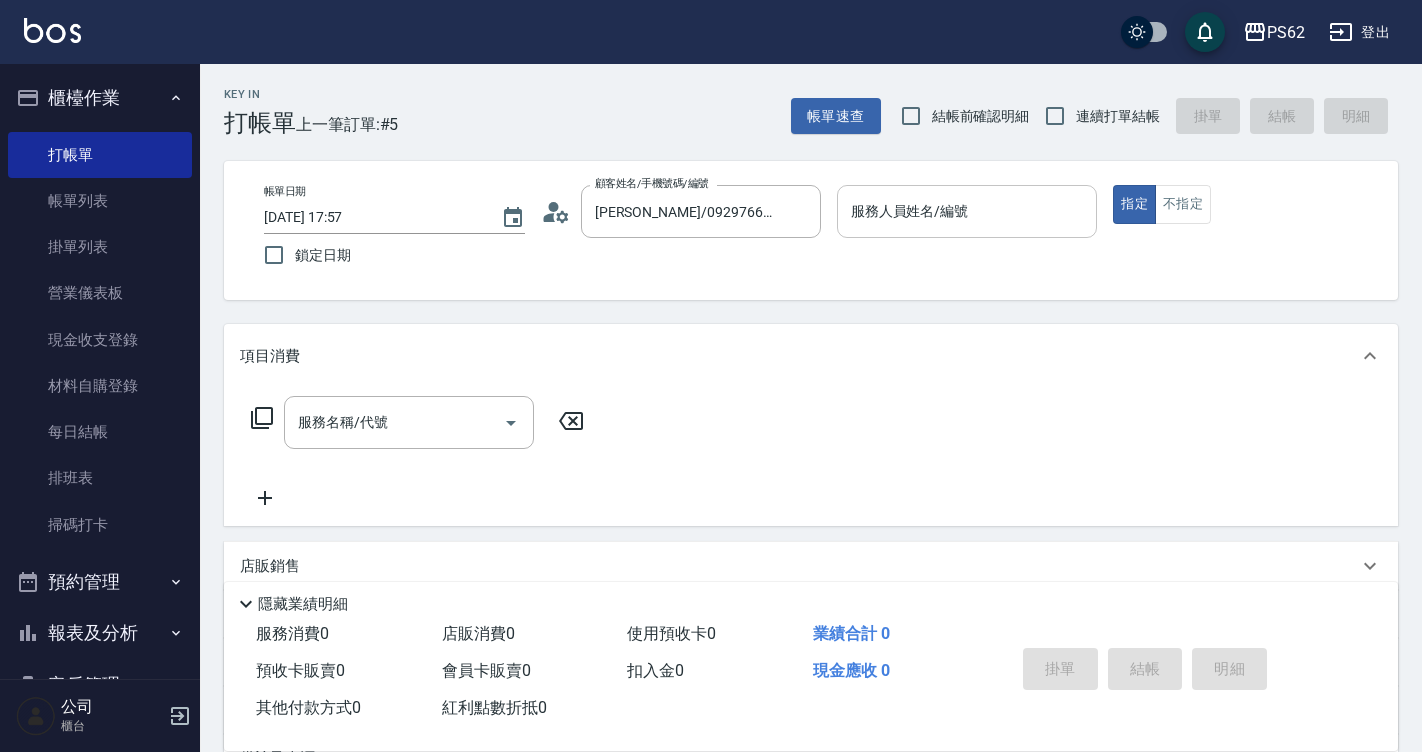 click on "顧客姓名/手機號碼/編號 陳琦涵/0929766026/ 顧客姓名/手機號碼/編號" at bounding box center [681, 211] 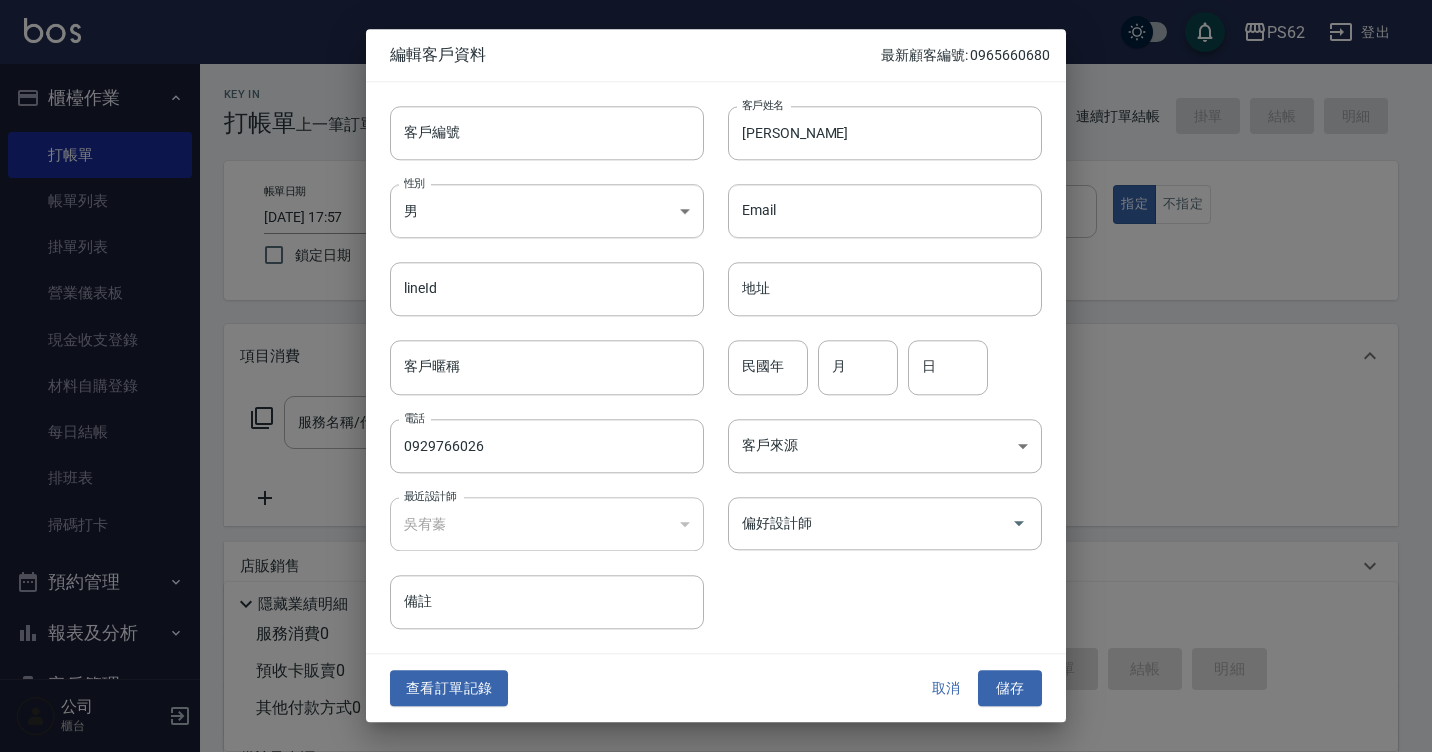 drag, startPoint x: 455, startPoint y: 515, endPoint x: 407, endPoint y: 515, distance: 48 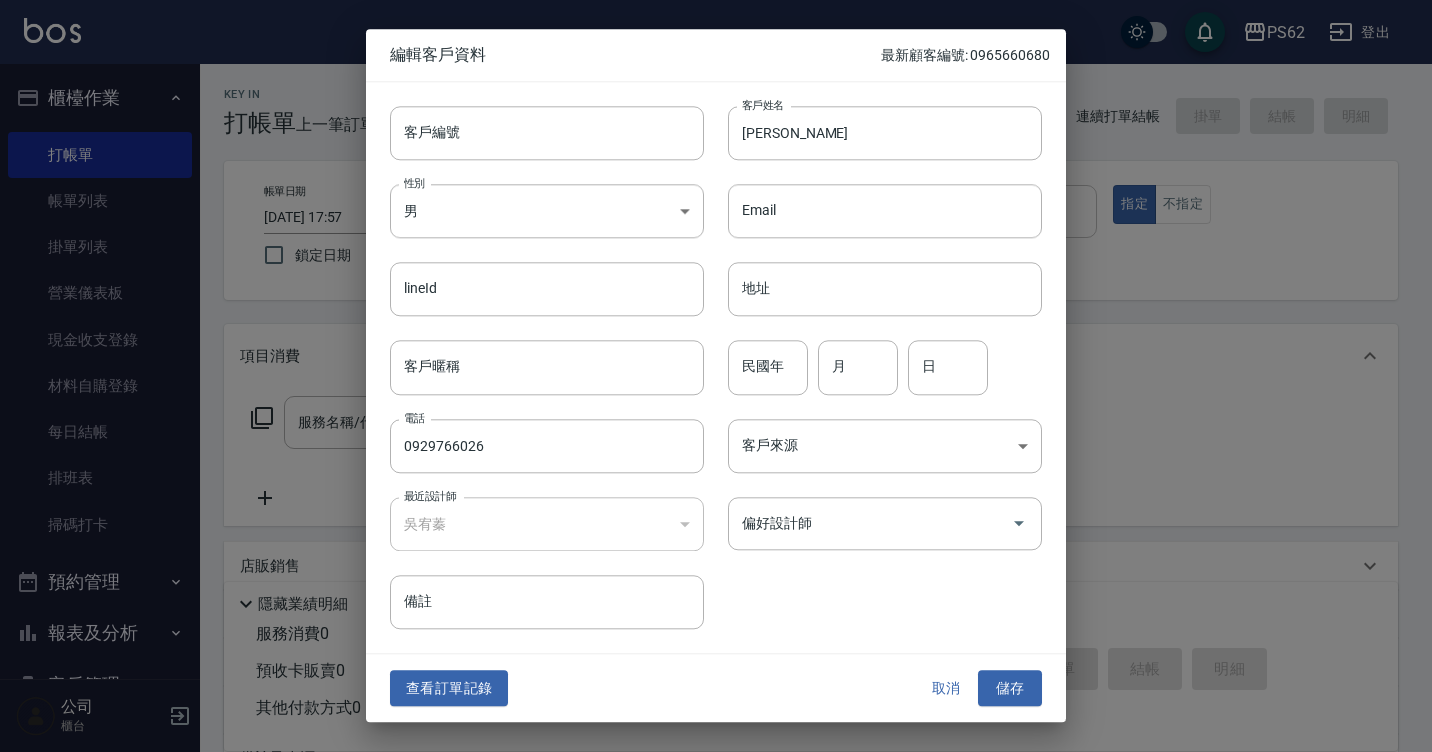 drag, startPoint x: 450, startPoint y: 515, endPoint x: 393, endPoint y: 544, distance: 63.953106 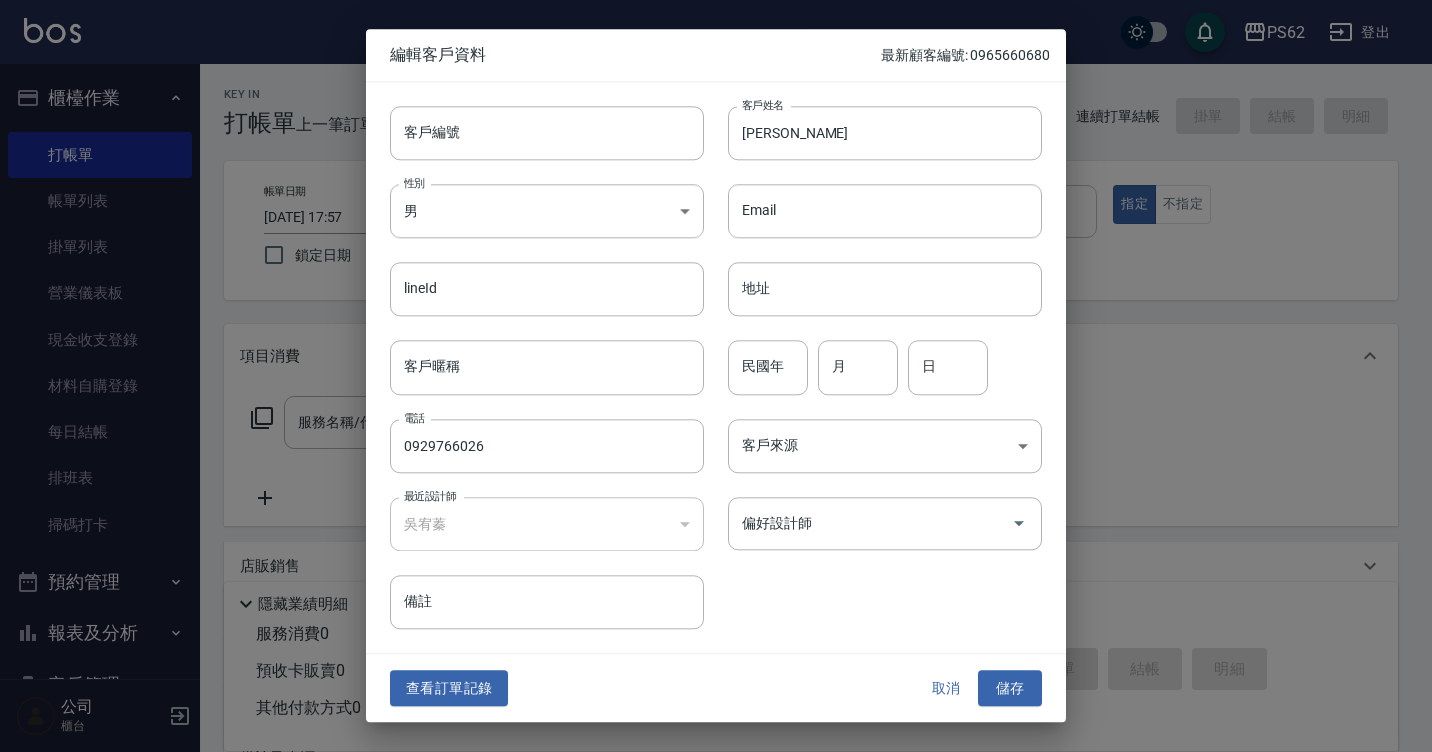 click on "查看訂單記錄 取消 儲存" at bounding box center [716, 688] 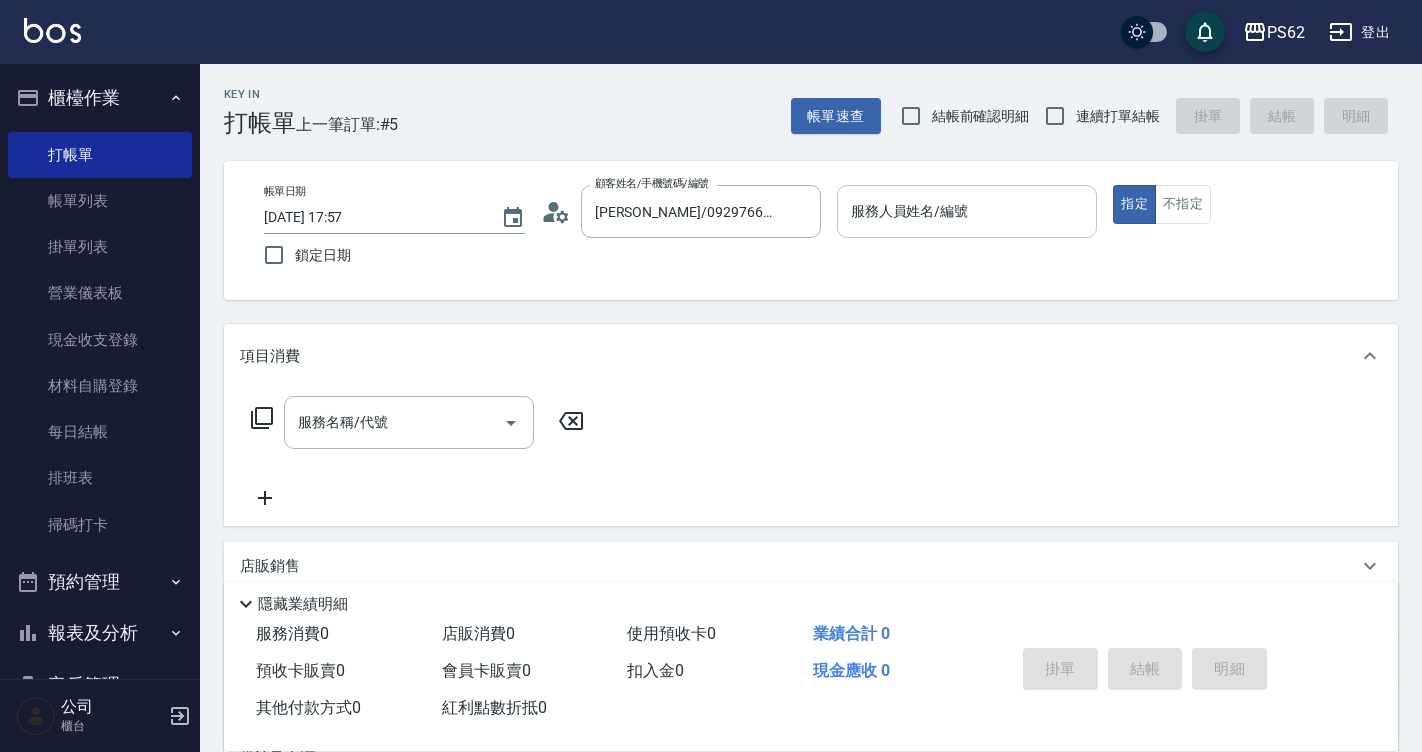 click on "服務人員姓名/編號" at bounding box center [967, 211] 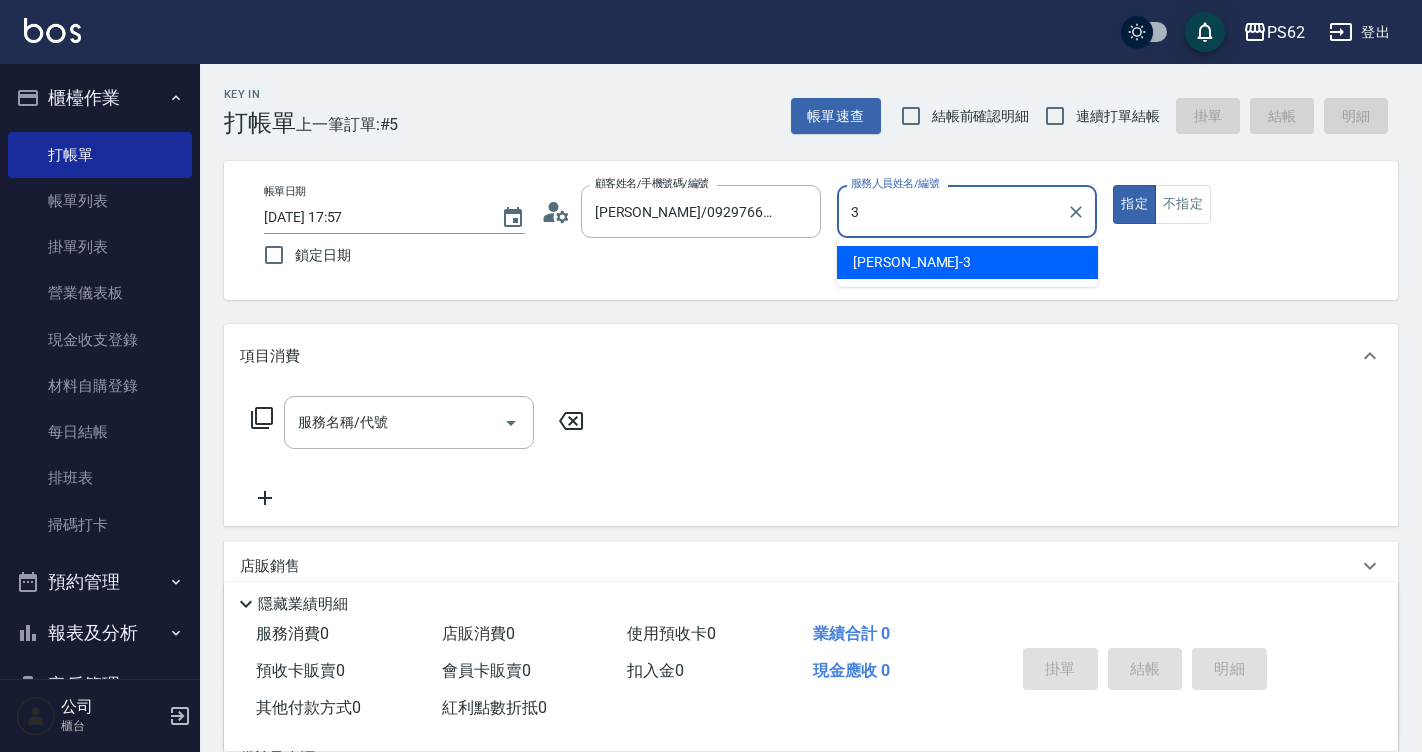 type on "Tina-3" 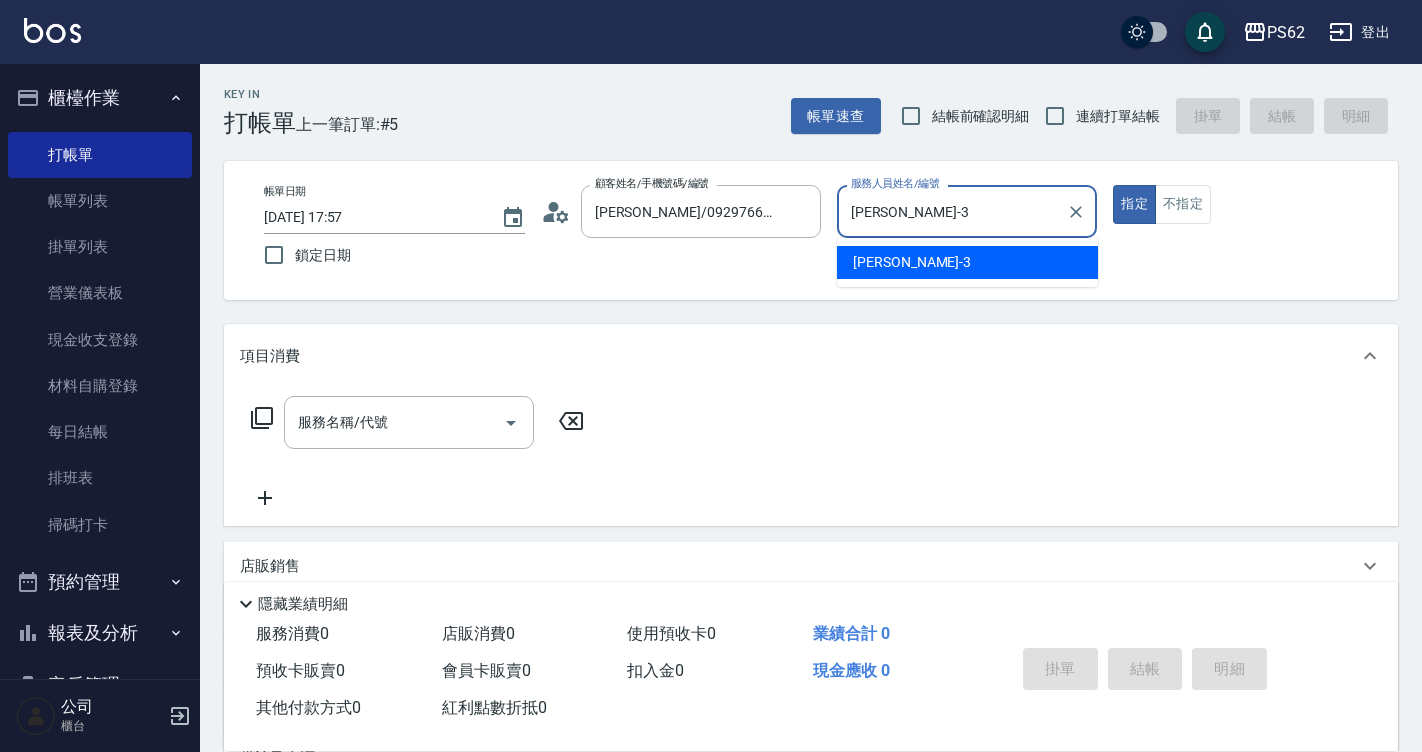 type on "true" 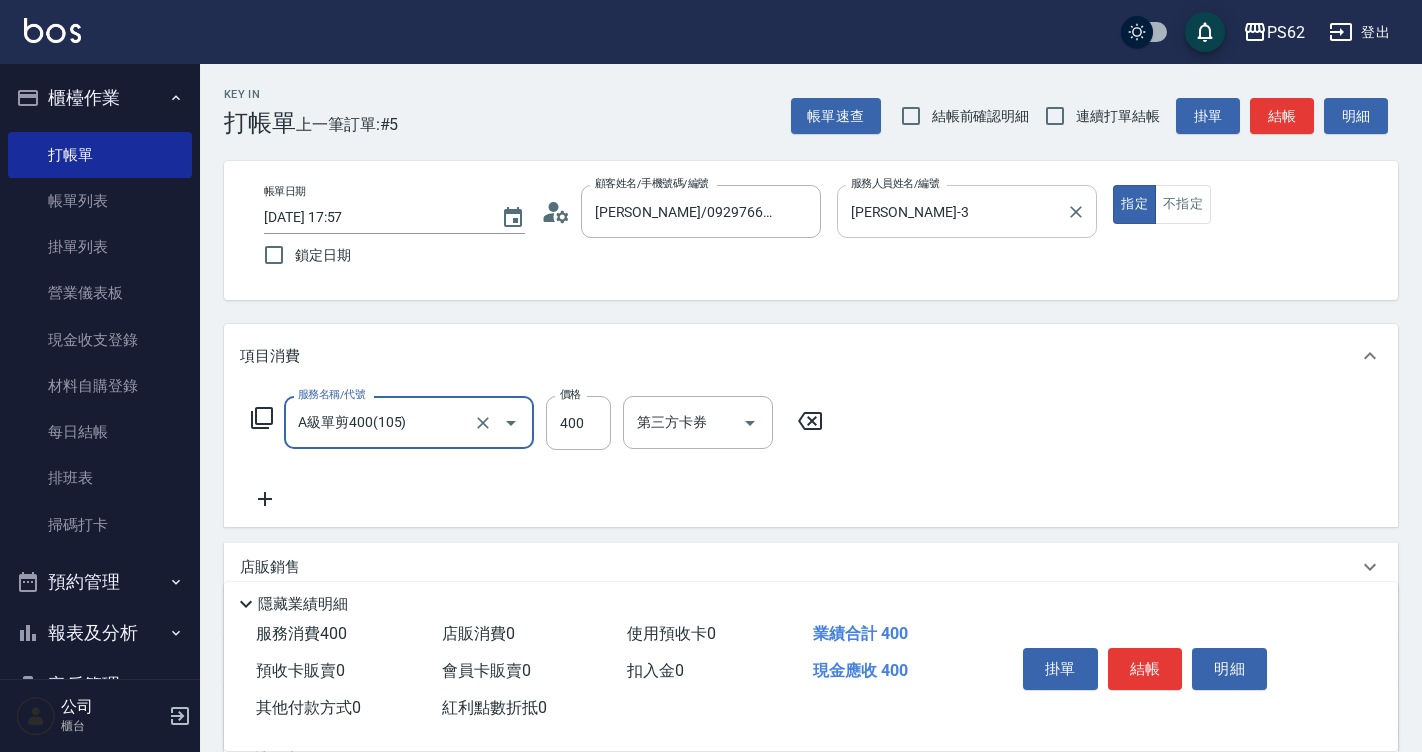 type on "A級單剪400(105)" 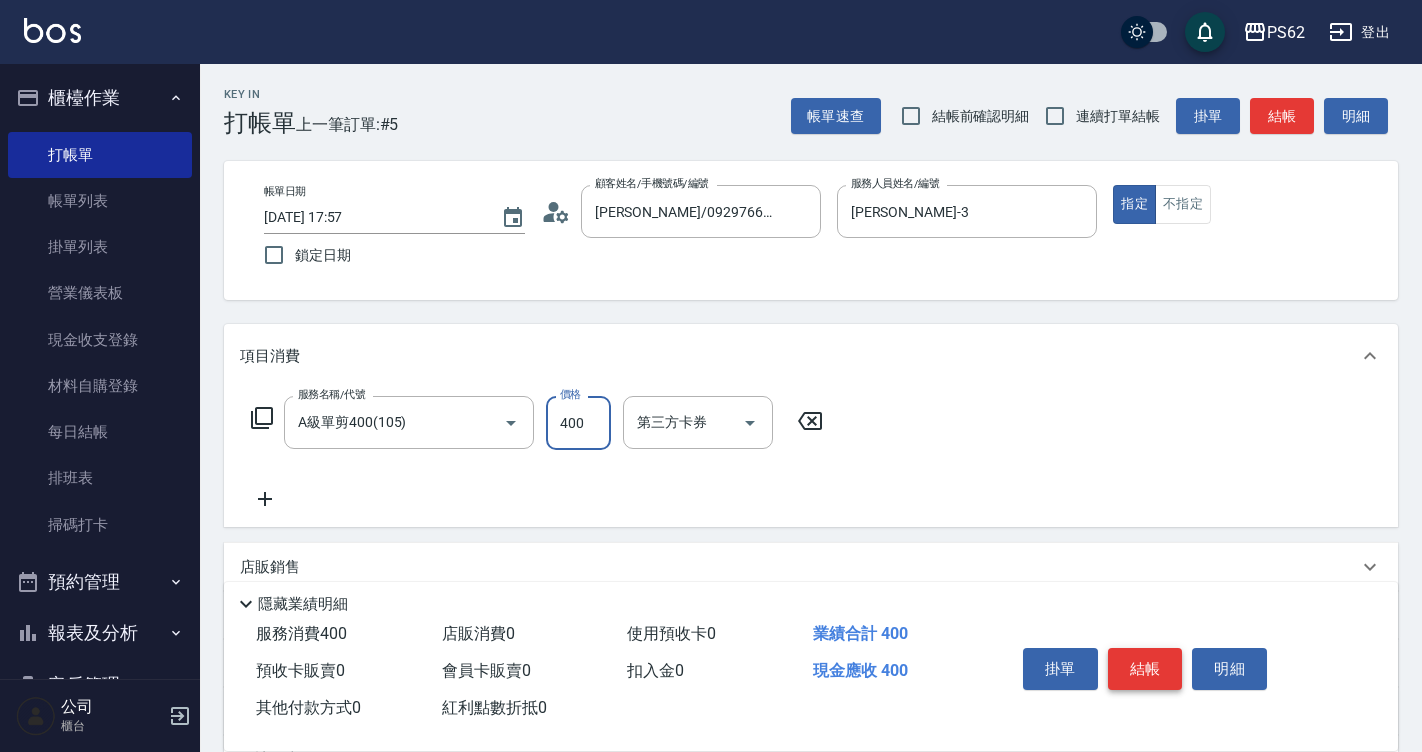 click on "結帳" at bounding box center (1145, 669) 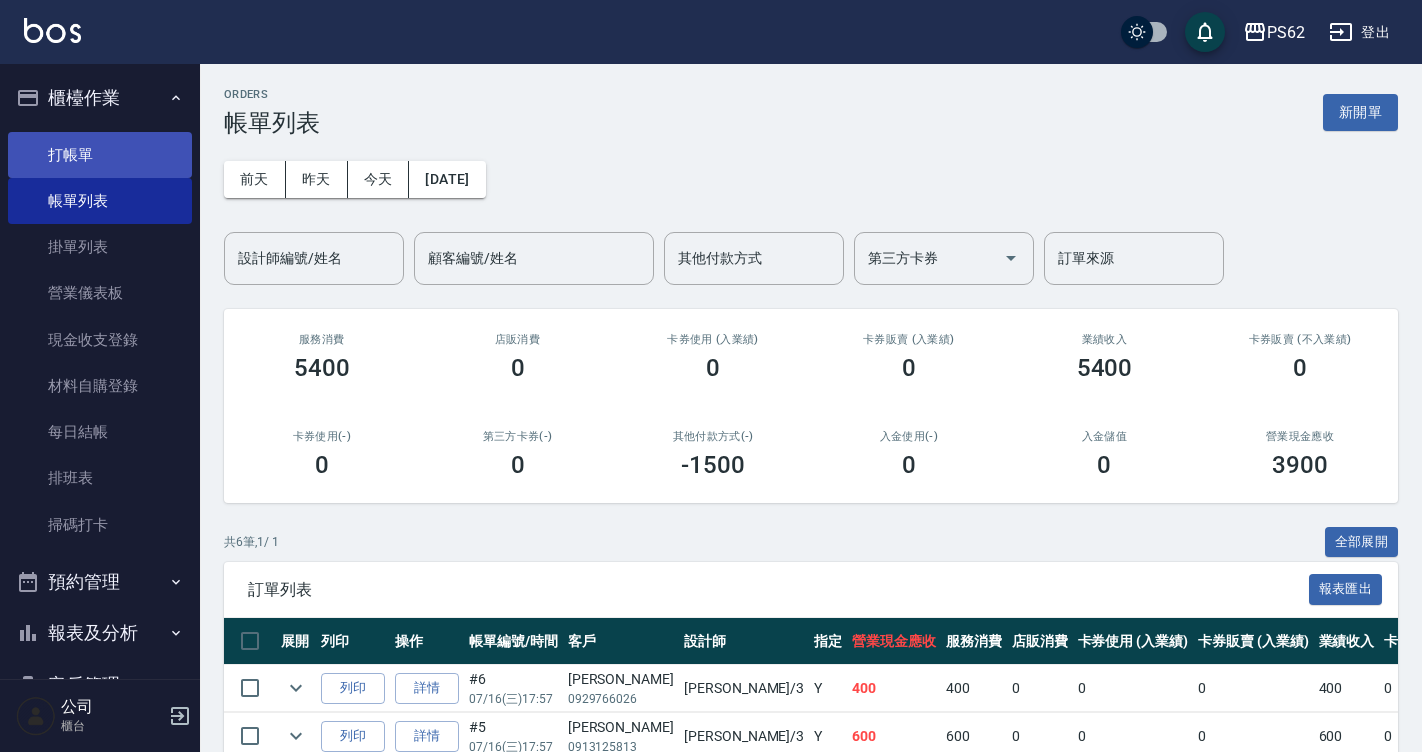 click on "打帳單" at bounding box center (100, 155) 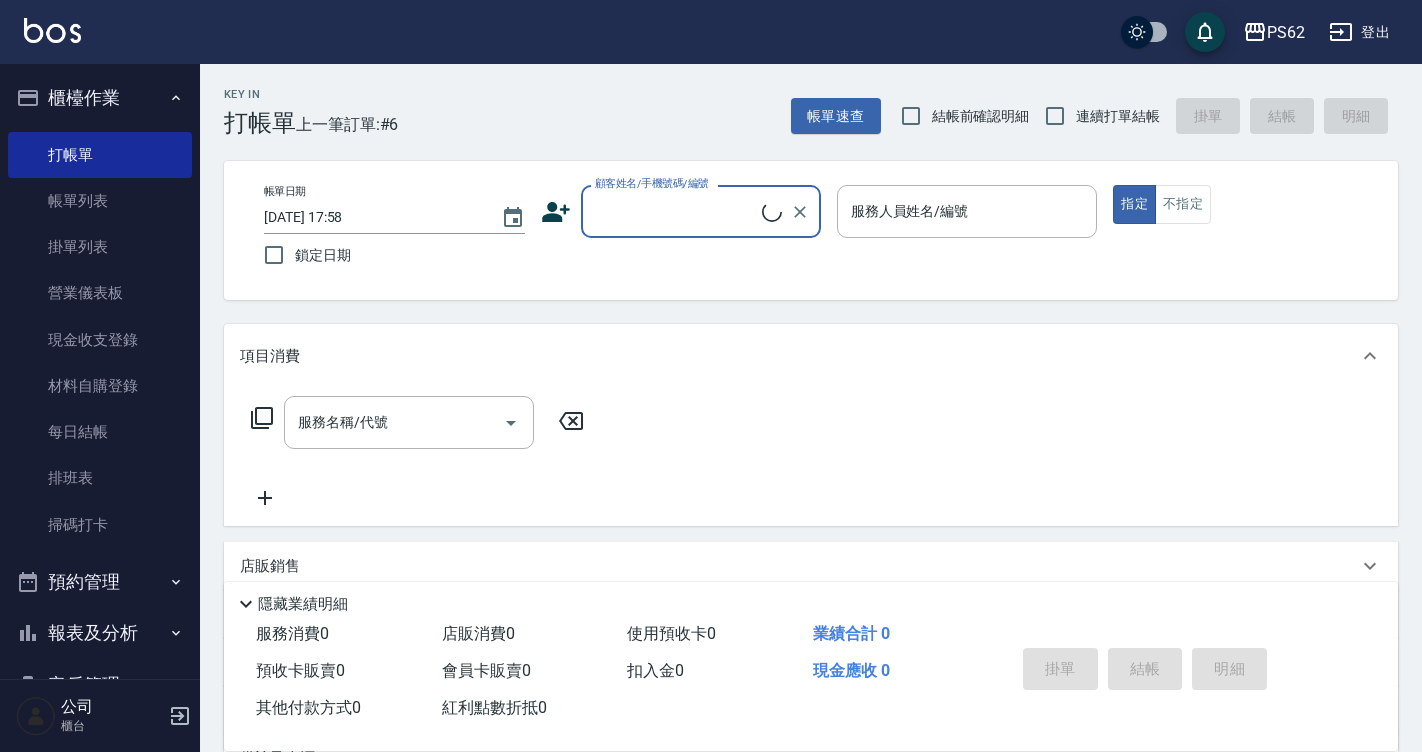 click on "顧客姓名/手機號碼/編號" at bounding box center [676, 211] 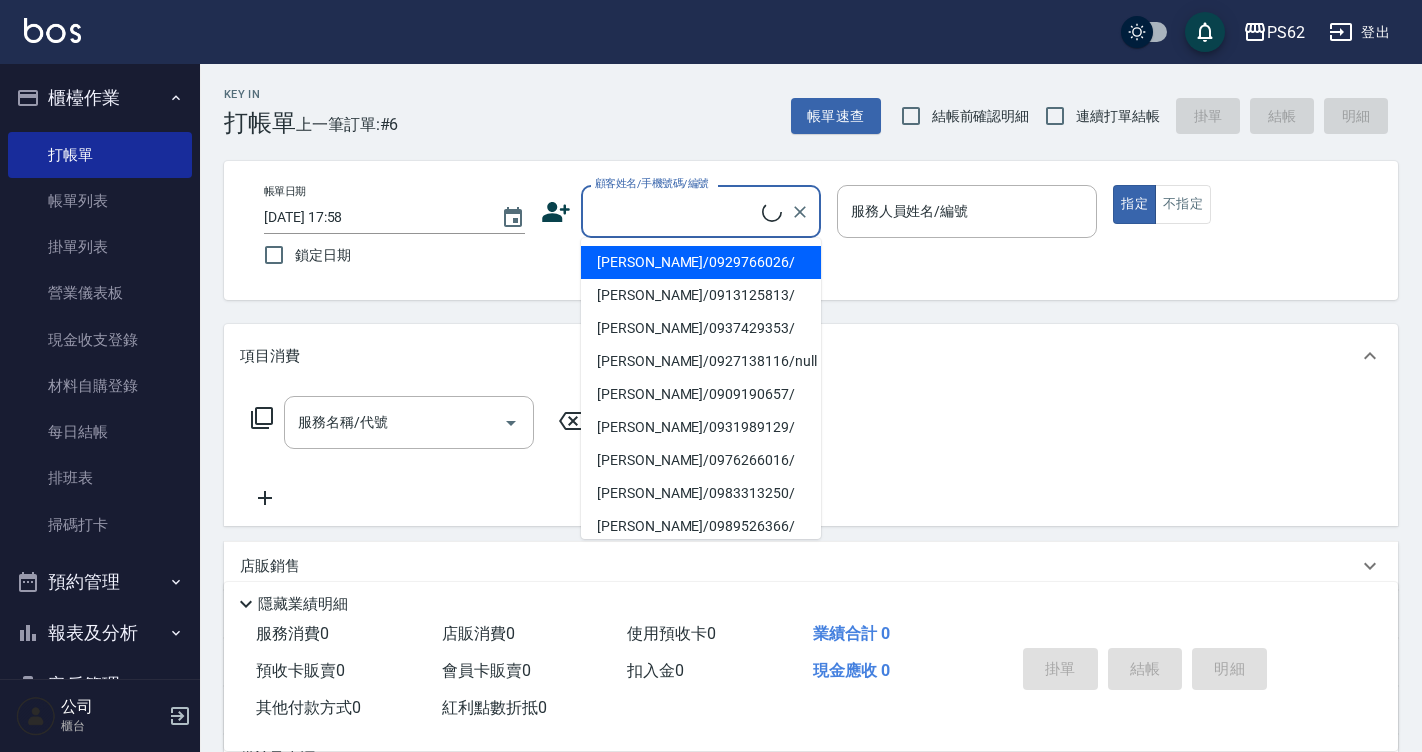 click on "顧客姓名/手機號碼/編號" at bounding box center [676, 211] 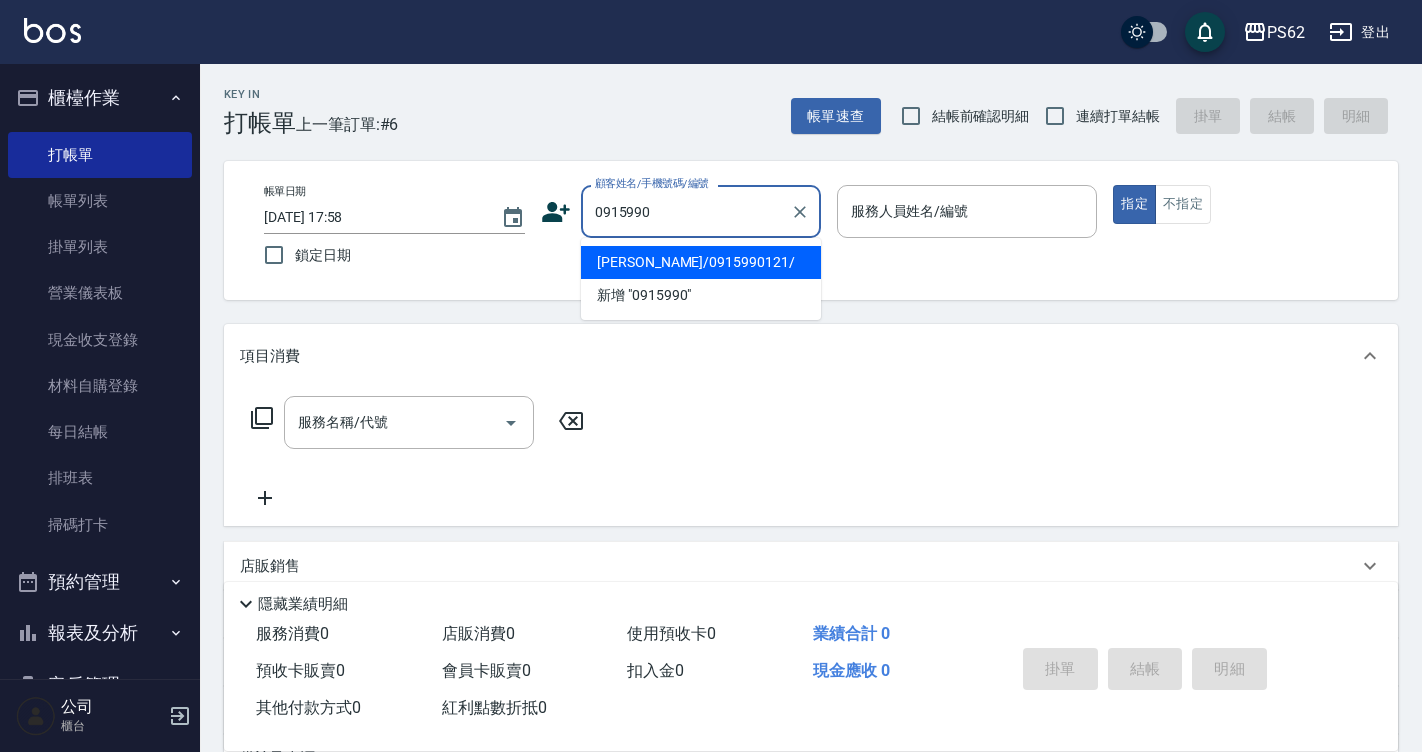 type on "[PERSON_NAME]/0915990121/" 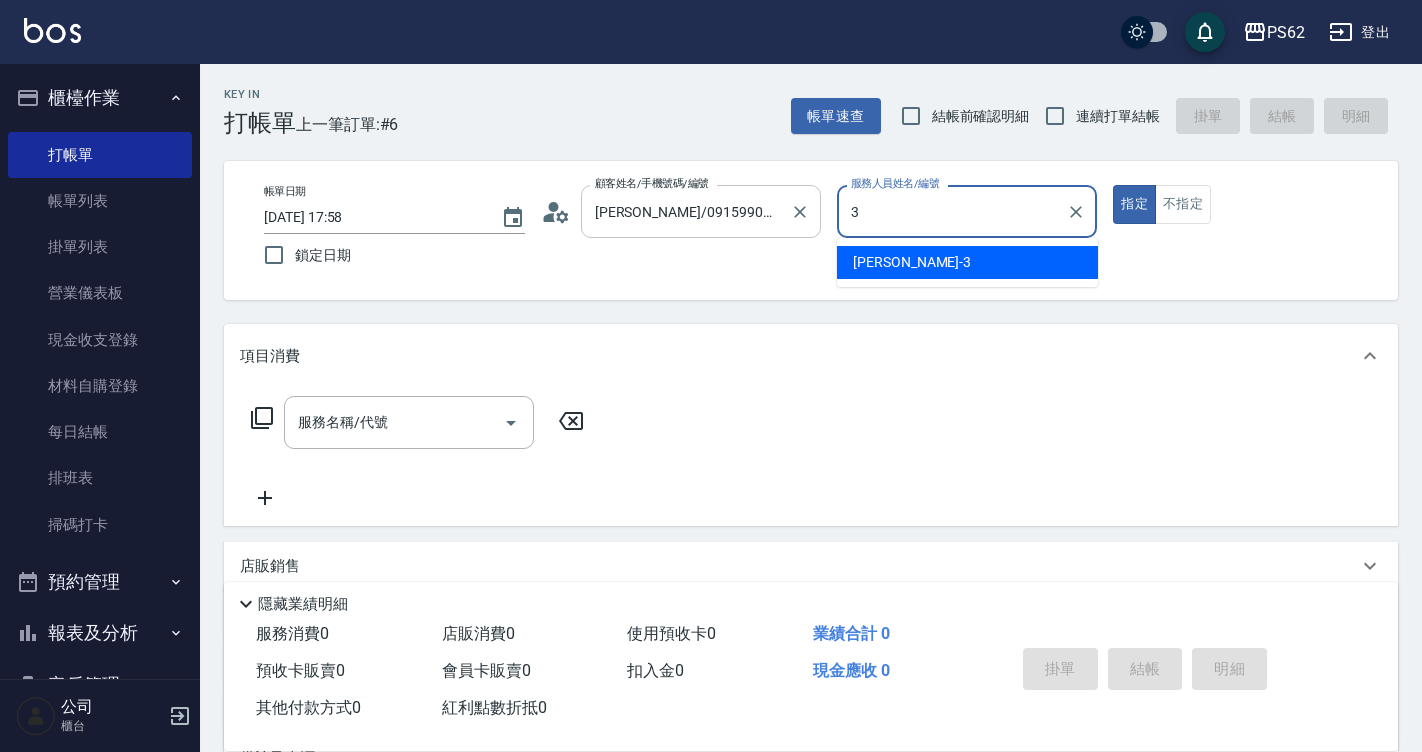 type on "Tina-3" 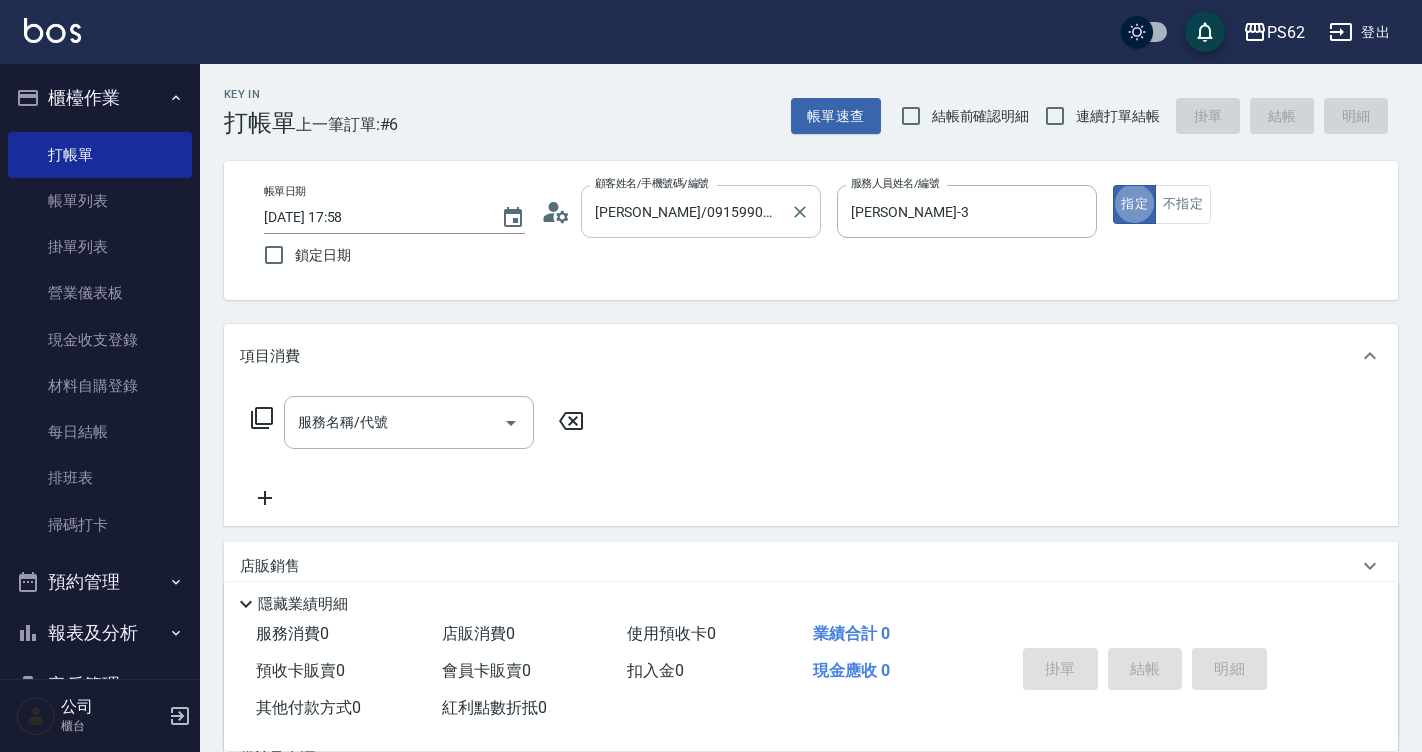 type on "true" 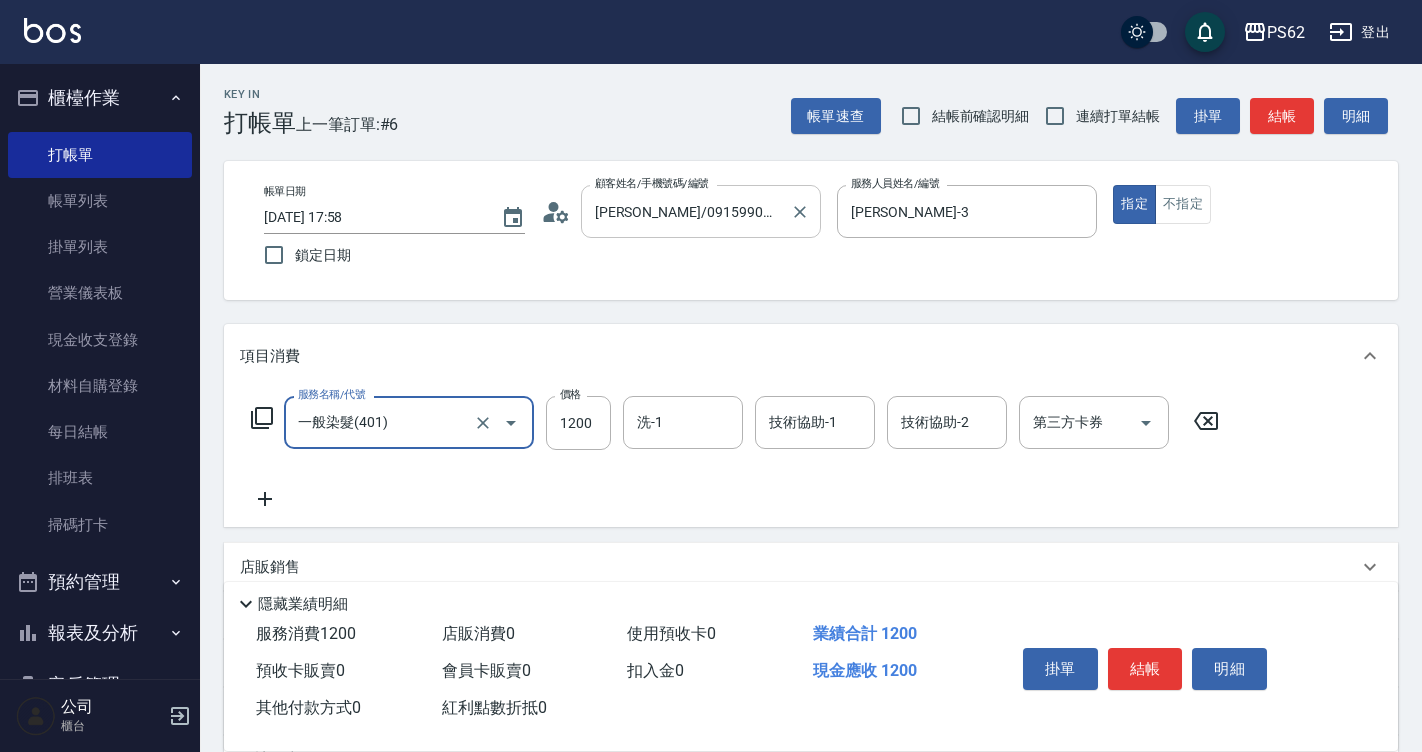 type on "一般染髮(401)" 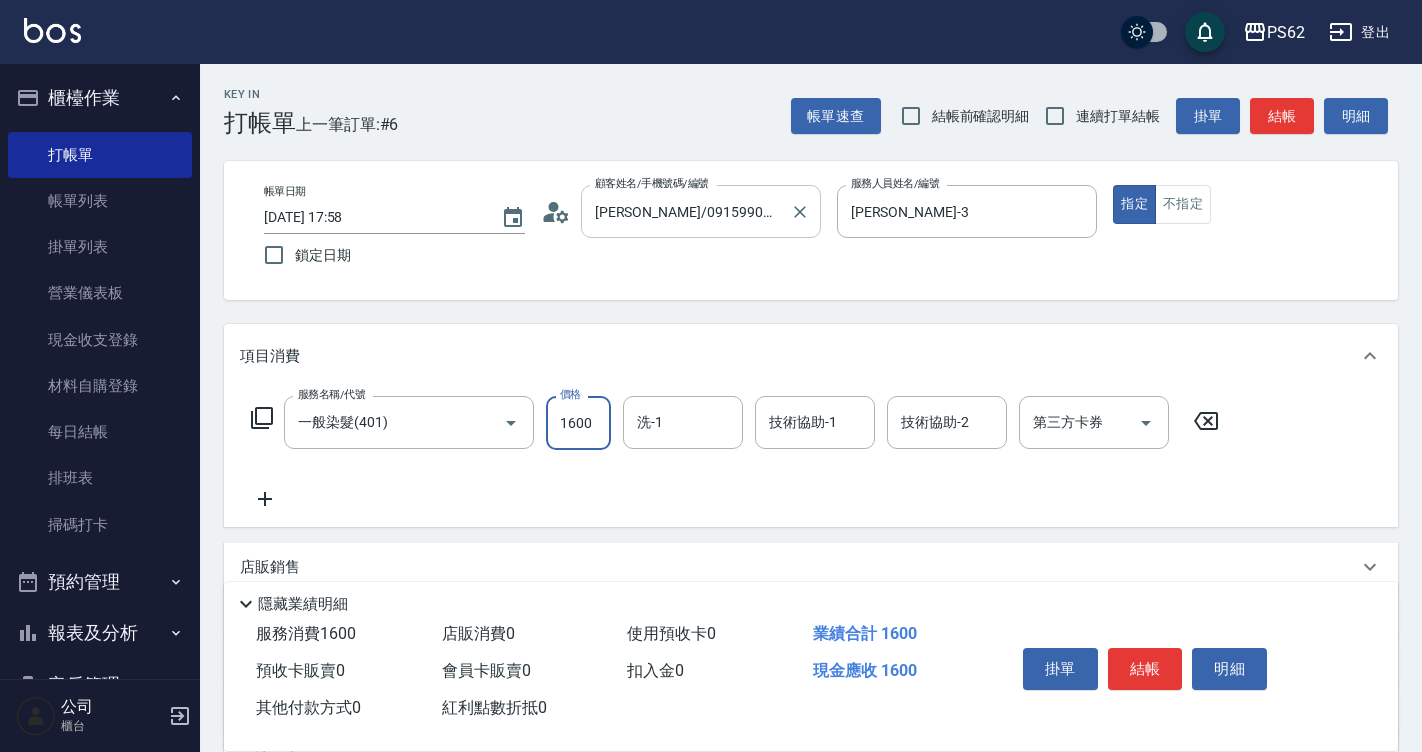 type on "1600" 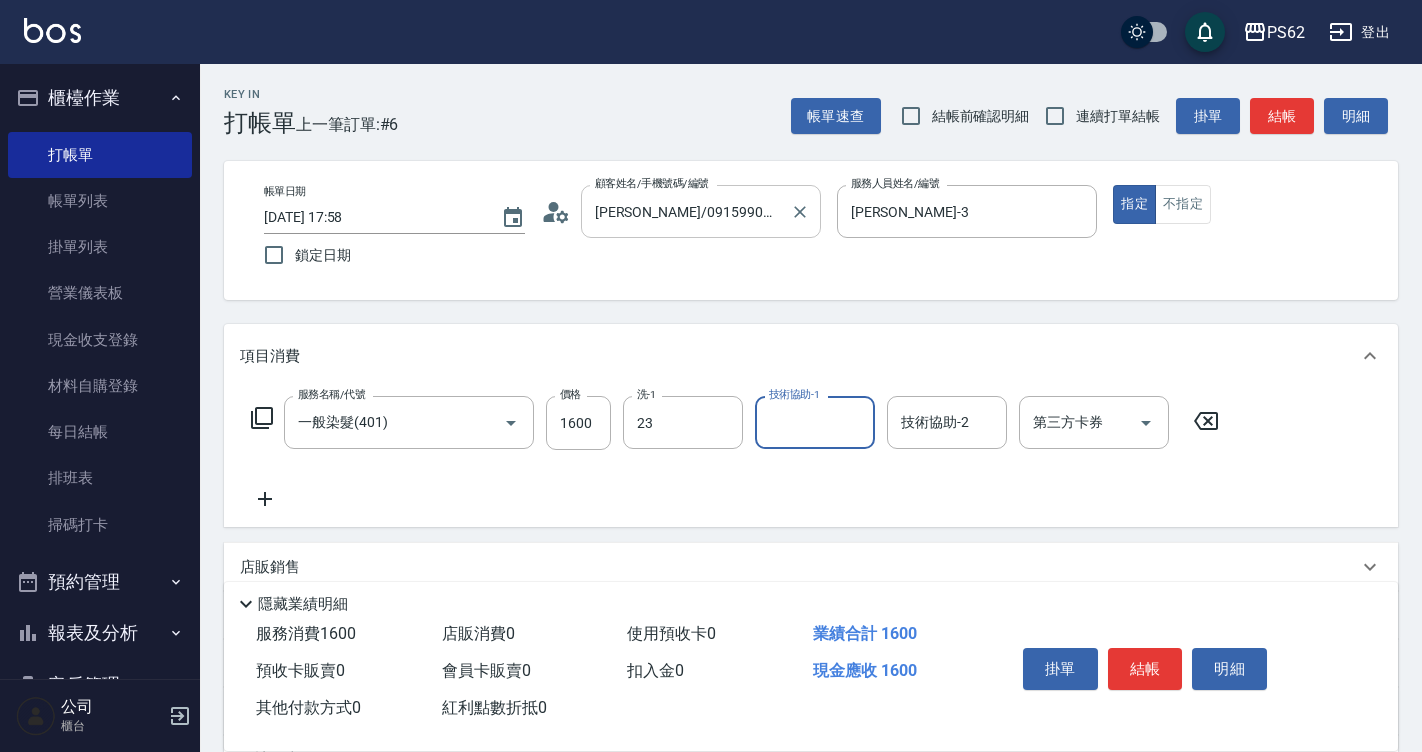 type on "Sunny-23" 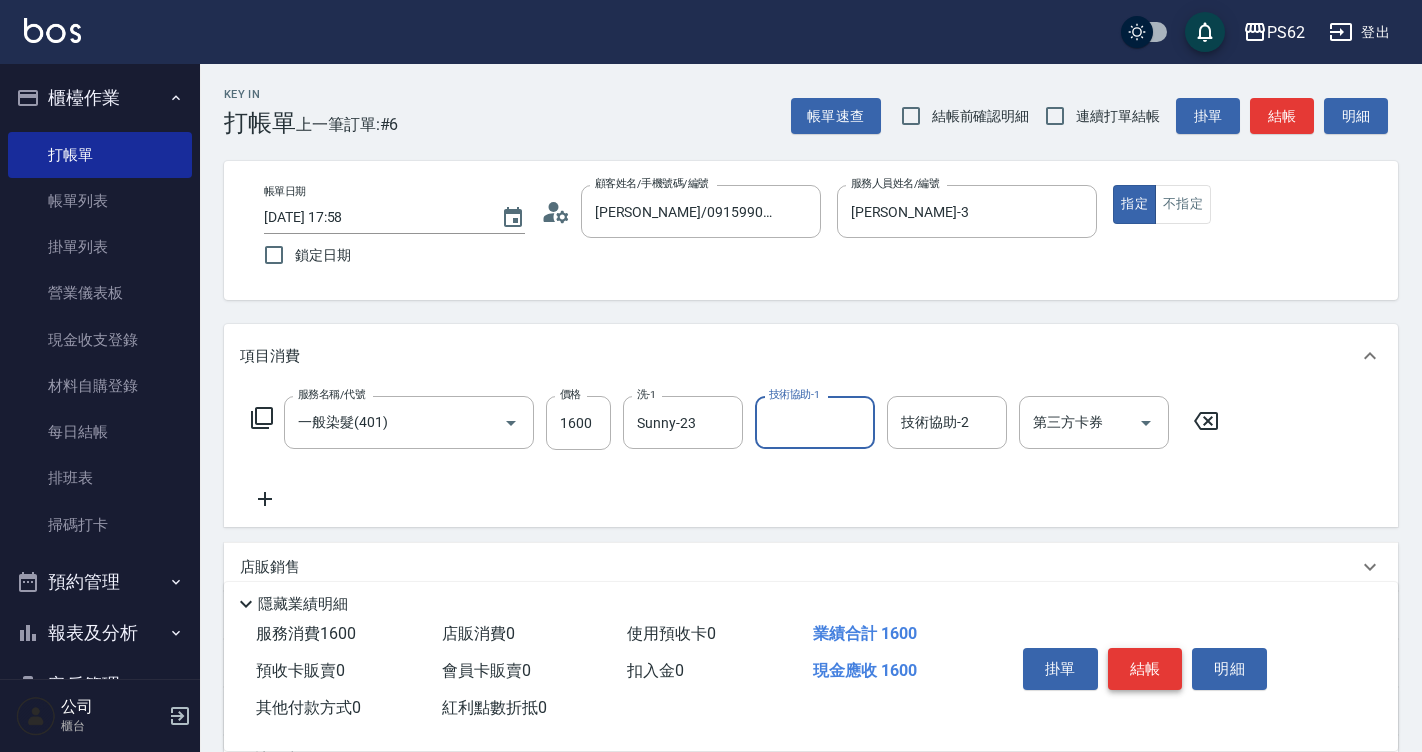 click on "結帳" at bounding box center [1145, 669] 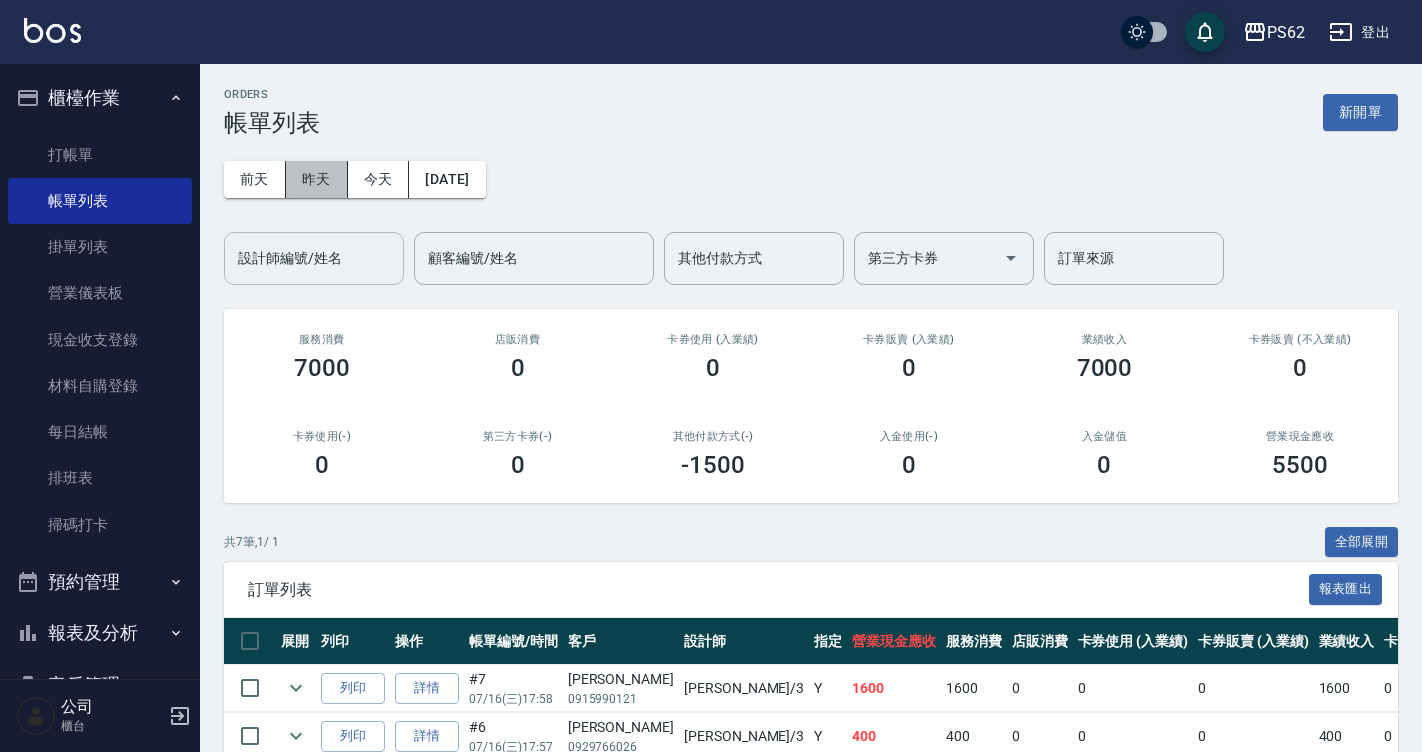click on "昨天" at bounding box center [317, 179] 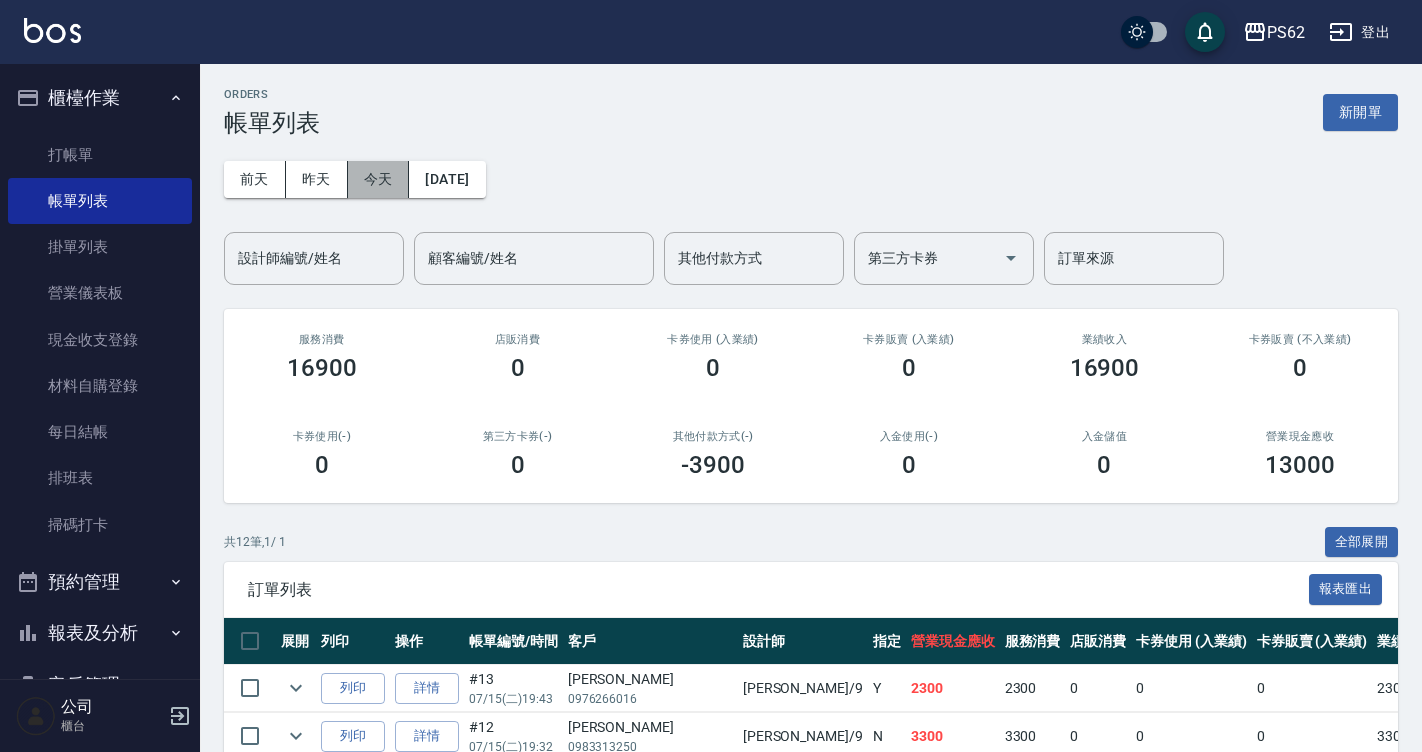 click on "今天" at bounding box center (379, 179) 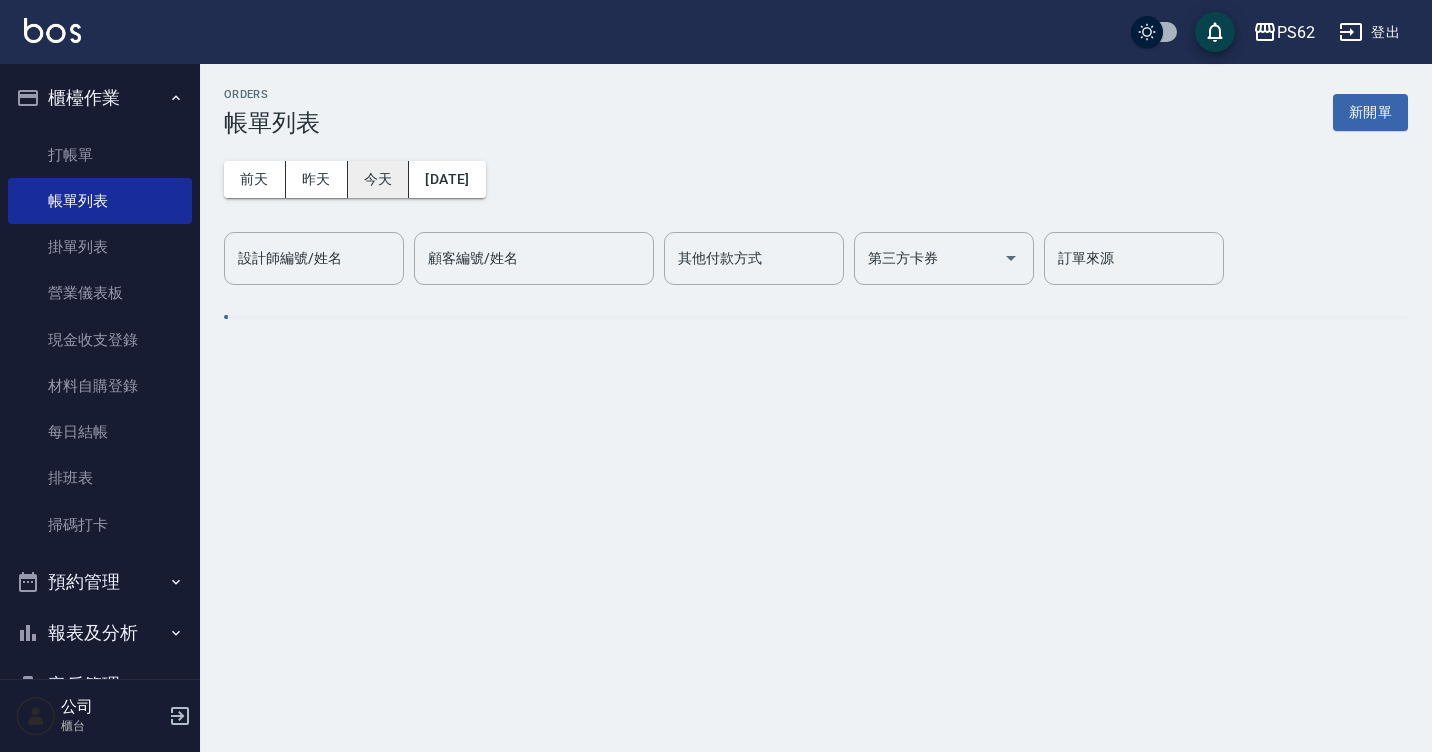 click on "今天" at bounding box center (379, 179) 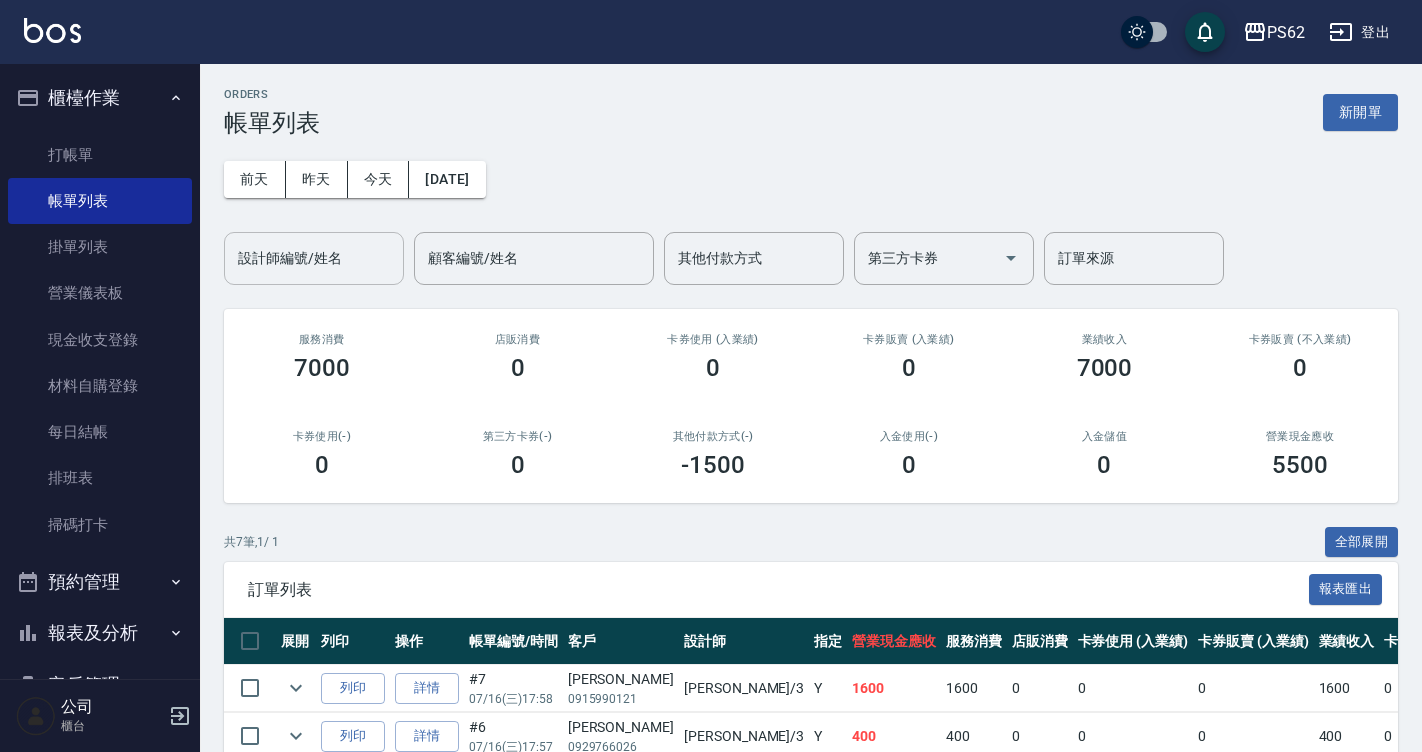 click on "設計師編號/姓名" at bounding box center (314, 258) 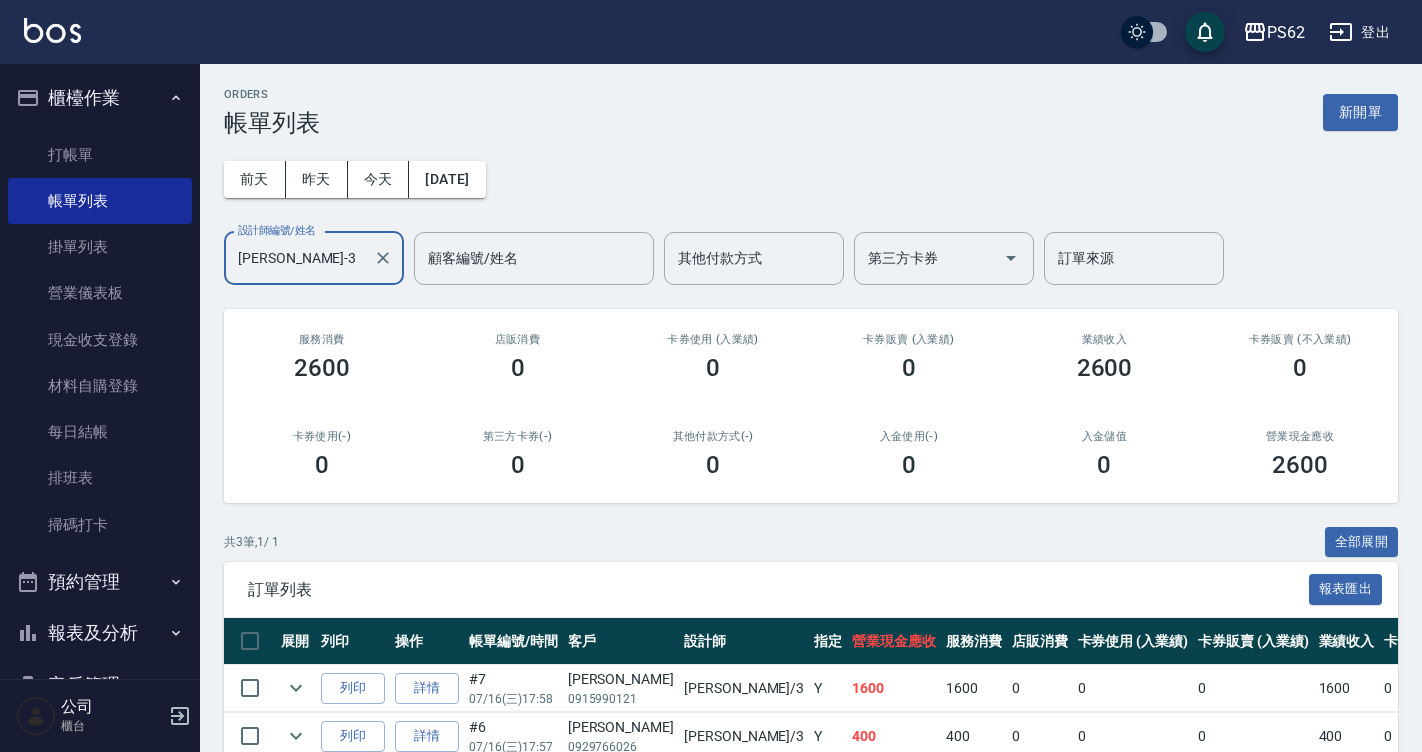 scroll, scrollTop: 150, scrollLeft: 0, axis: vertical 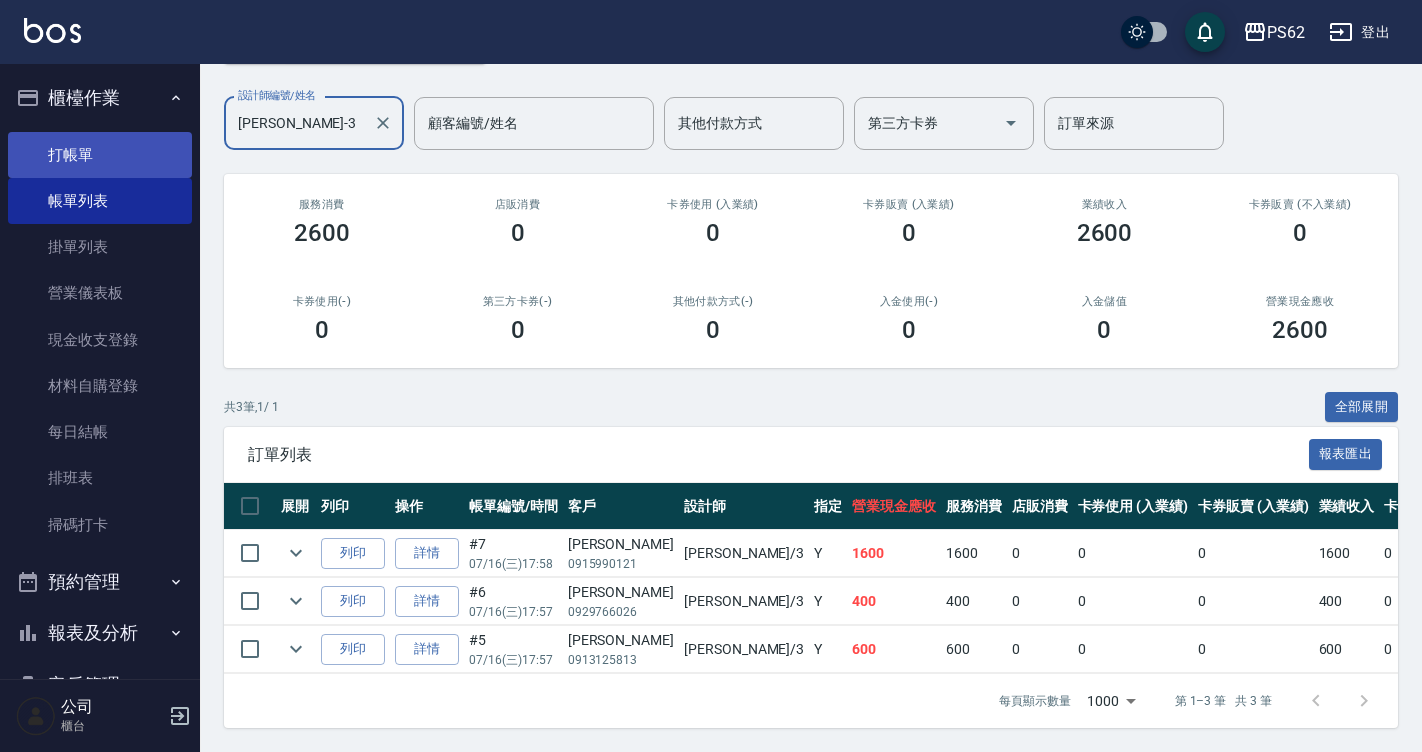 type on "Tina-3" 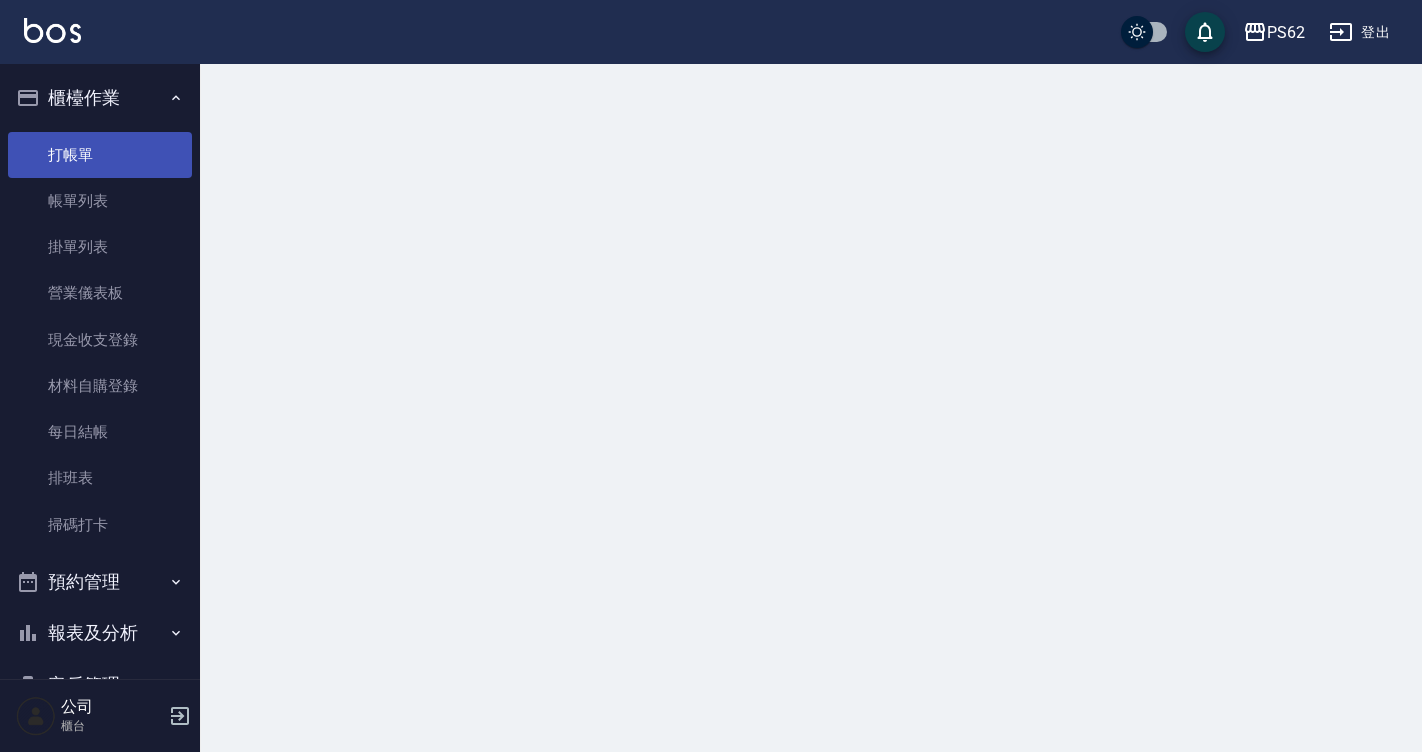 scroll, scrollTop: 0, scrollLeft: 0, axis: both 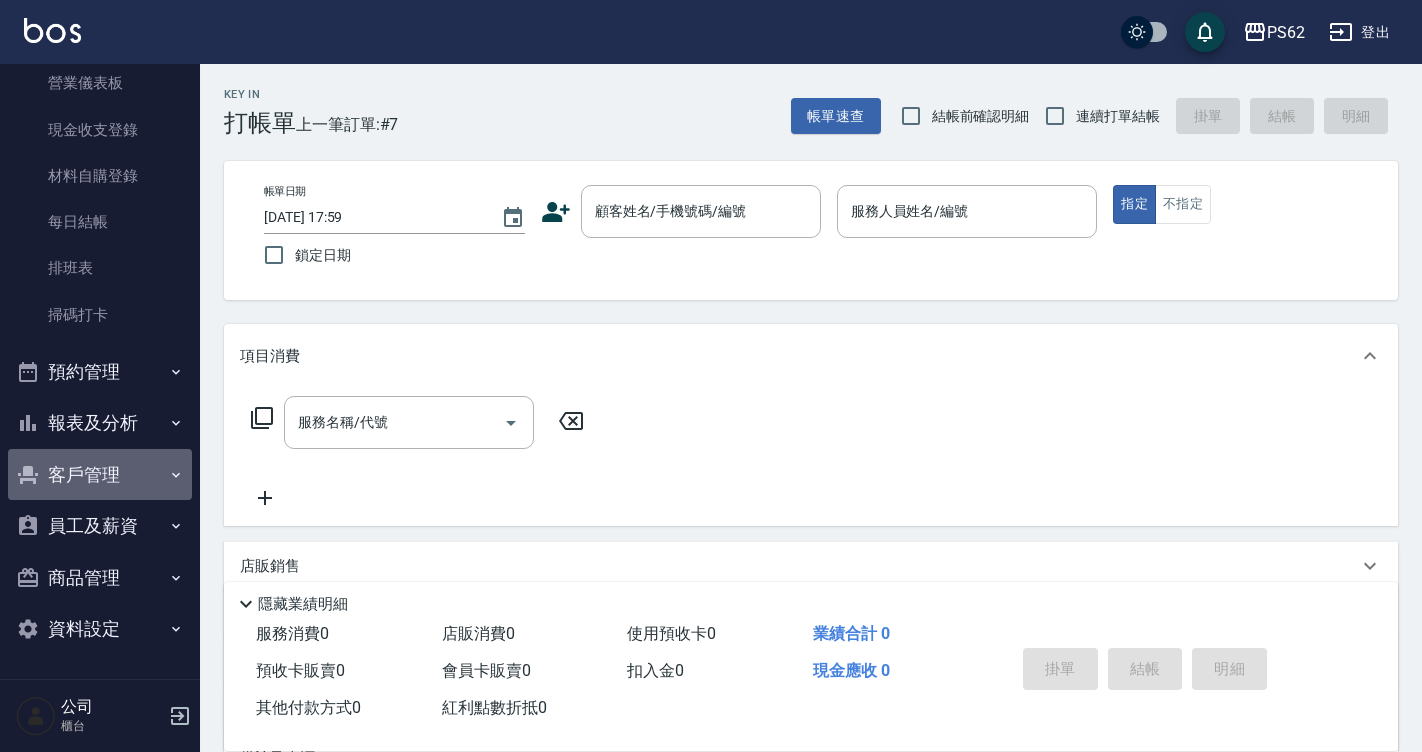 click on "客戶管理" at bounding box center (100, 475) 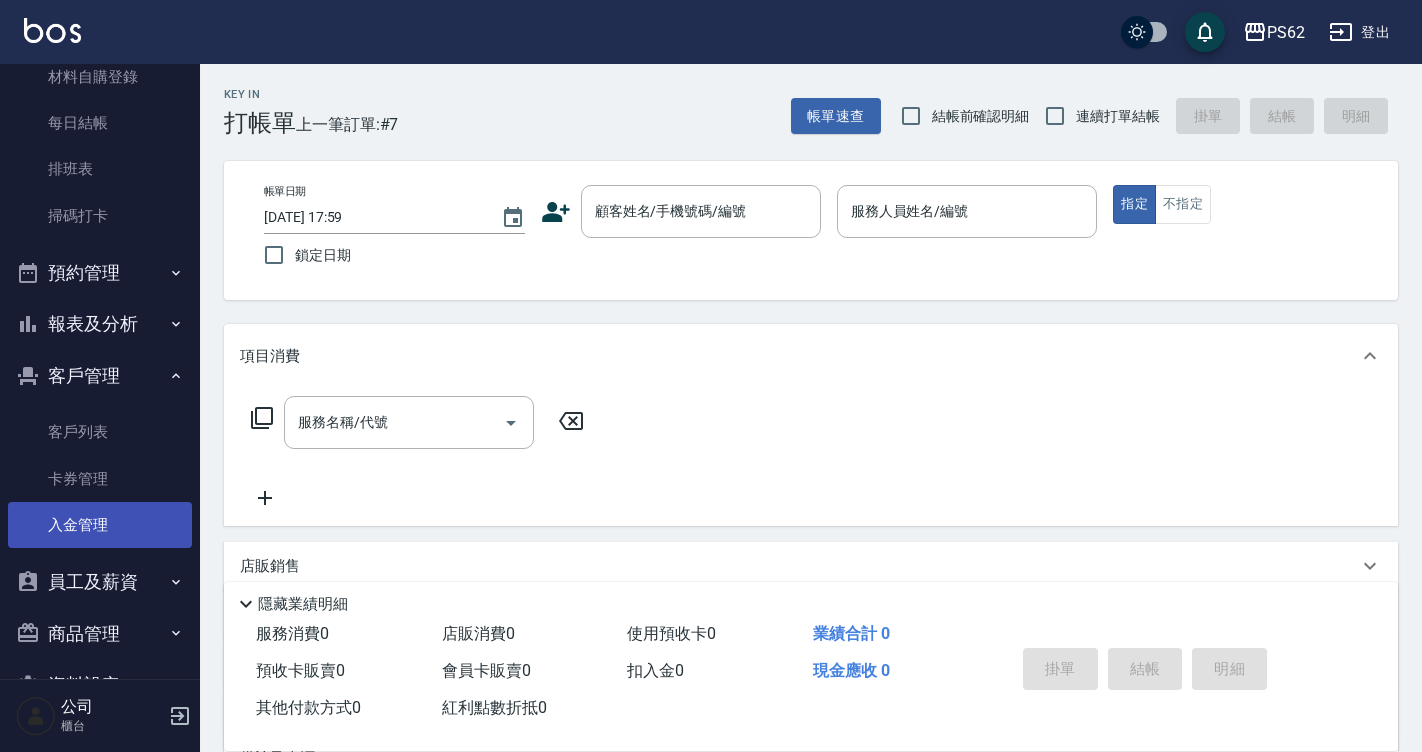 scroll, scrollTop: 365, scrollLeft: 0, axis: vertical 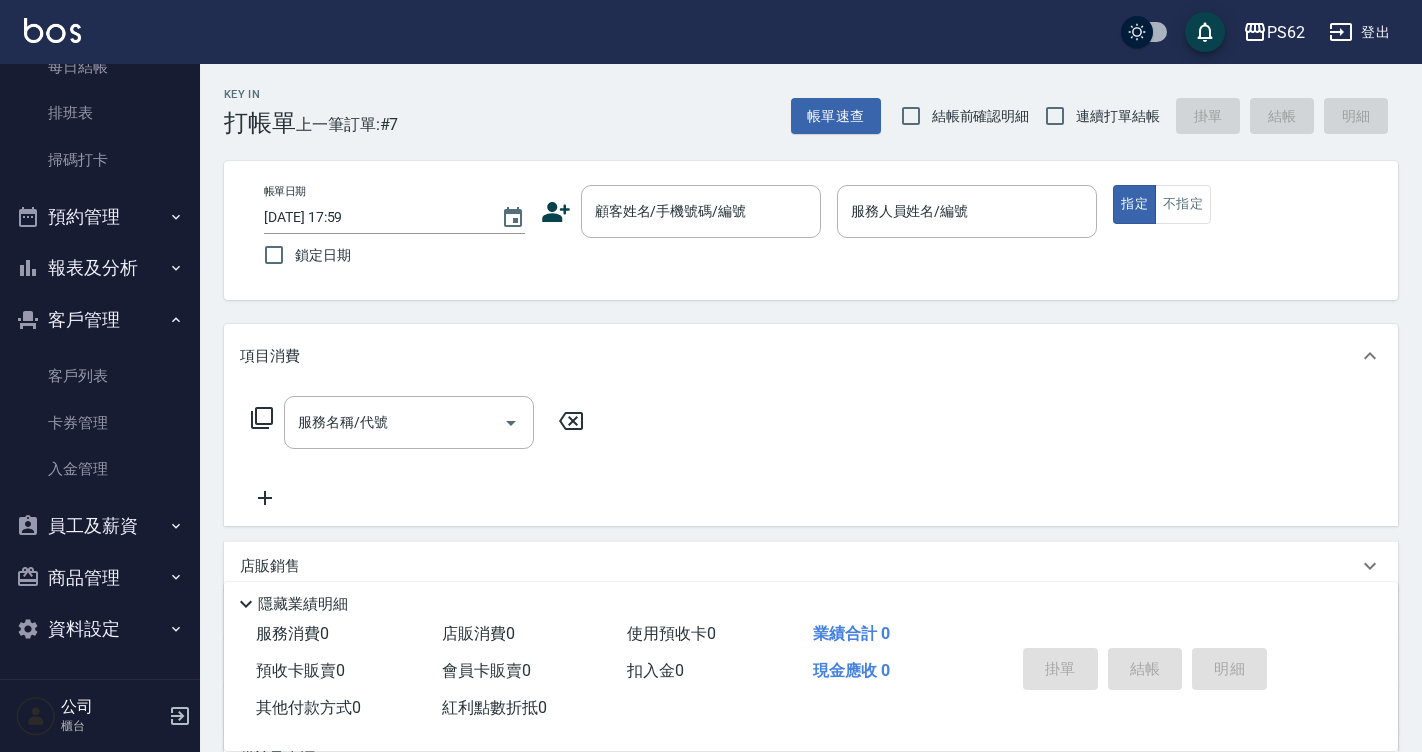click on "報表及分析" at bounding box center (100, 268) 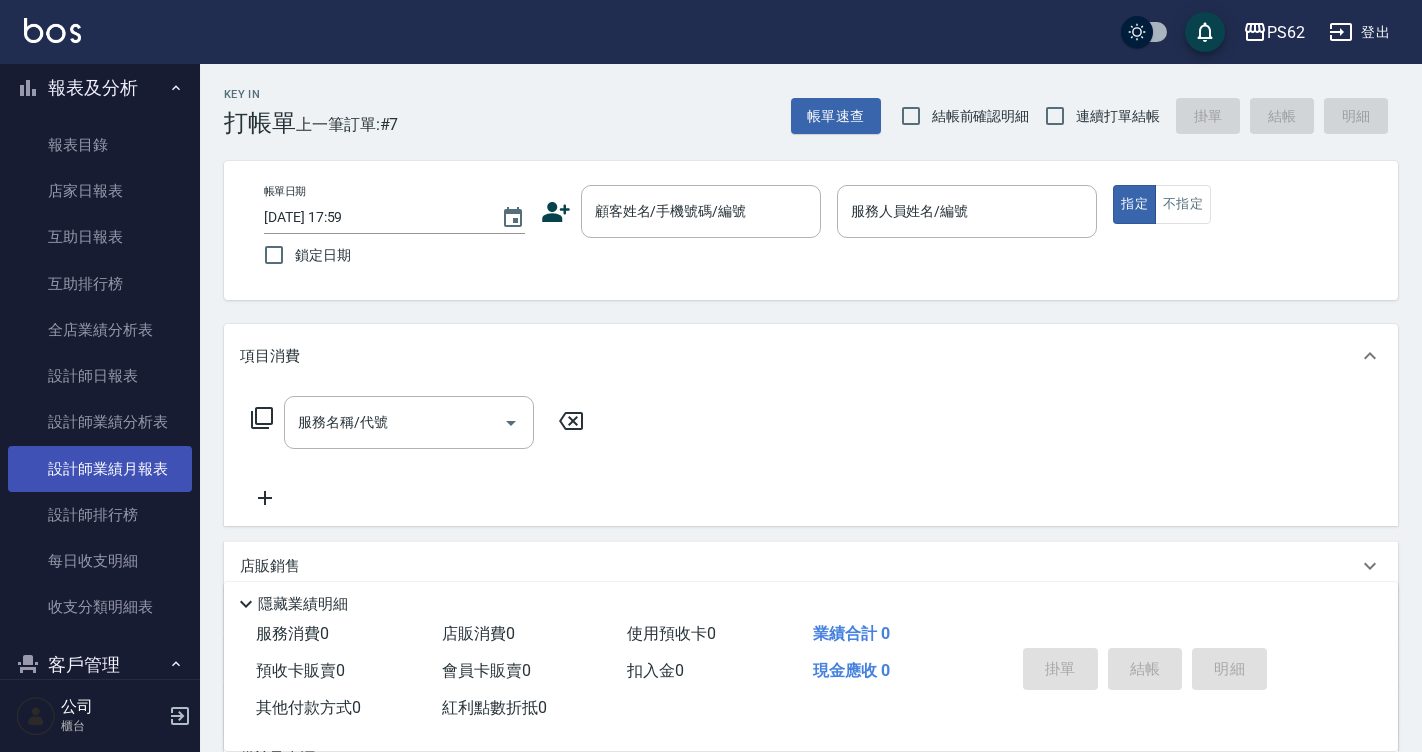 scroll, scrollTop: 565, scrollLeft: 0, axis: vertical 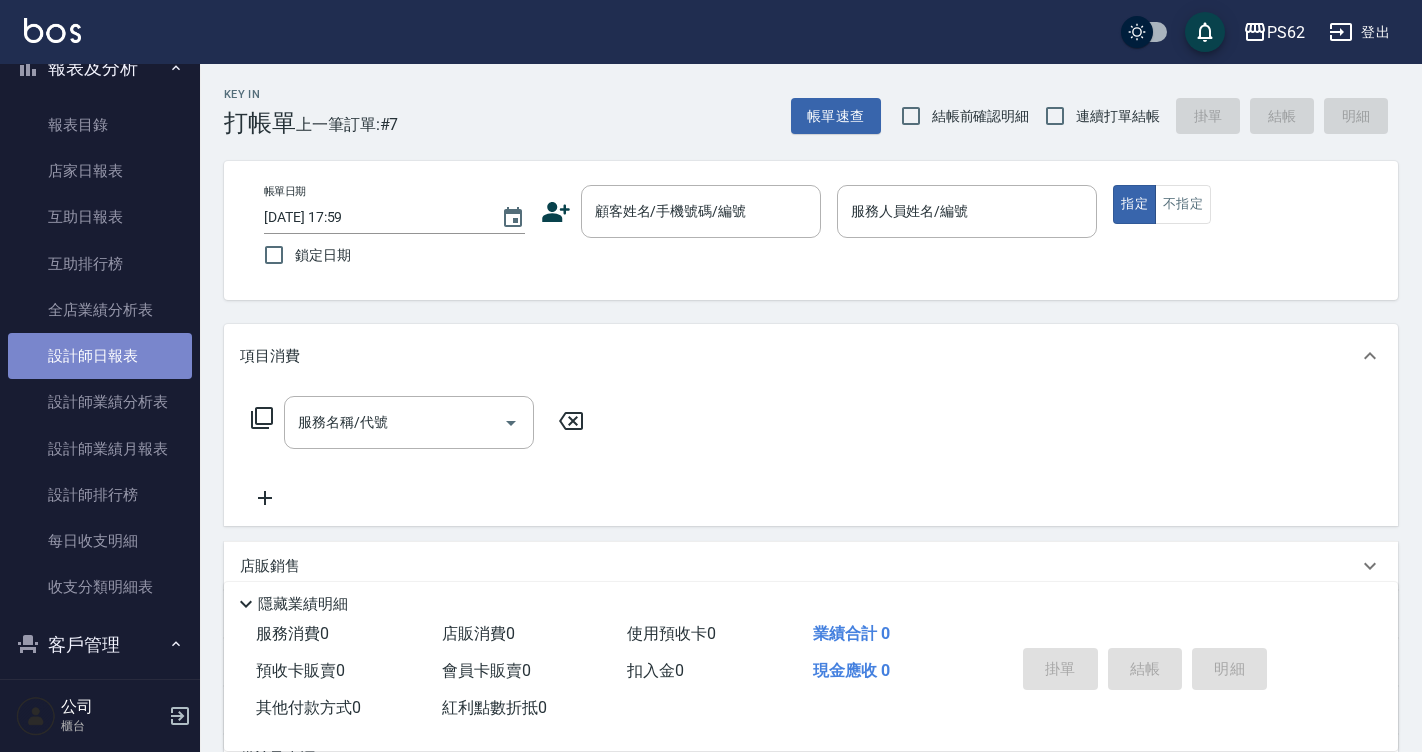click on "設計師日報表" at bounding box center (100, 356) 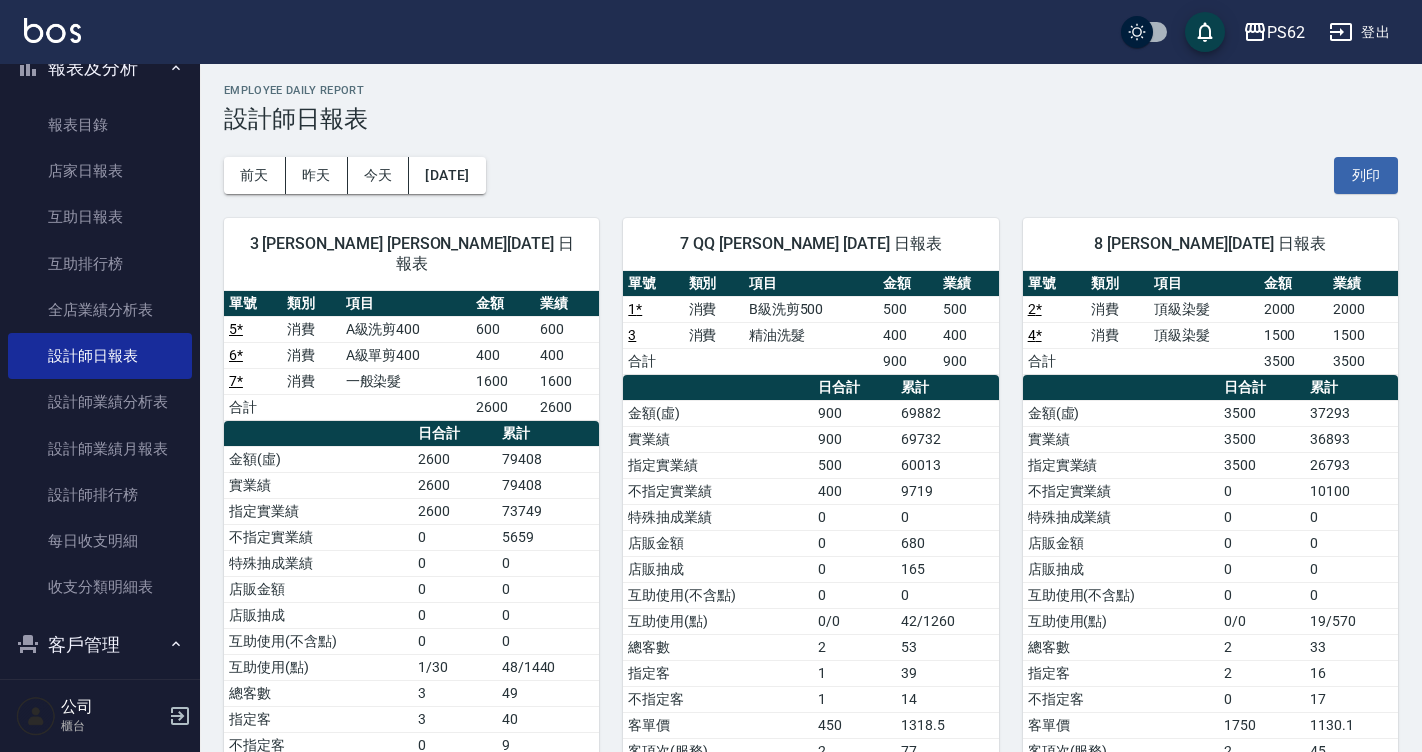 scroll, scrollTop: 0, scrollLeft: 0, axis: both 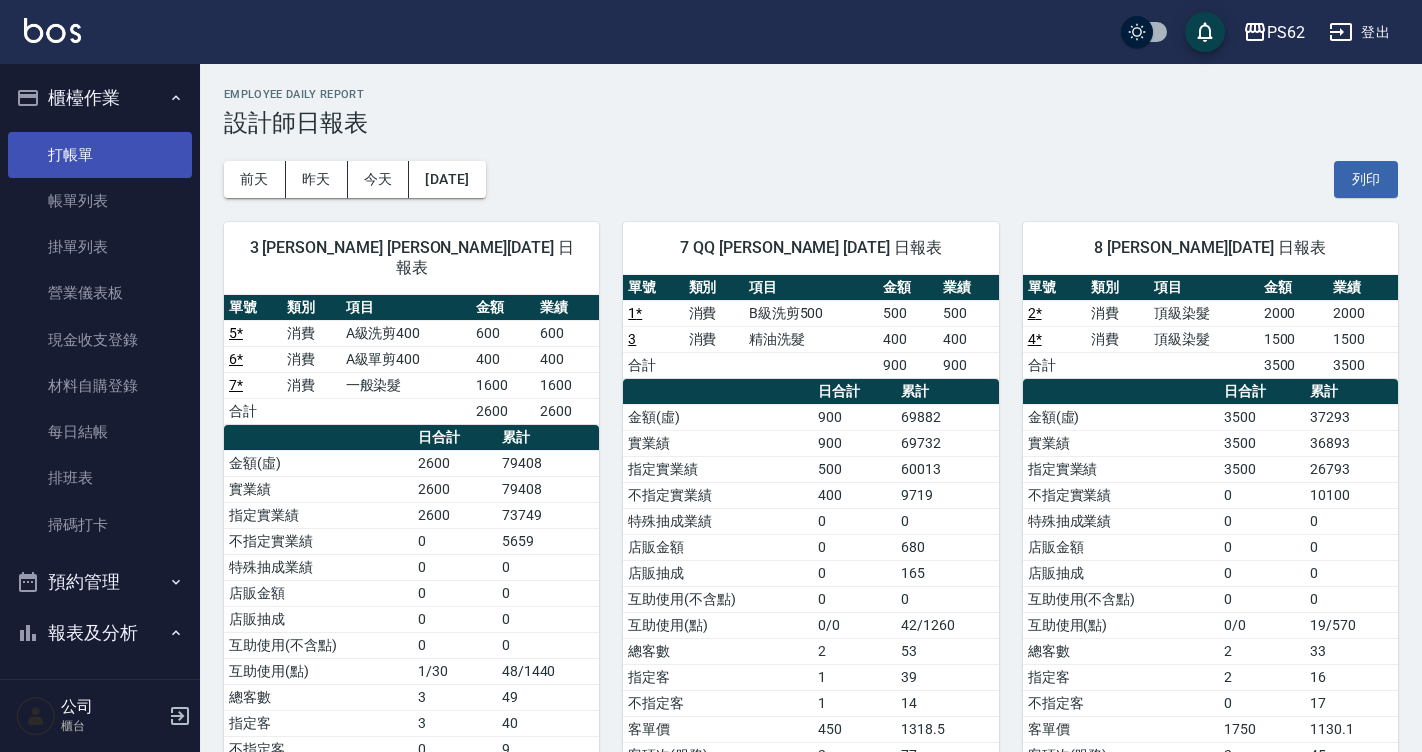 click on "打帳單" at bounding box center [100, 155] 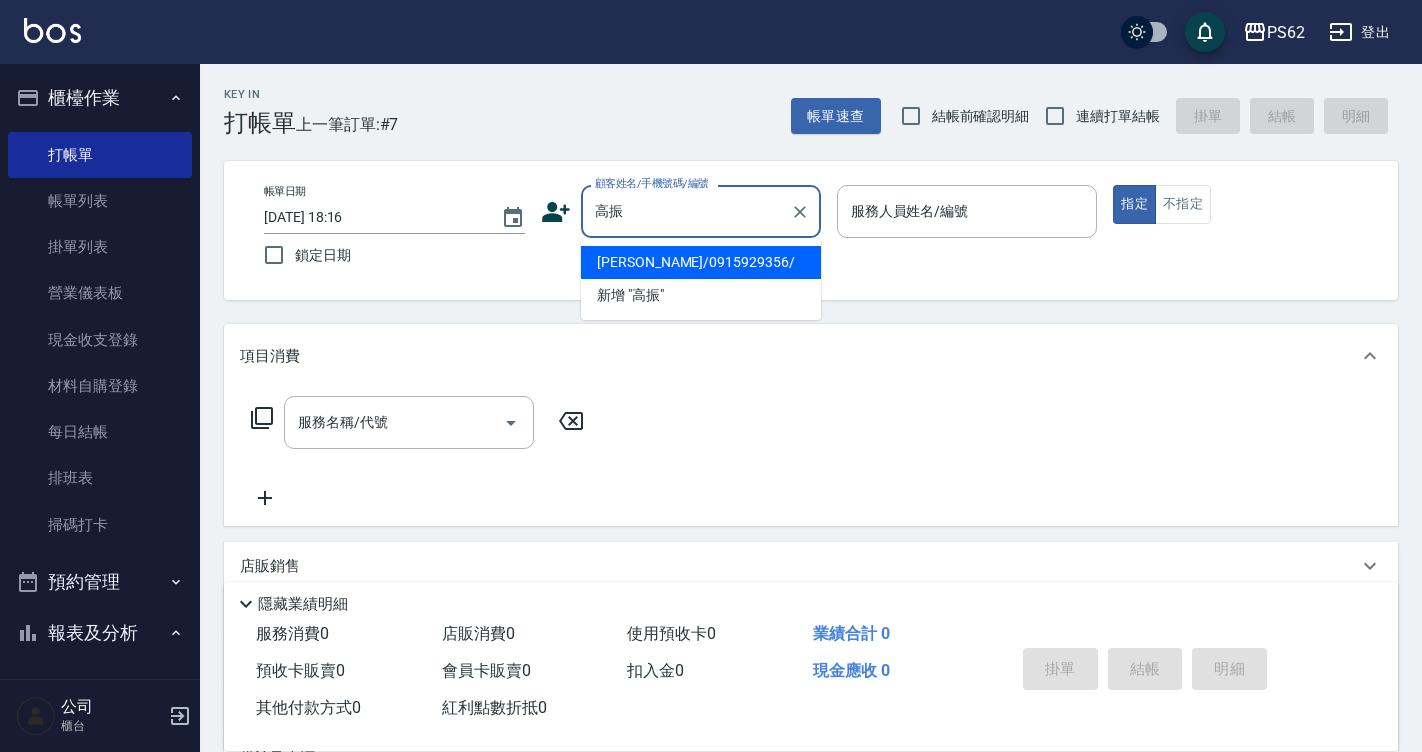 type on "[PERSON_NAME]/0915929356/" 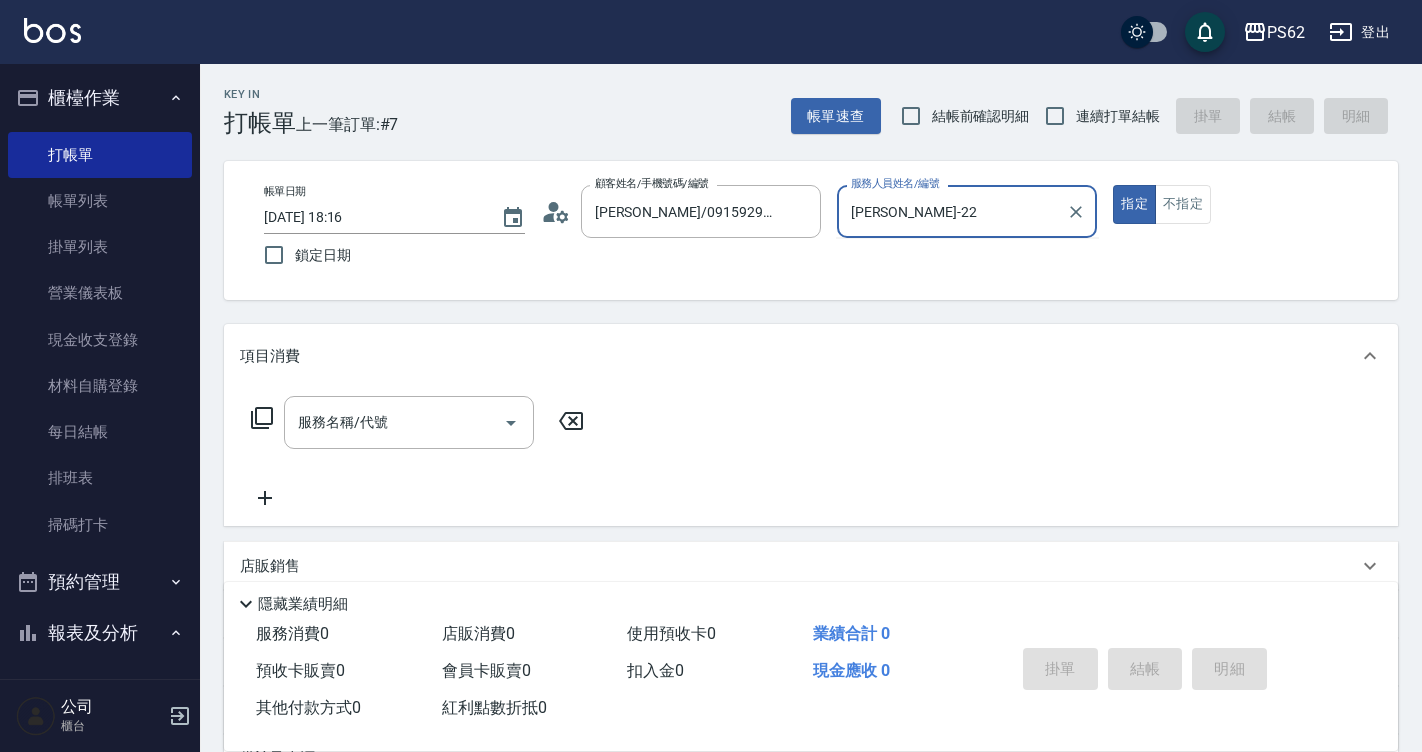 click on "指定" at bounding box center [1134, 204] 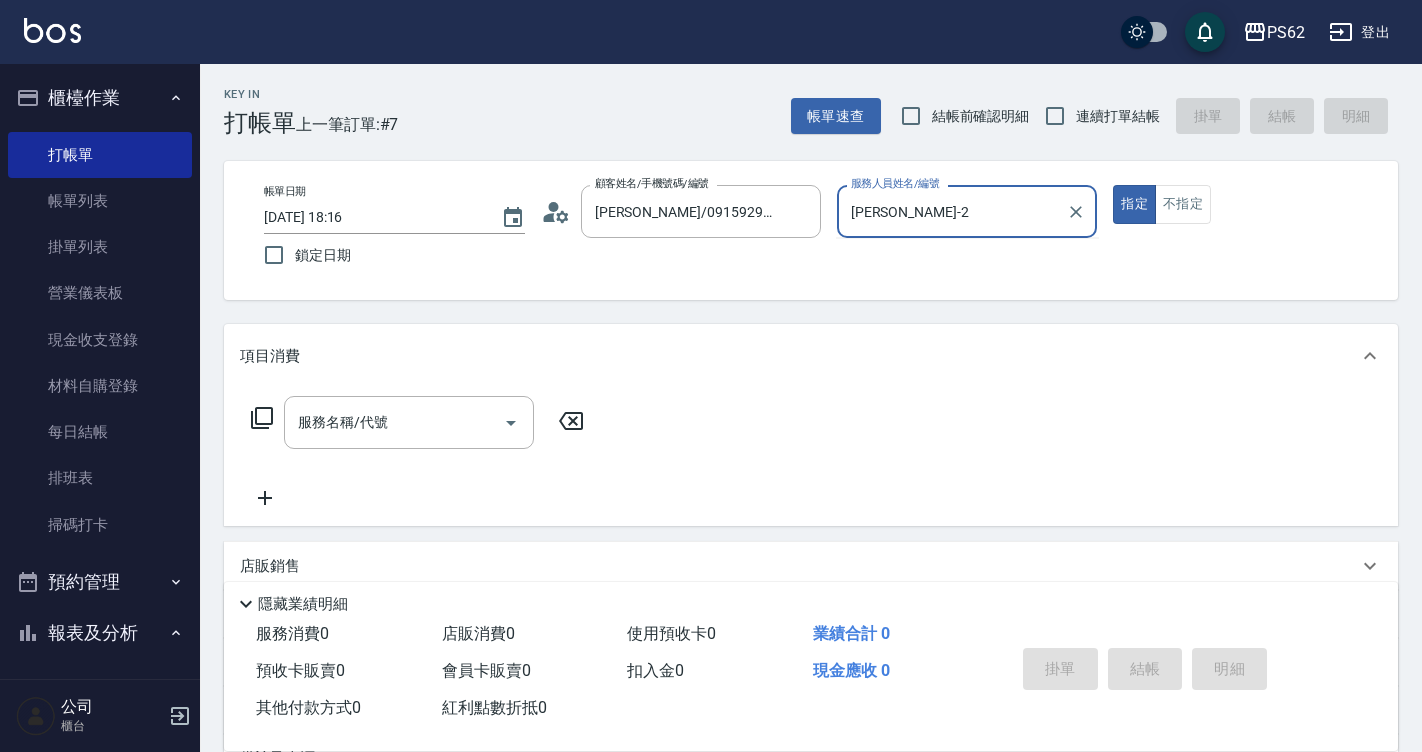 type on "true" 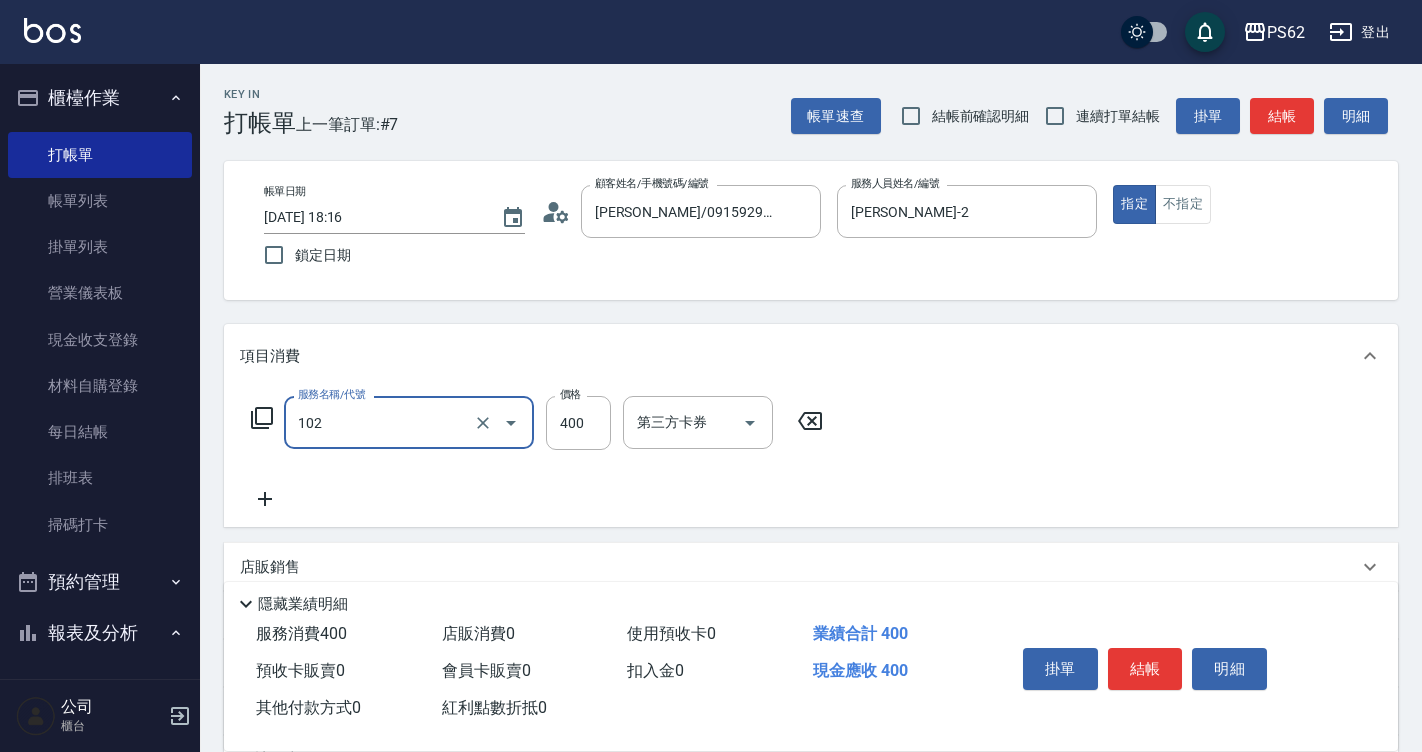 type on "精油洗髮(102)" 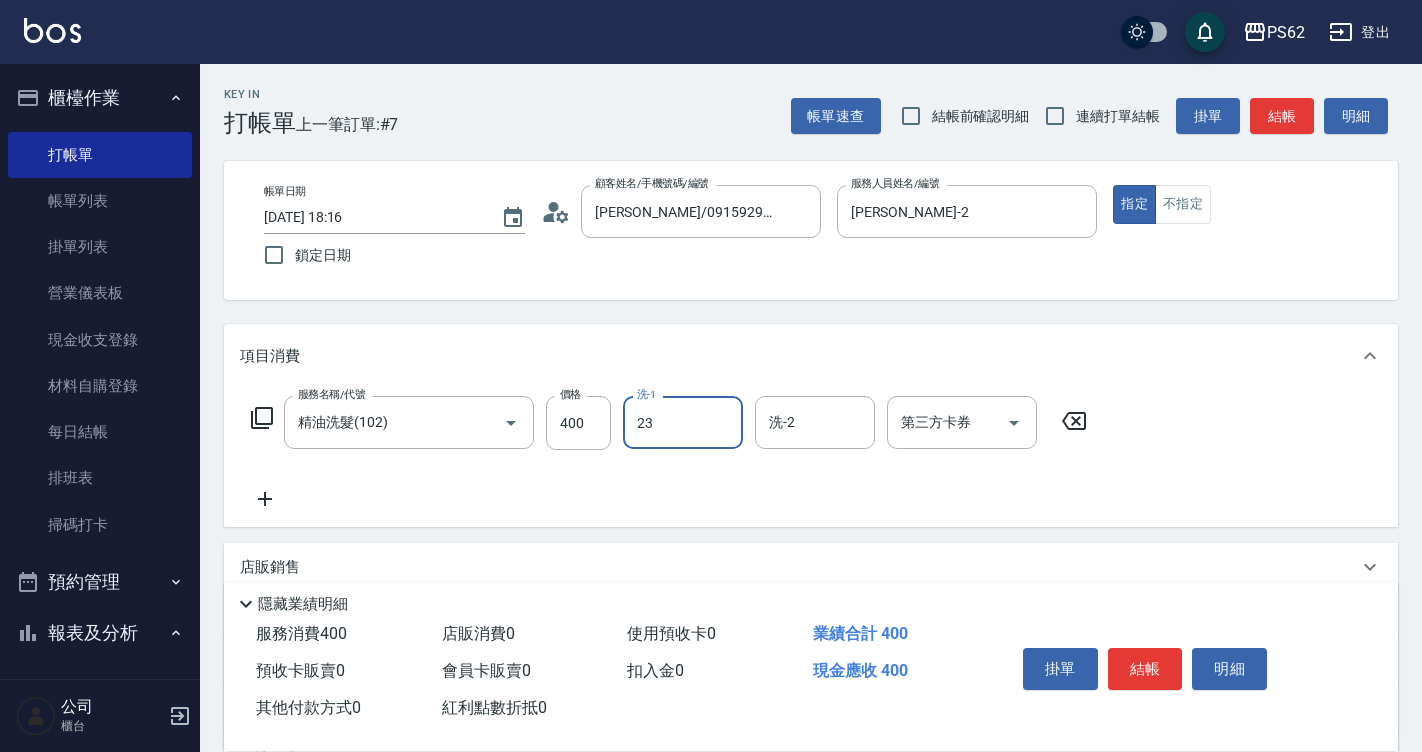 type on "Sunny-23" 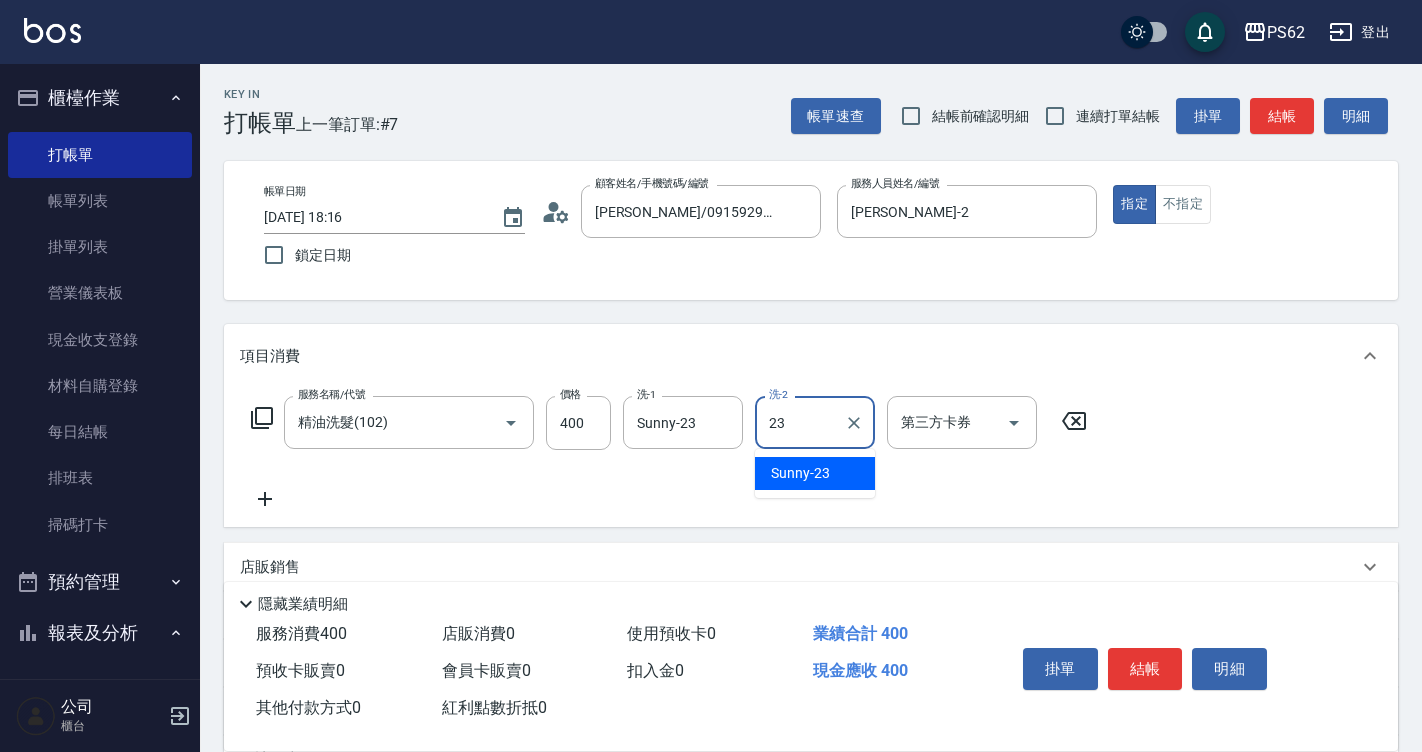 type on "Sunny-23" 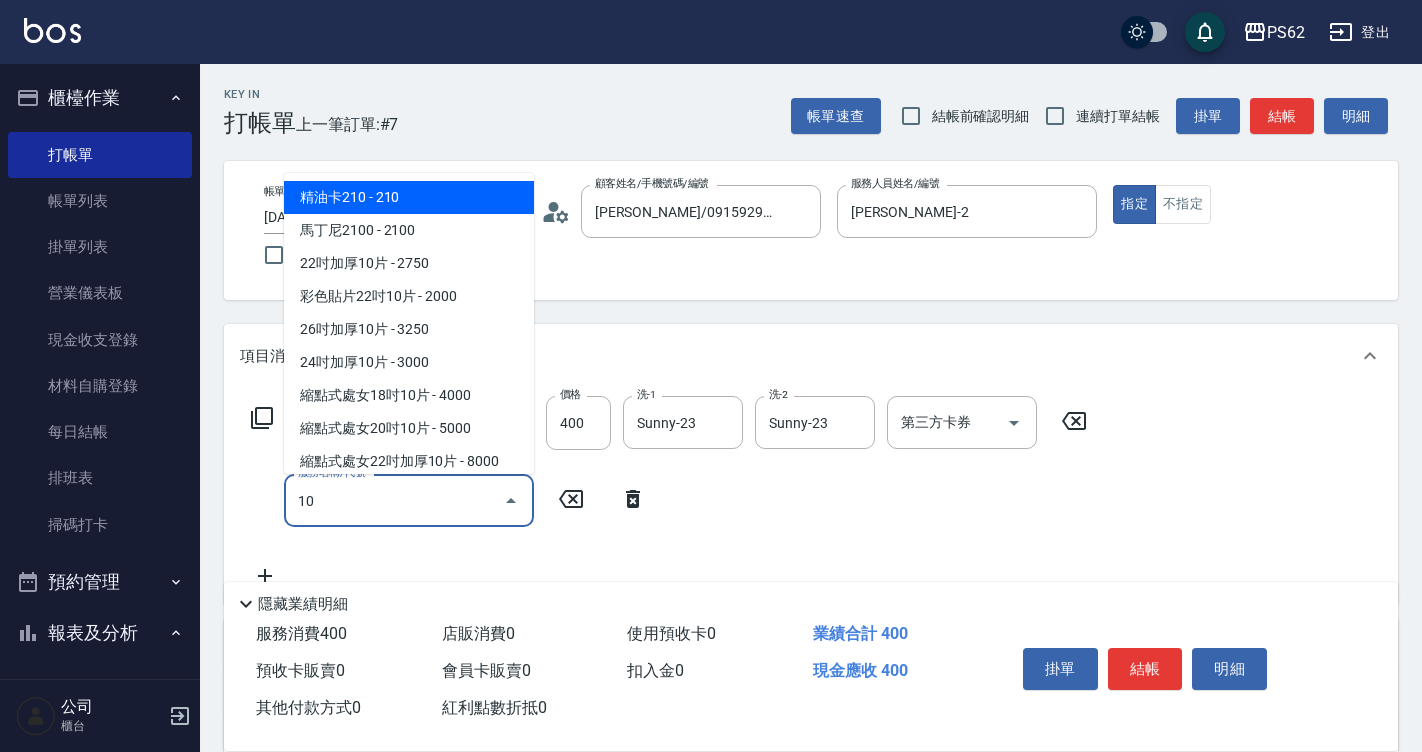 type on "105" 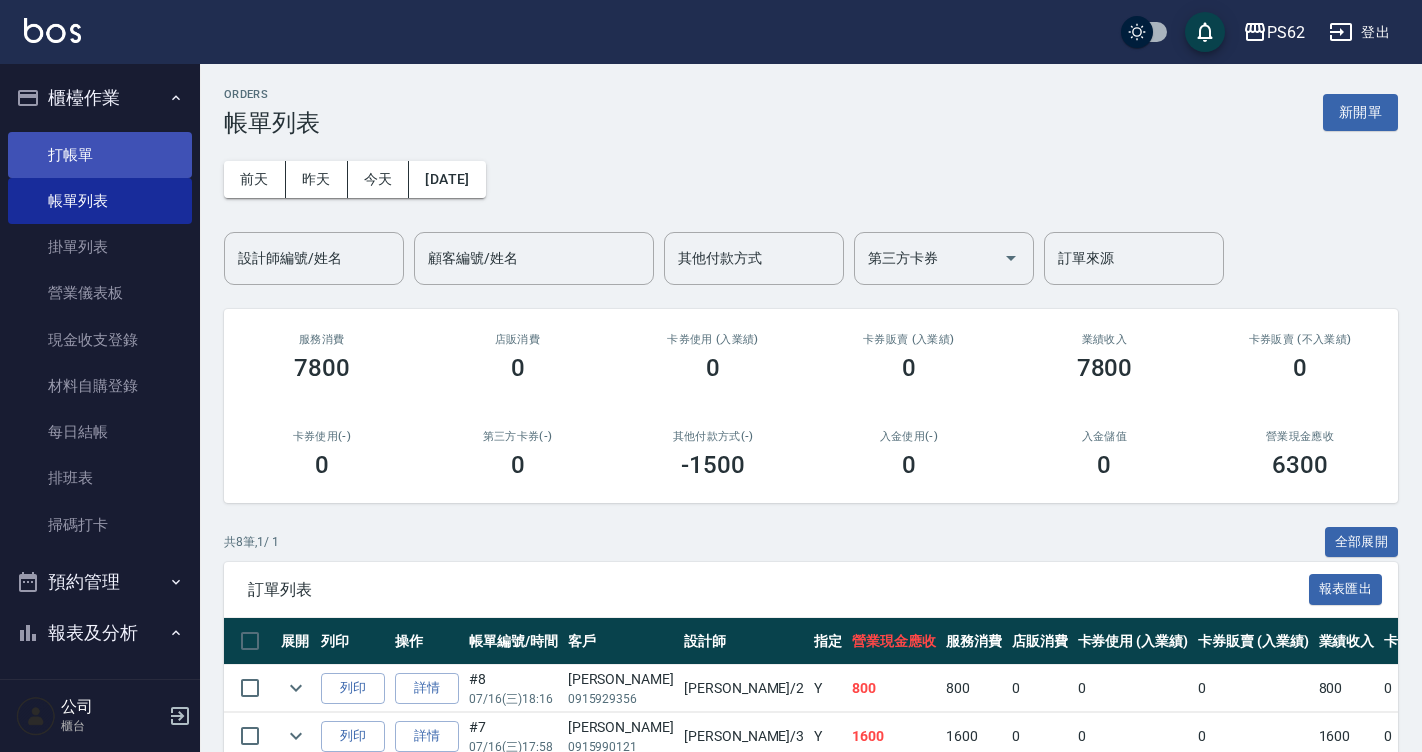 click on "打帳單" at bounding box center [100, 155] 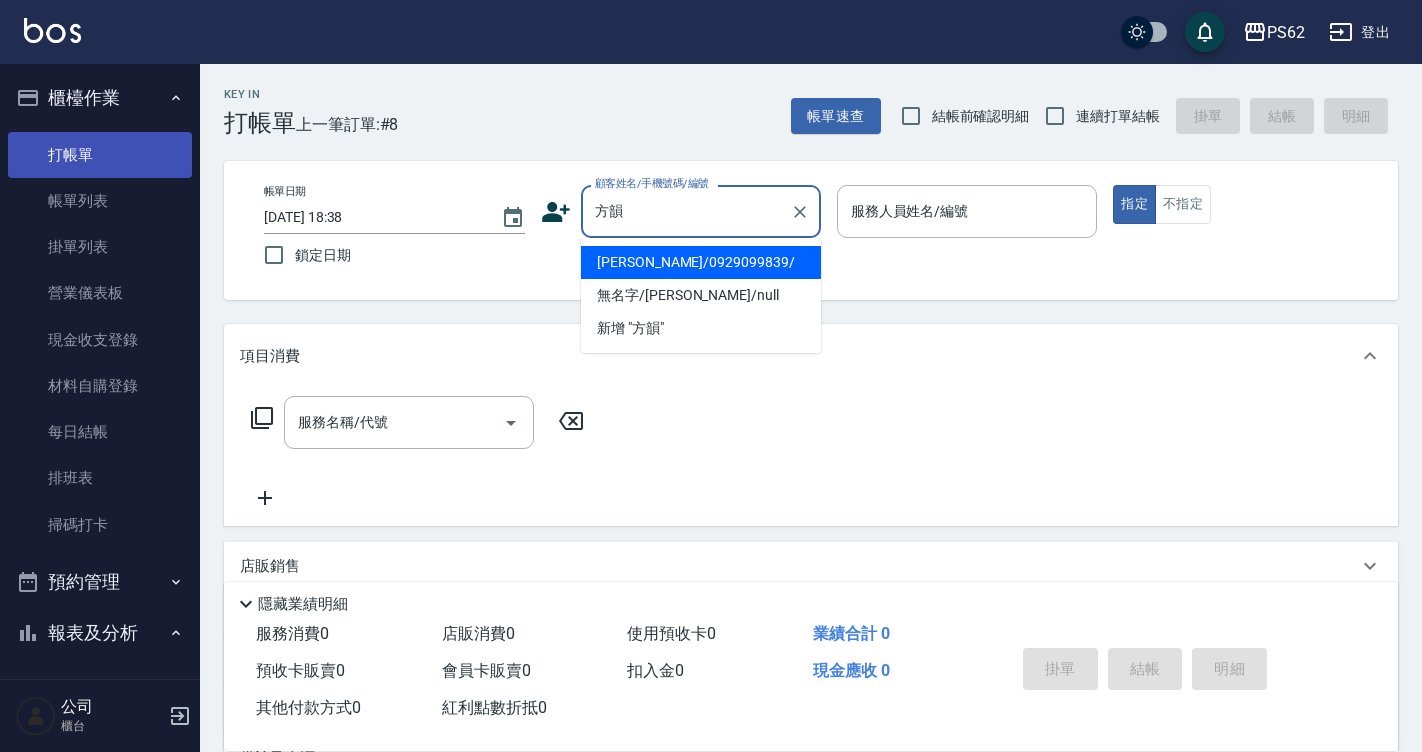 type on "[PERSON_NAME]/0929099839/" 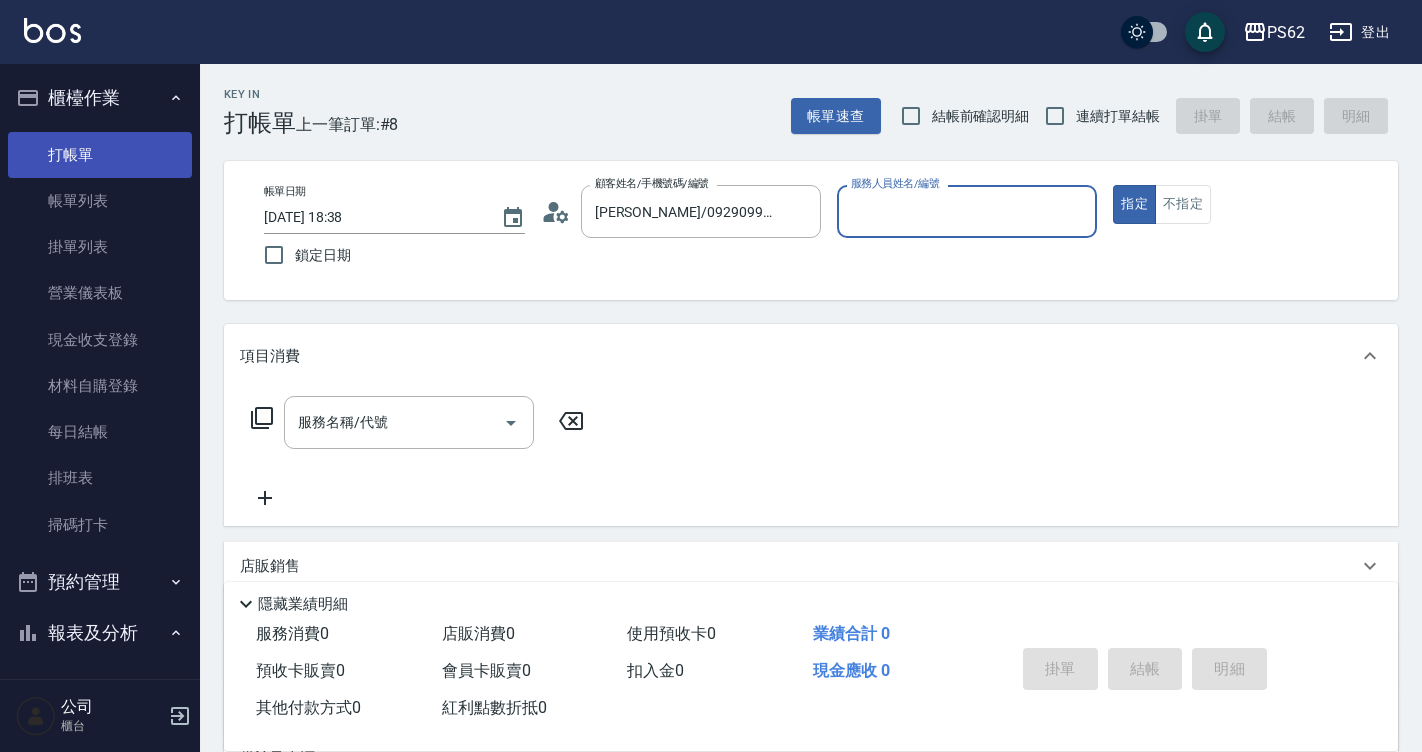 type on "Rita-2" 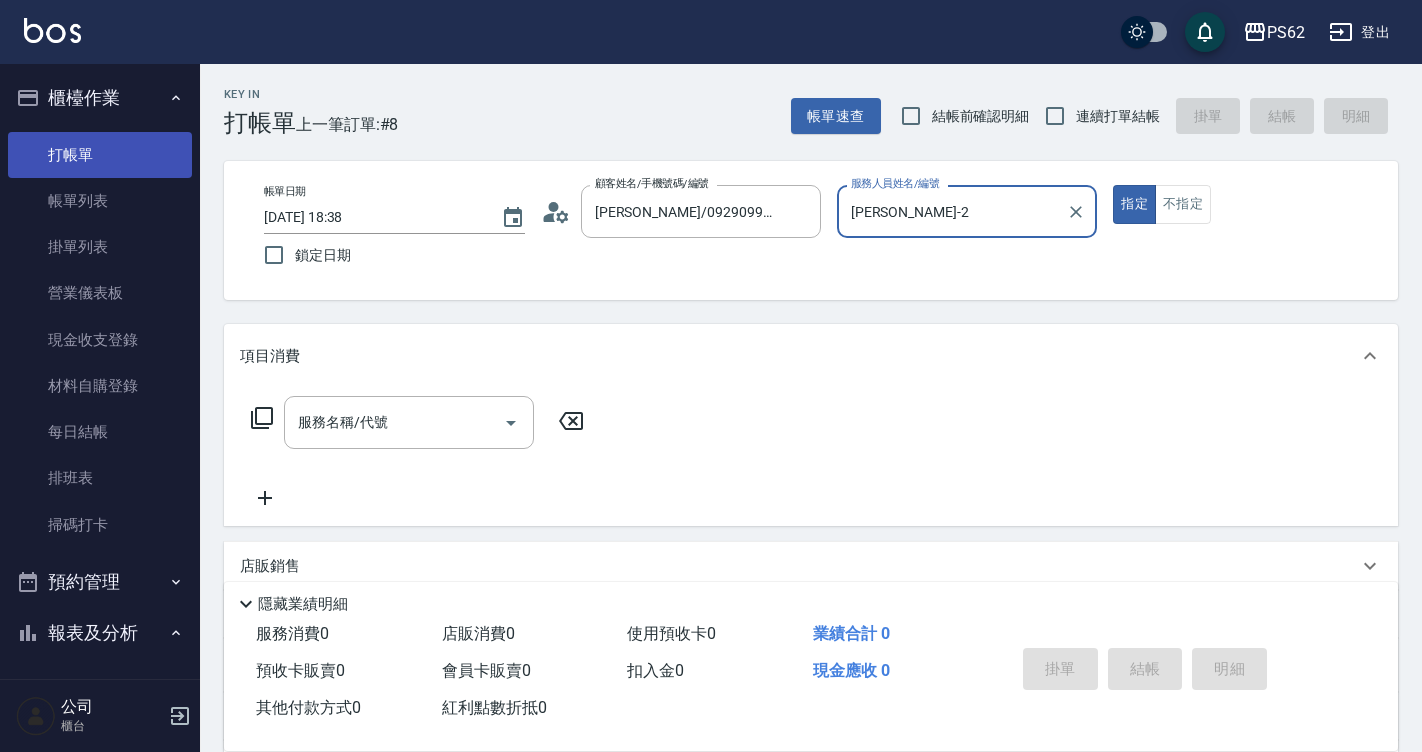 click on "指定" at bounding box center [1134, 204] 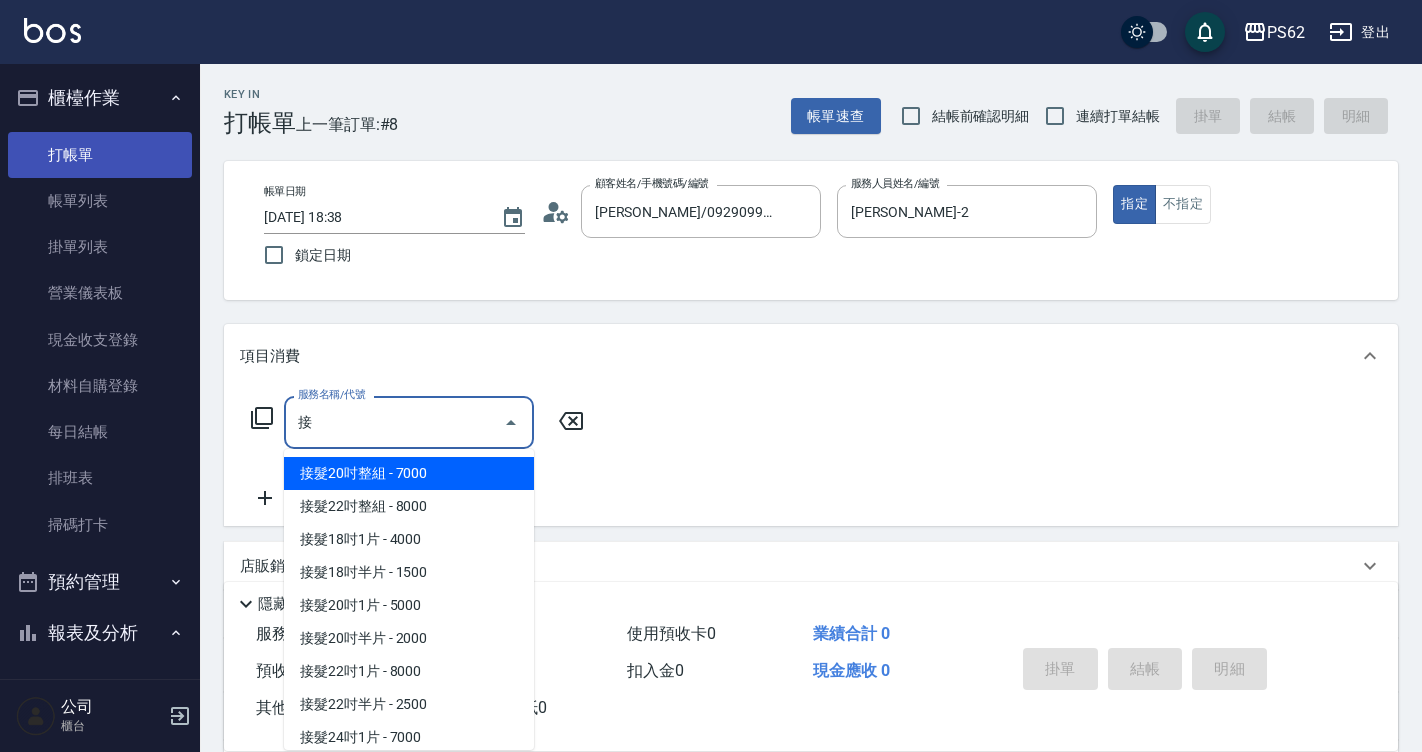 scroll, scrollTop: 202, scrollLeft: 0, axis: vertical 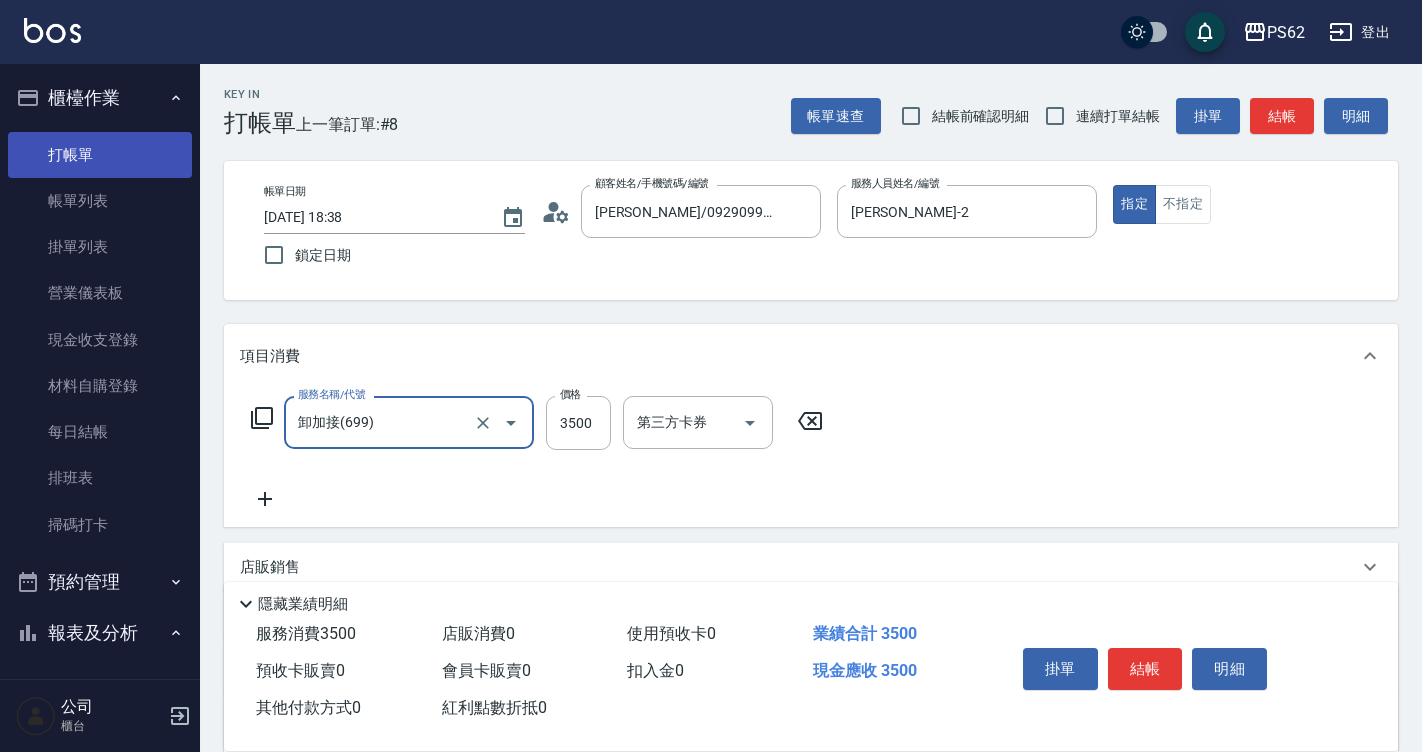 type on "卸加接(699)" 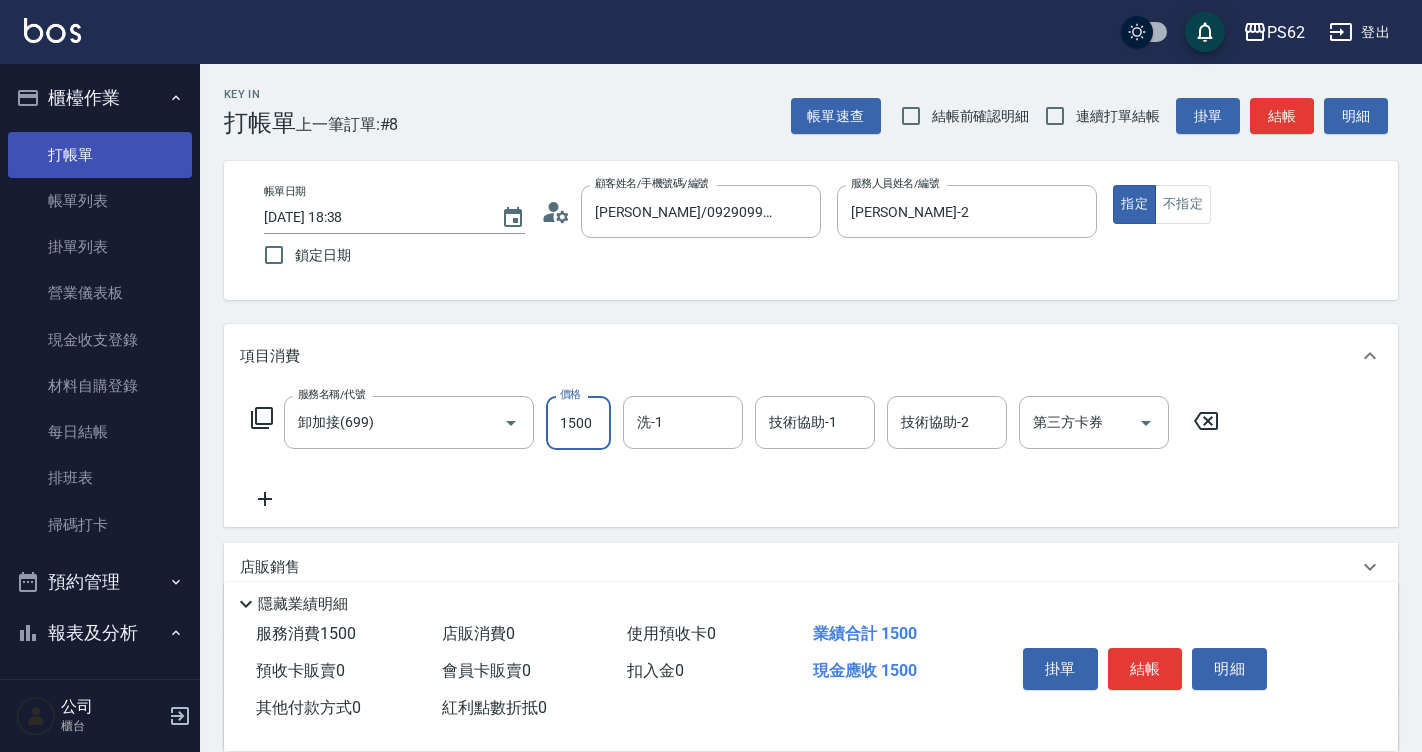 type on "1500" 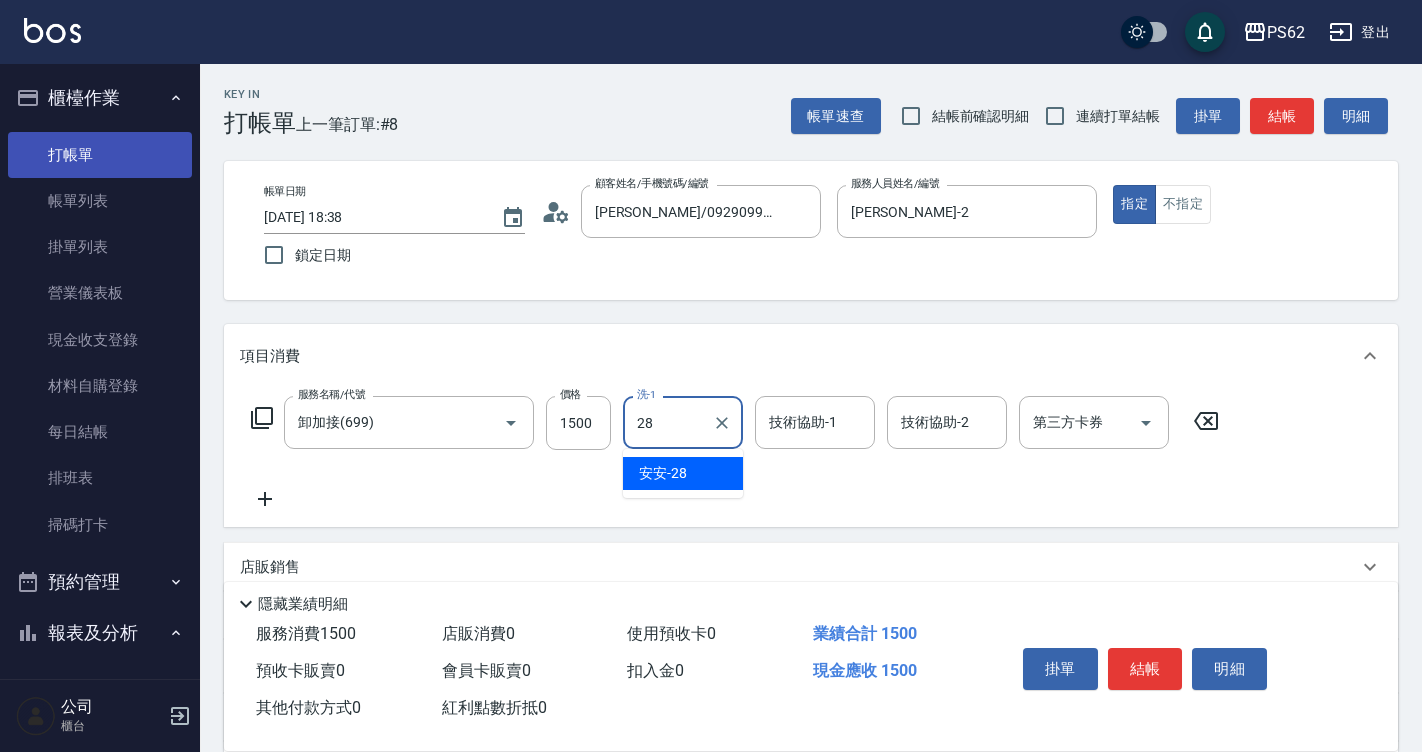 type on "安安-28" 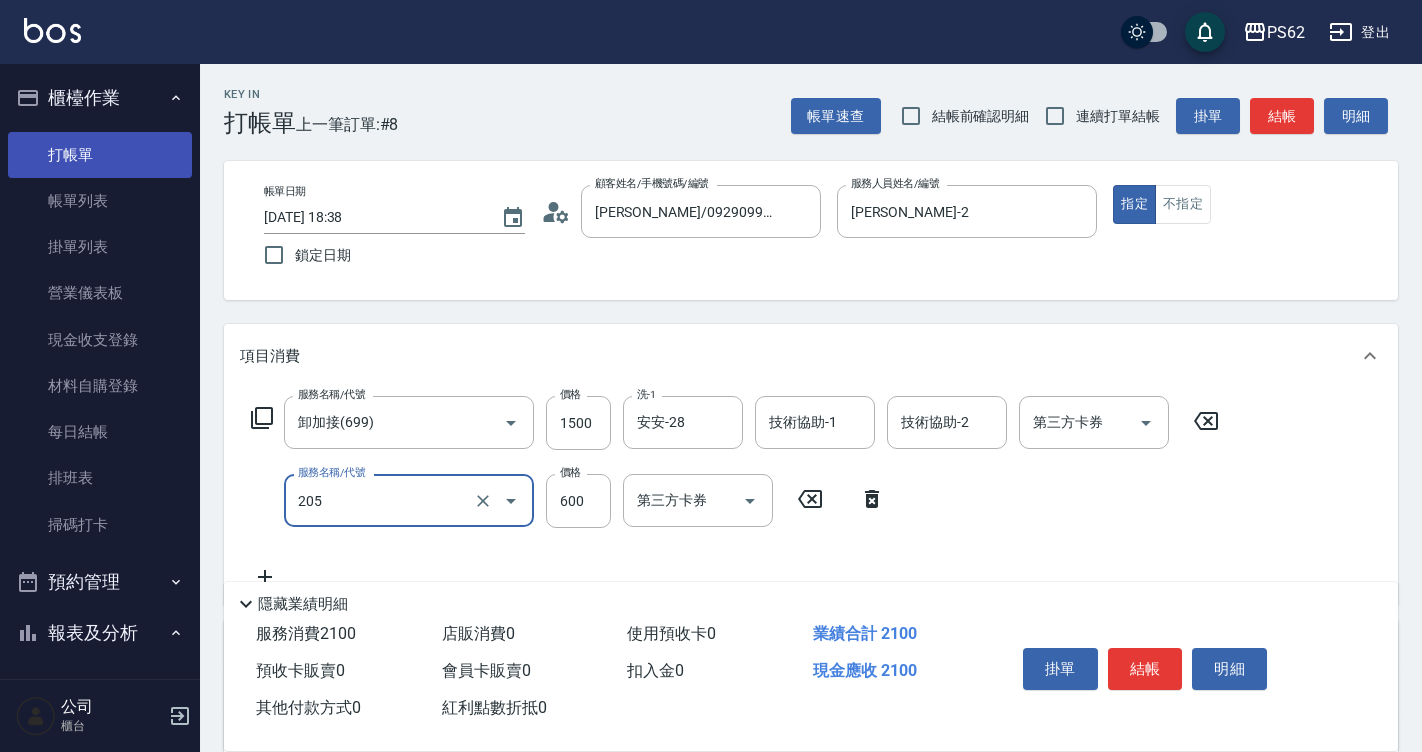 type on "A級洗剪400(205)" 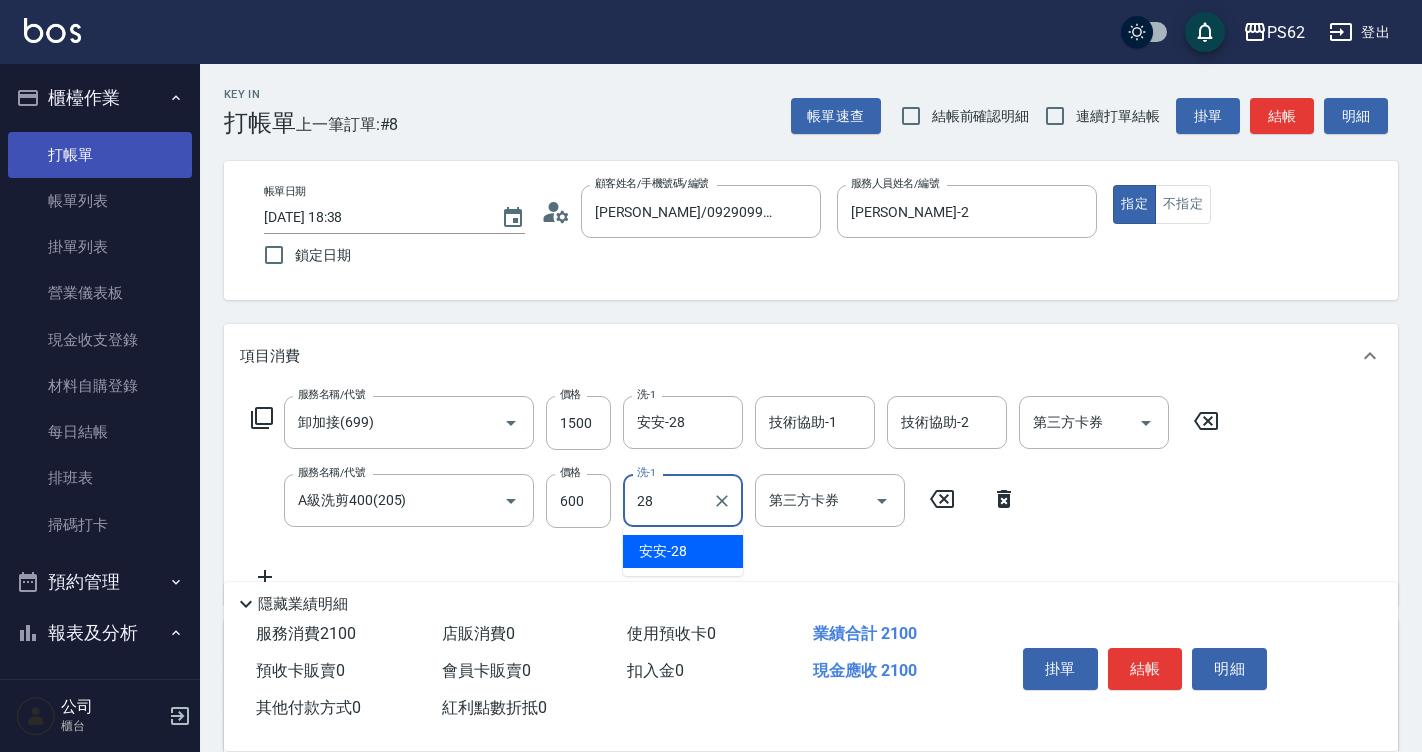 type on "安安-28" 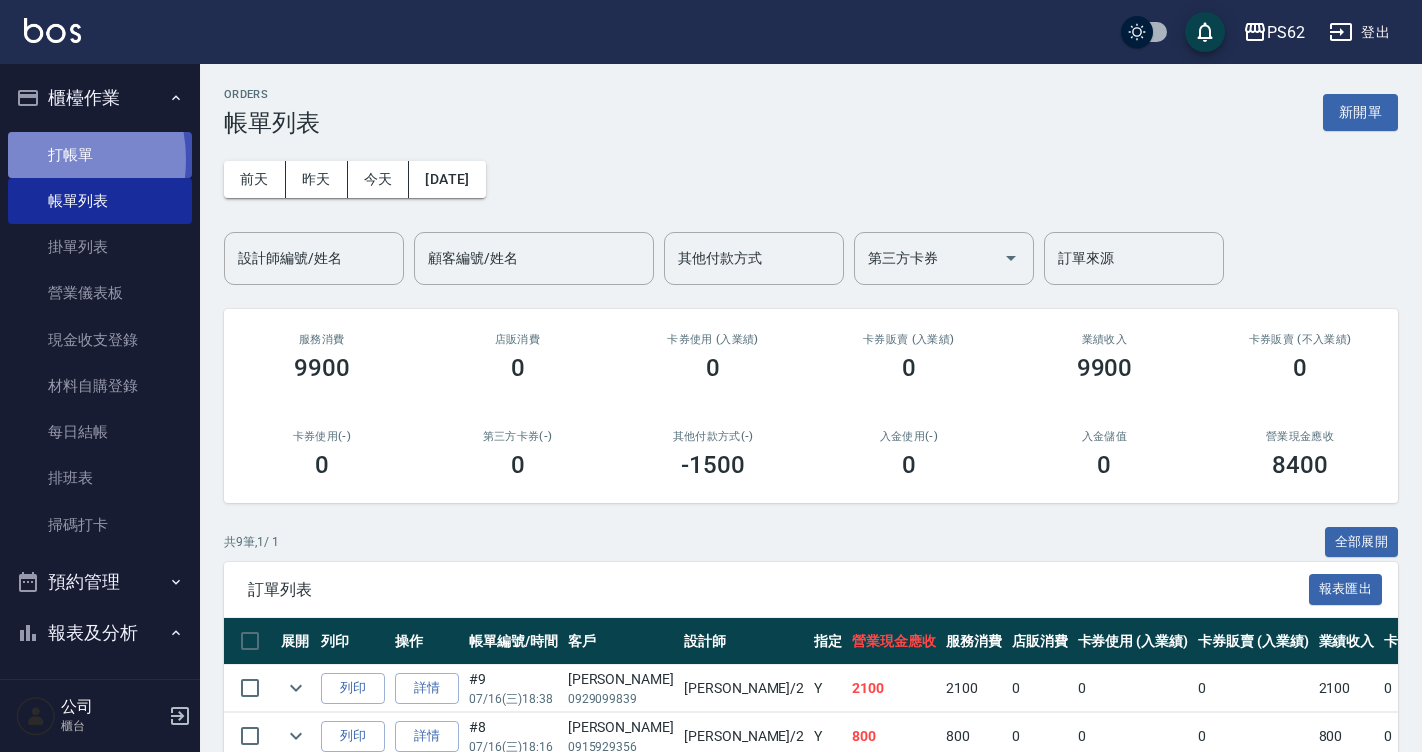 click on "打帳單" at bounding box center (100, 155) 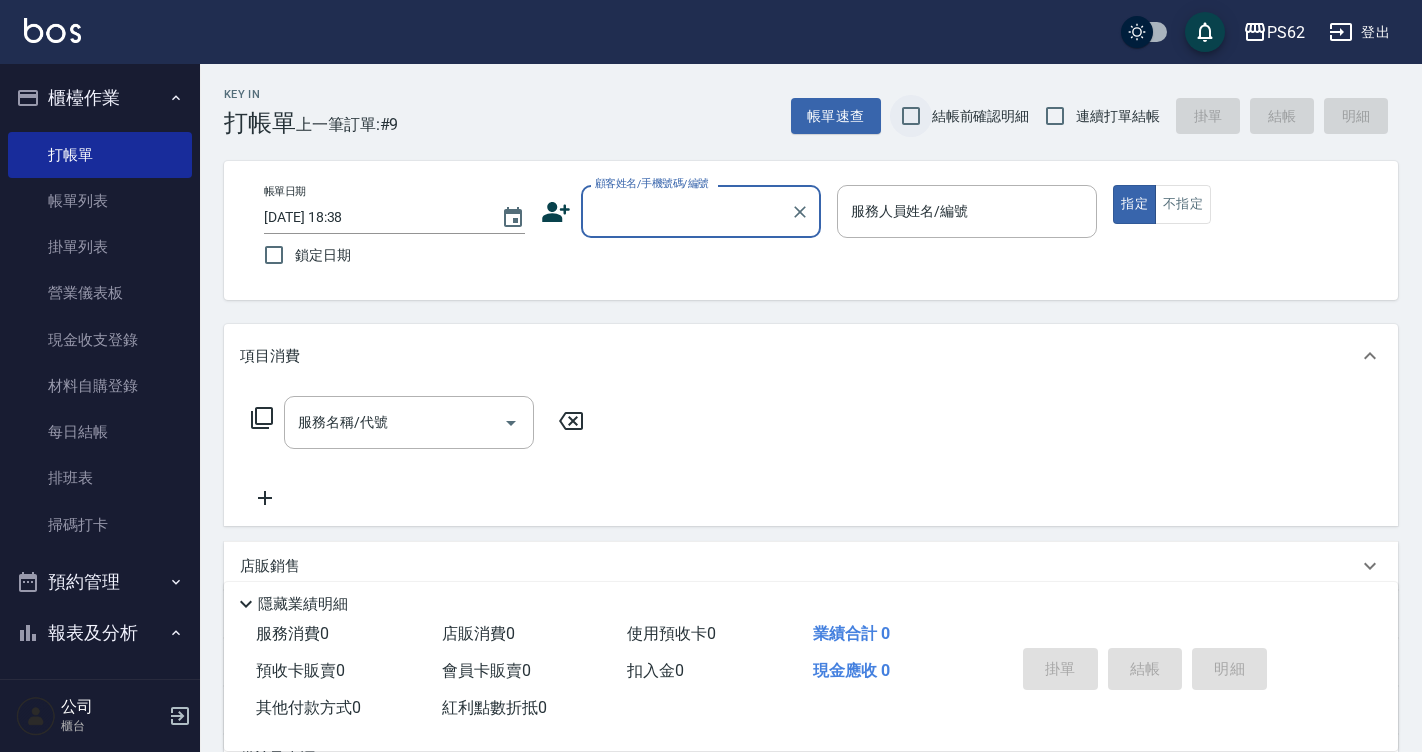 click on "結帳前確認明細" at bounding box center (911, 116) 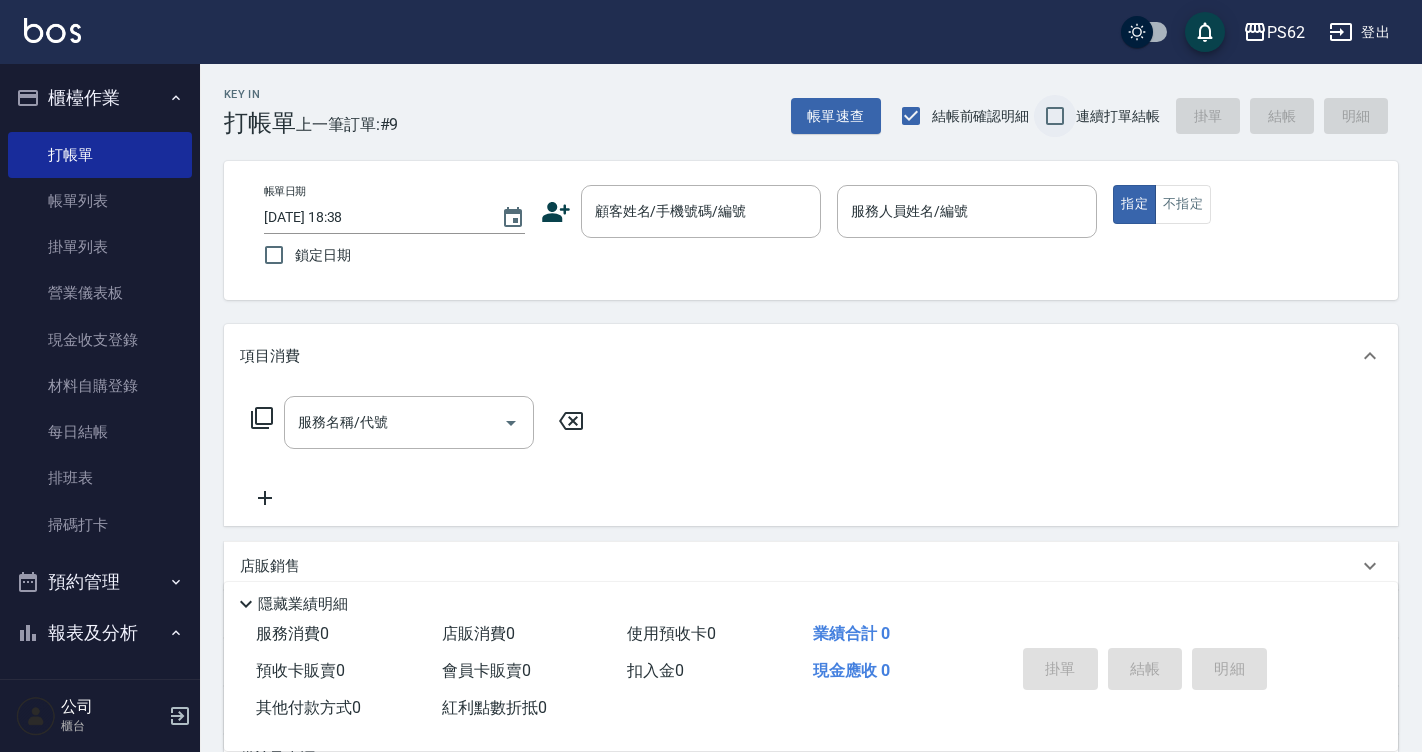 click on "連續打單結帳" at bounding box center (1055, 116) 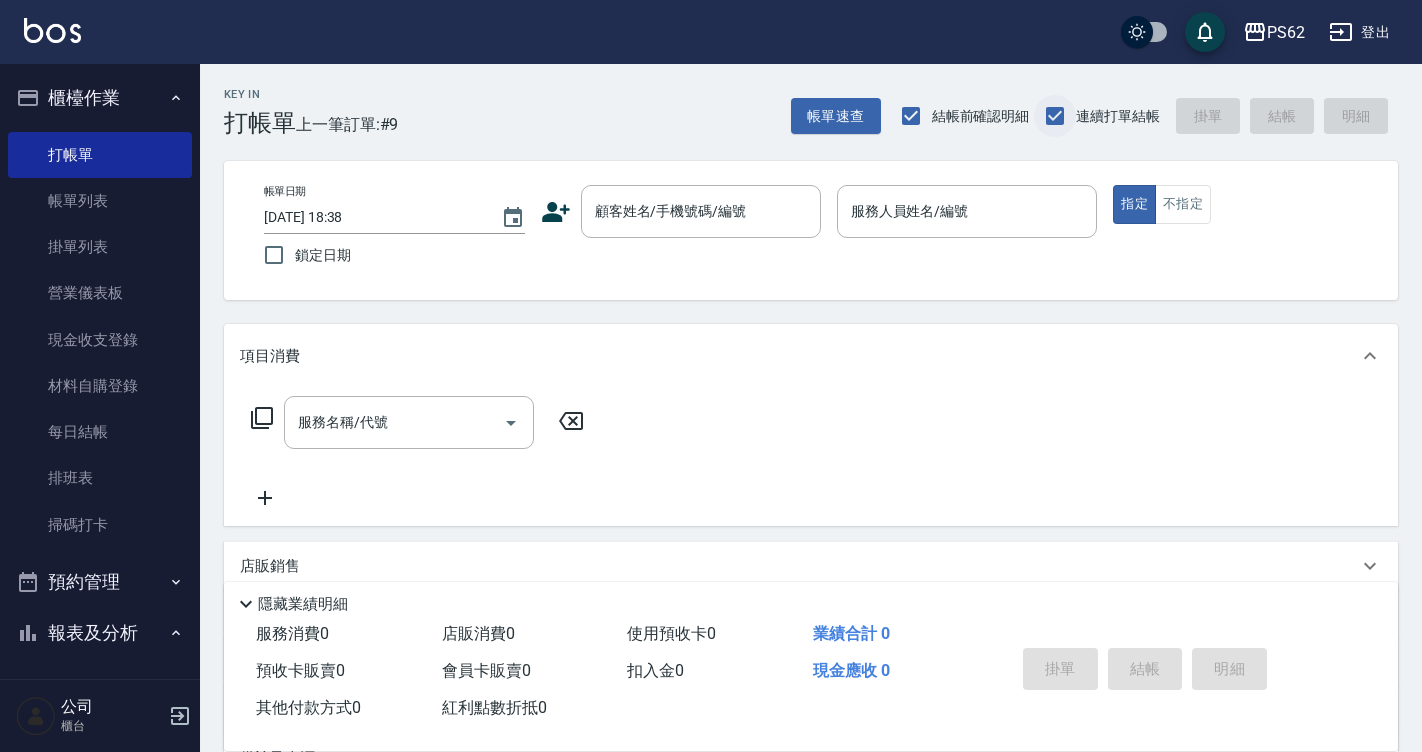 click on "連續打單結帳" at bounding box center (1055, 116) 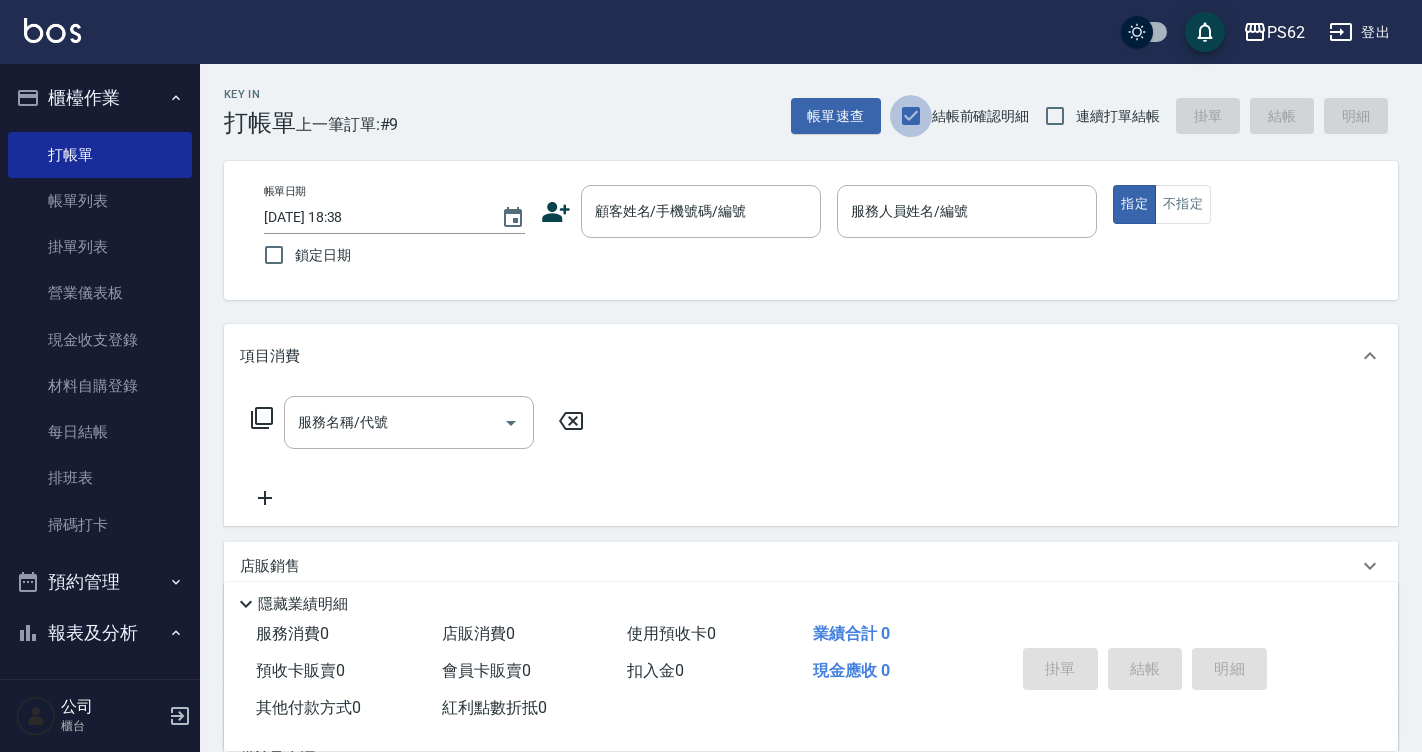 click on "結帳前確認明細" at bounding box center [911, 116] 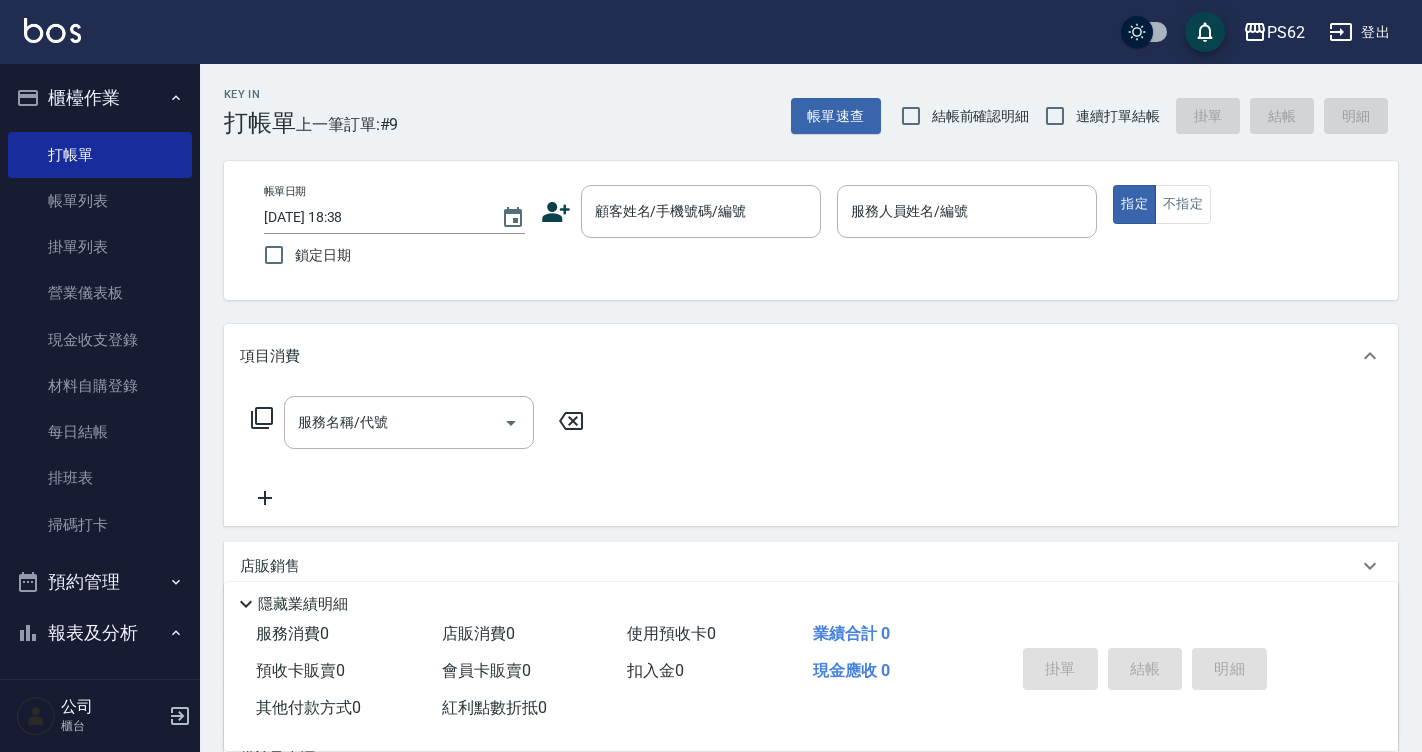 click on "連續打單結帳" at bounding box center [1118, 116] 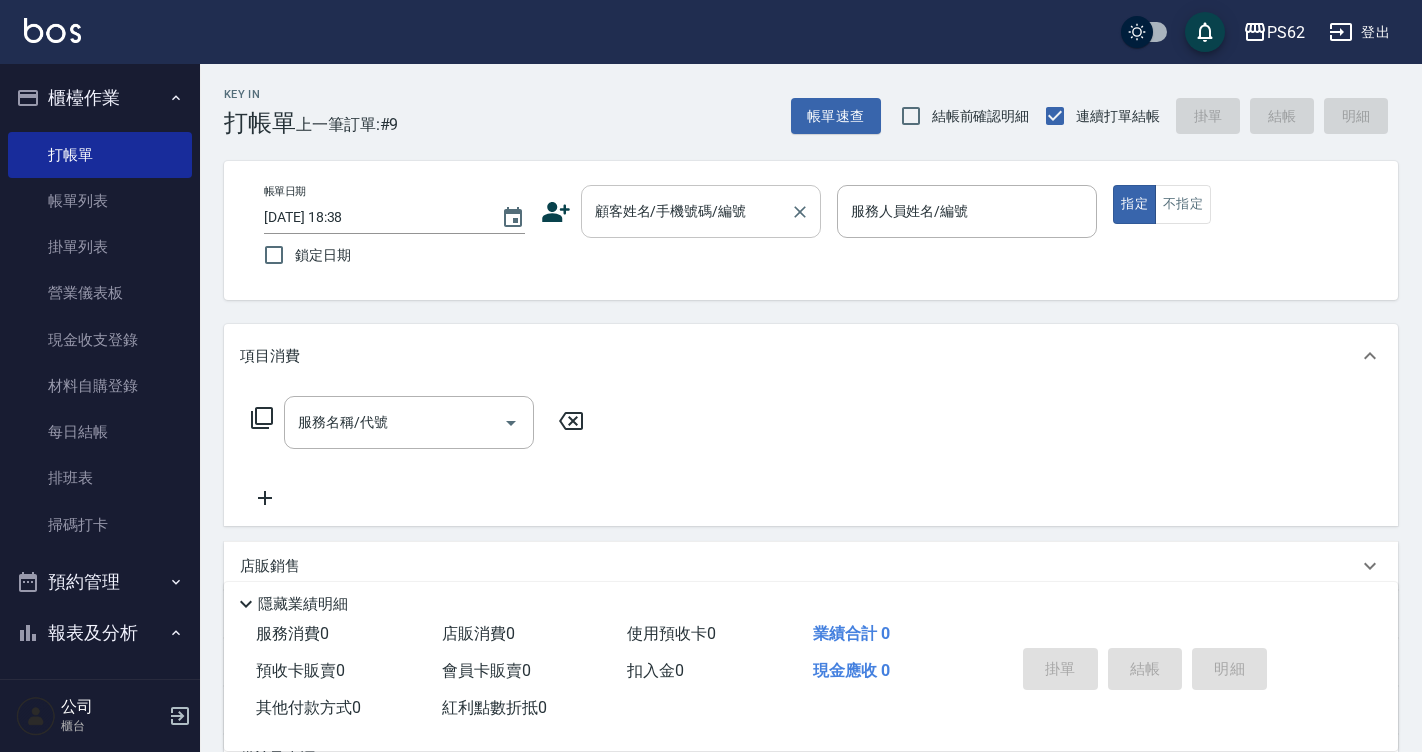 click on "顧客姓名/手機號碼/編號" at bounding box center [701, 211] 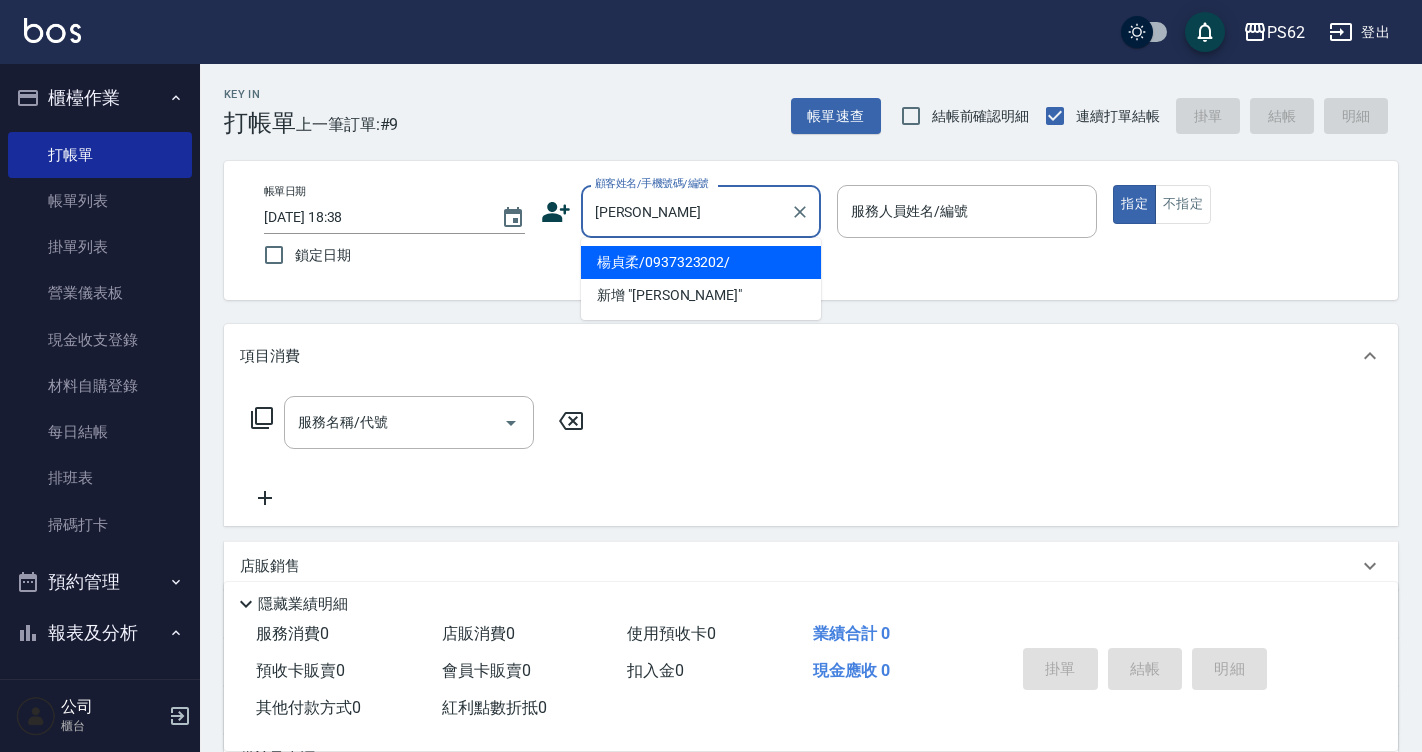 type on "楊貞柔/0937323202/" 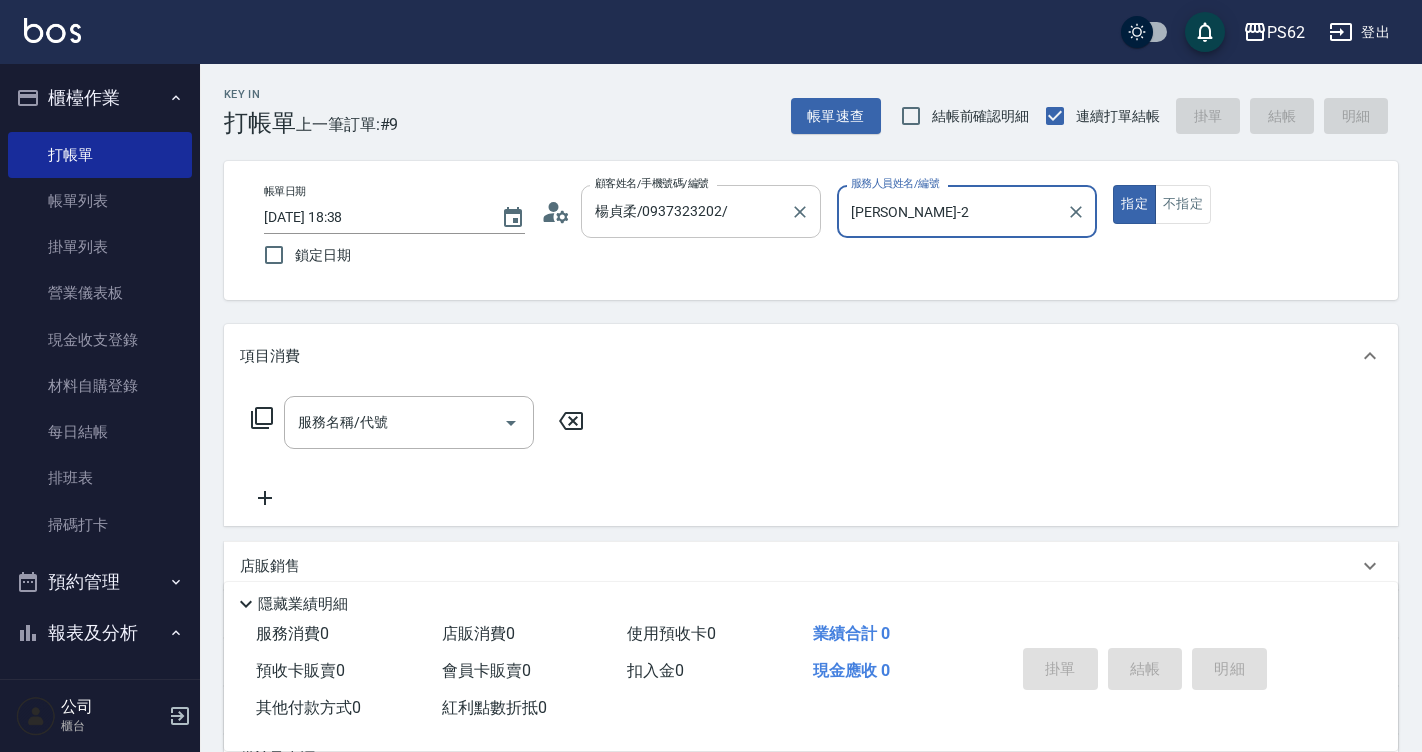 type on "Rita-2" 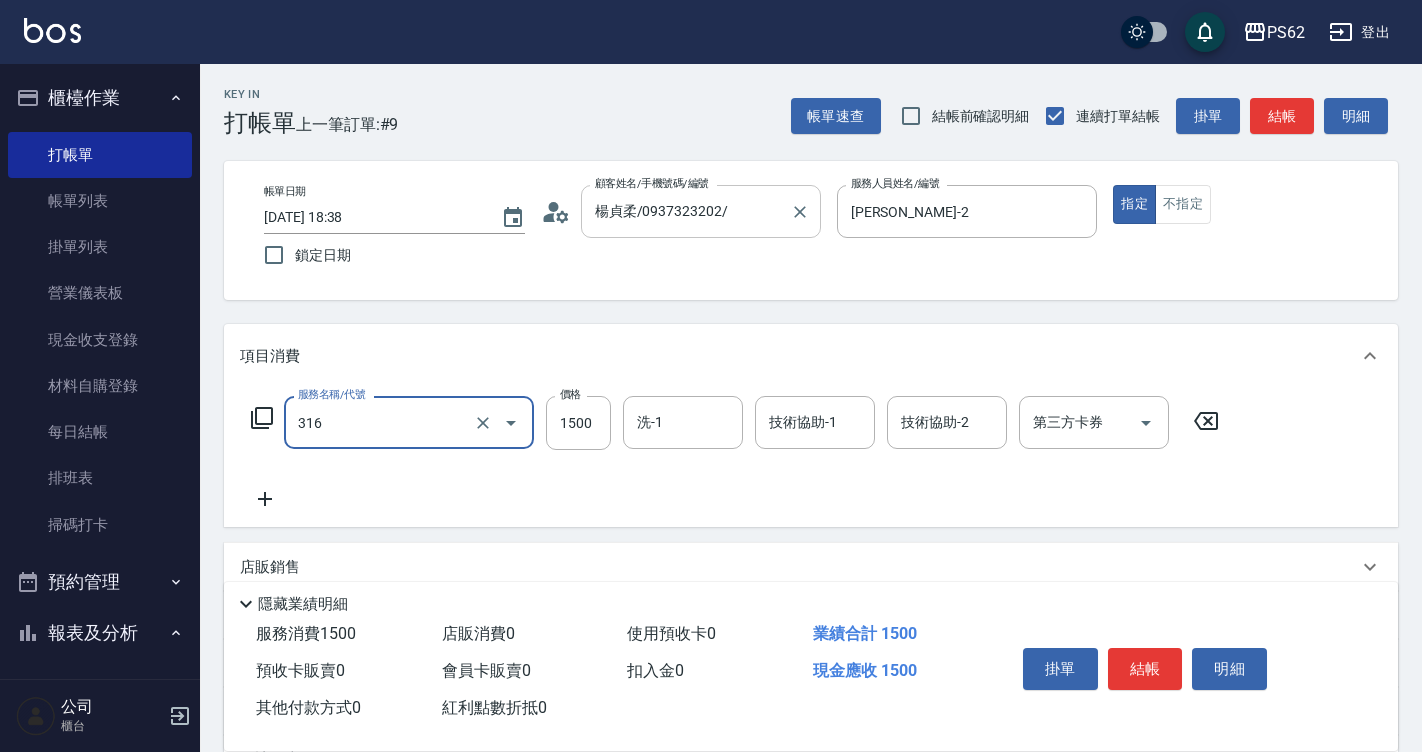 type on "頂級染髮(316)" 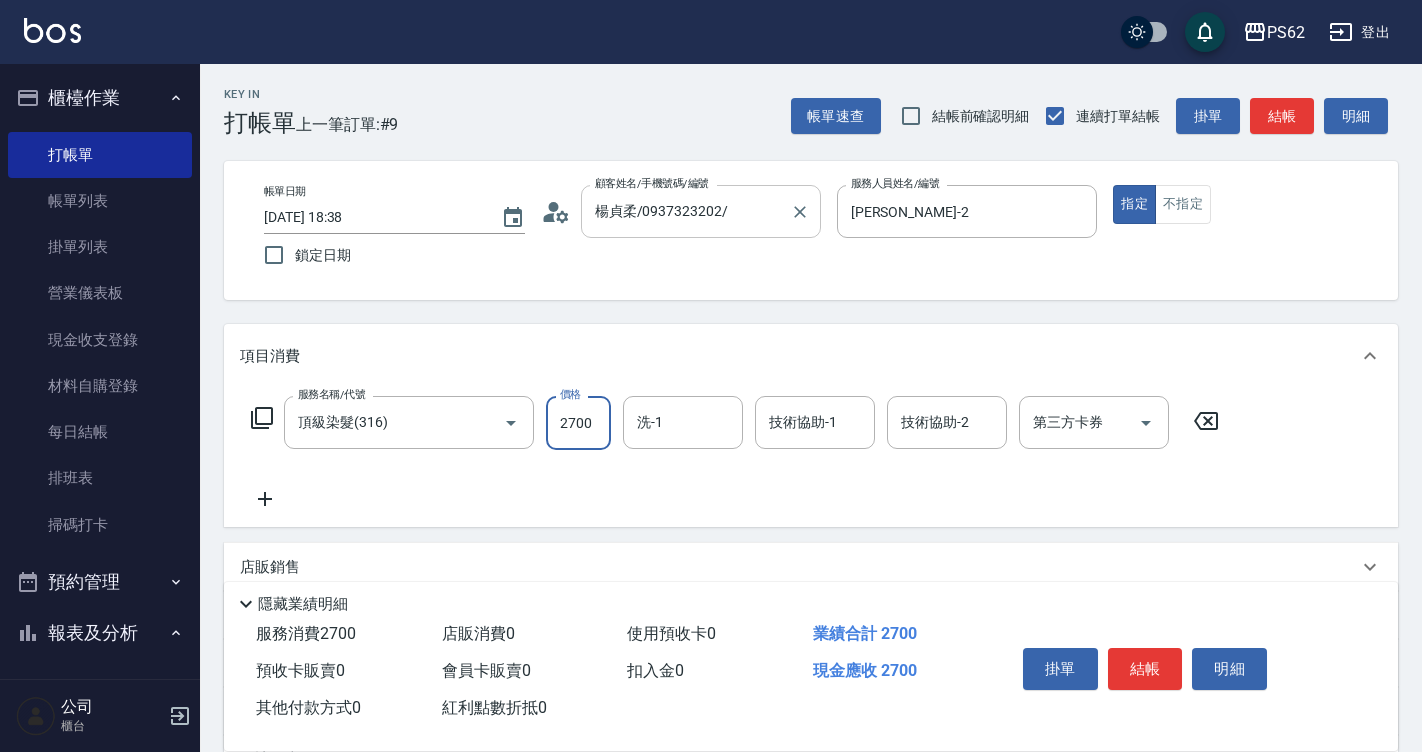 type on "2700" 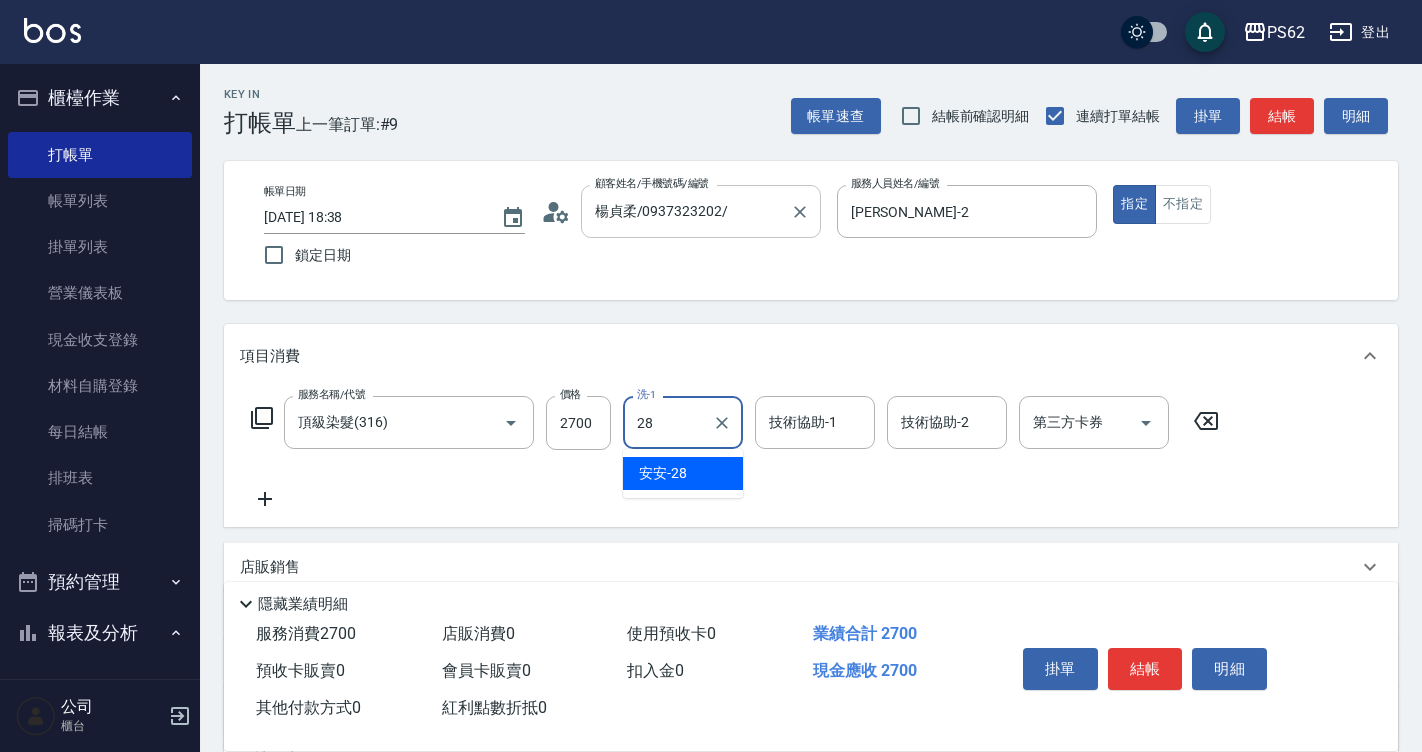 type on "安安-28" 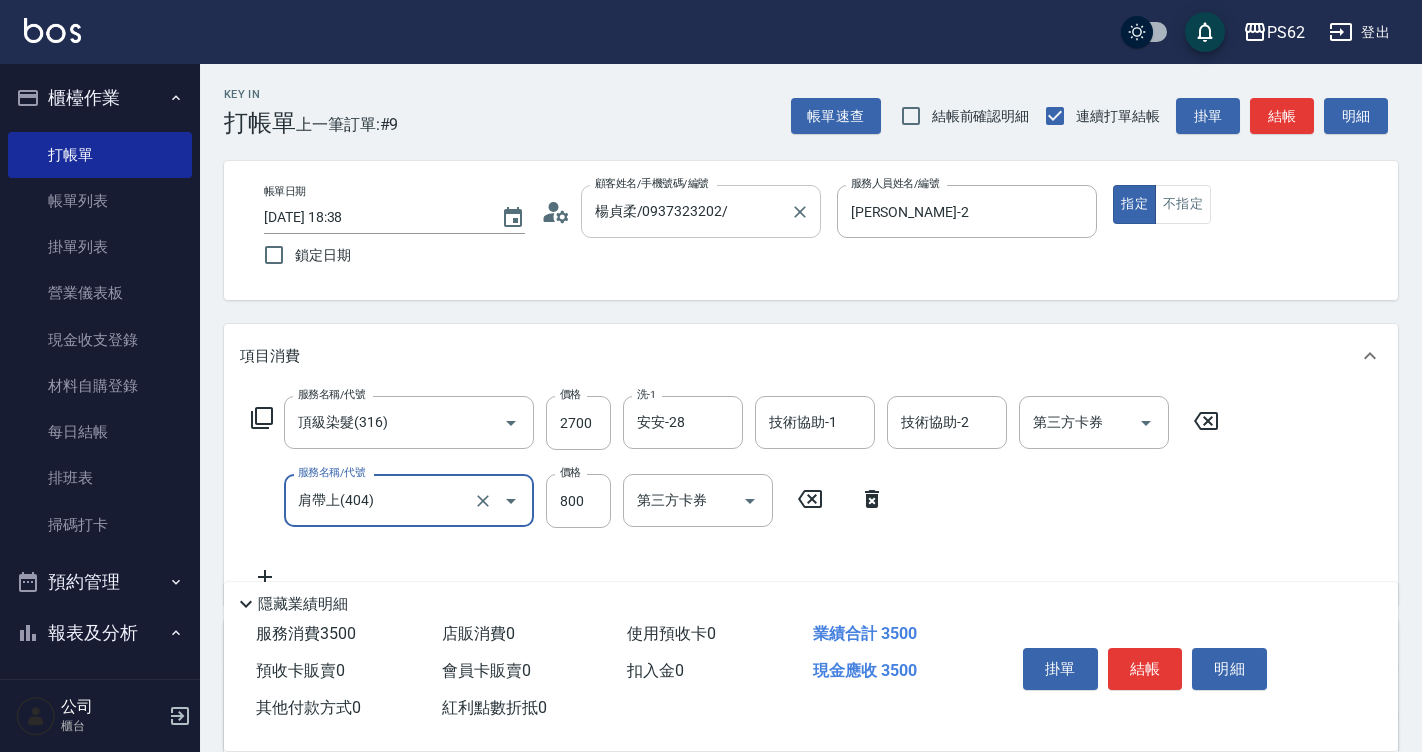type on "肩帶上(404)" 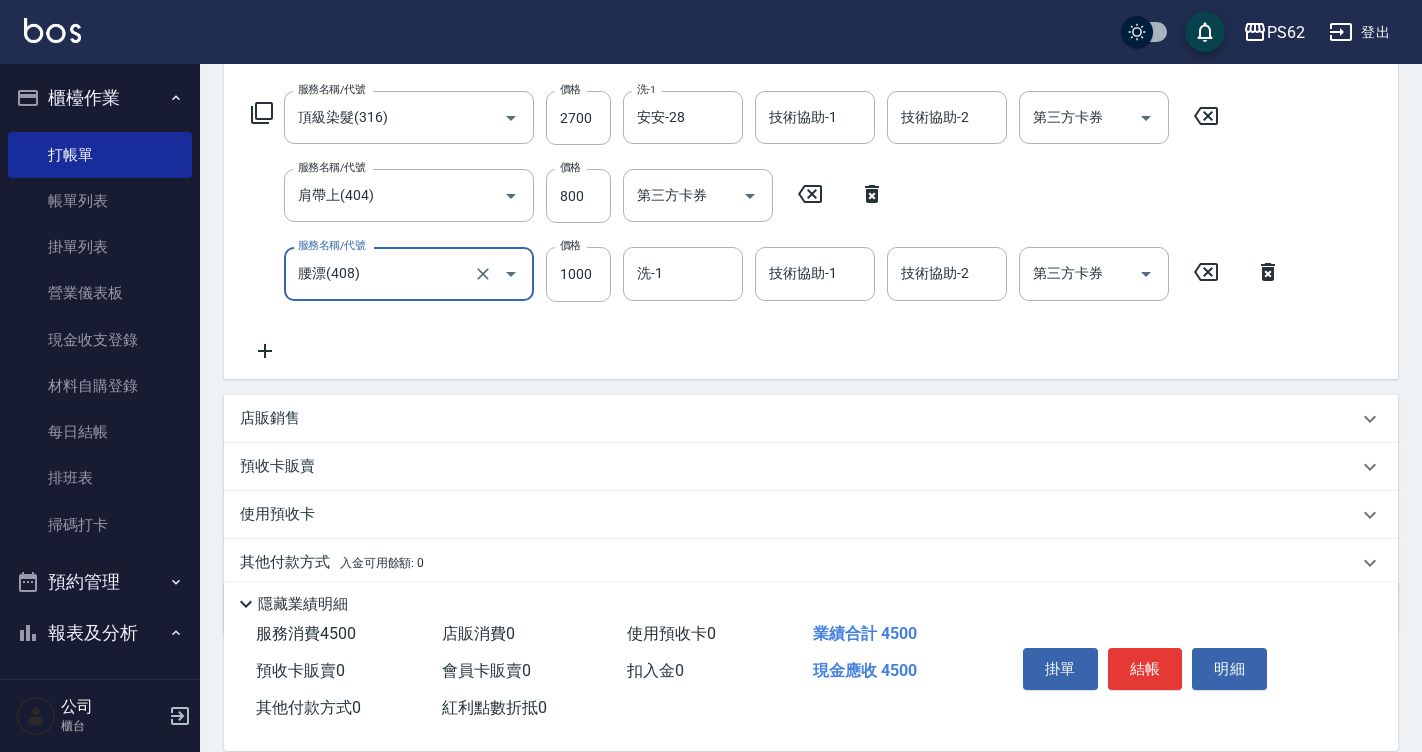 scroll, scrollTop: 380, scrollLeft: 0, axis: vertical 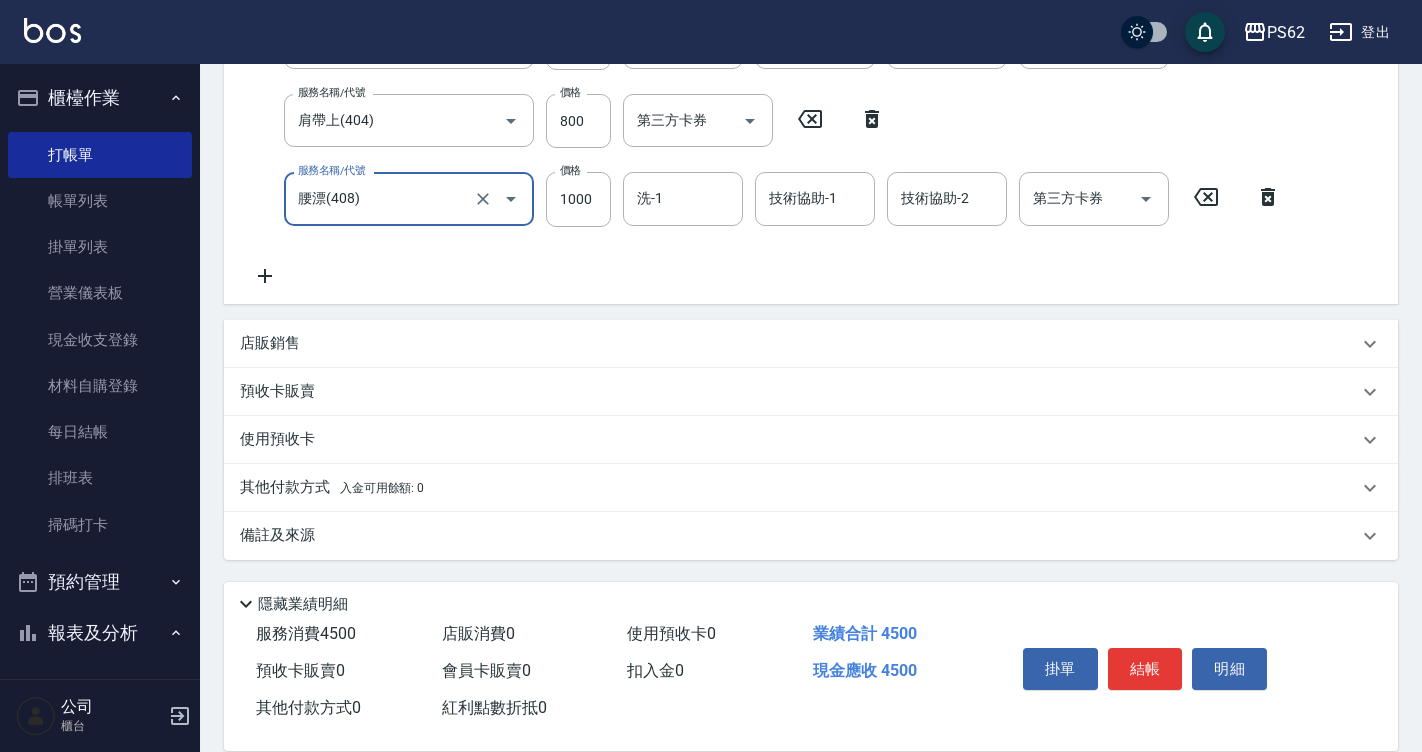 type on "腰漂(408)" 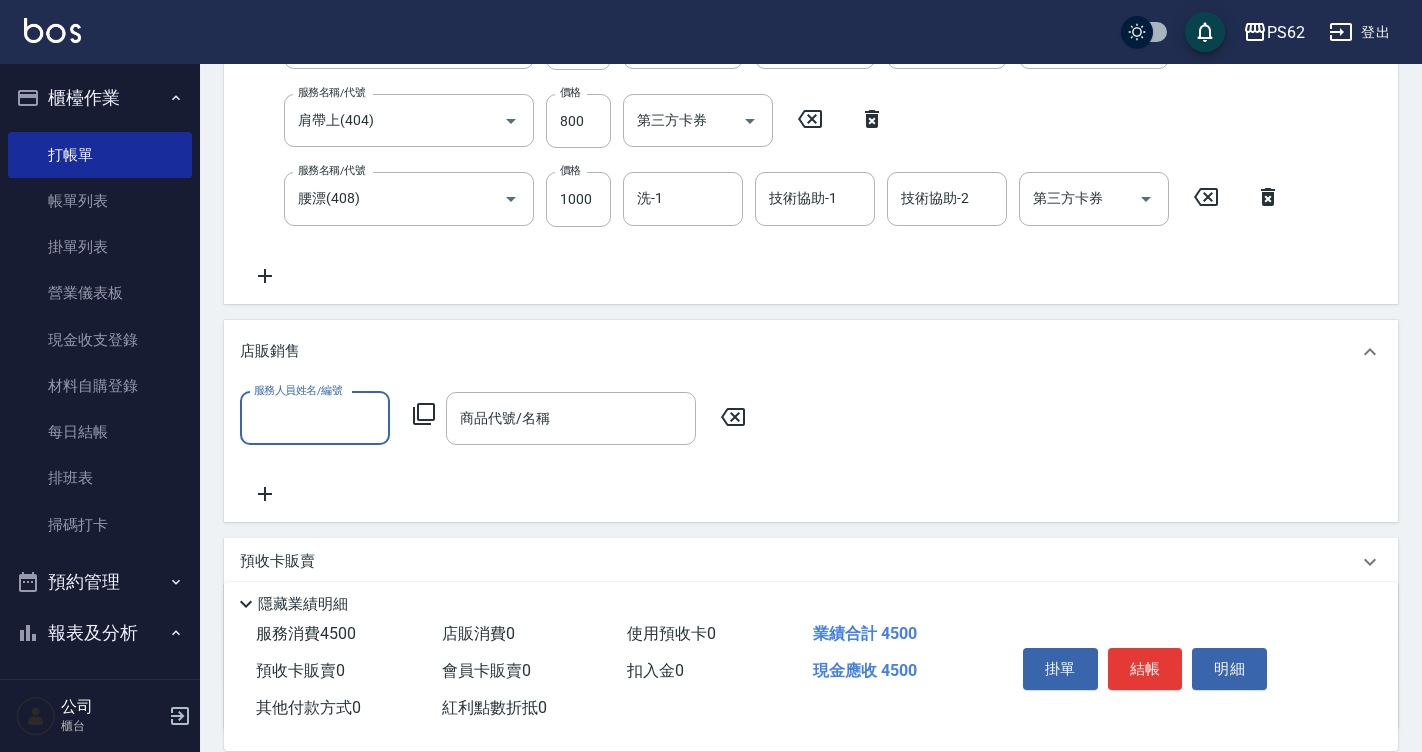 scroll, scrollTop: 0, scrollLeft: 0, axis: both 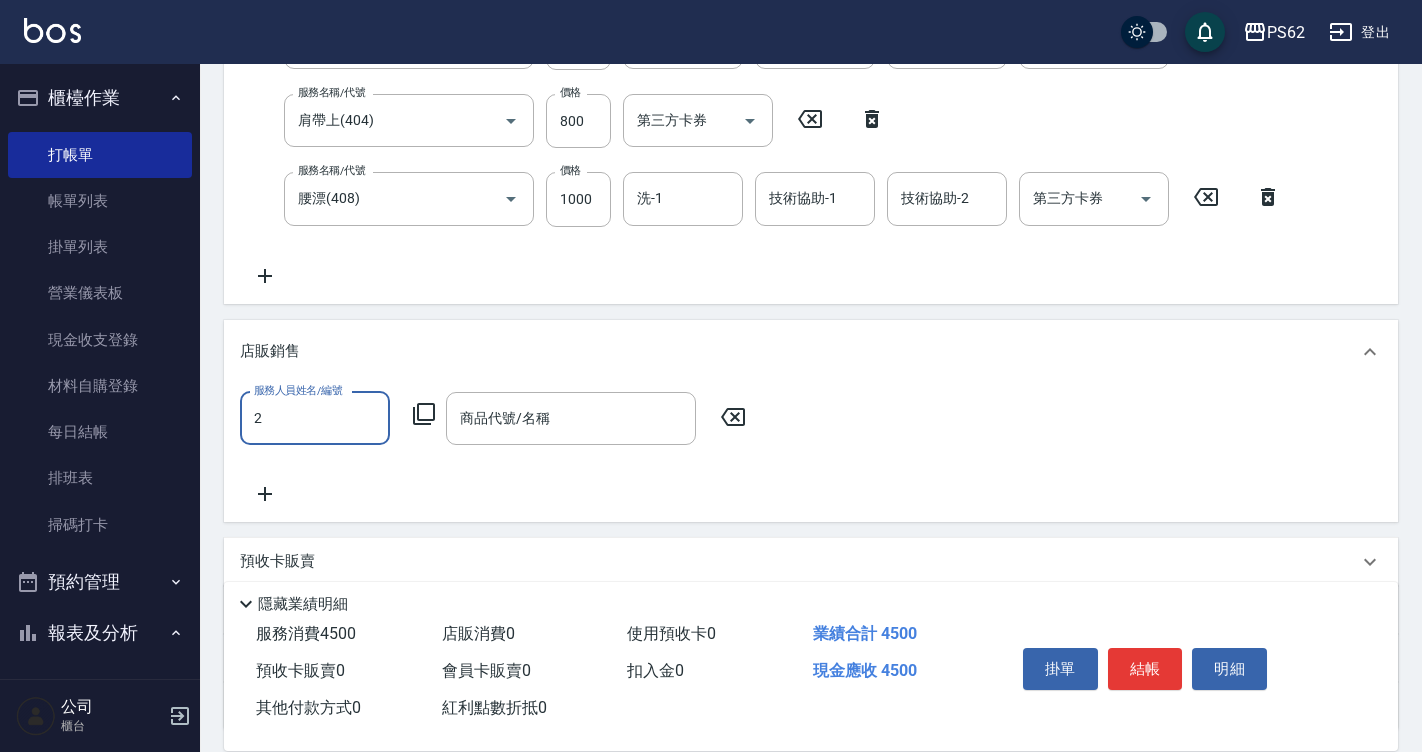 type on "Rita-2" 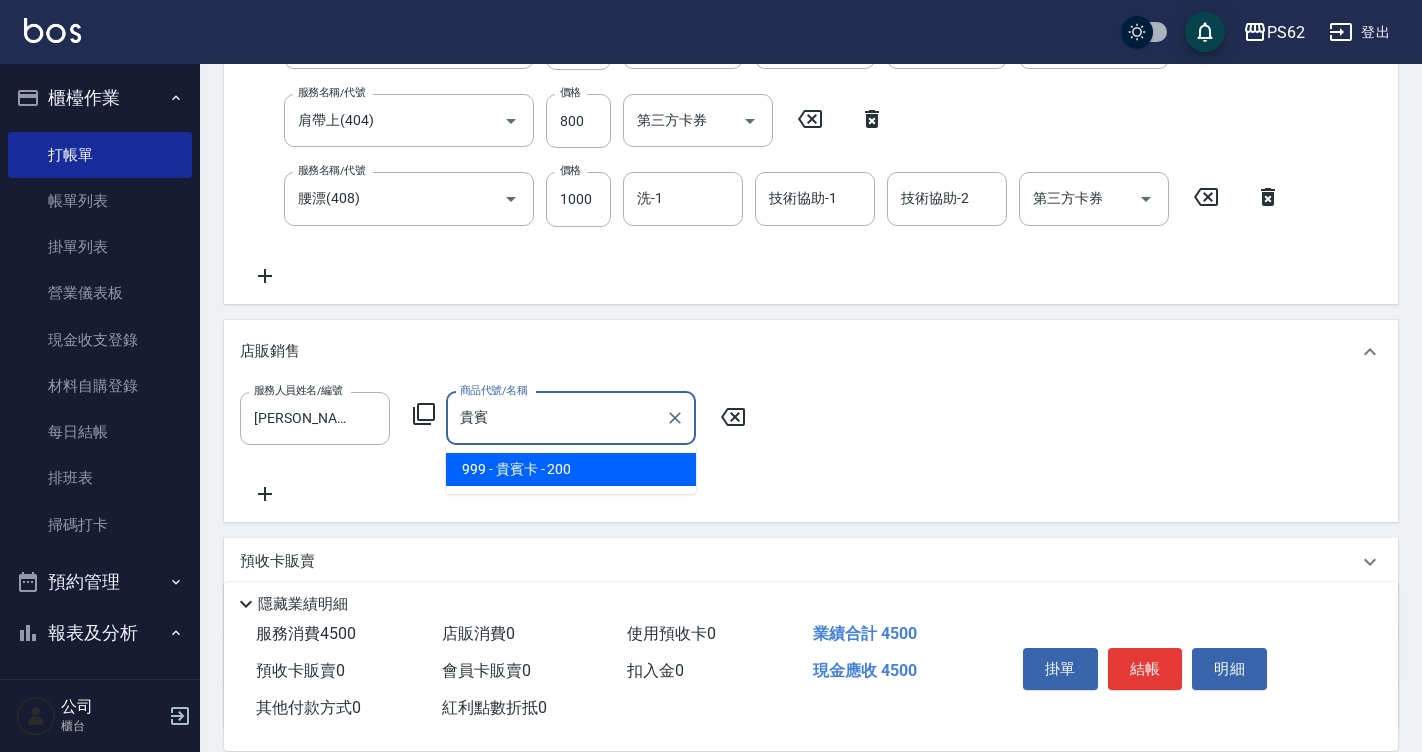 type on "貴賓卡" 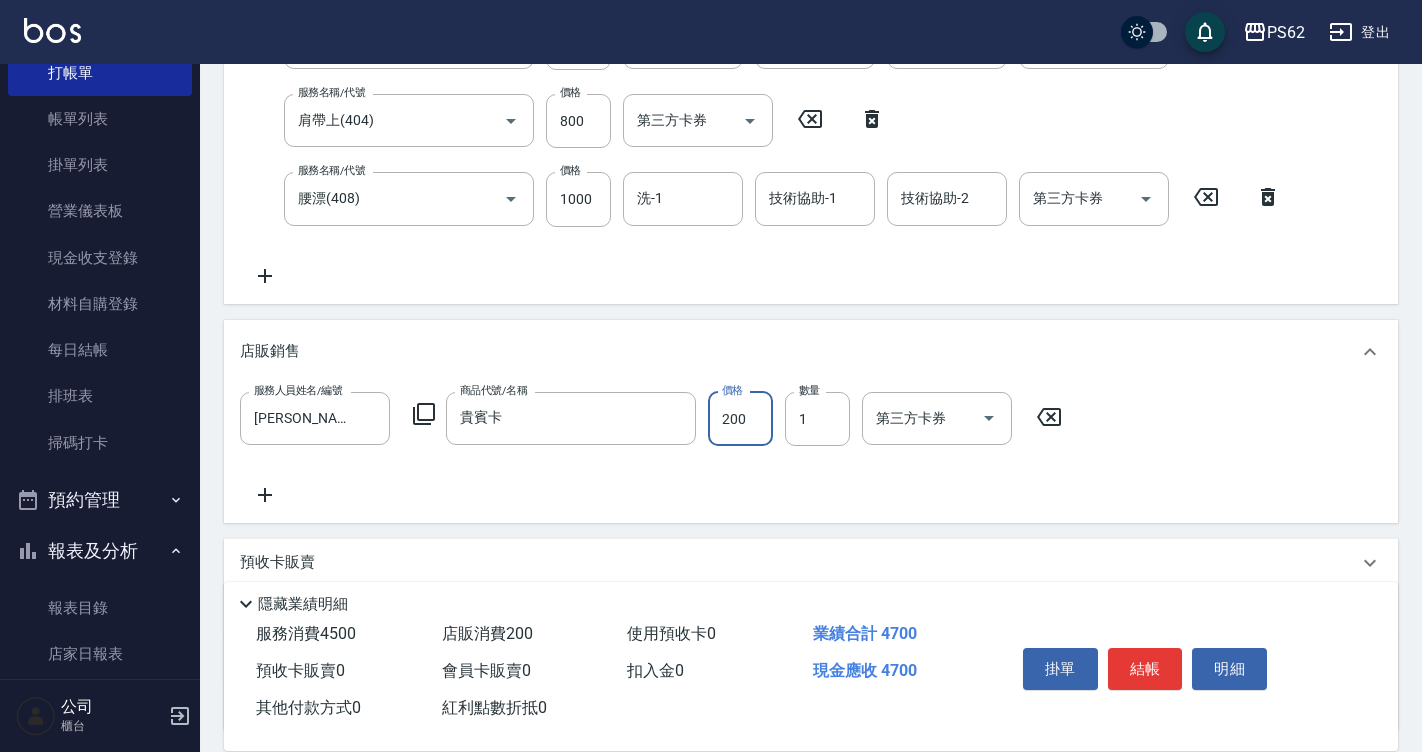 scroll, scrollTop: 100, scrollLeft: 0, axis: vertical 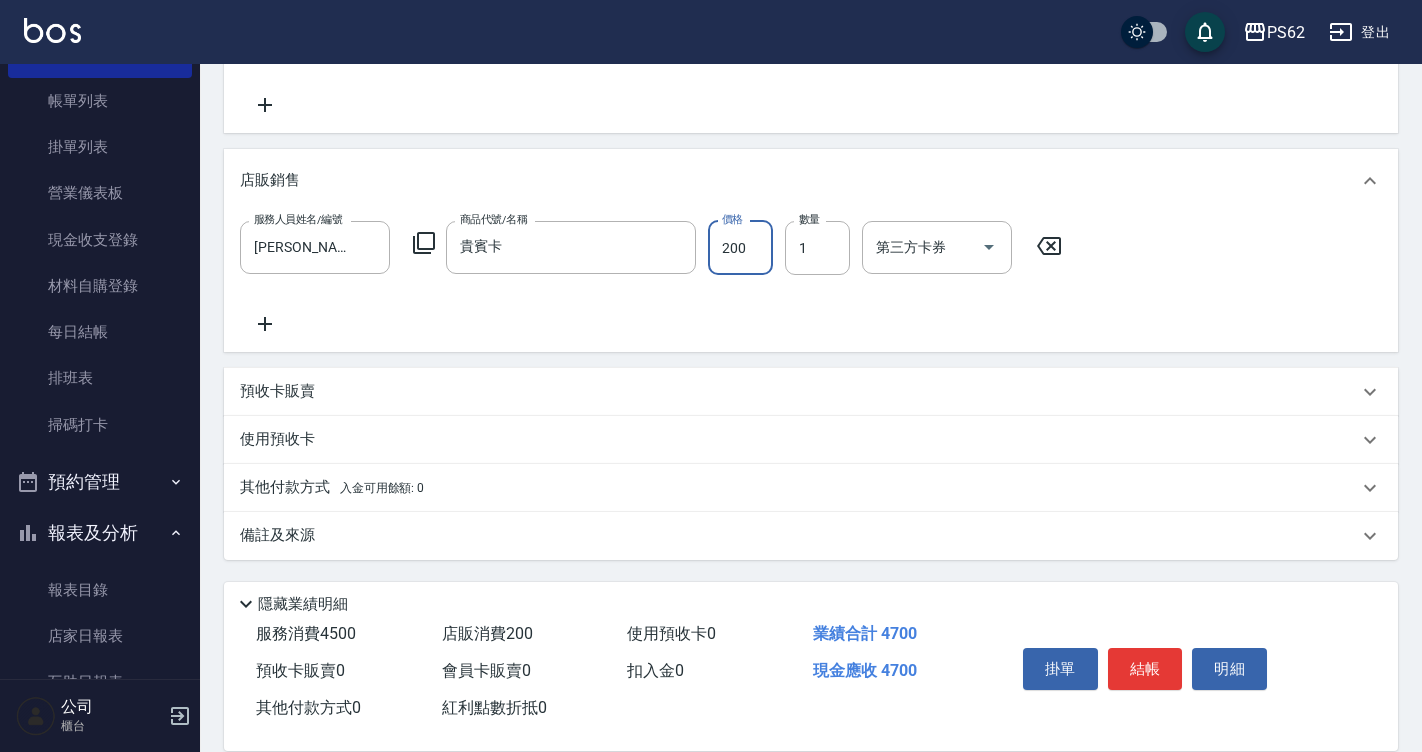 click on "其他付款方式 入金可用餘額: 0" at bounding box center (332, 488) 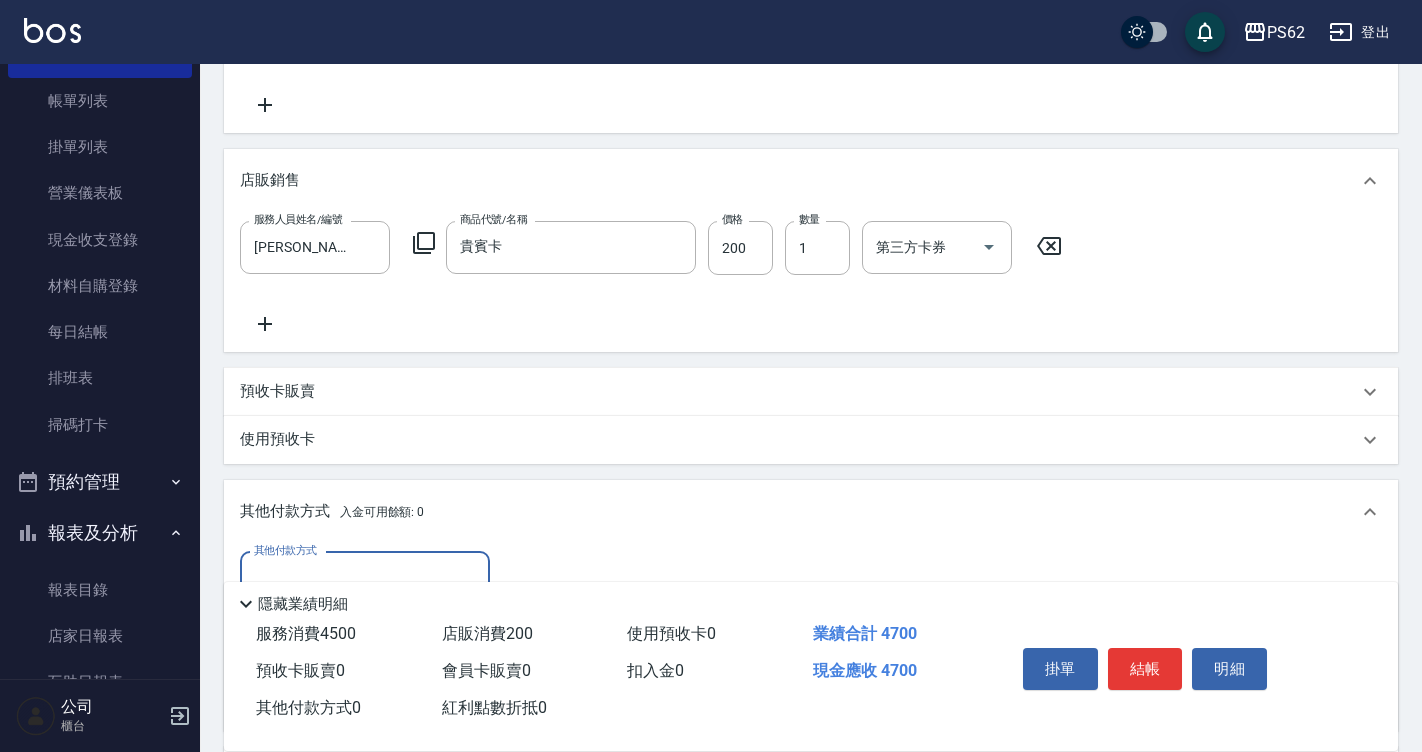 scroll, scrollTop: 0, scrollLeft: 0, axis: both 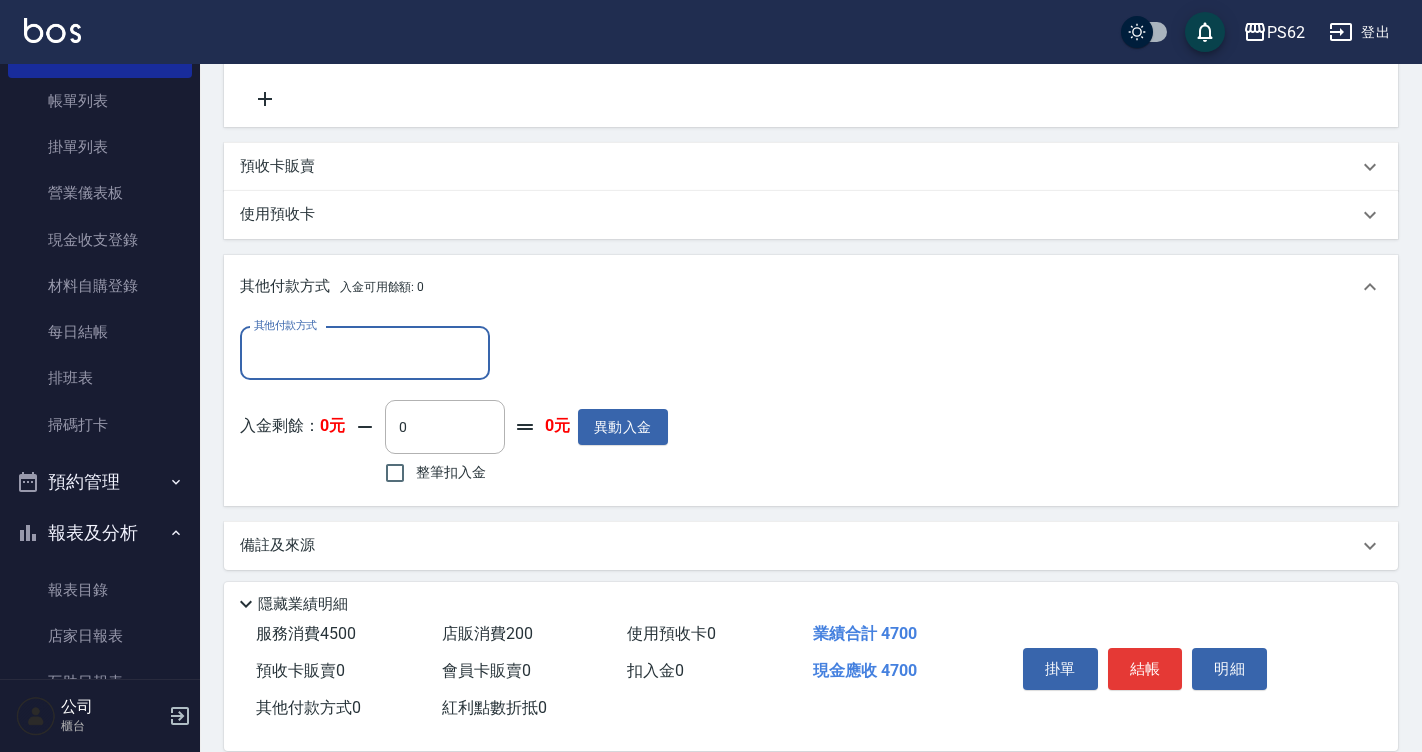 click on "其他付款方式" at bounding box center (365, 353) 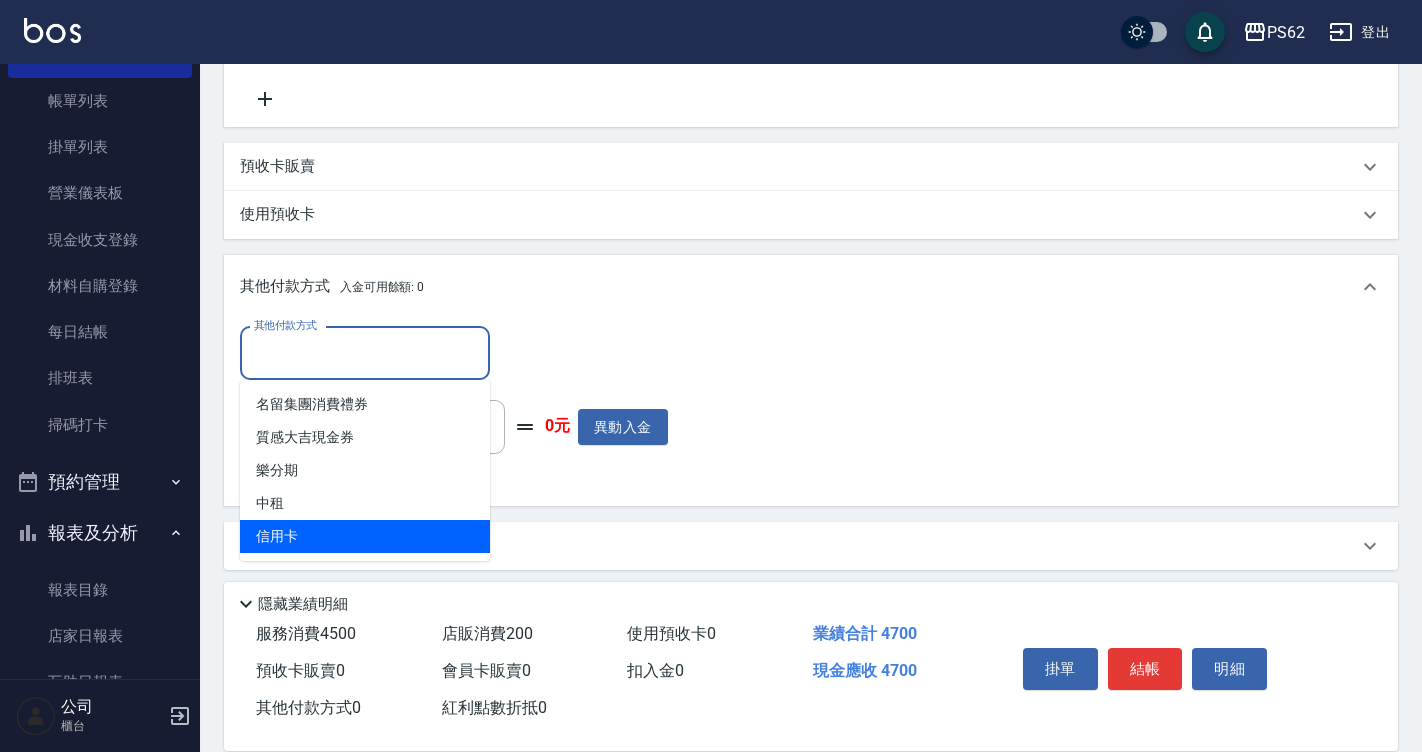 click on "信用卡" at bounding box center (365, 536) 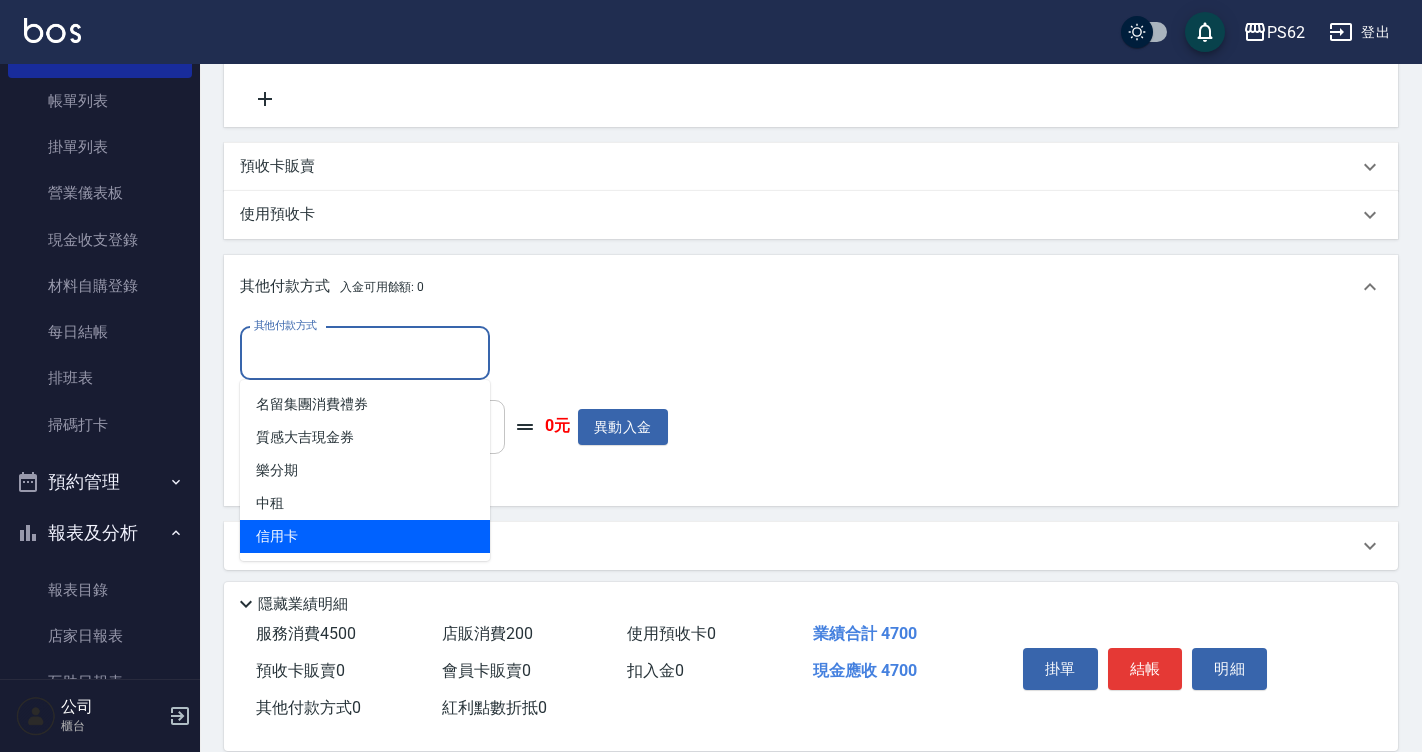 type on "信用卡" 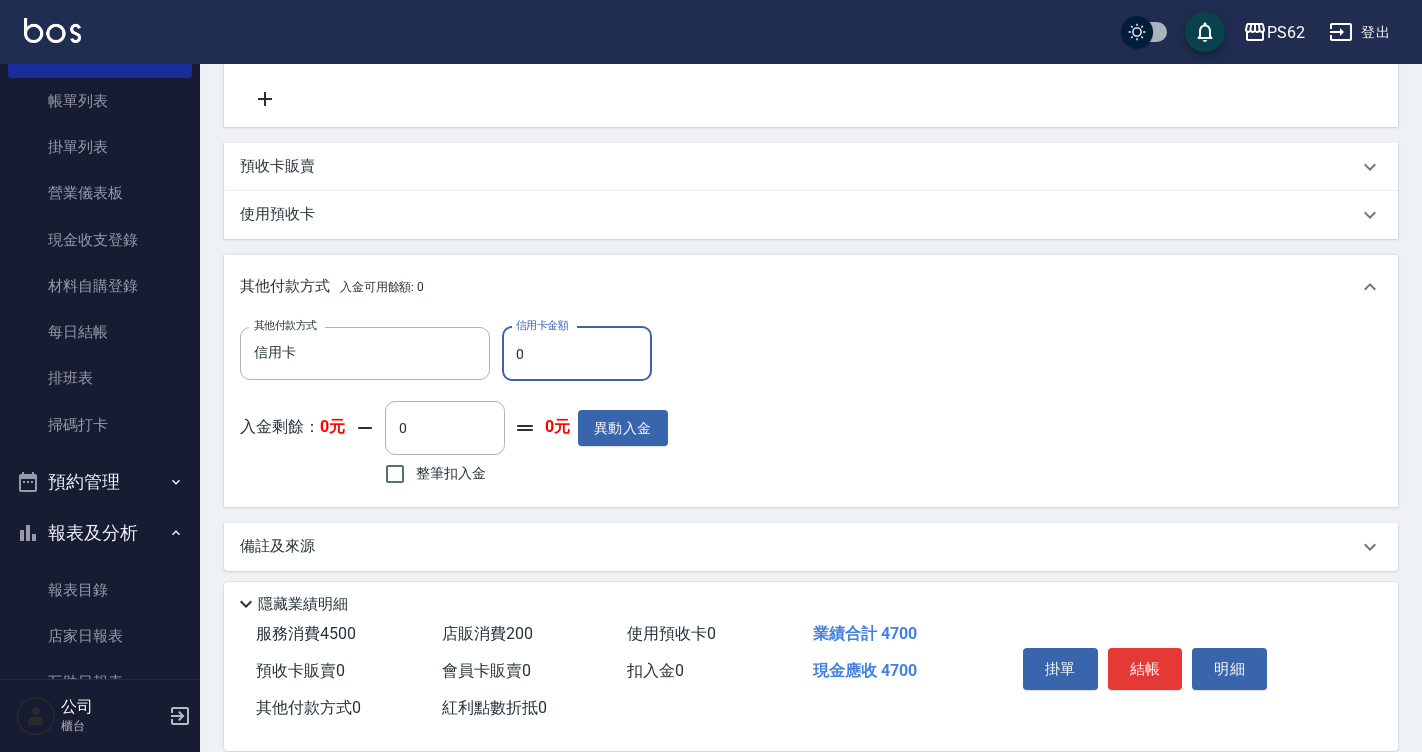 click on "0" at bounding box center (577, 354) 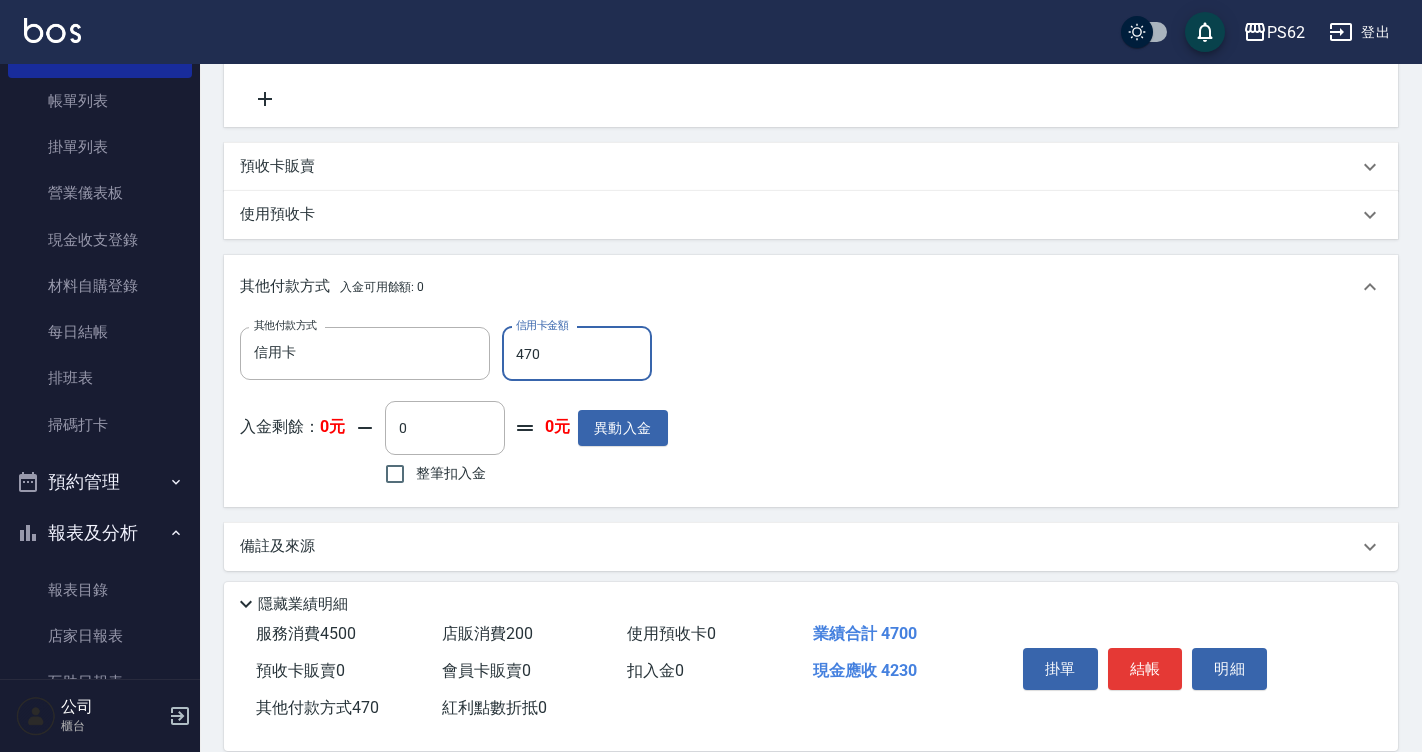 type on "4700" 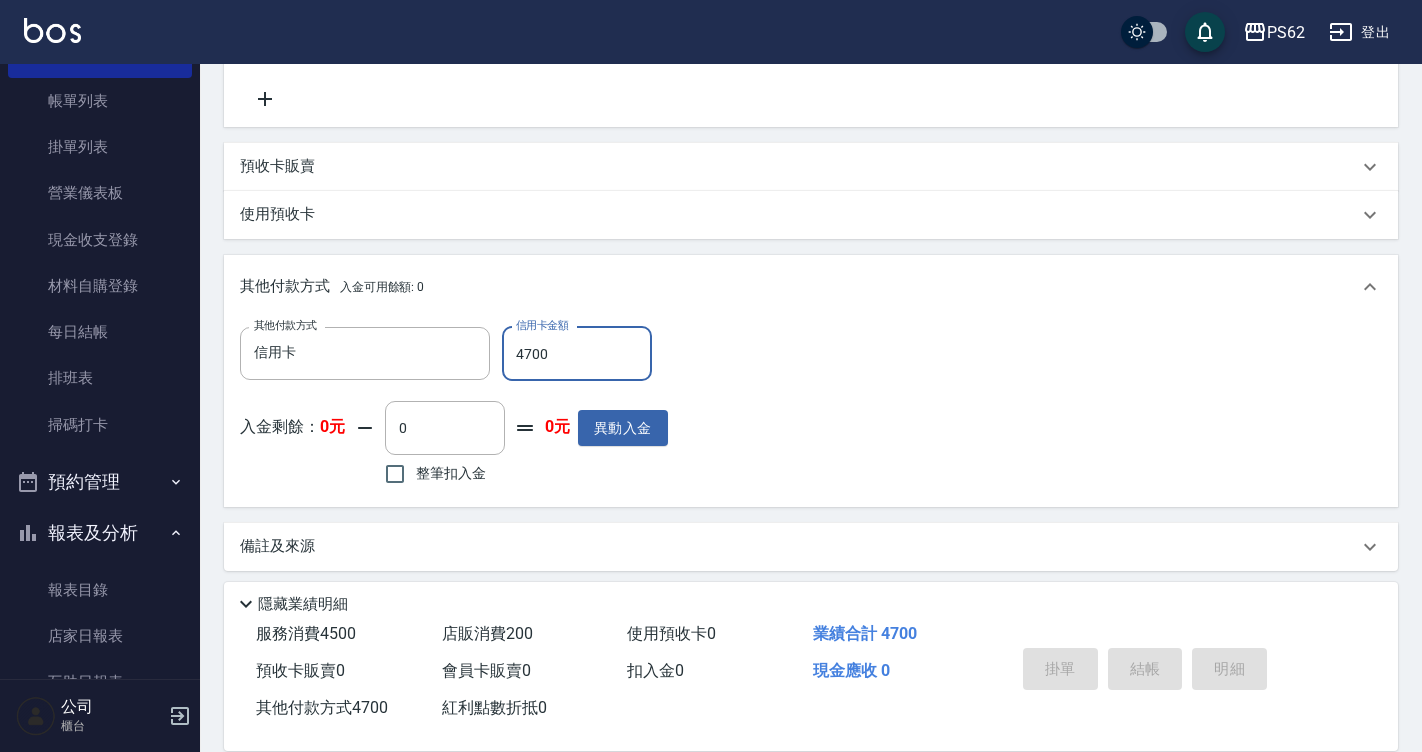 type on "2025/07/16 18:39" 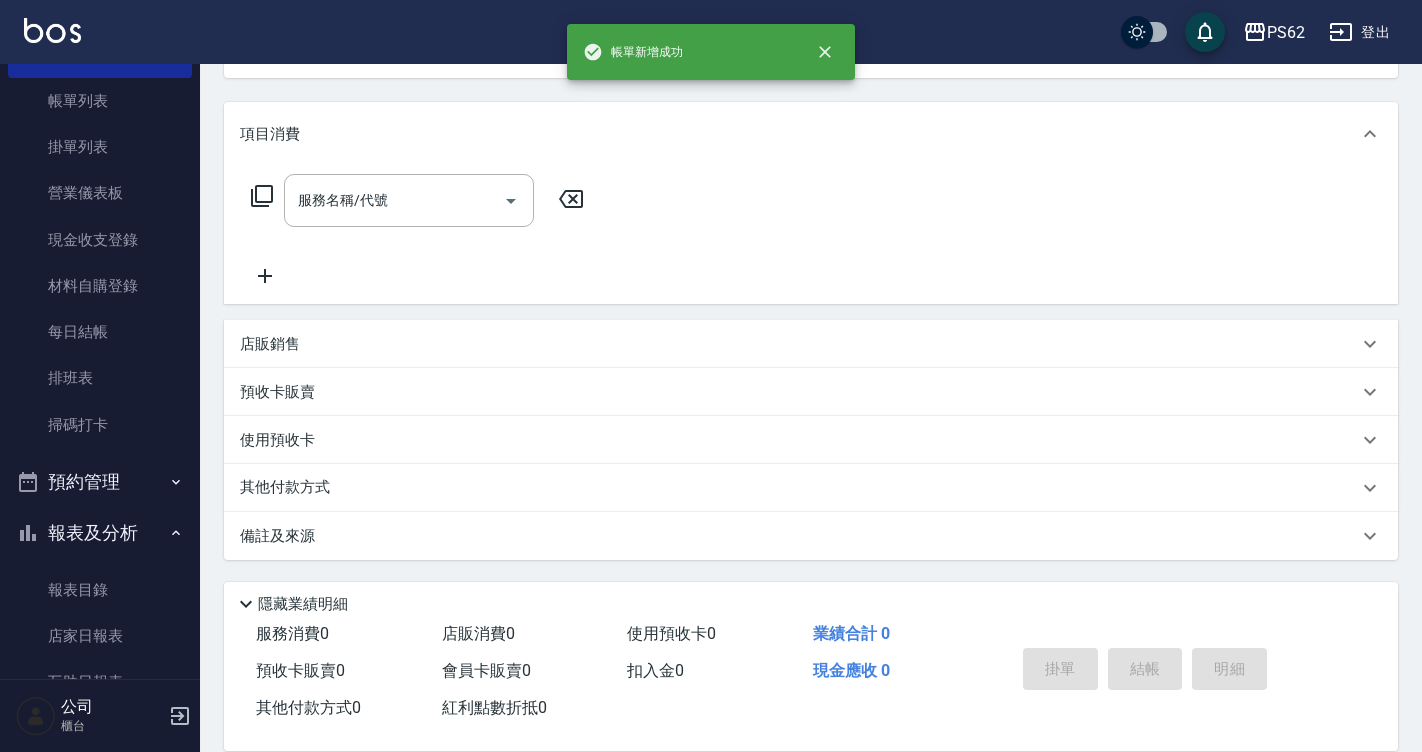 scroll, scrollTop: 0, scrollLeft: 0, axis: both 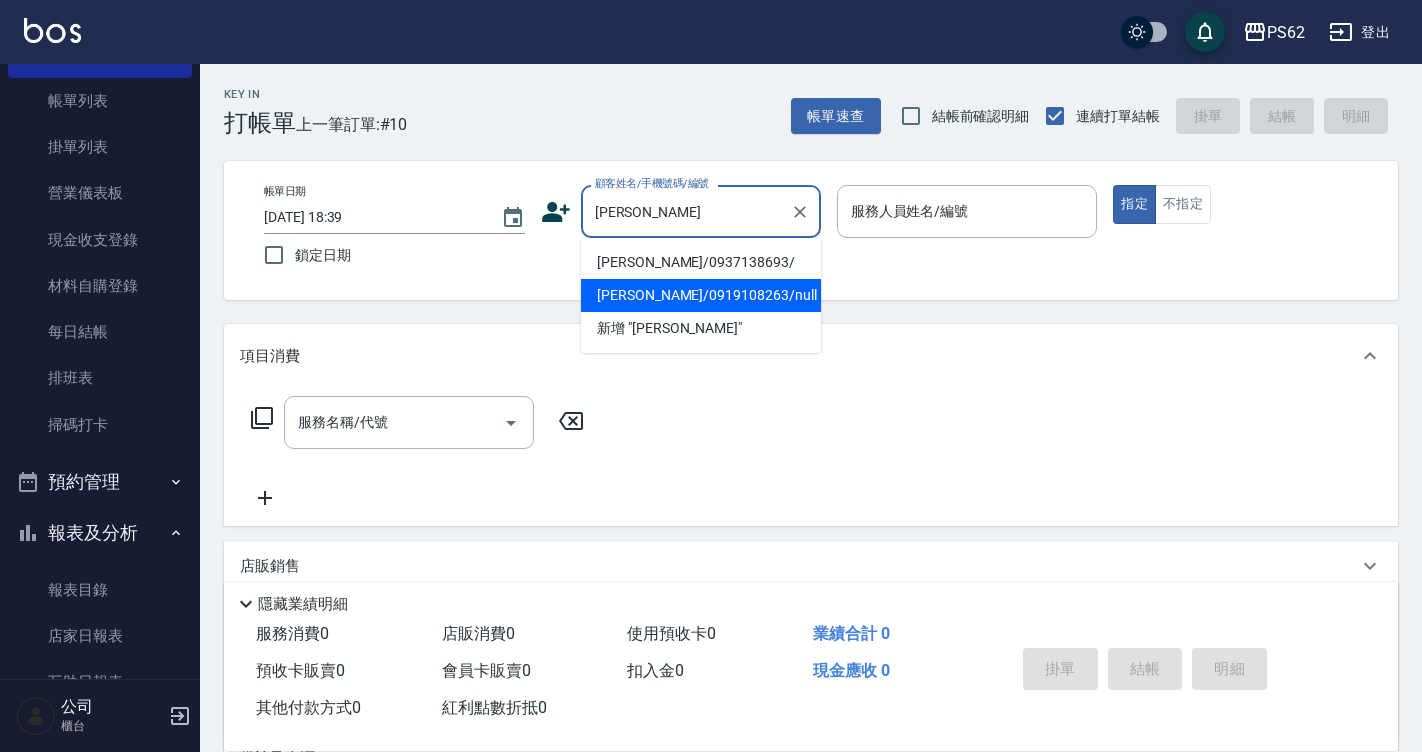type on "[PERSON_NAME]/0919108263/null" 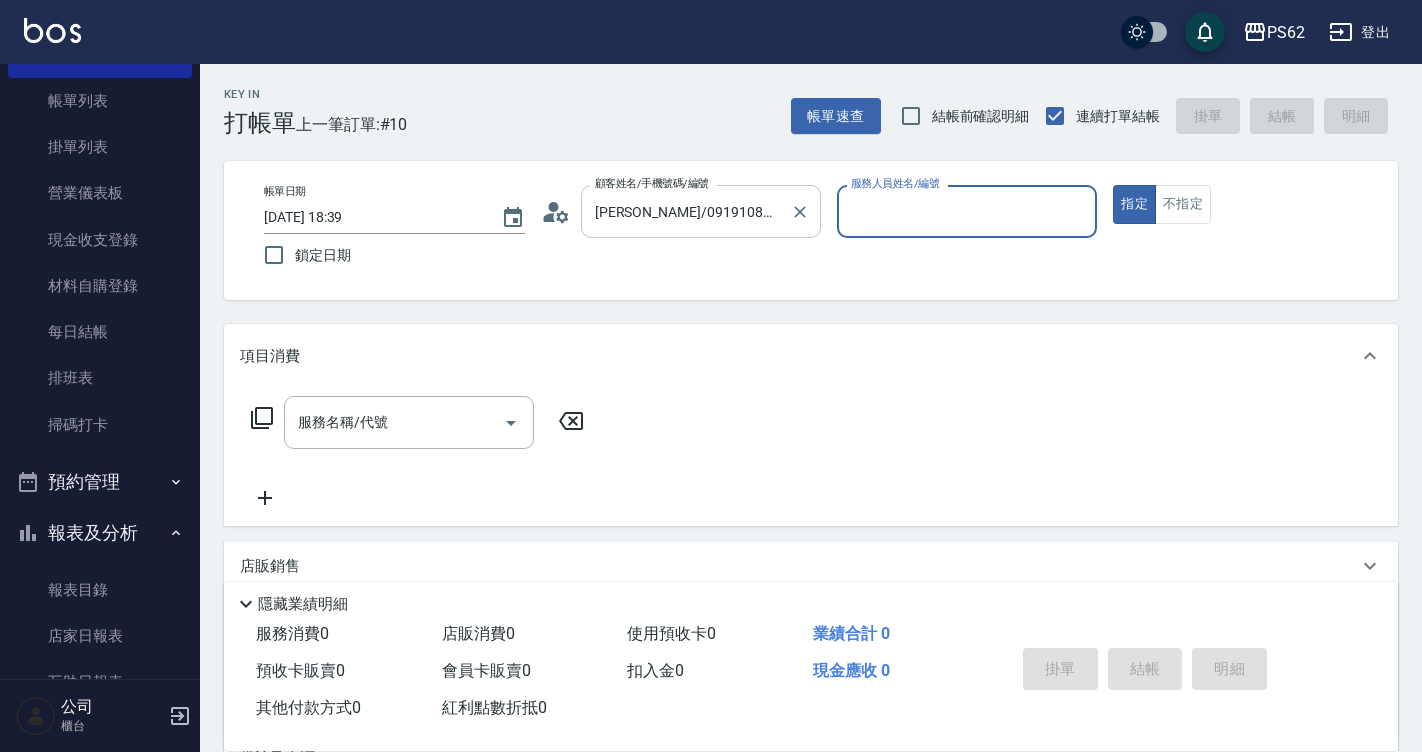 type on "Rita-2" 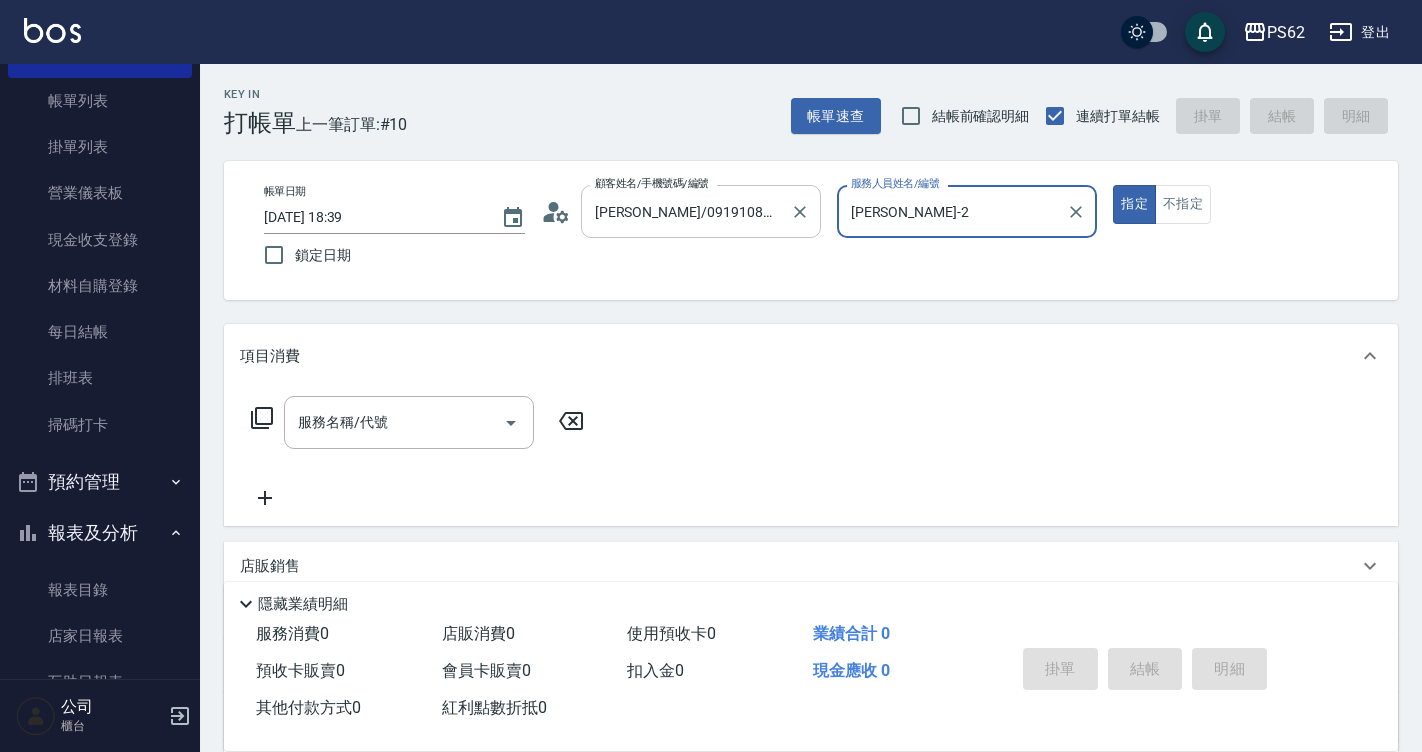 click on "指定" at bounding box center [1134, 204] 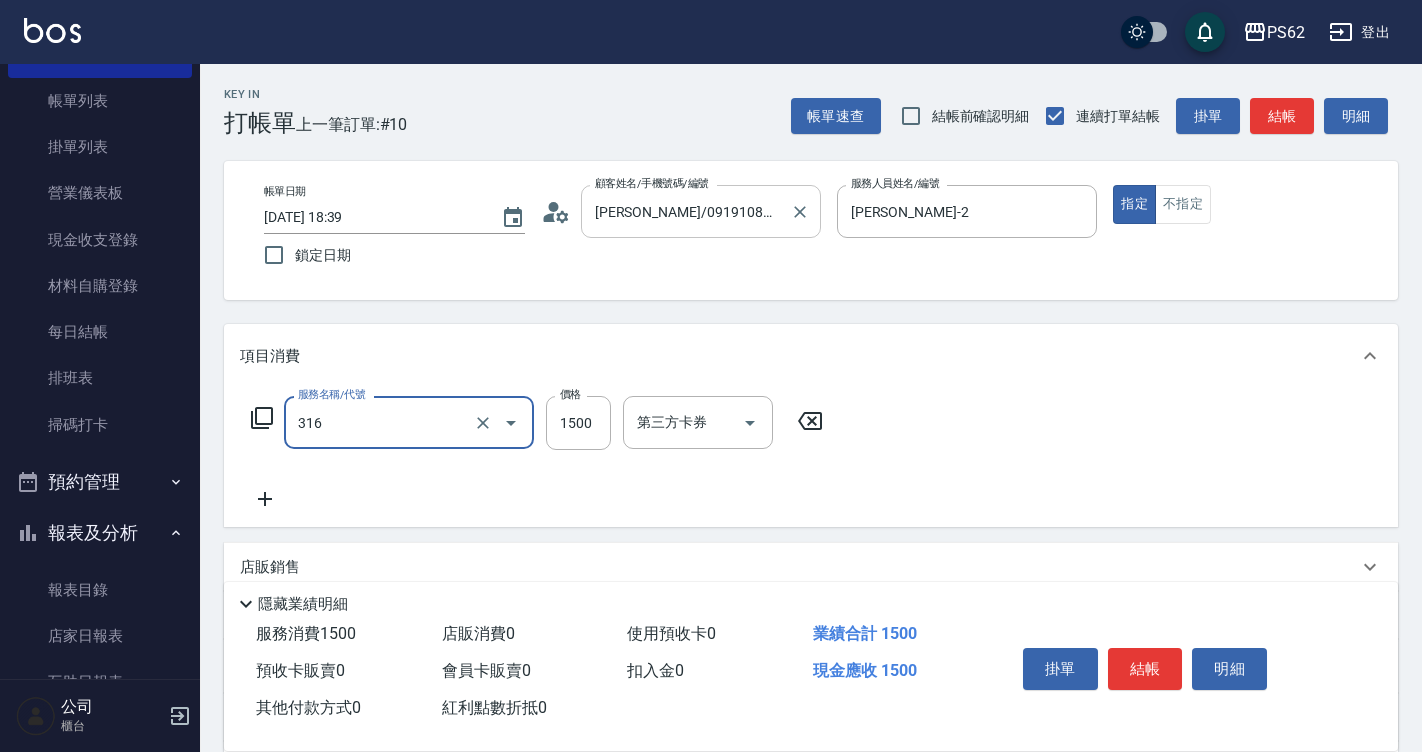 type on "頂級染髮(316)" 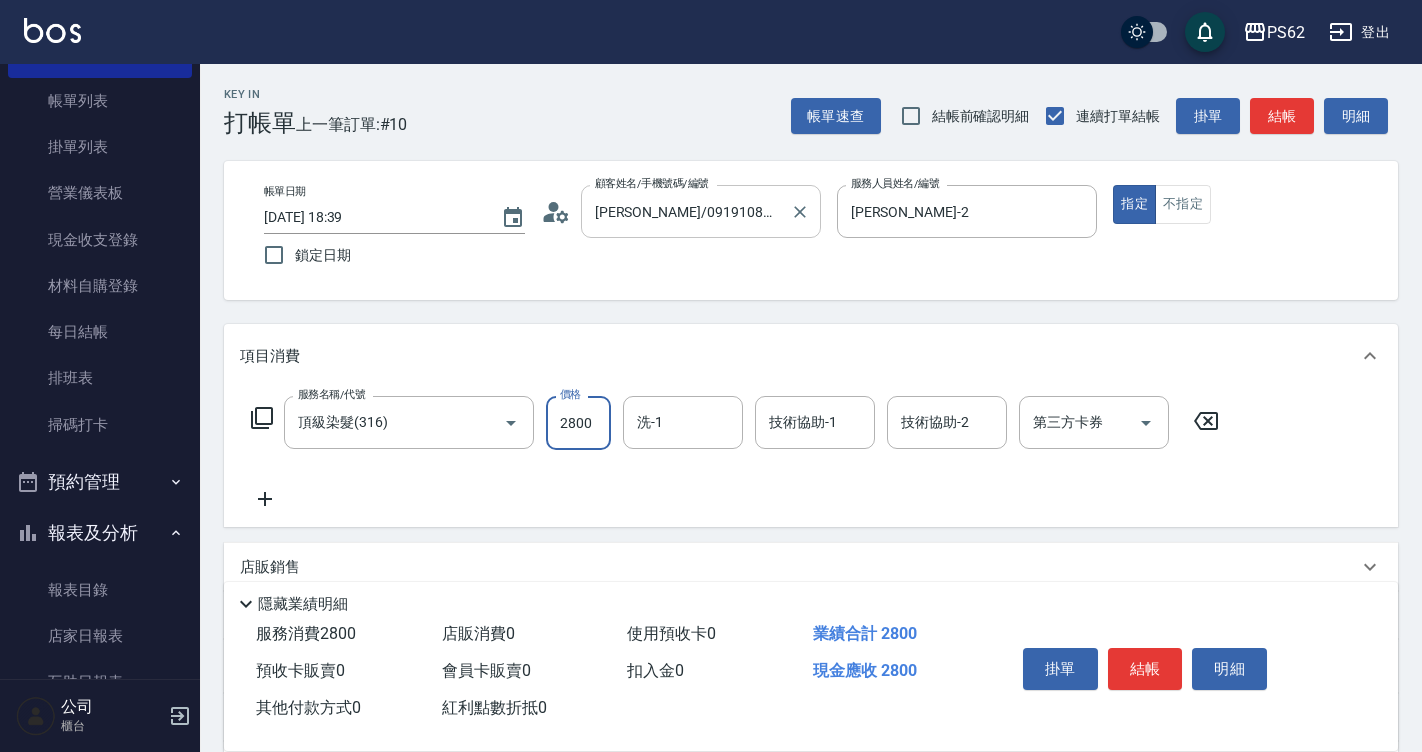 type on "2800" 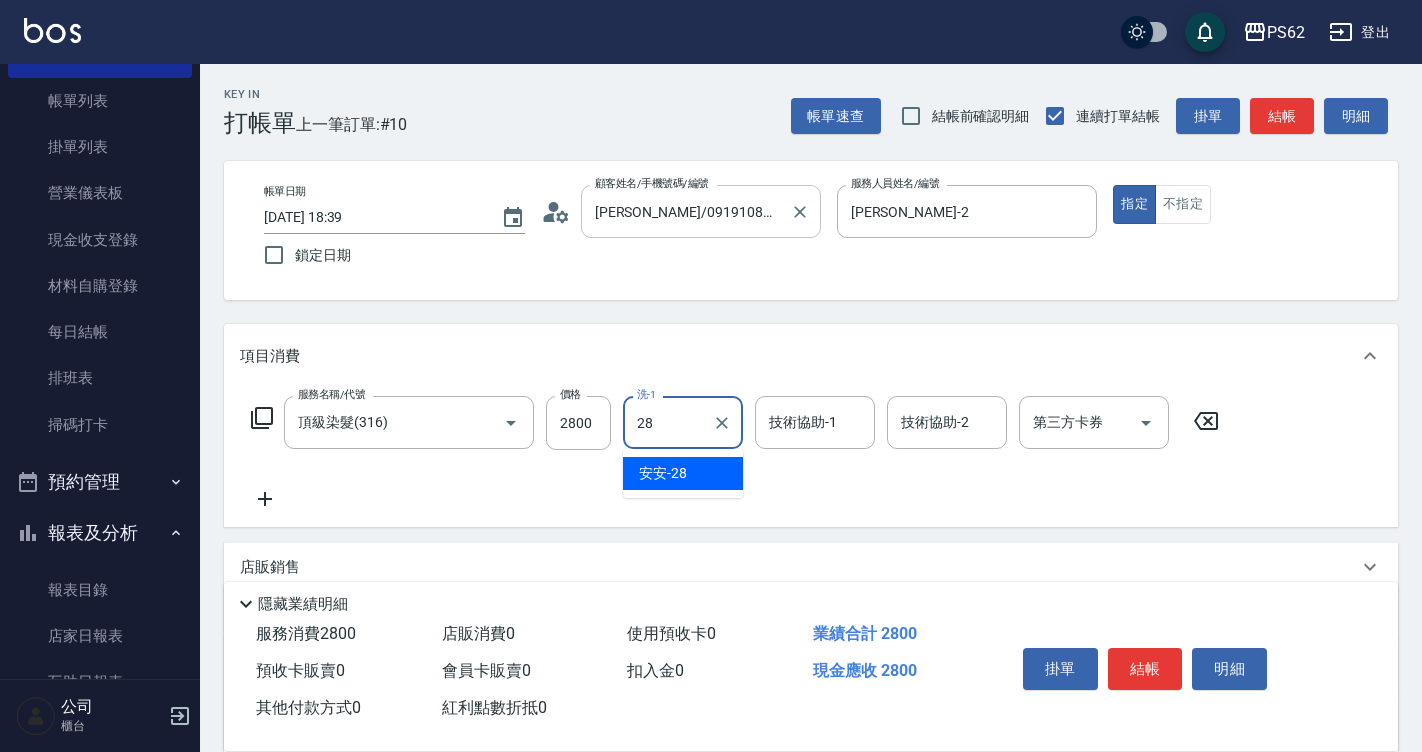 type on "安安-28" 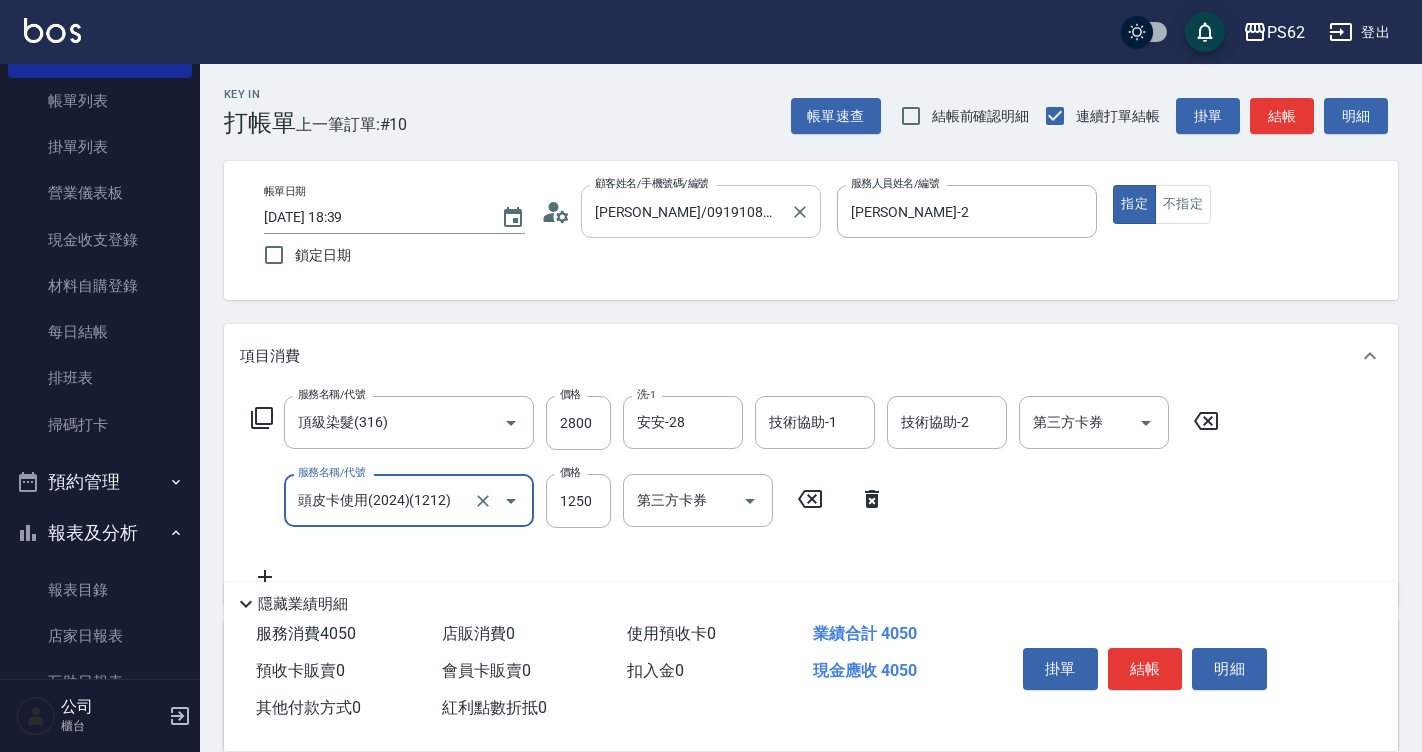 type on "頭皮卡使用(2024)(1212)" 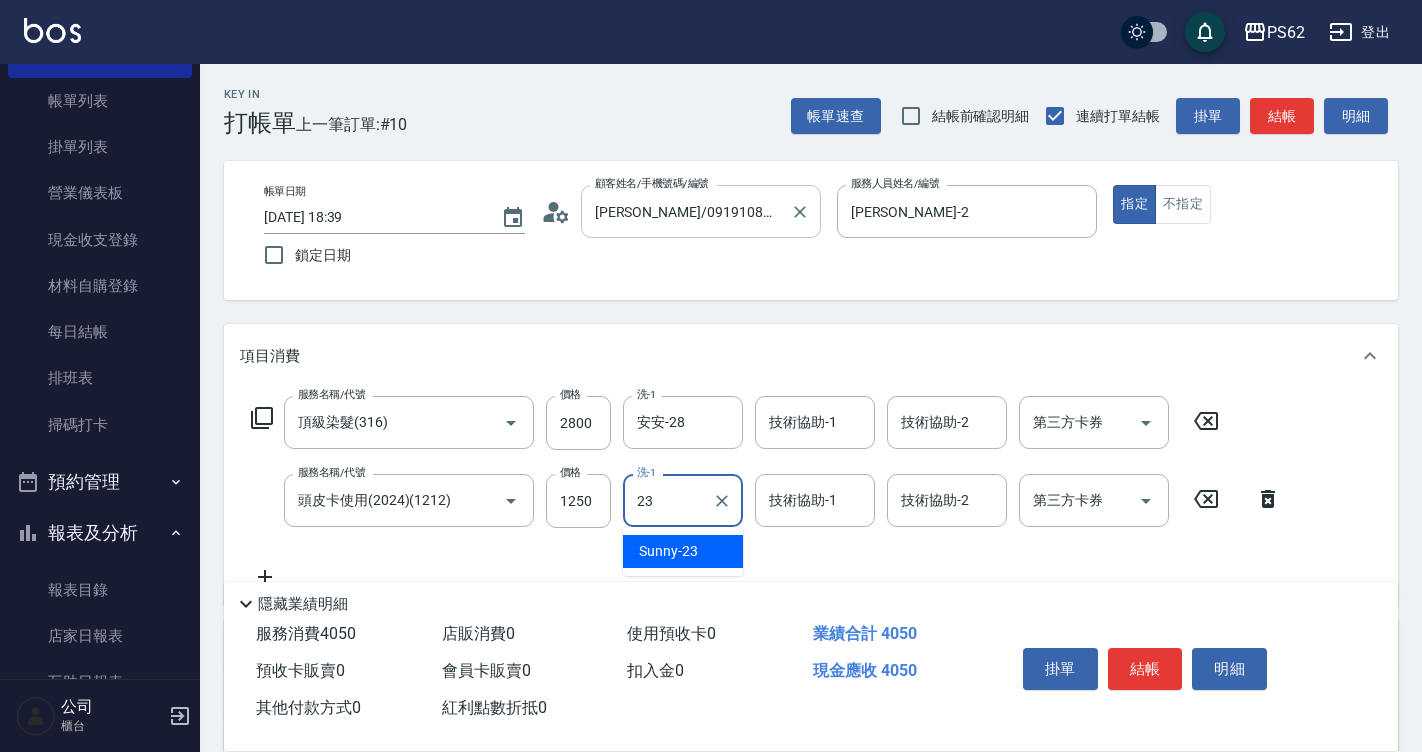type on "Sunny-23" 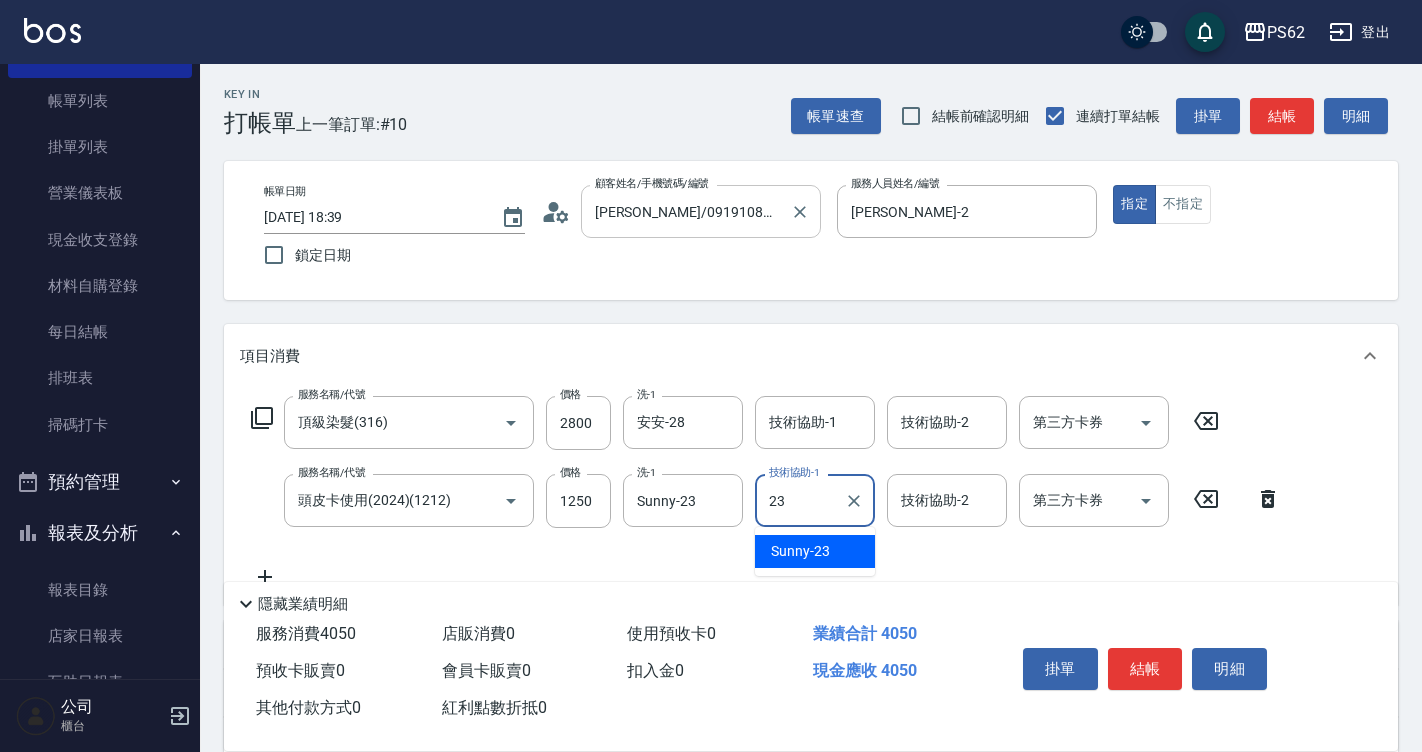 type on "Sunny-23" 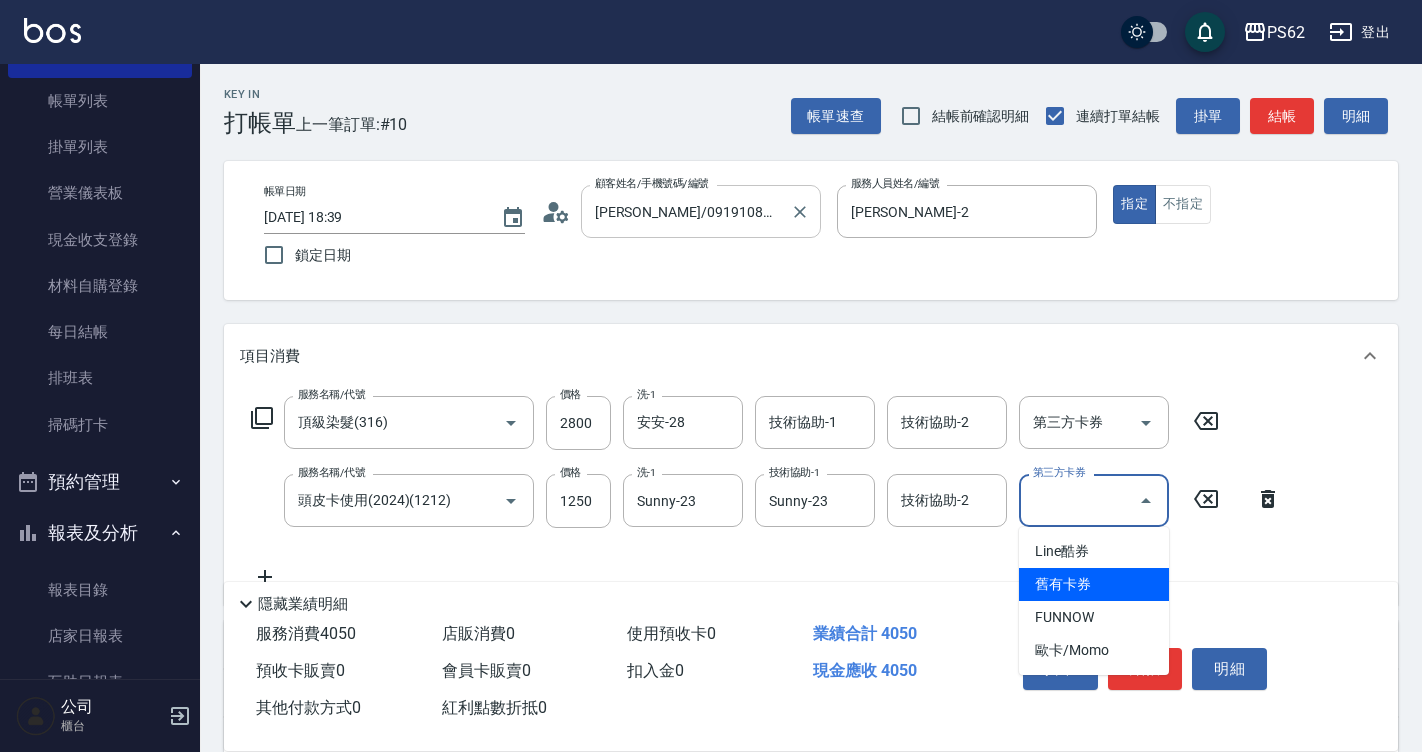 type on "舊有卡券" 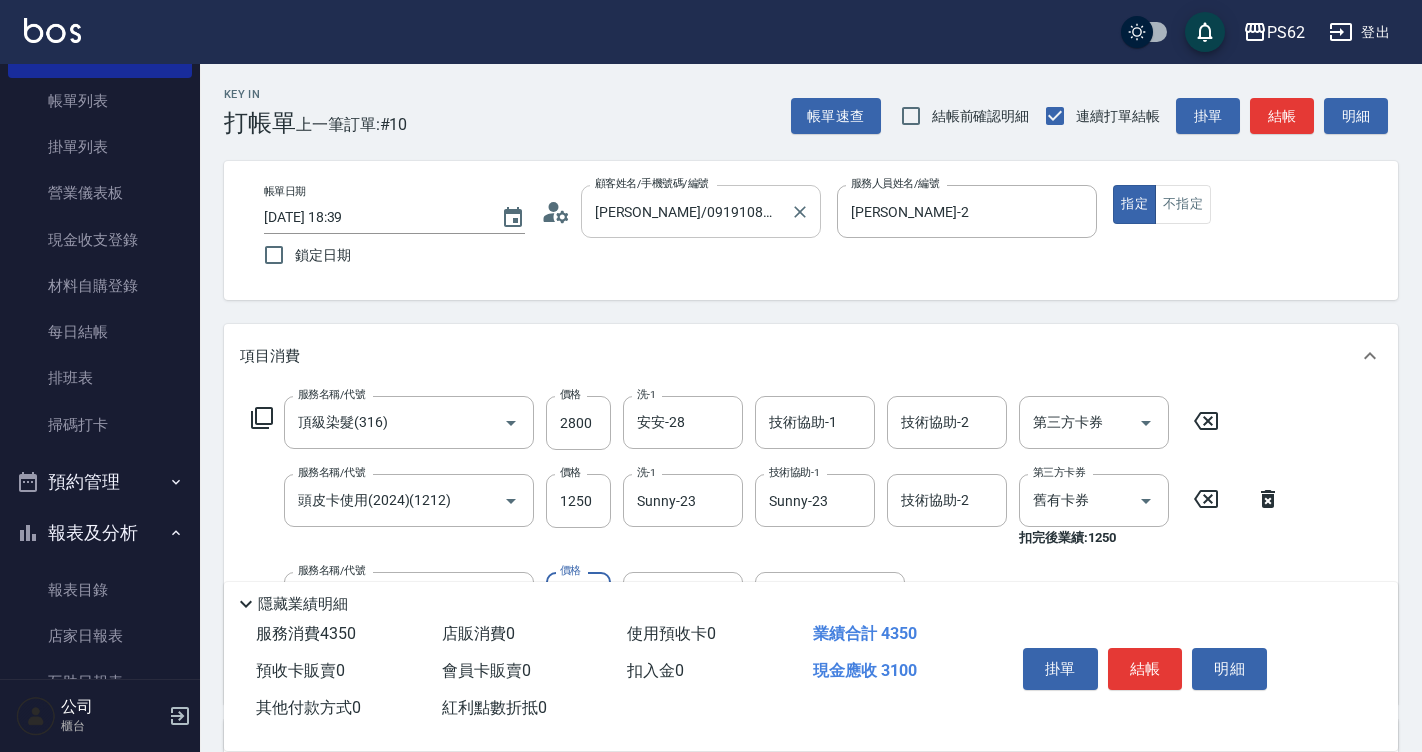 type on "洗髮(101)" 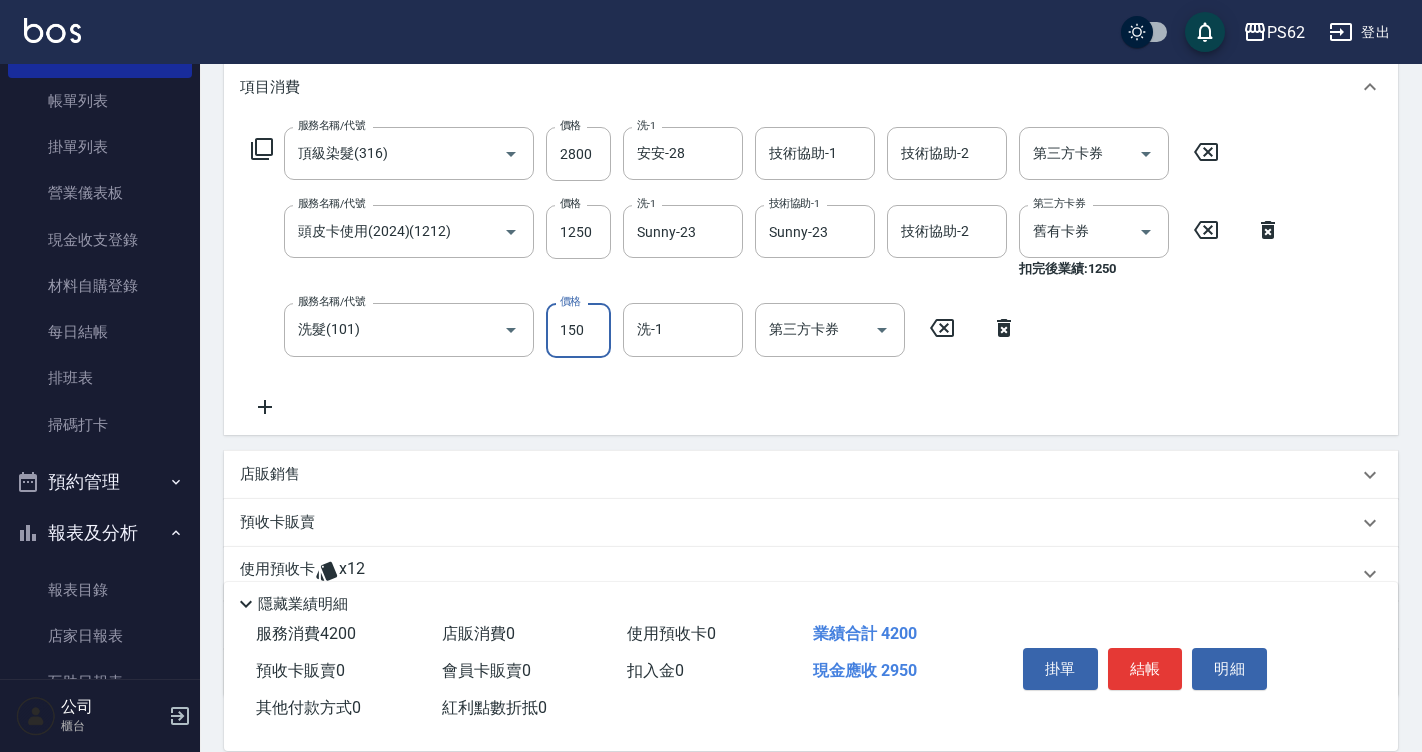 scroll, scrollTop: 300, scrollLeft: 0, axis: vertical 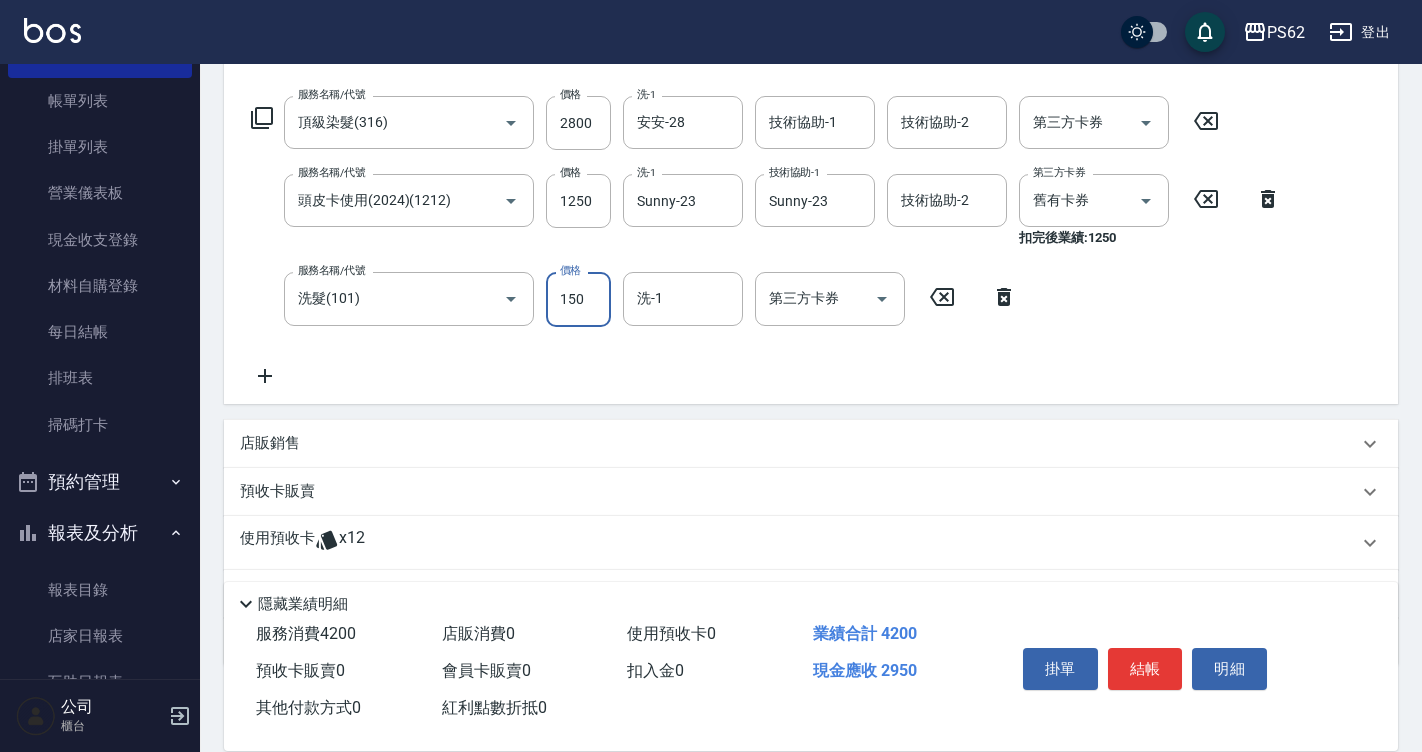 type on "150" 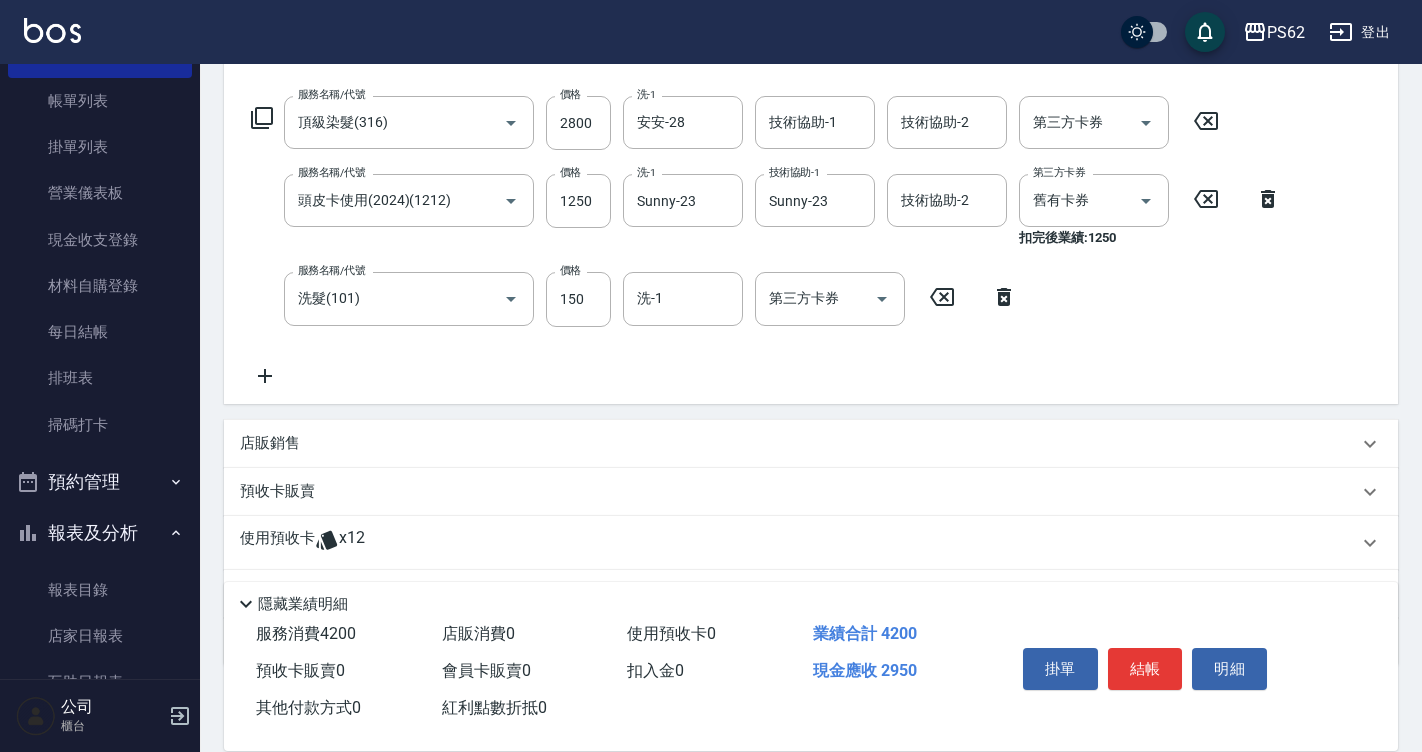 click on "店販銷售" at bounding box center [811, 444] 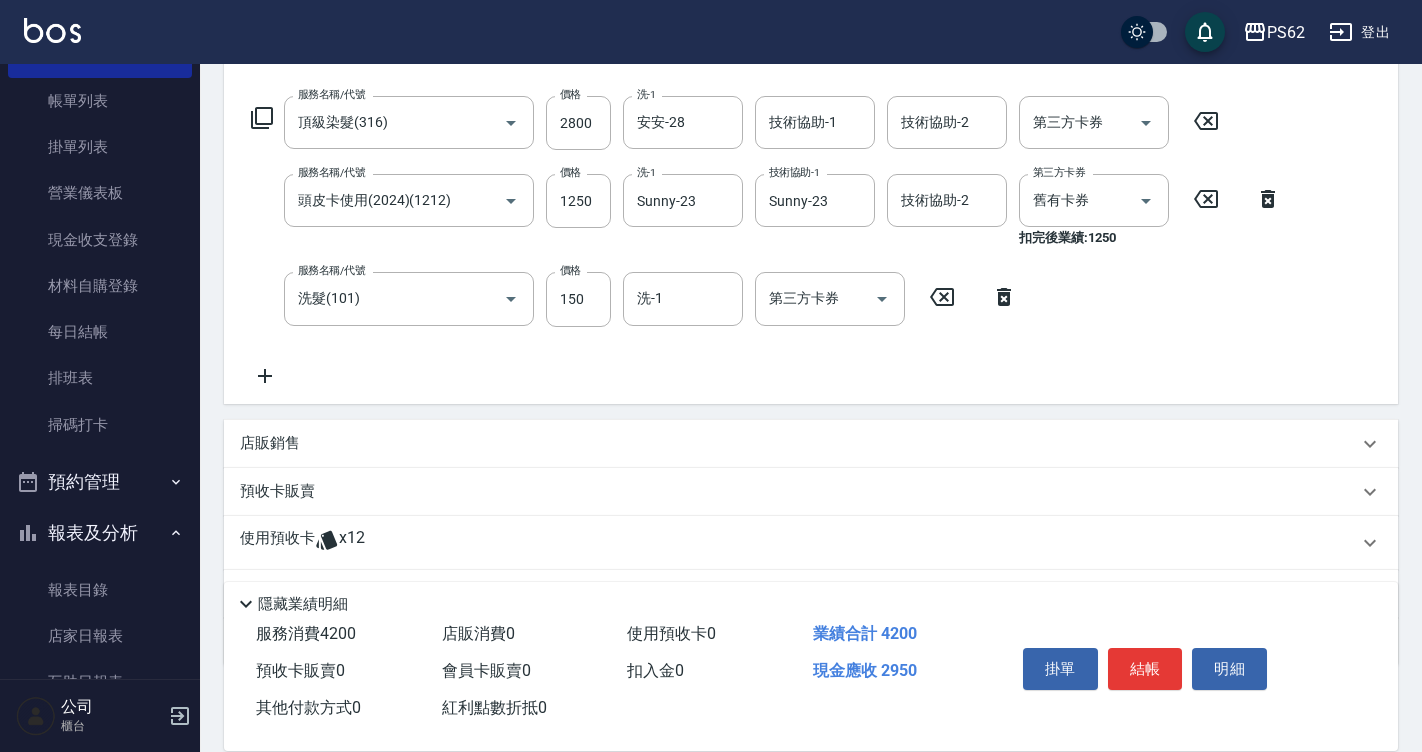 click on "店販銷售" at bounding box center [799, 443] 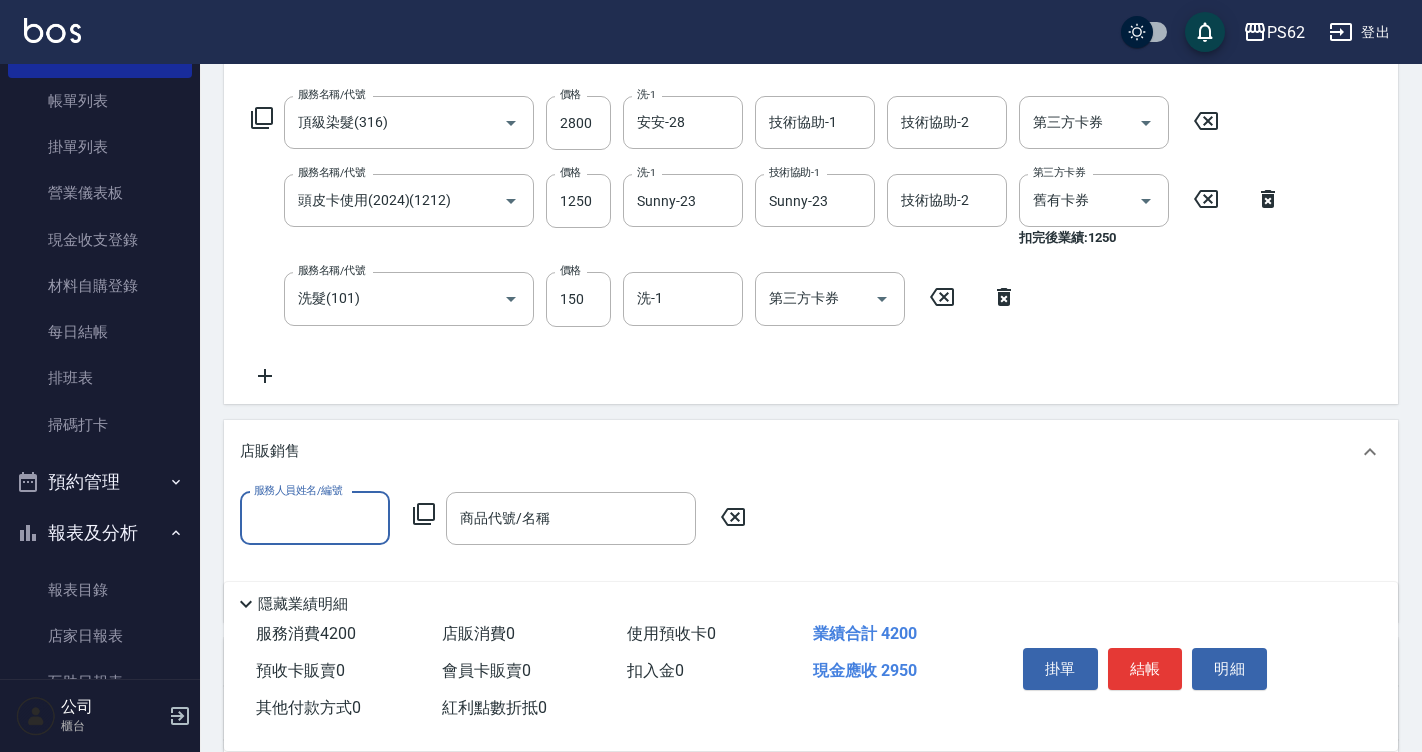 scroll, scrollTop: 0, scrollLeft: 0, axis: both 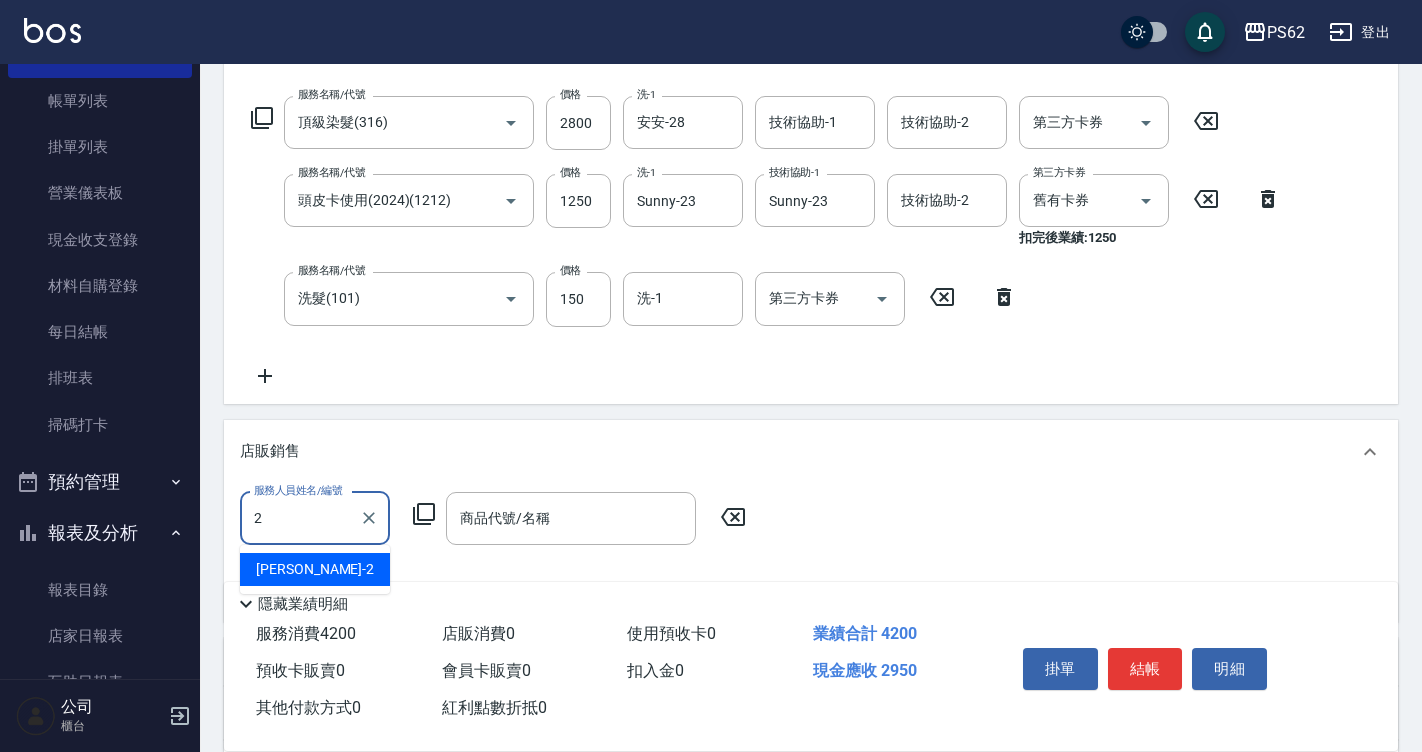 type on "Rita-2" 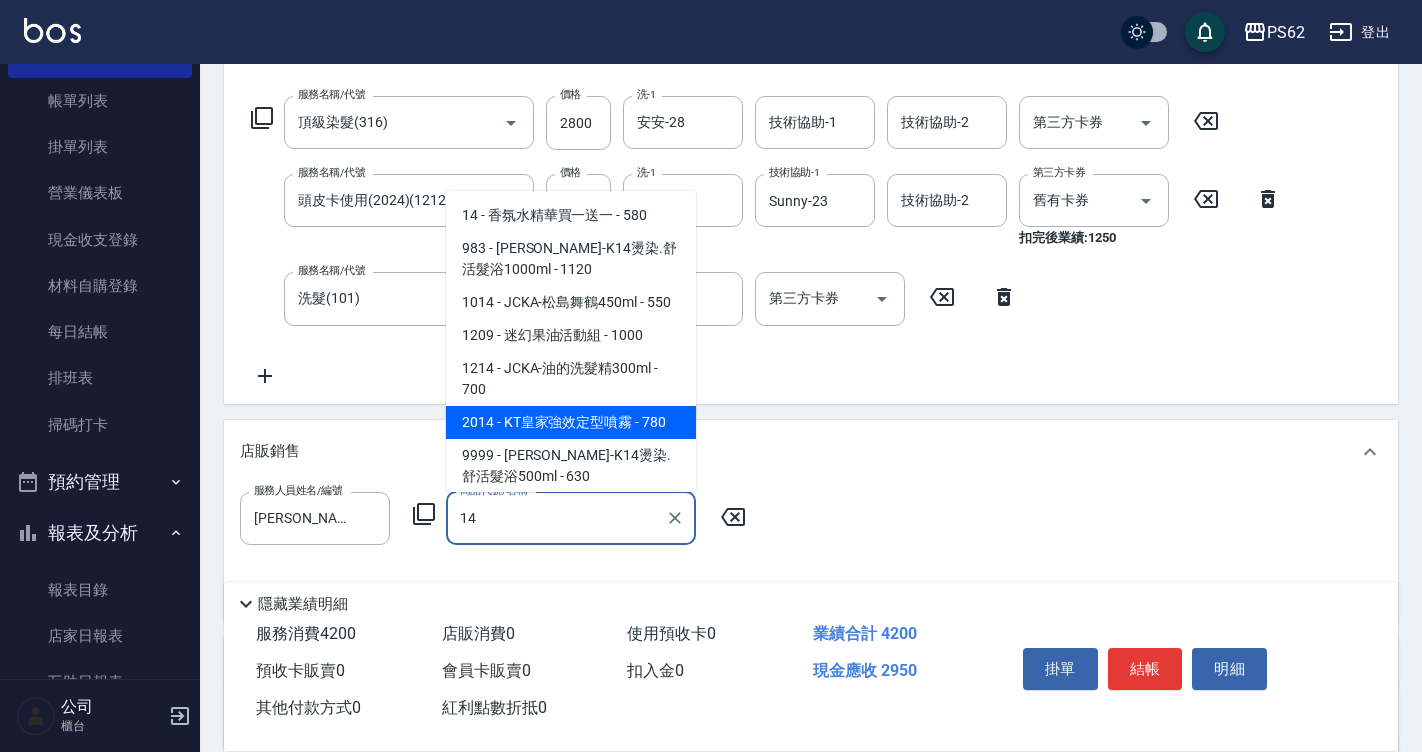 scroll, scrollTop: 22, scrollLeft: 0, axis: vertical 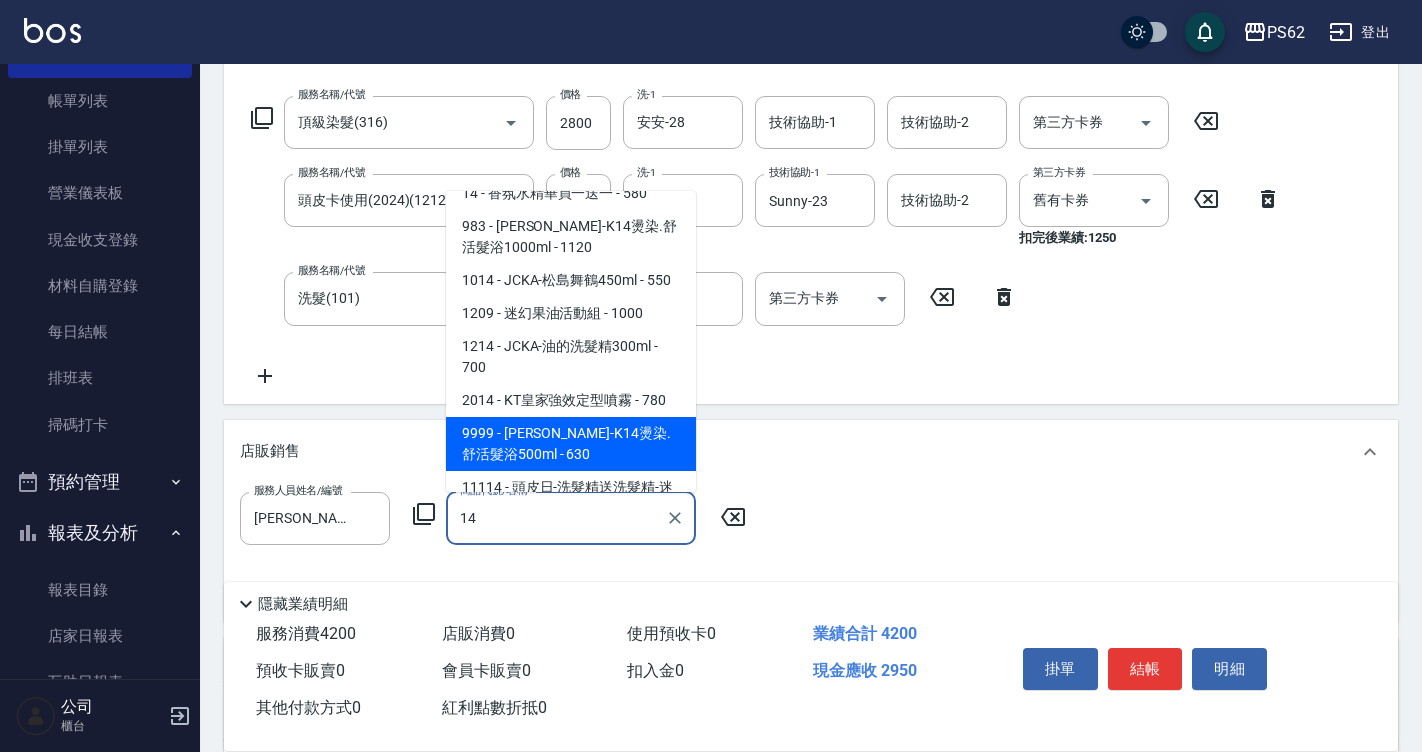 type on "[PERSON_NAME]-K14燙染.舒活髮浴500ml" 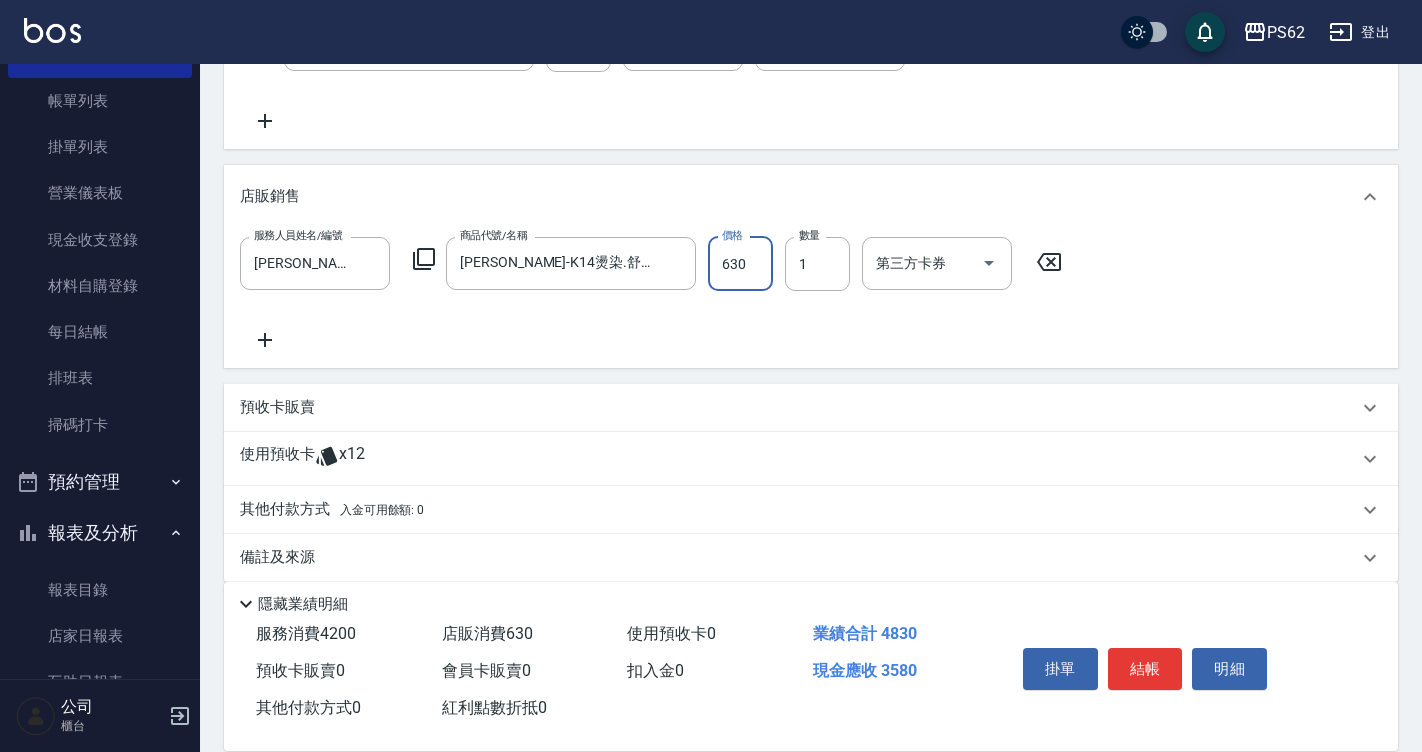scroll, scrollTop: 577, scrollLeft: 0, axis: vertical 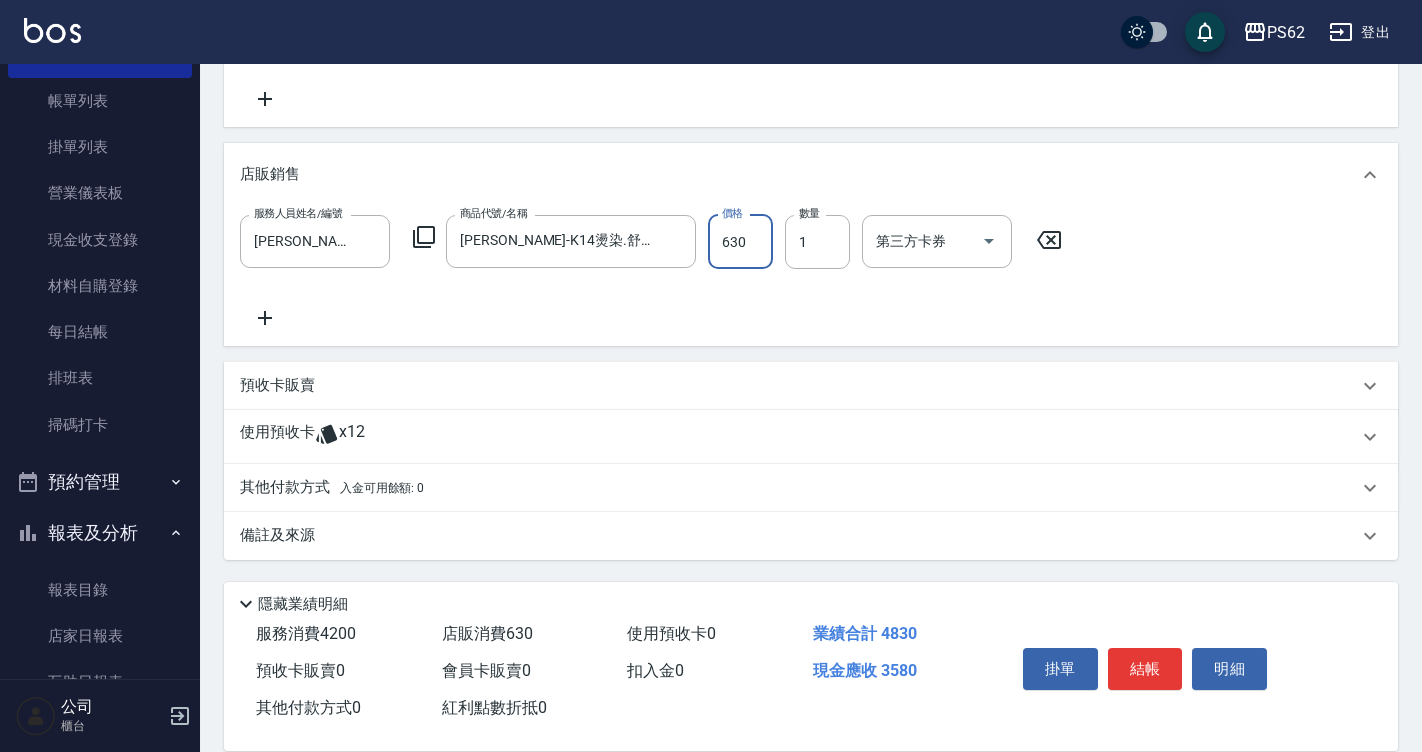 click on "其他付款方式 入金可用餘額: 0" at bounding box center (332, 488) 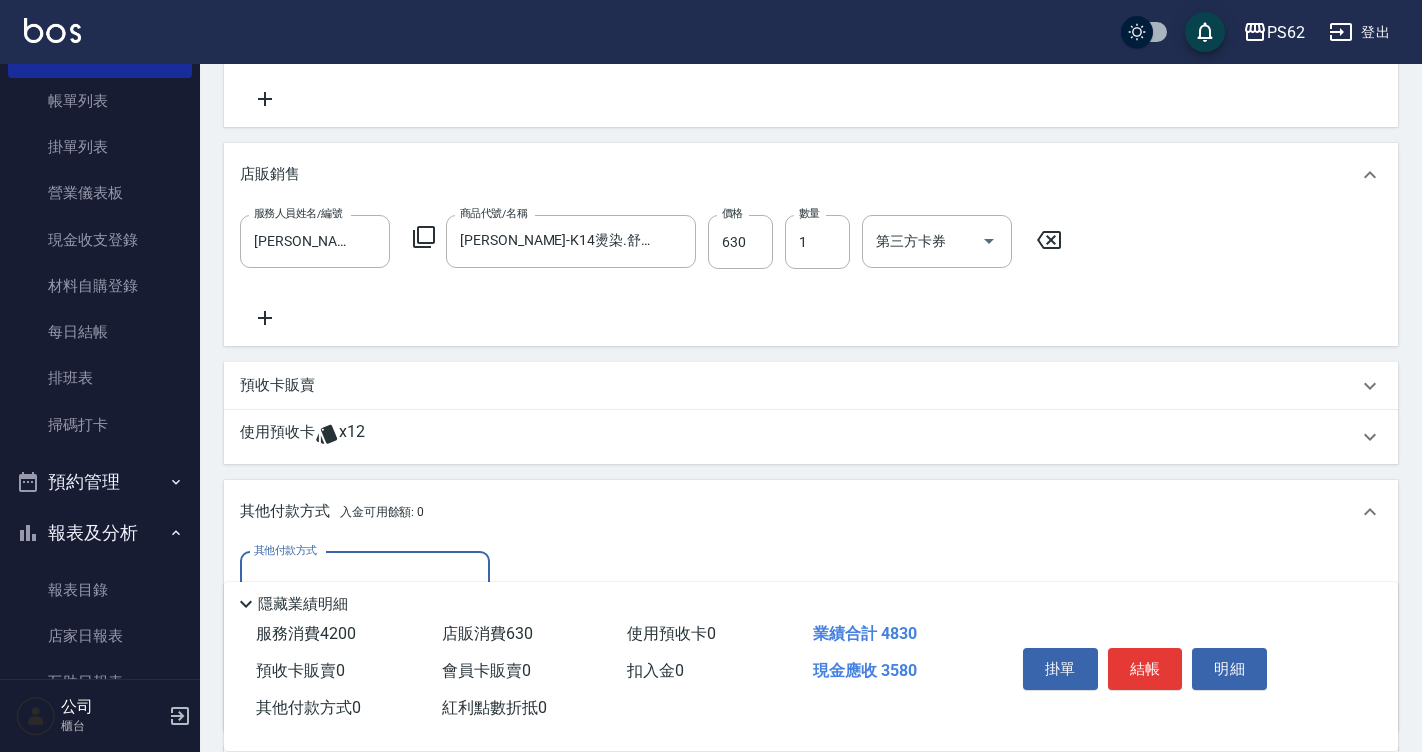 scroll, scrollTop: 0, scrollLeft: 0, axis: both 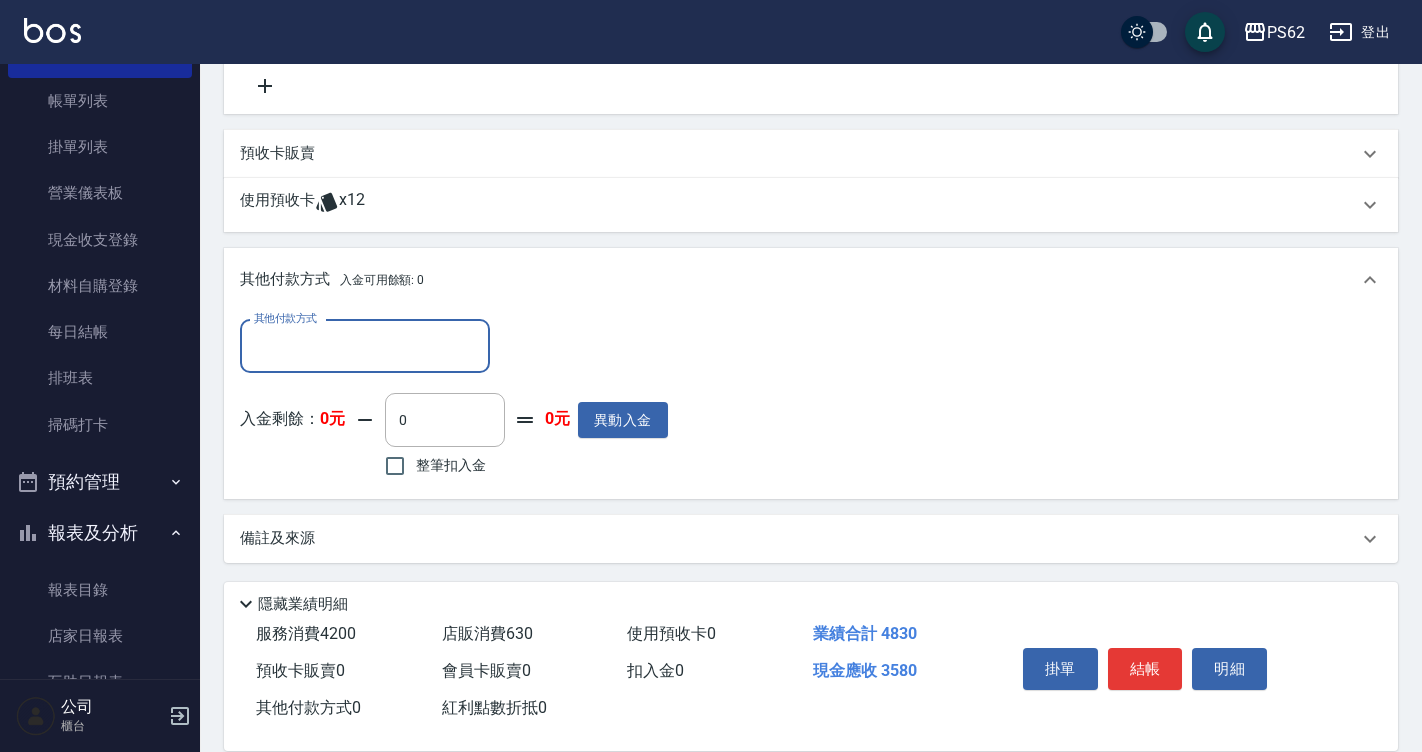click on "其他付款方式" at bounding box center [365, 346] 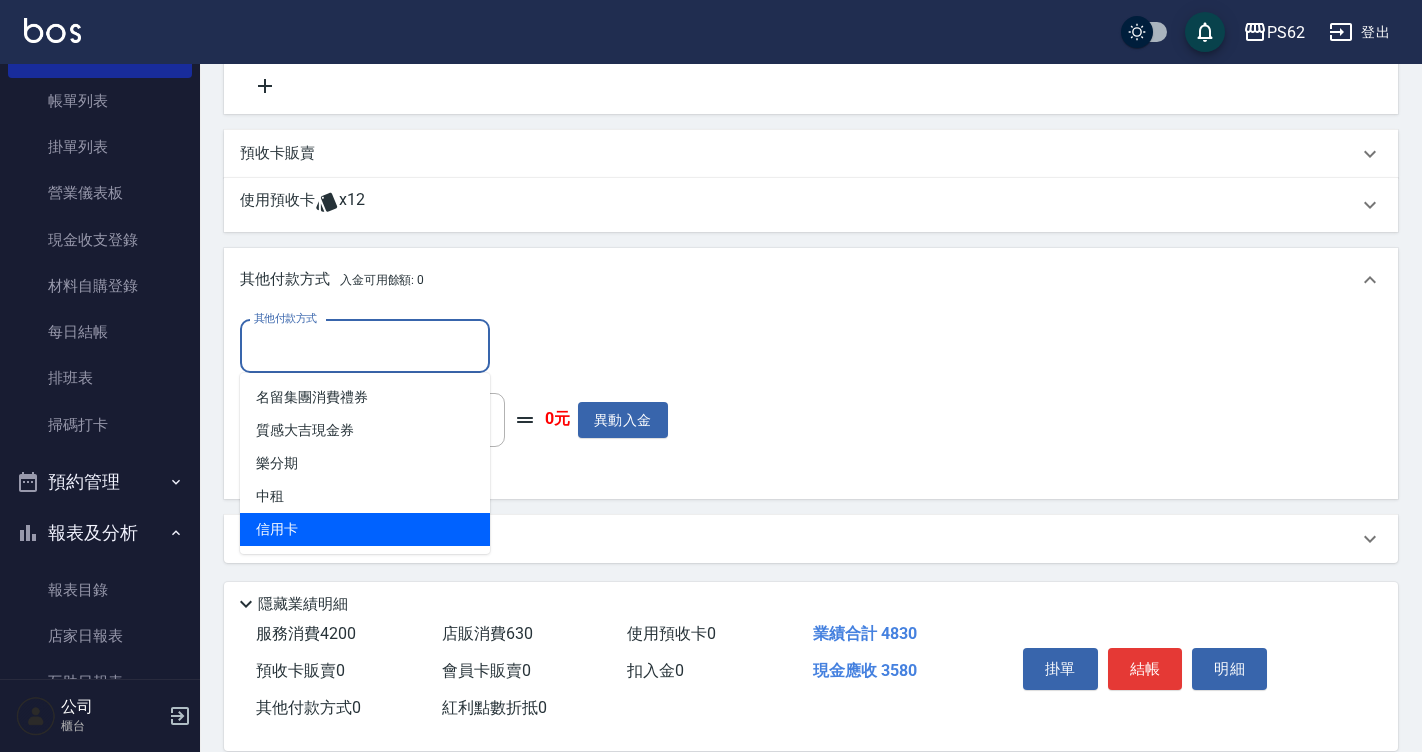 click on "信用卡" at bounding box center (365, 529) 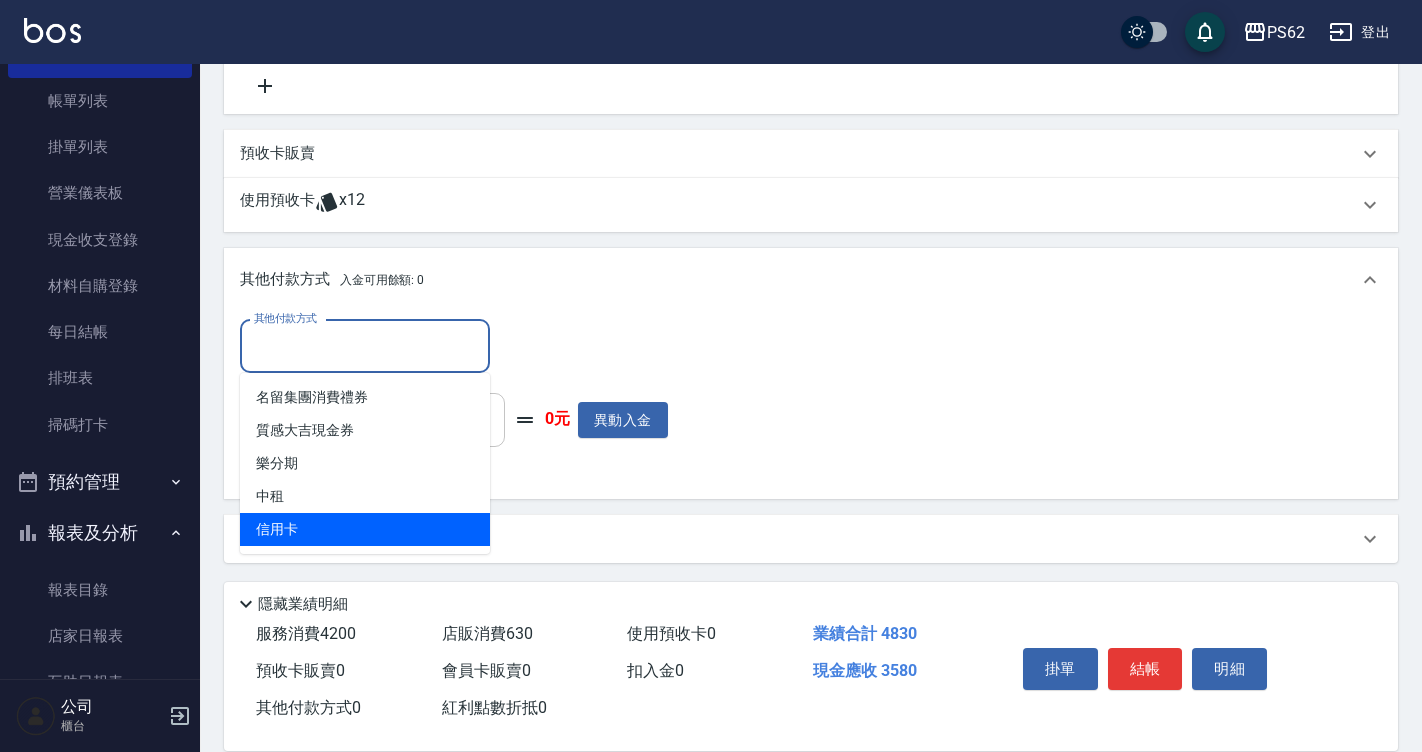 type on "信用卡" 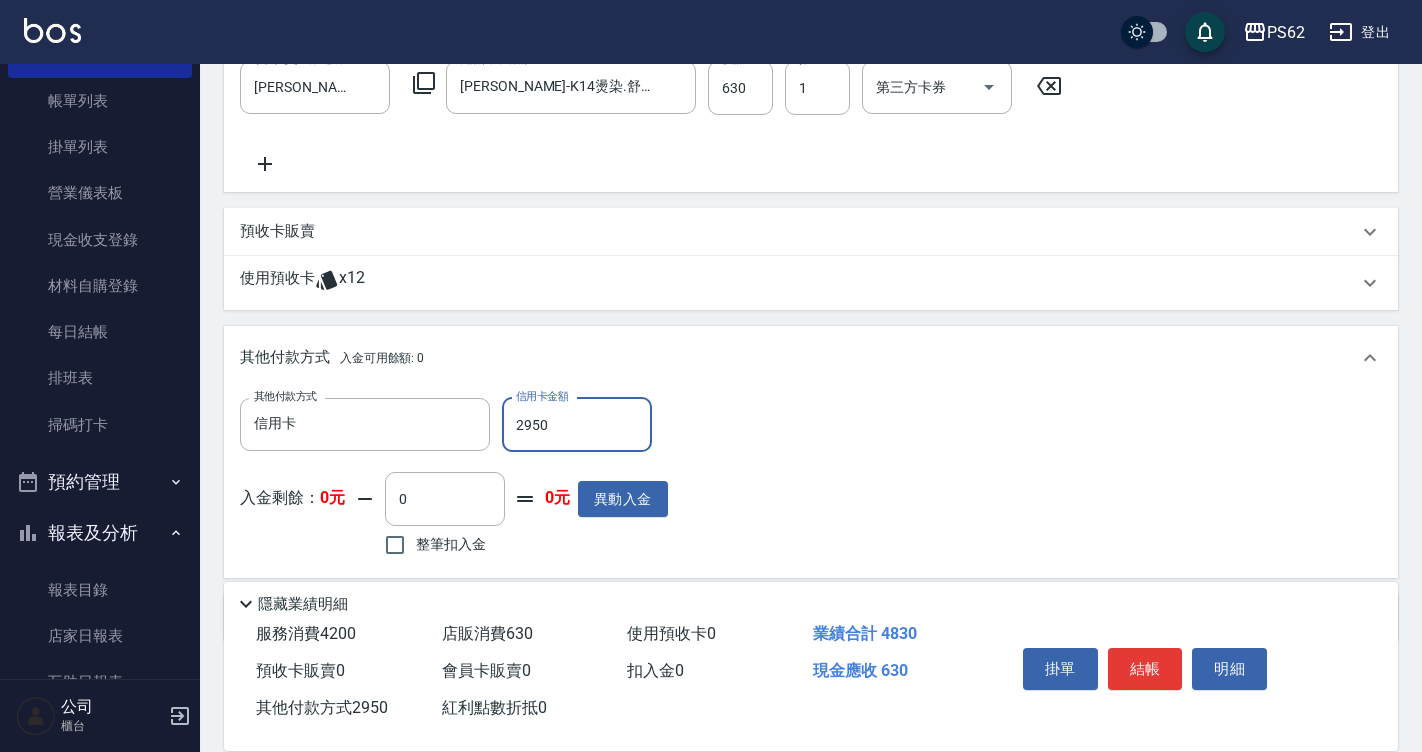 scroll, scrollTop: 813, scrollLeft: 0, axis: vertical 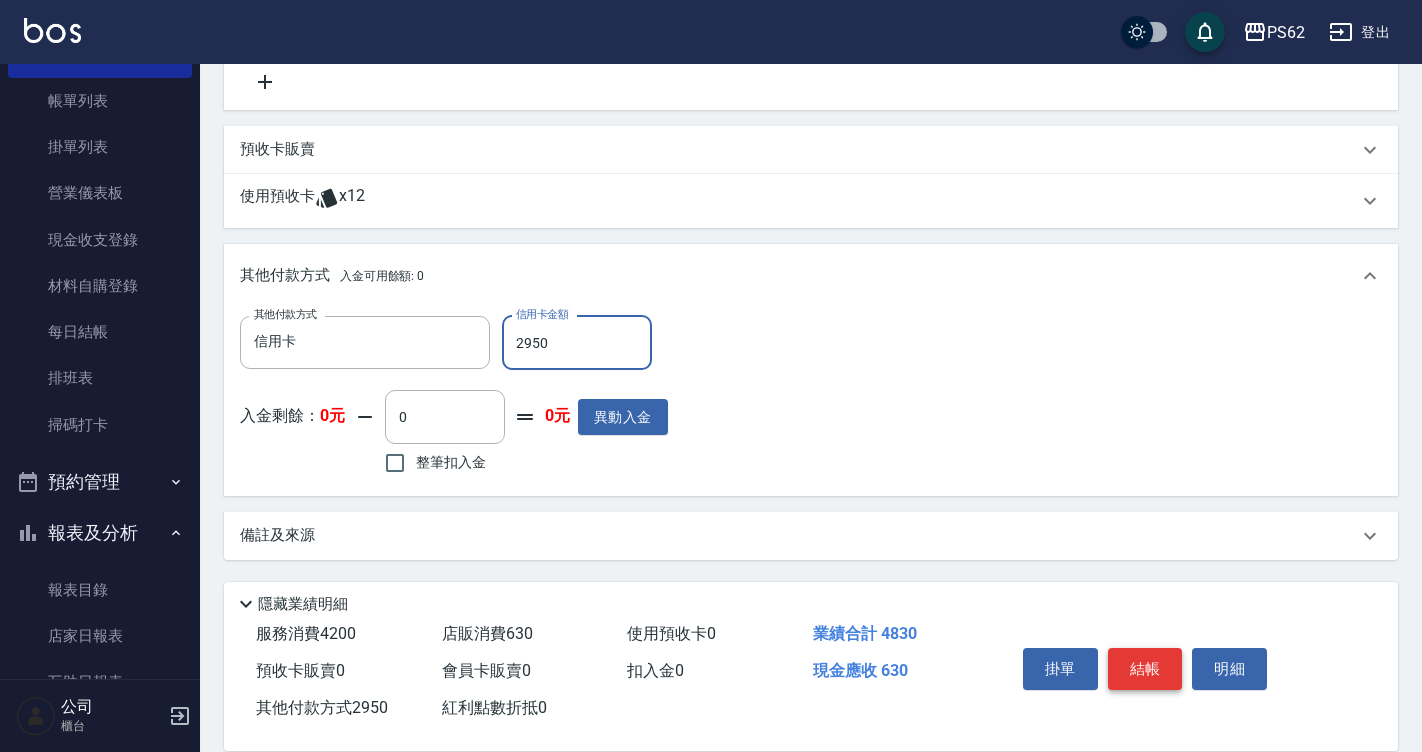 type on "2950" 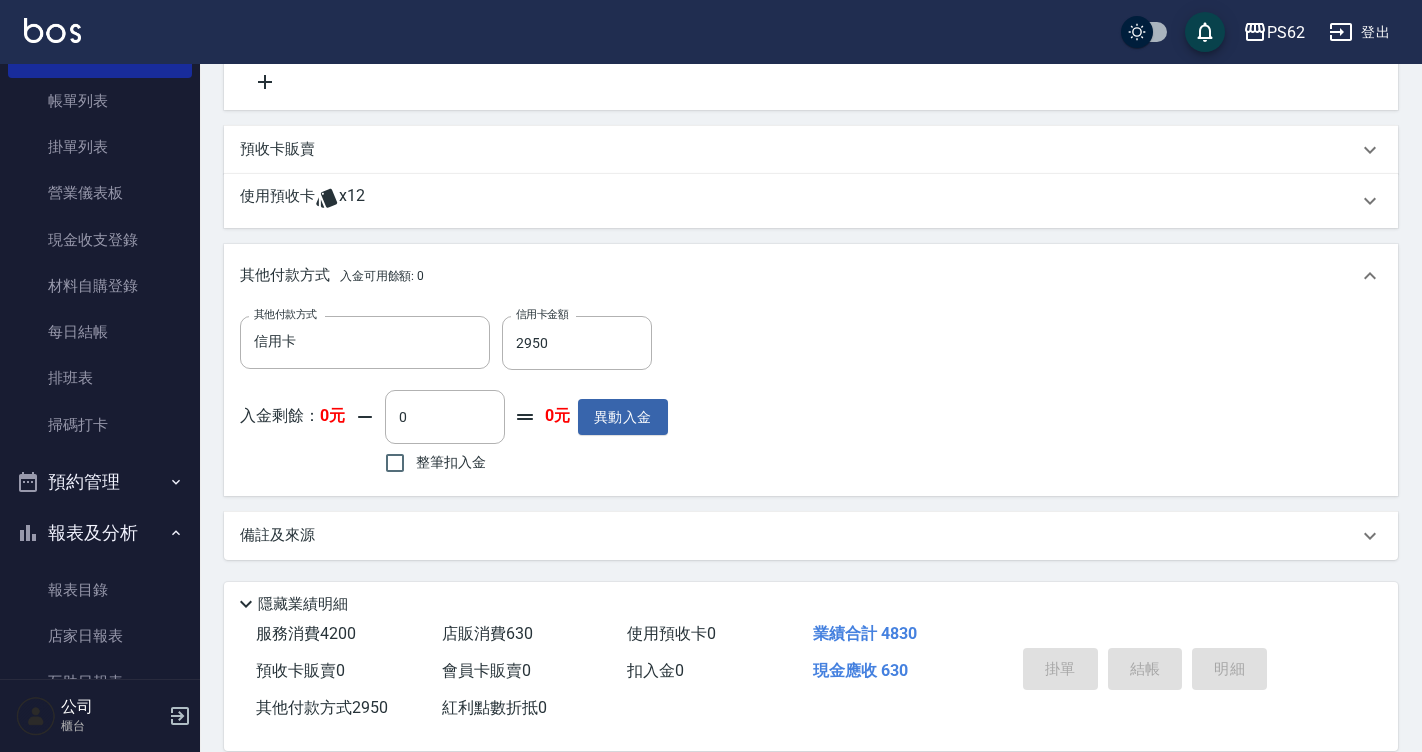 type on "2025/07/16 18:40" 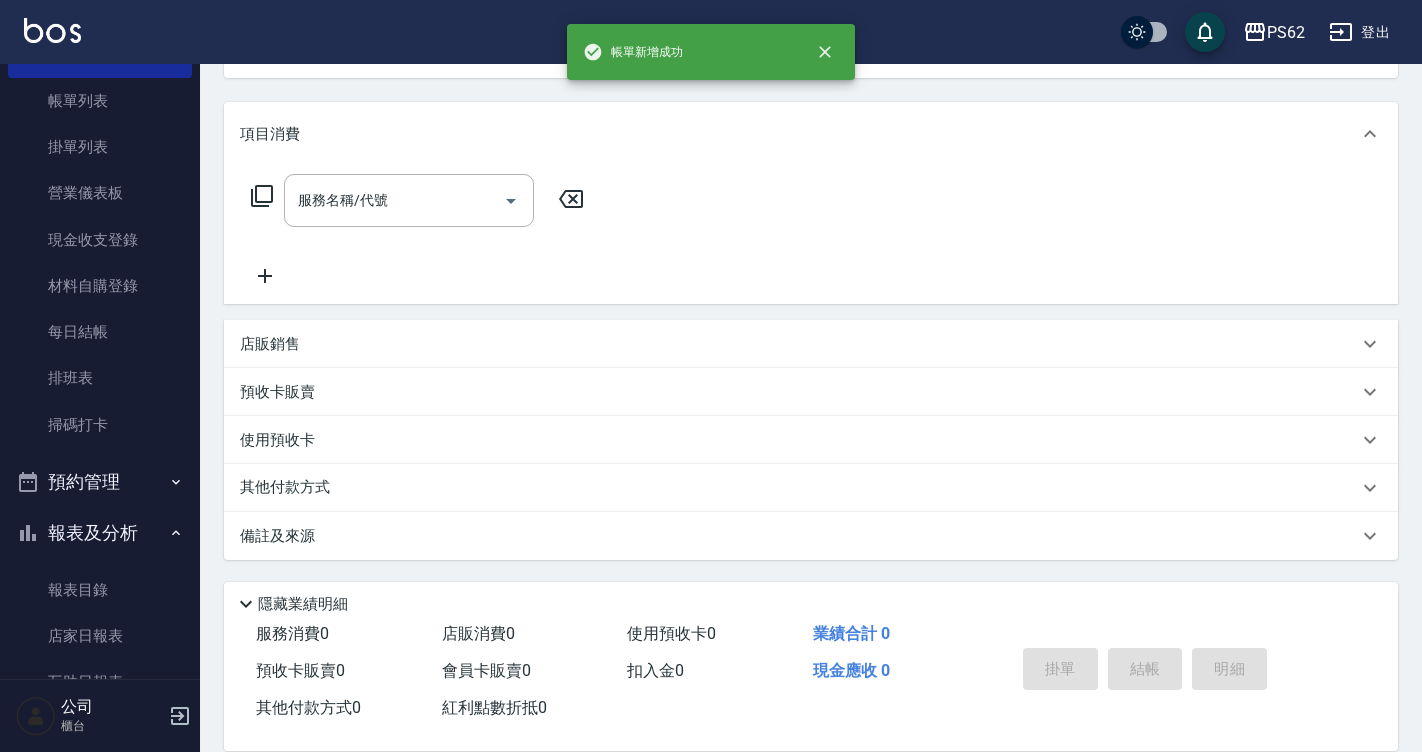 scroll, scrollTop: 0, scrollLeft: 0, axis: both 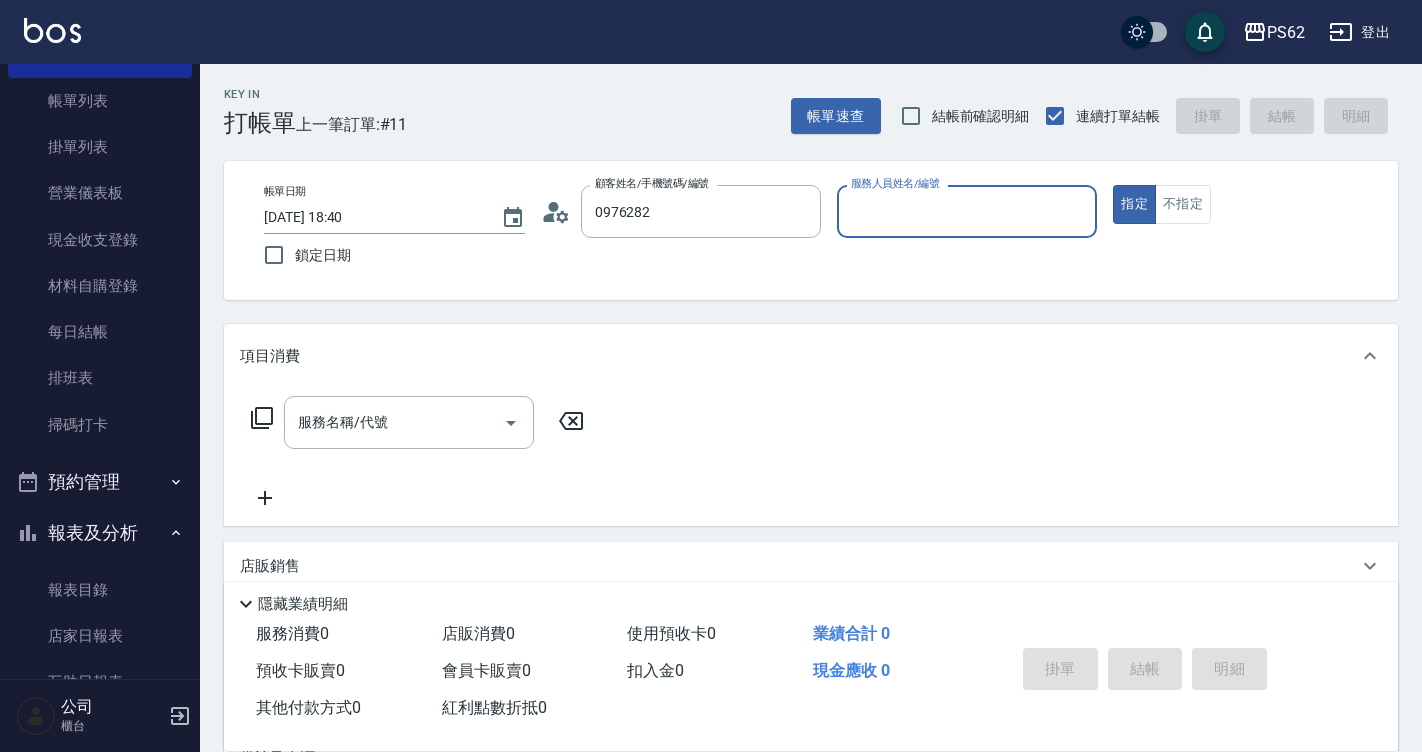 type on "[PERSON_NAME]/0976282623/" 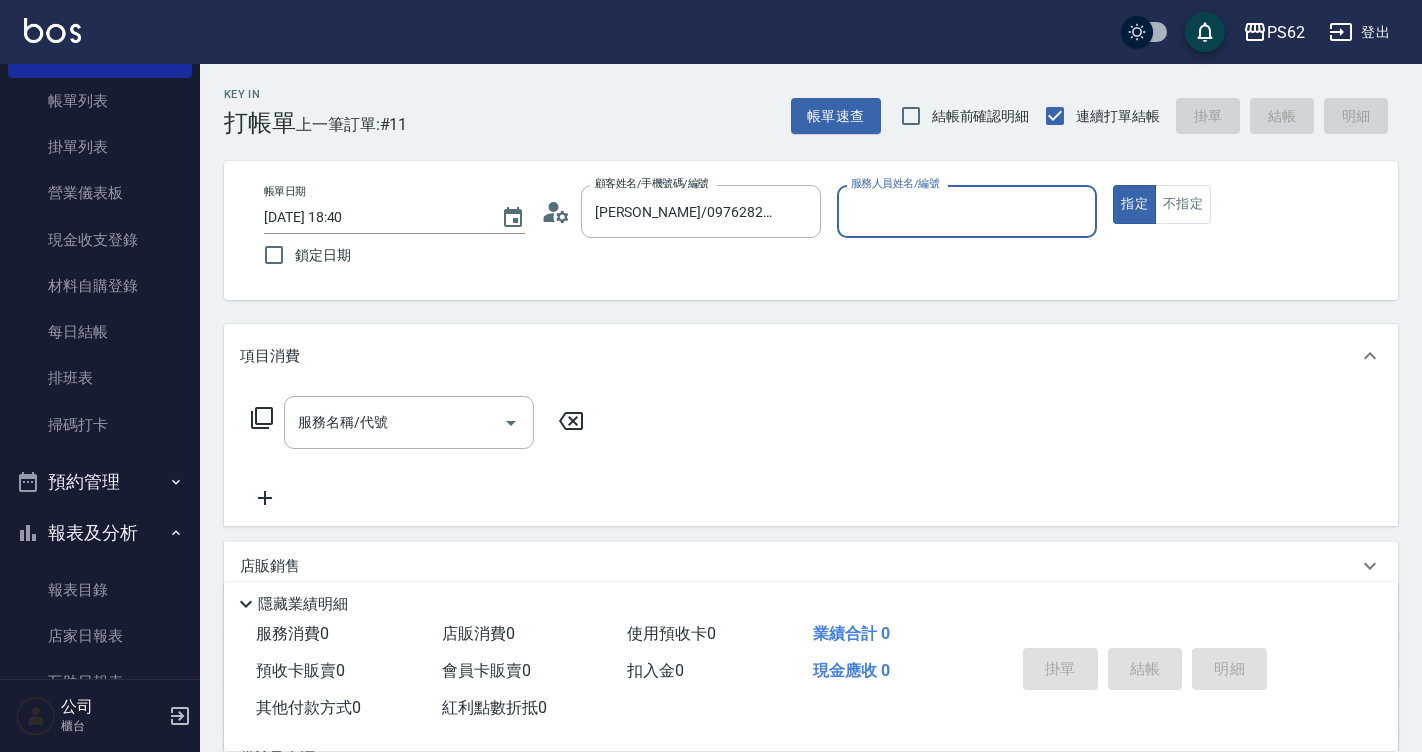 type on "Rita-2" 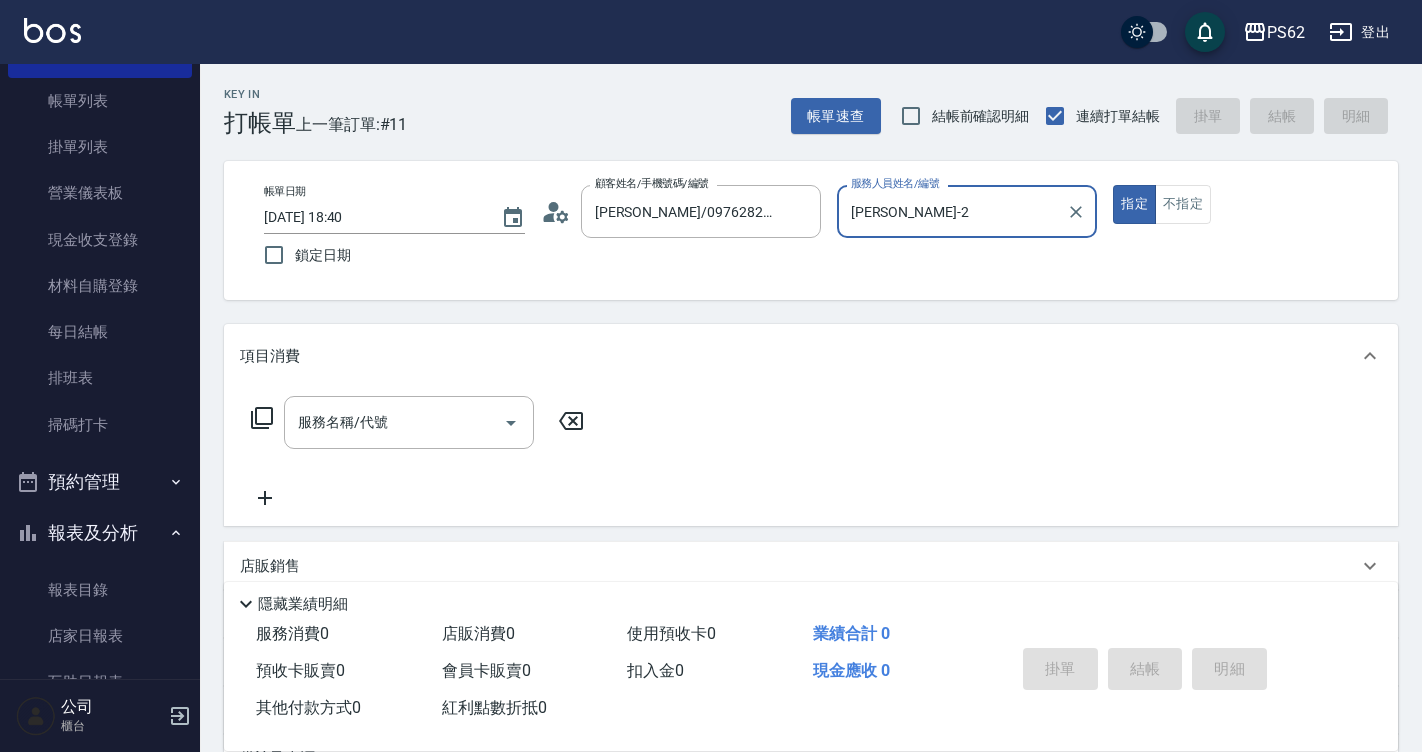 click on "指定" at bounding box center (1134, 204) 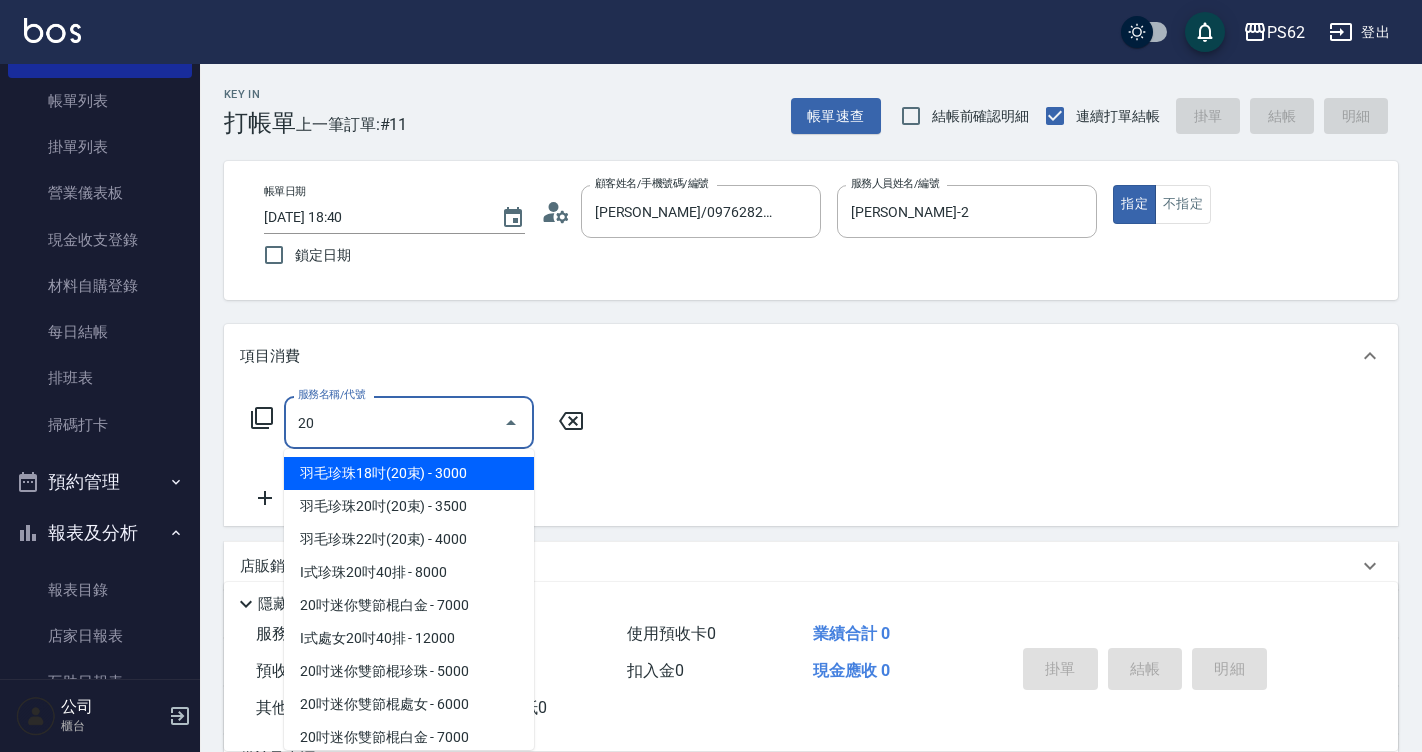 type on "2" 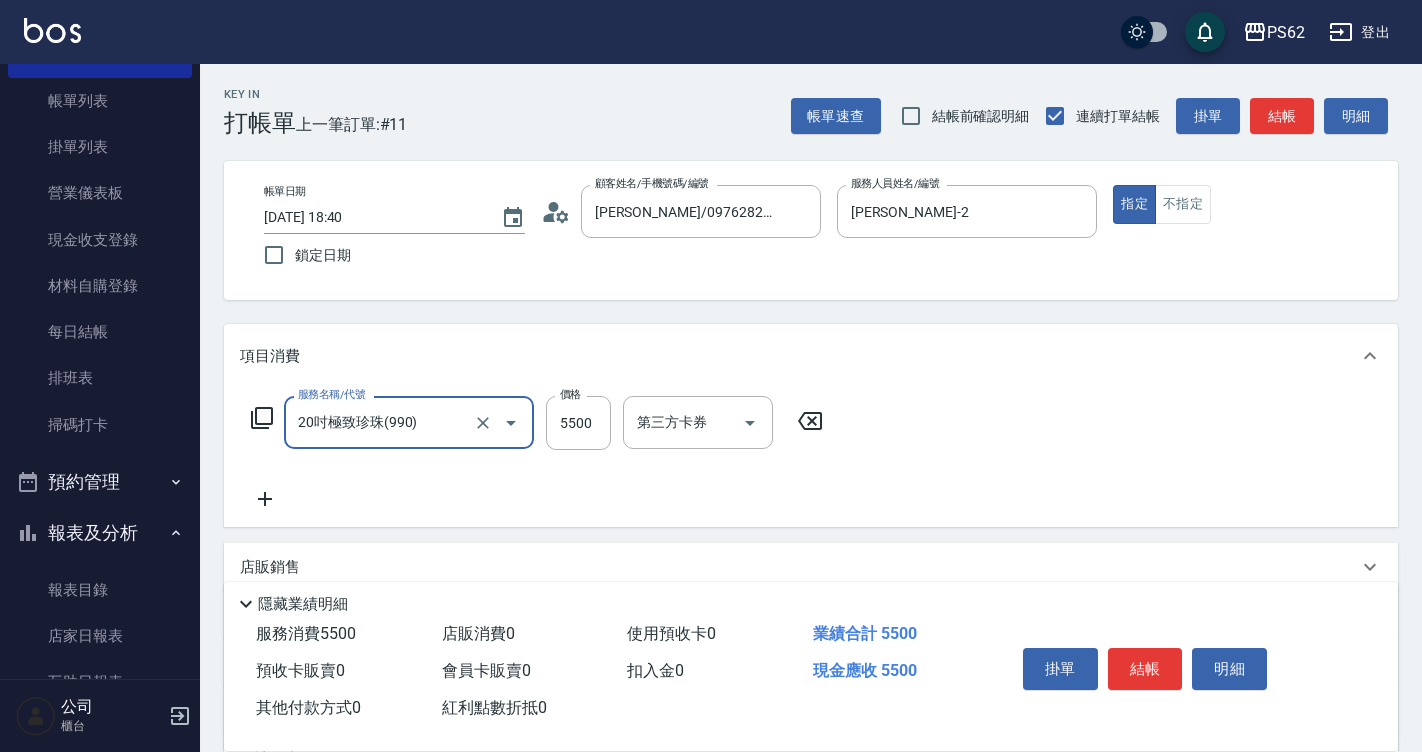 type on "20吋極致珍珠(990)" 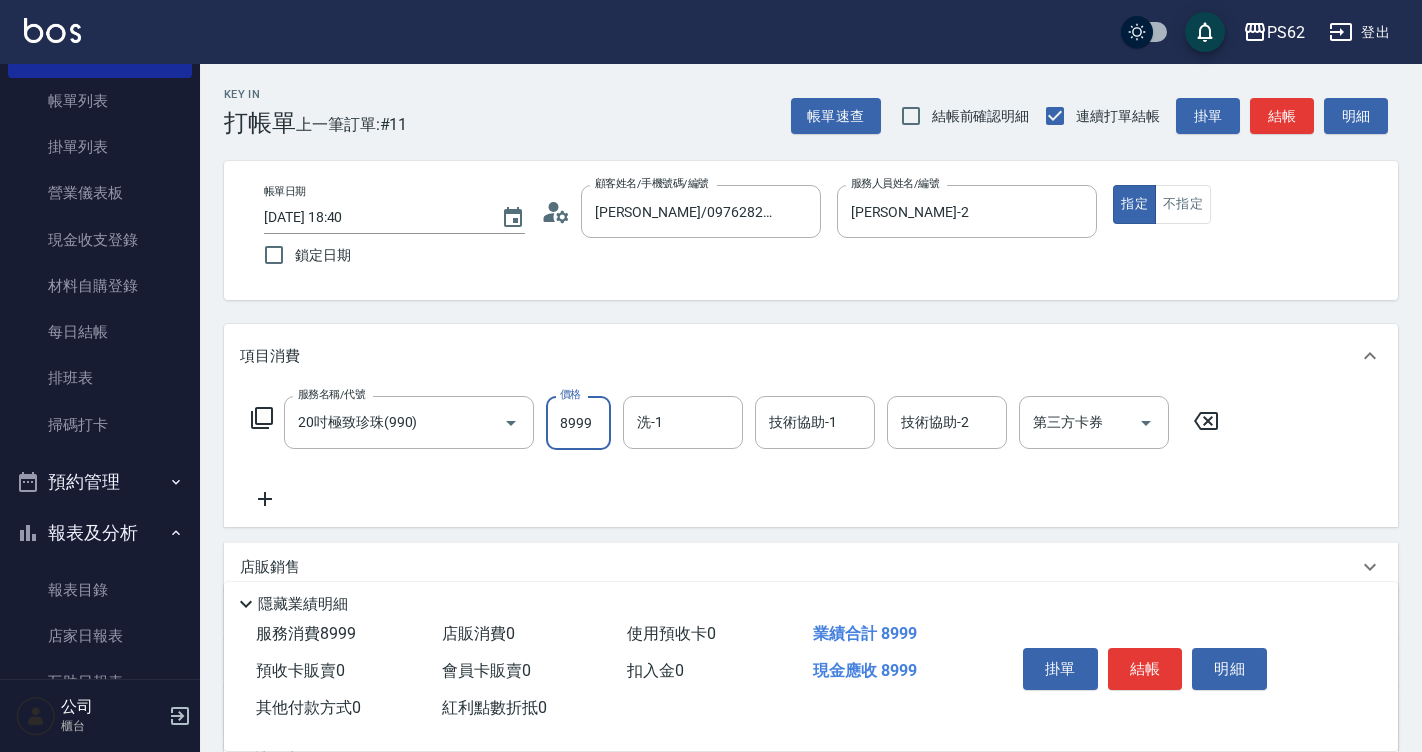 type on "8999" 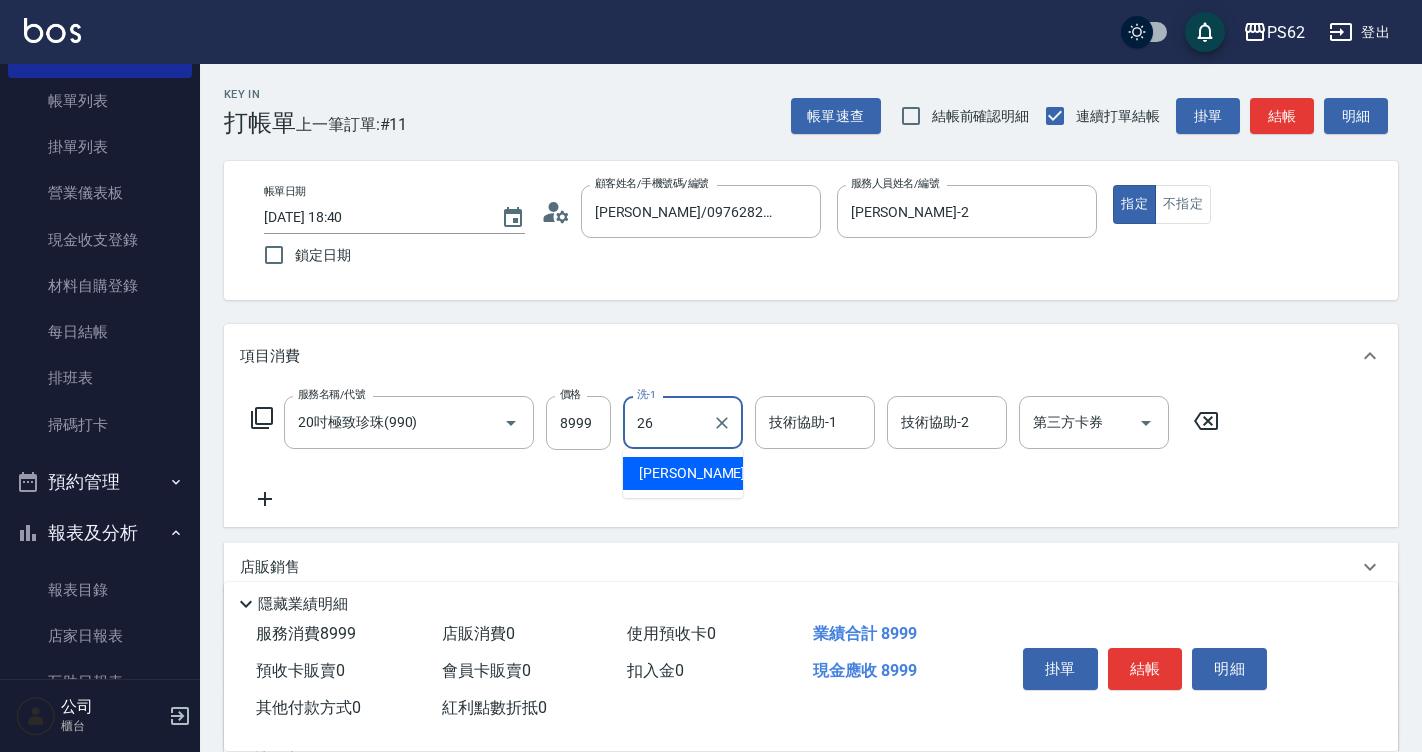 type on "小欣-26" 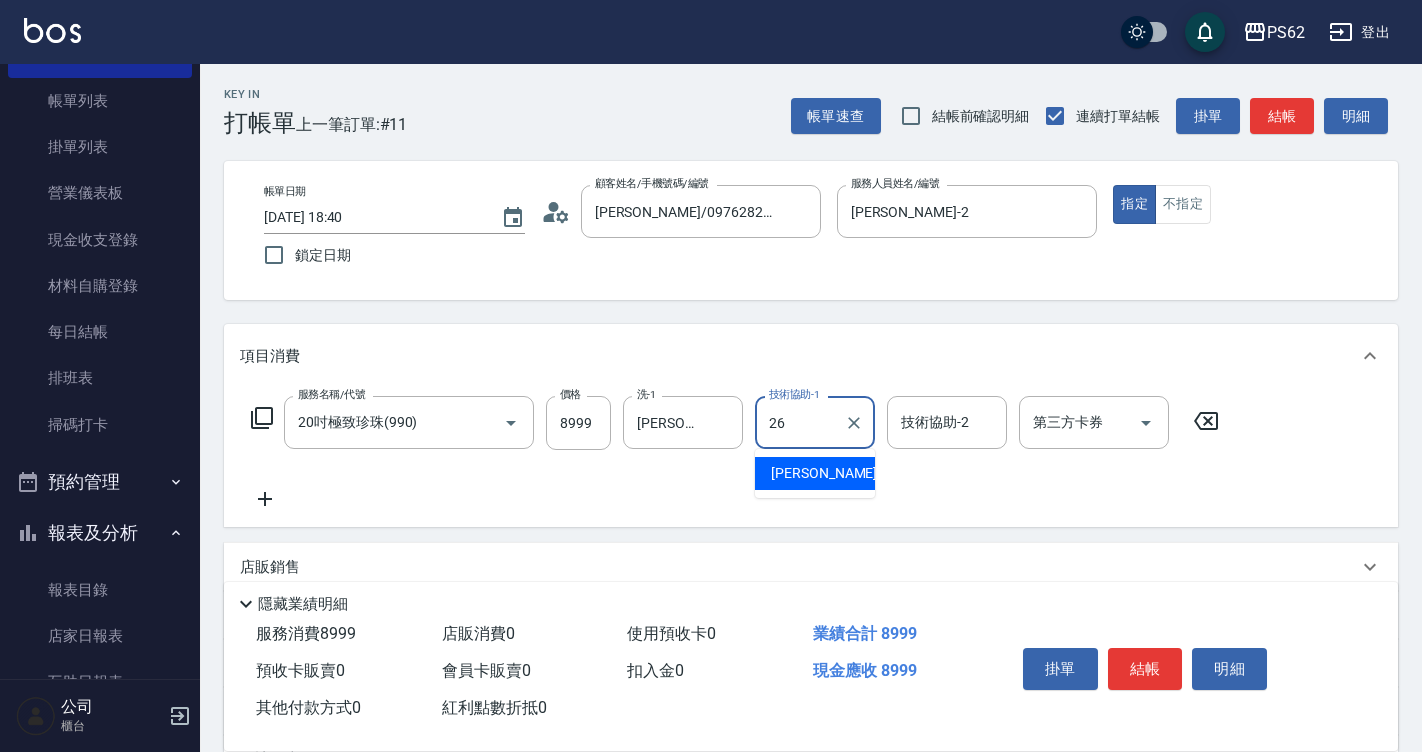 type on "小欣-26" 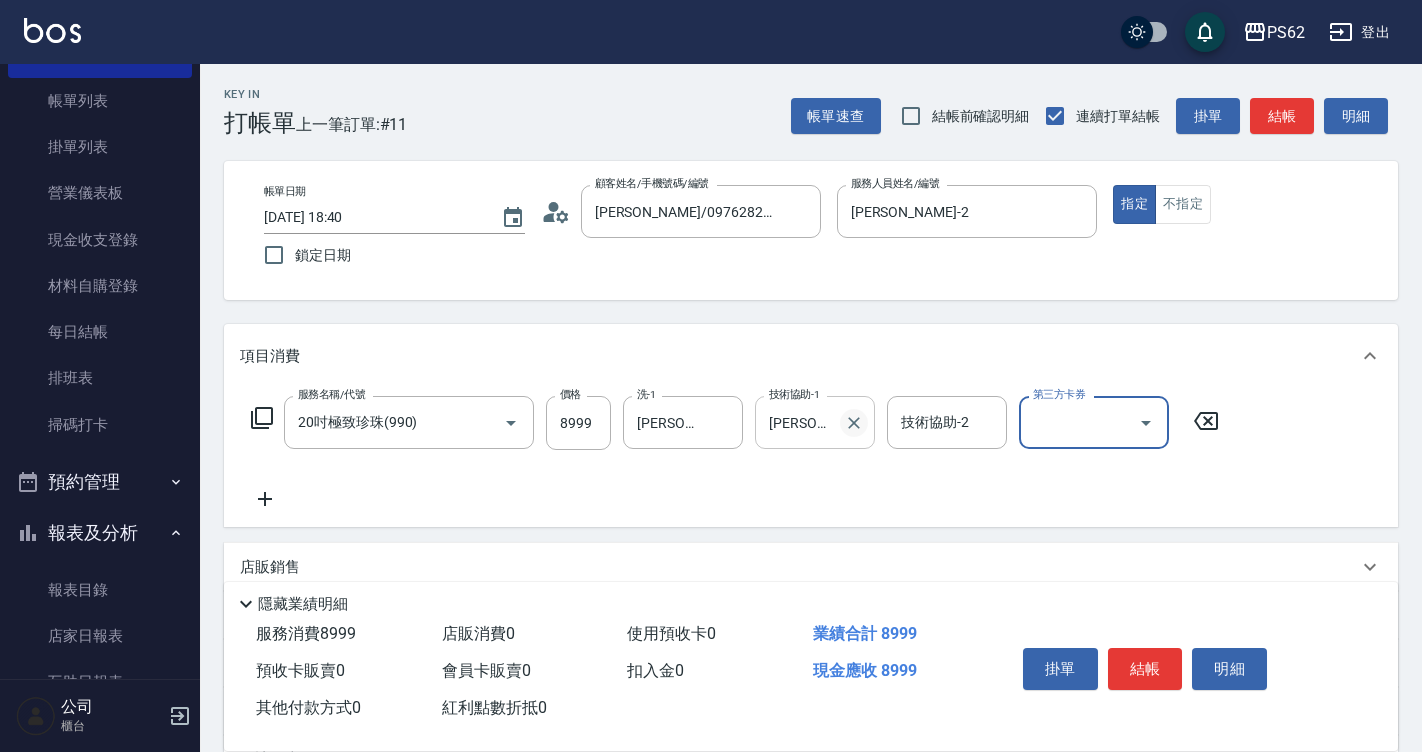 click 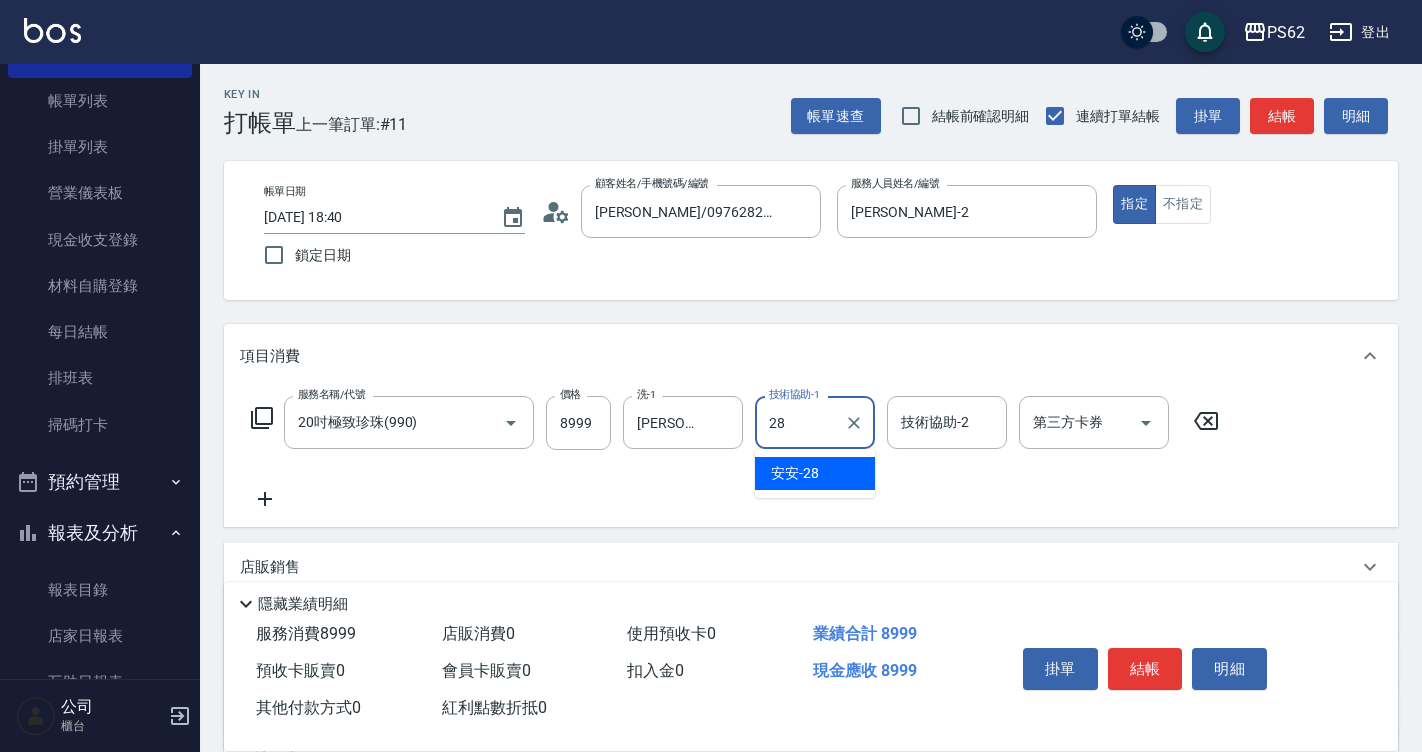 click on "安安 -28" at bounding box center (795, 473) 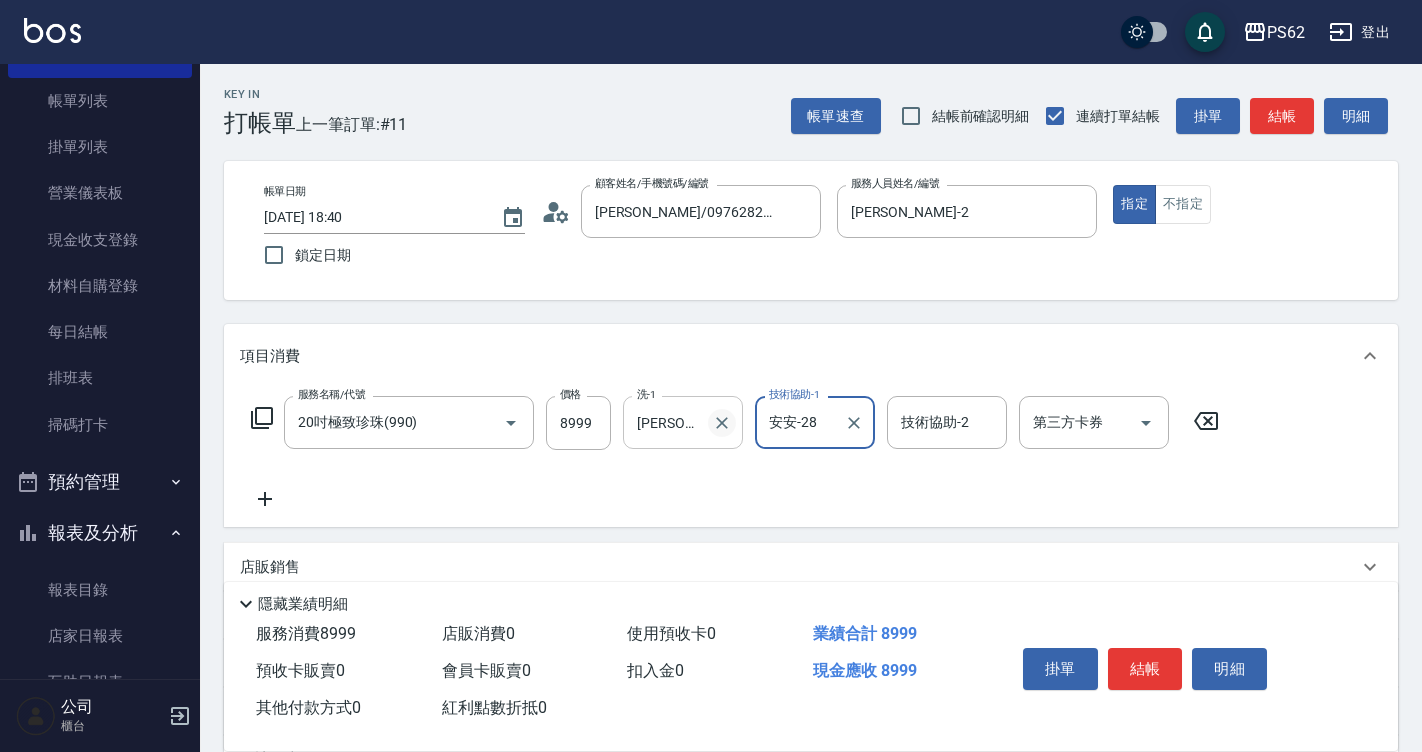 click 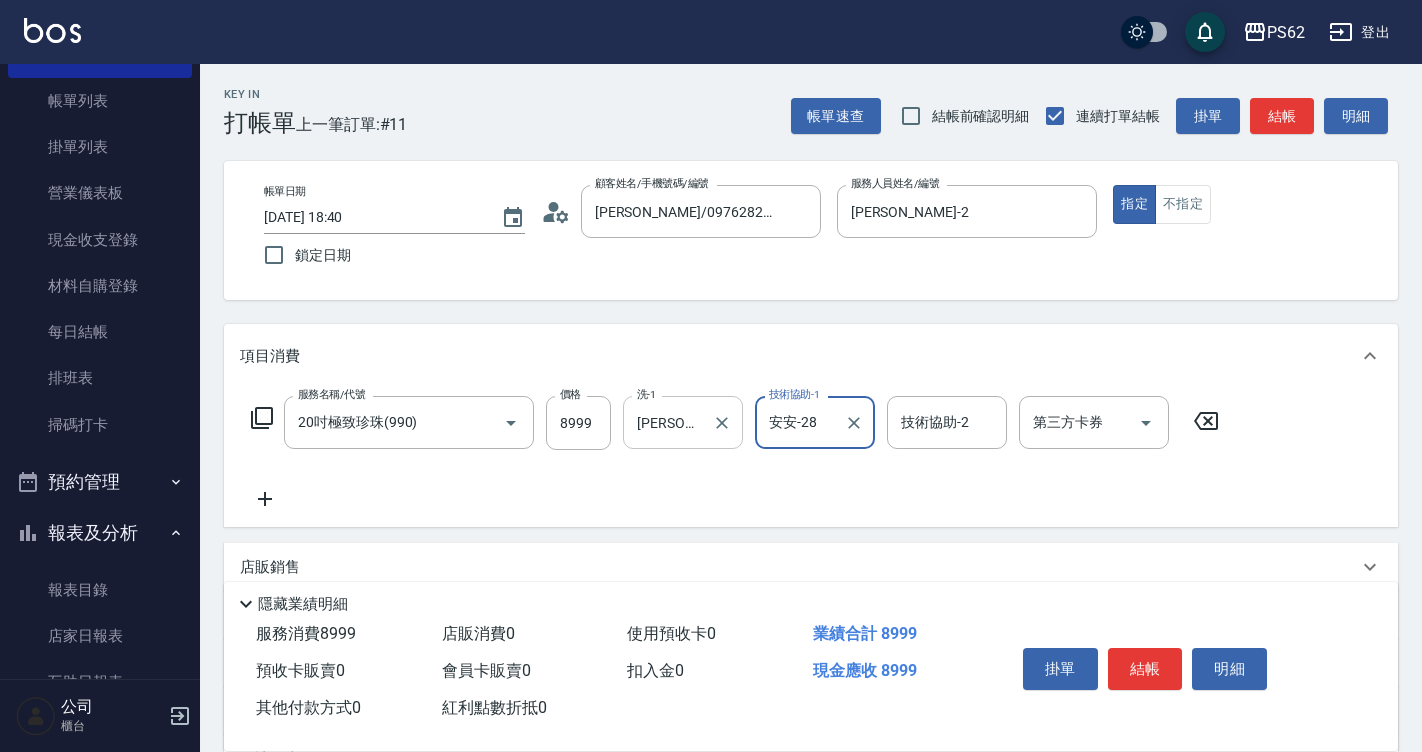 type 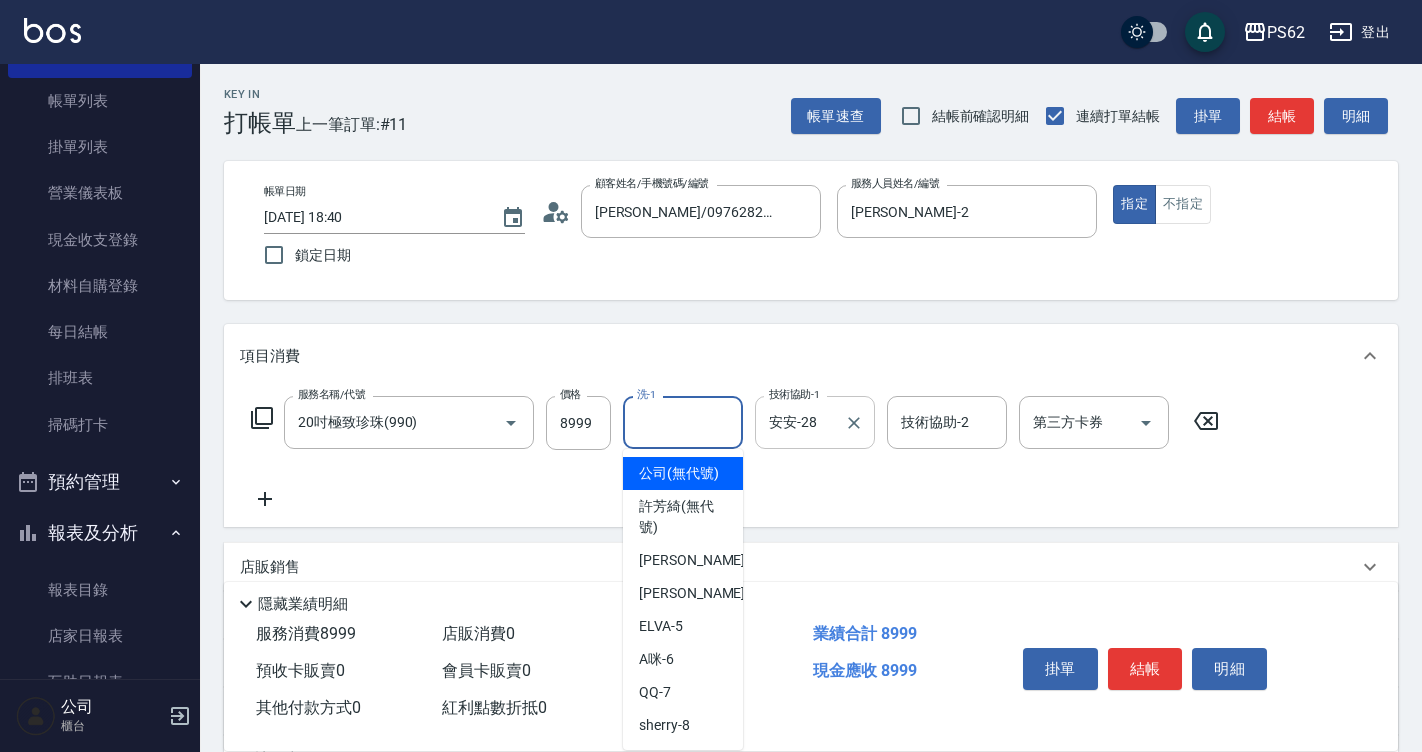click 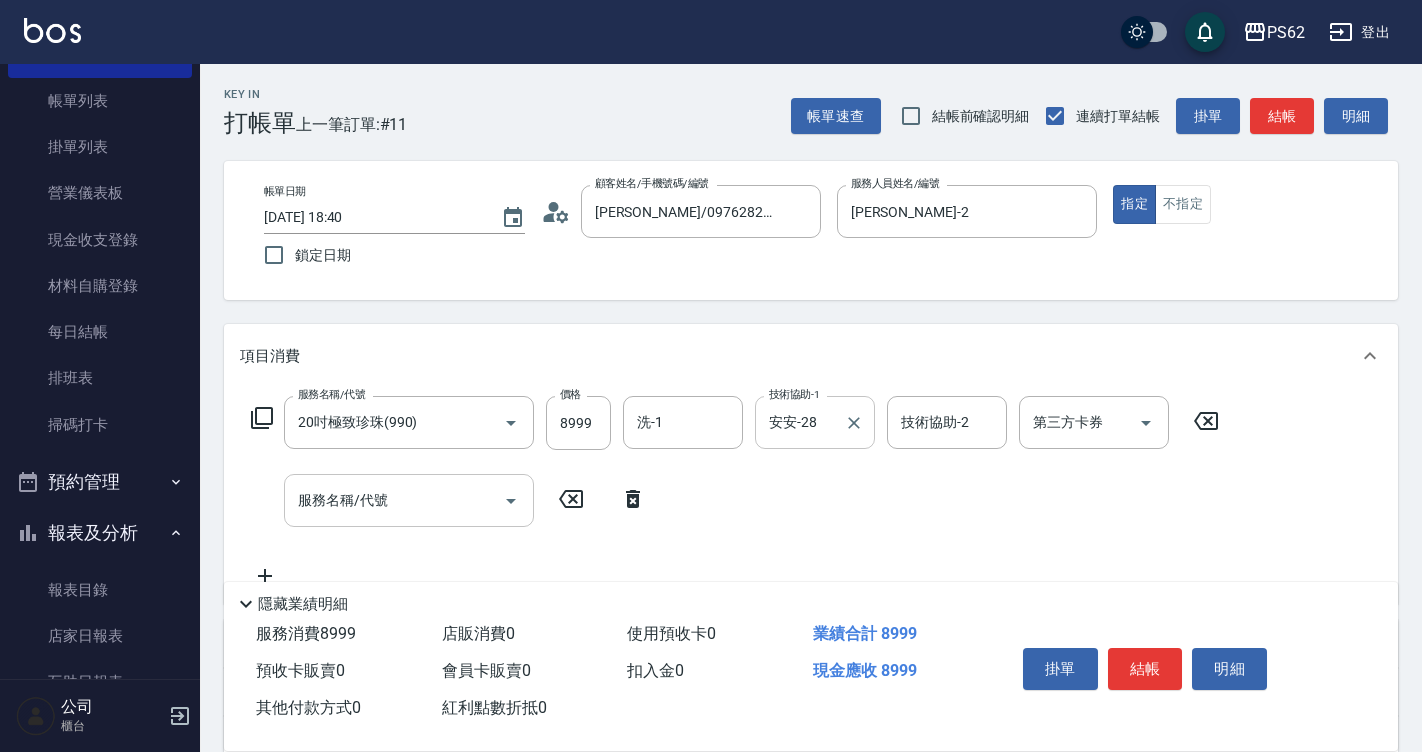 click on "服務名稱/代號" at bounding box center (409, 500) 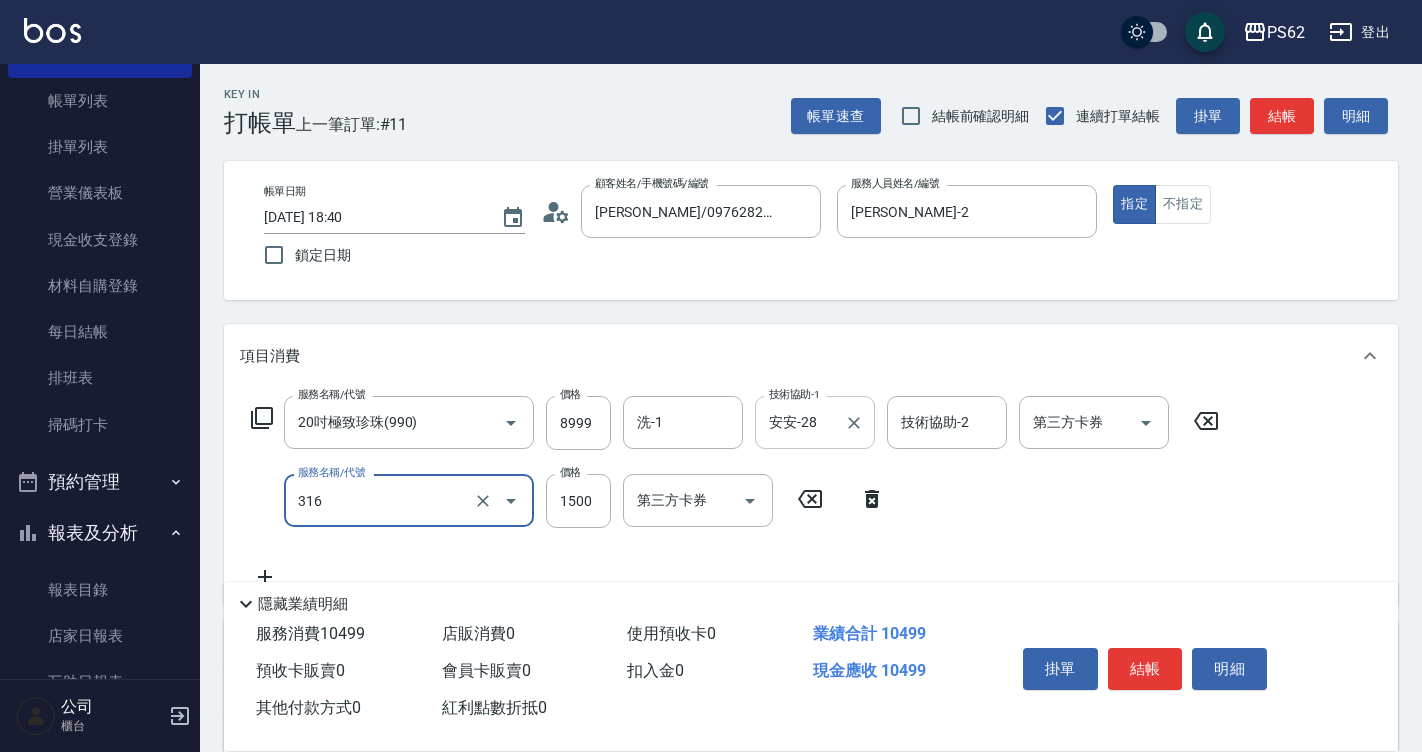 type on "頂級染髮(316)" 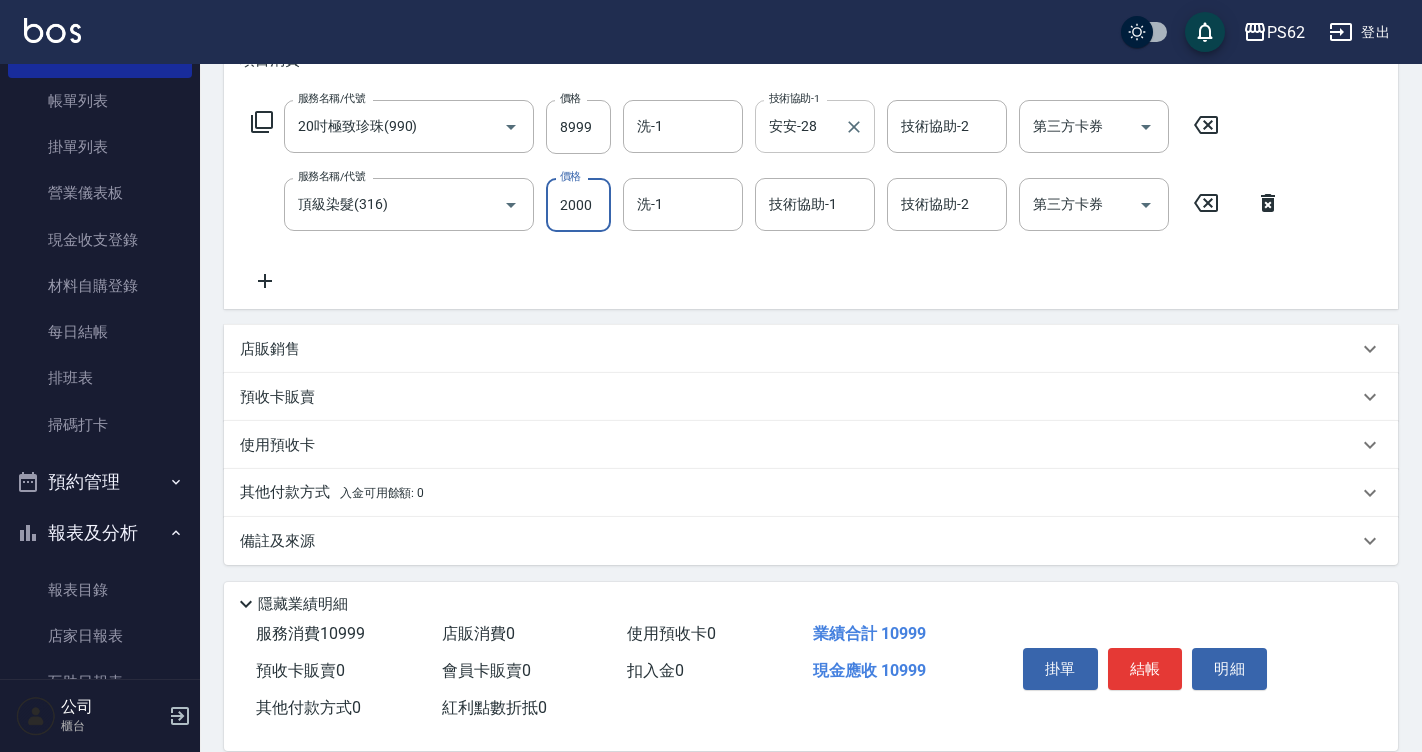 scroll, scrollTop: 301, scrollLeft: 0, axis: vertical 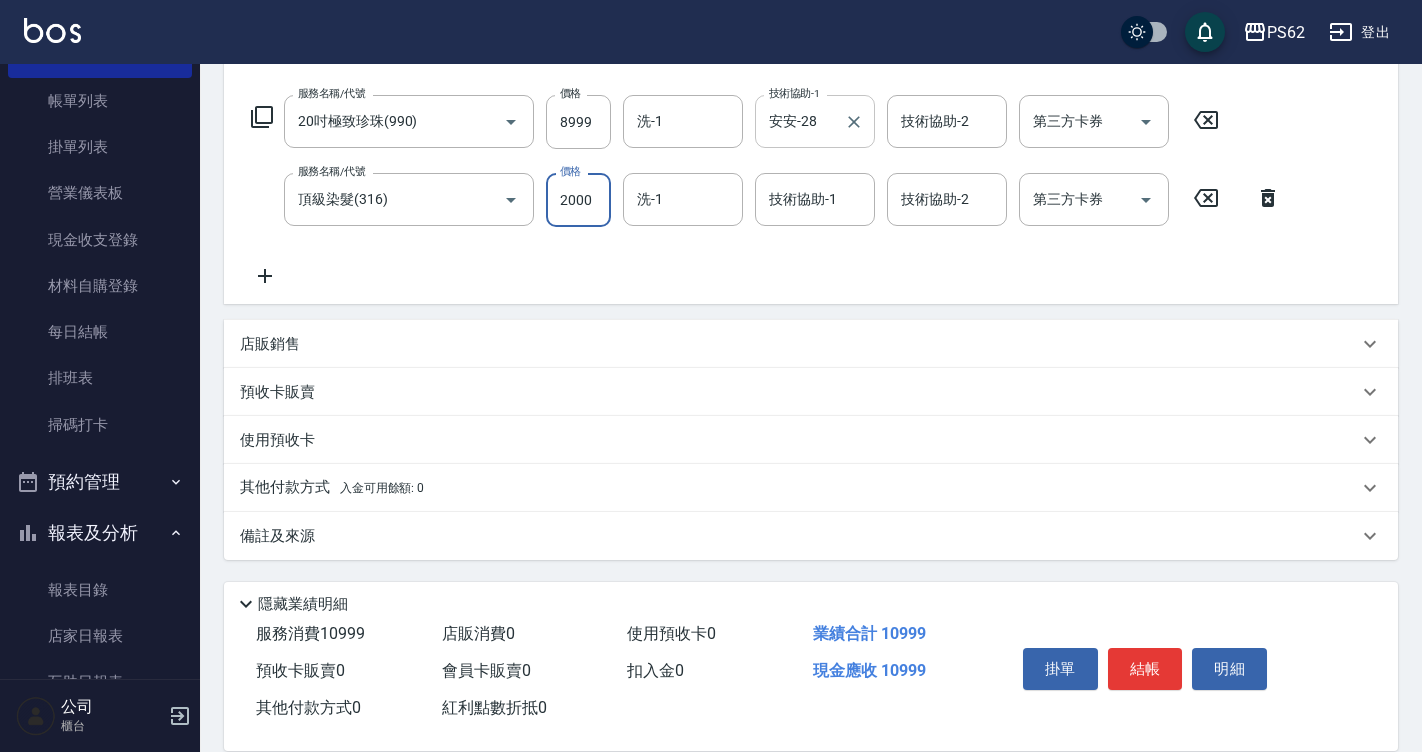 type on "2000" 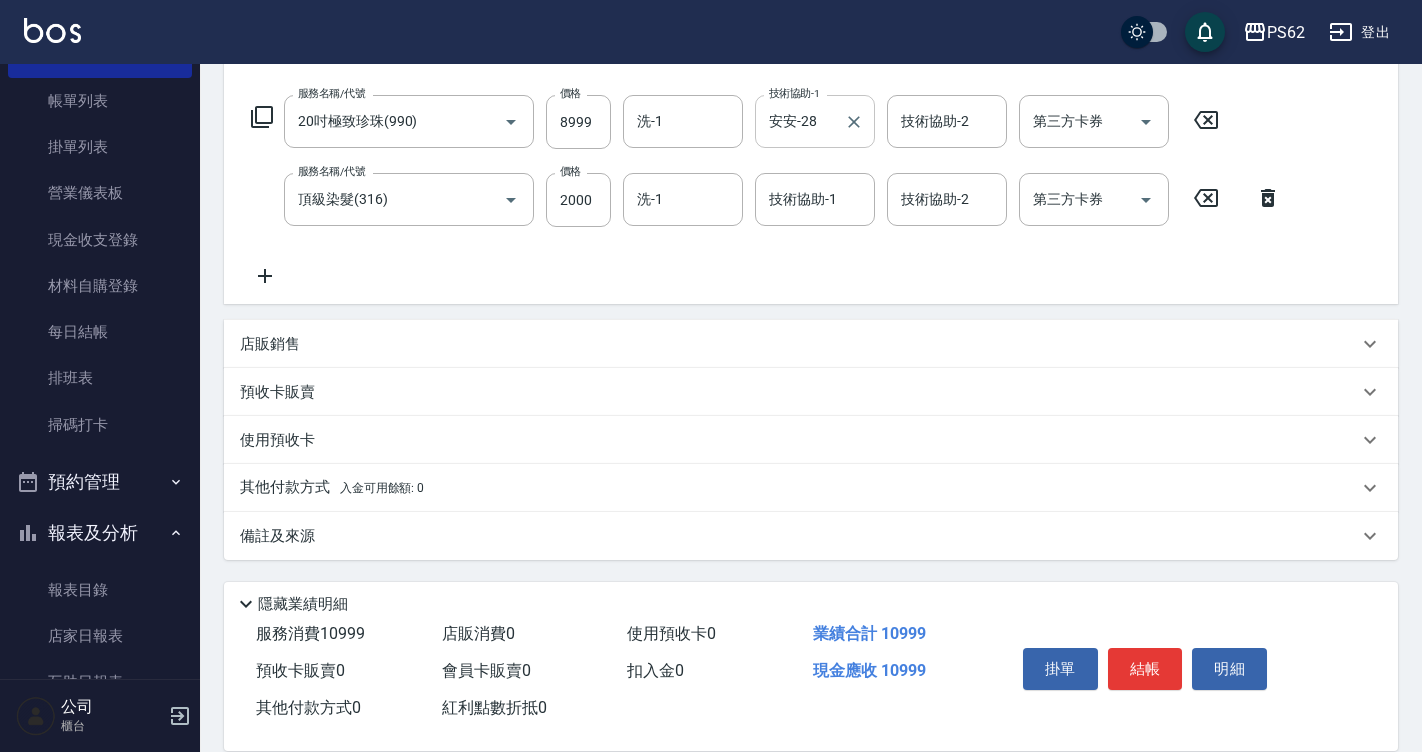 scroll, scrollTop: 35, scrollLeft: 0, axis: vertical 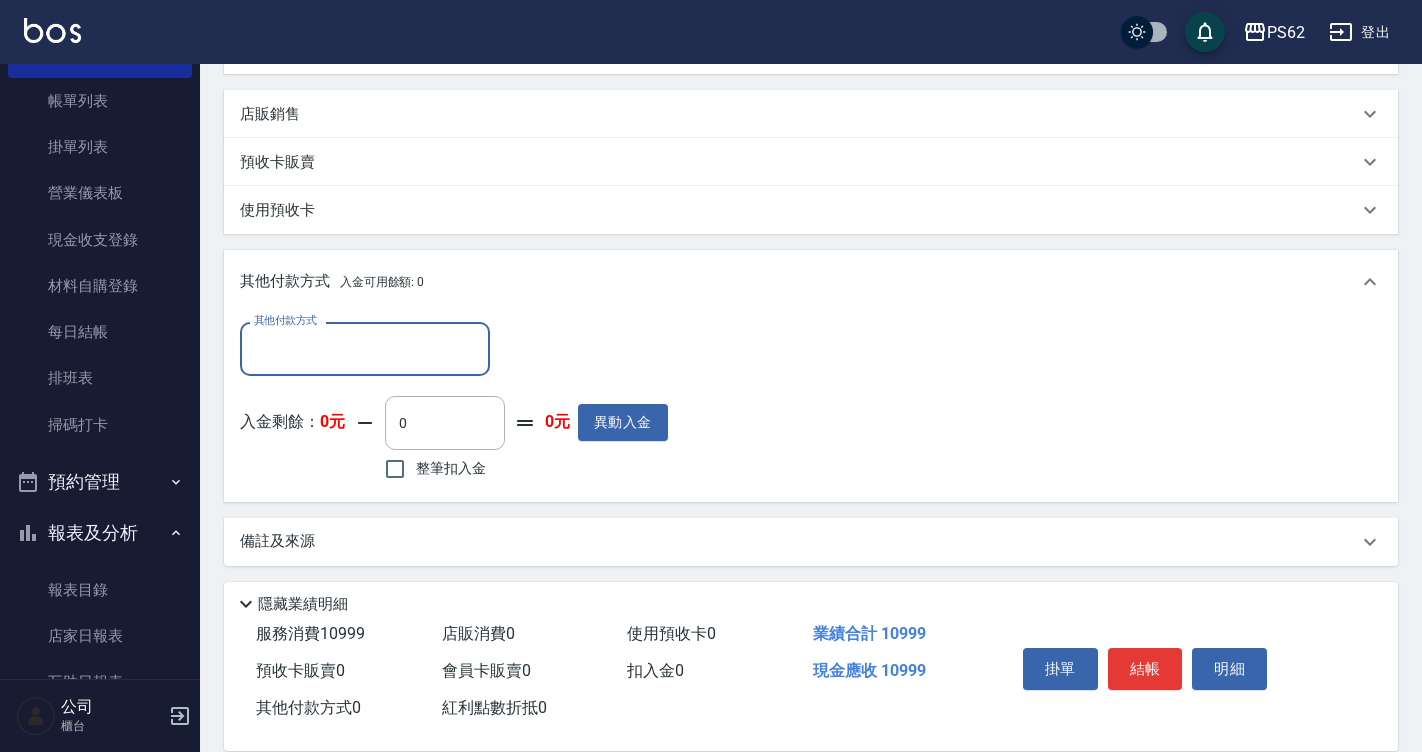 click on "其他付款方式" at bounding box center [365, 348] 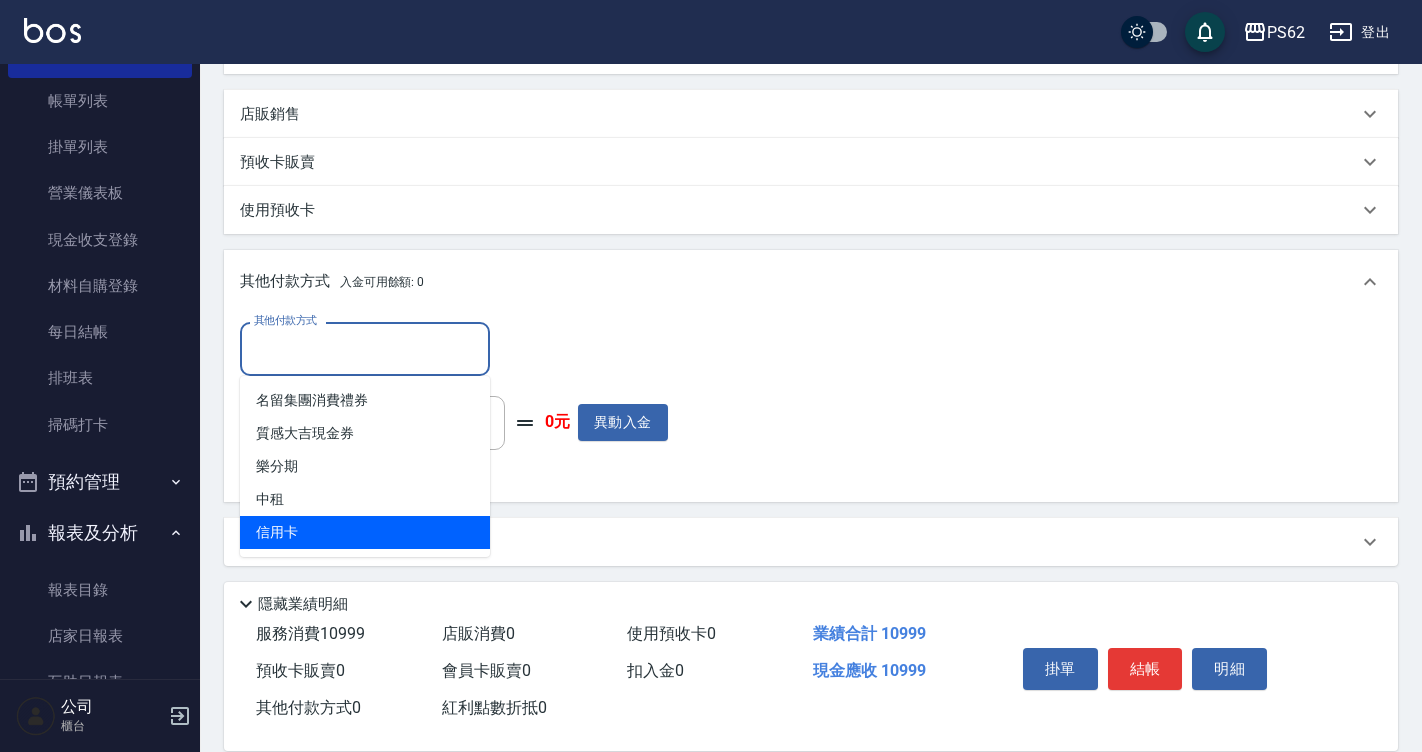click on "信用卡" at bounding box center (365, 532) 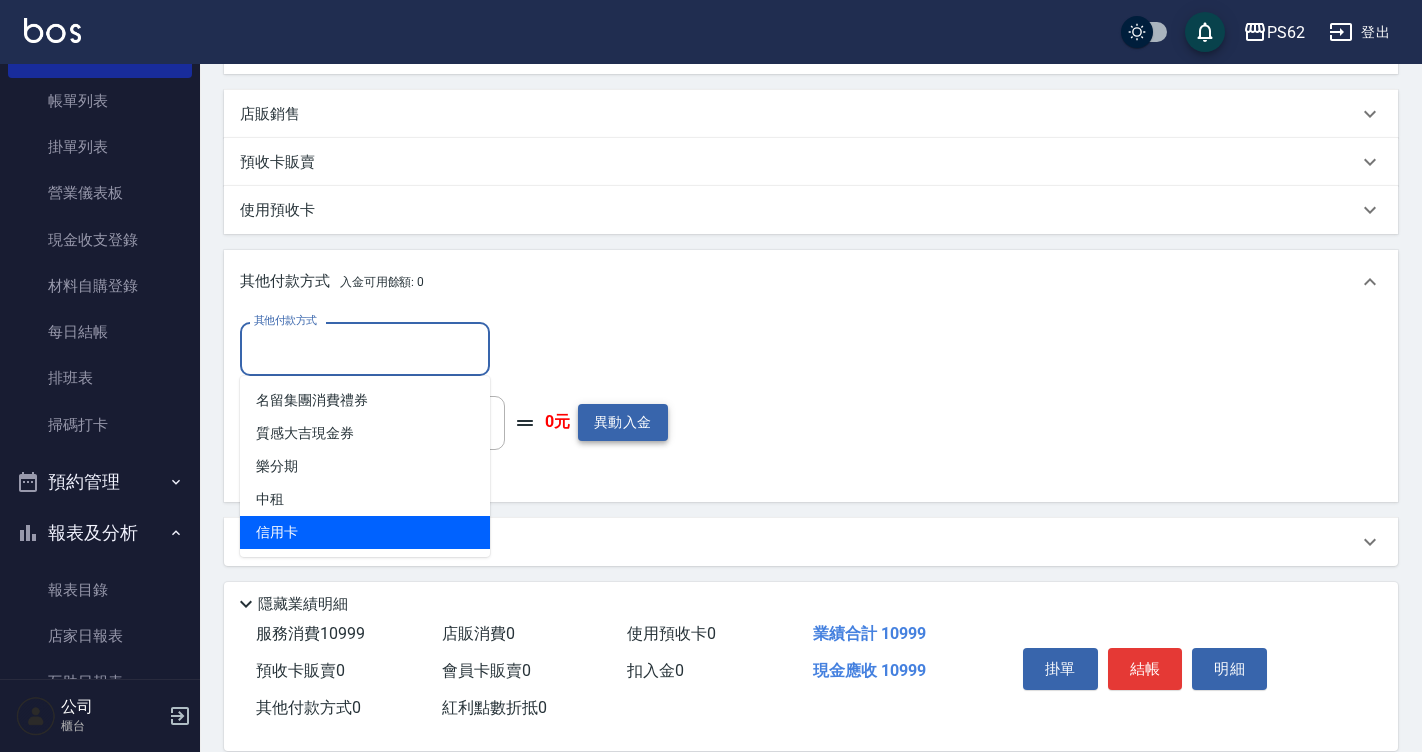 type on "信用卡" 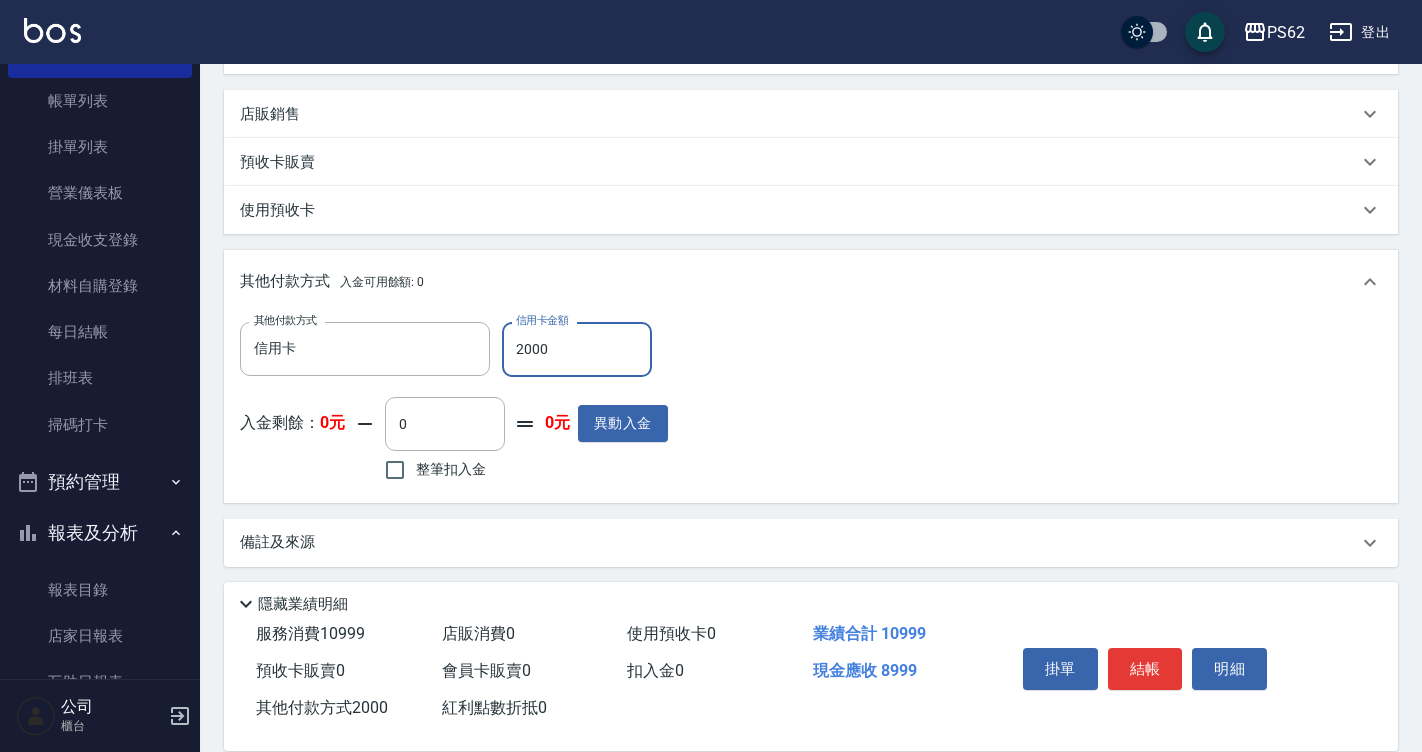 type on "2000" 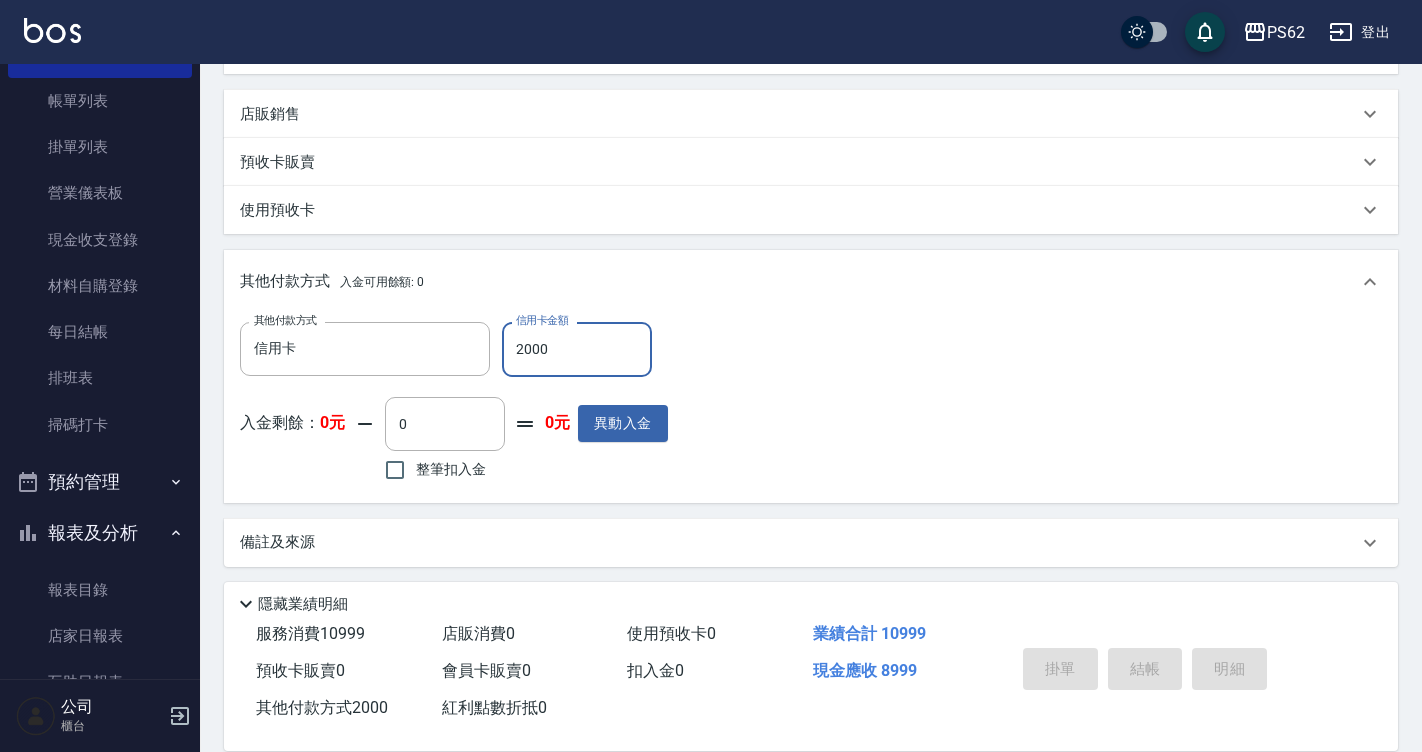 type on "2025/07/16 18:41" 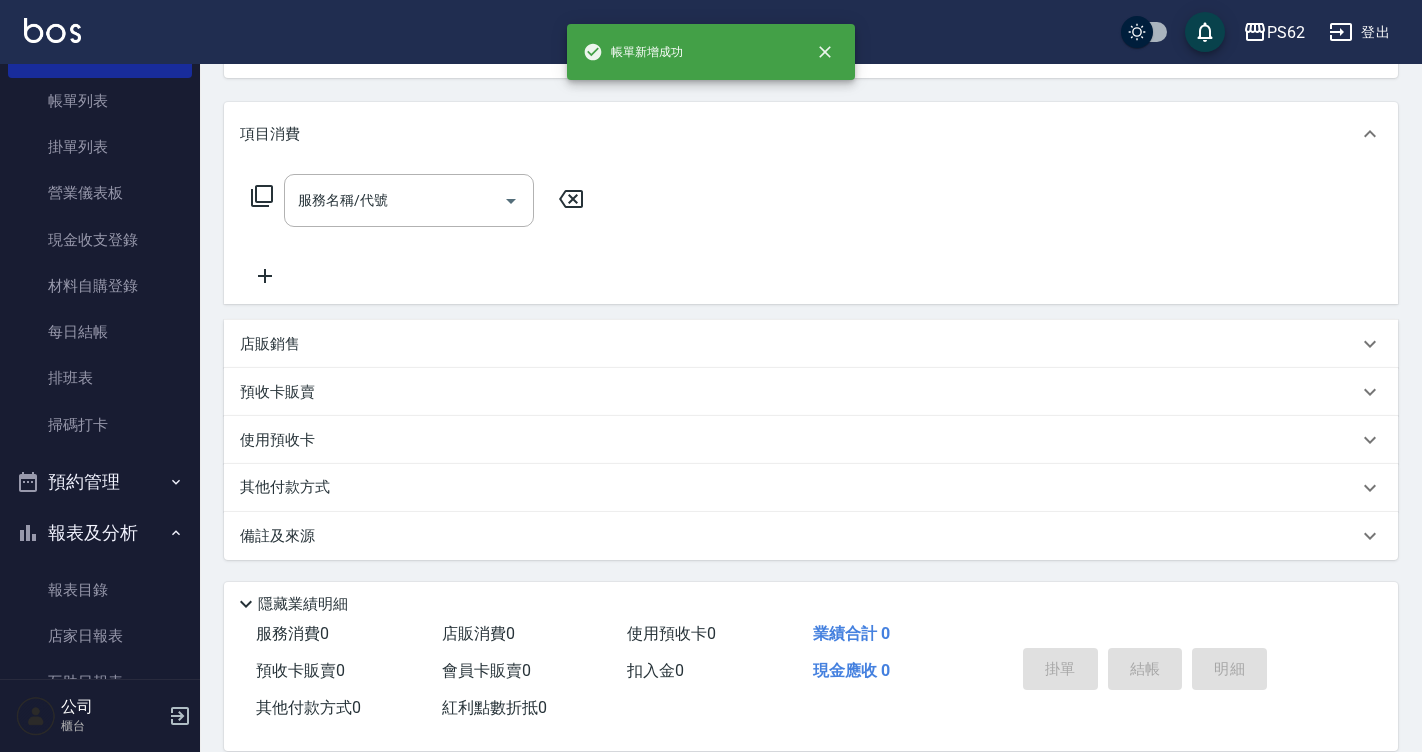 scroll, scrollTop: 0, scrollLeft: 0, axis: both 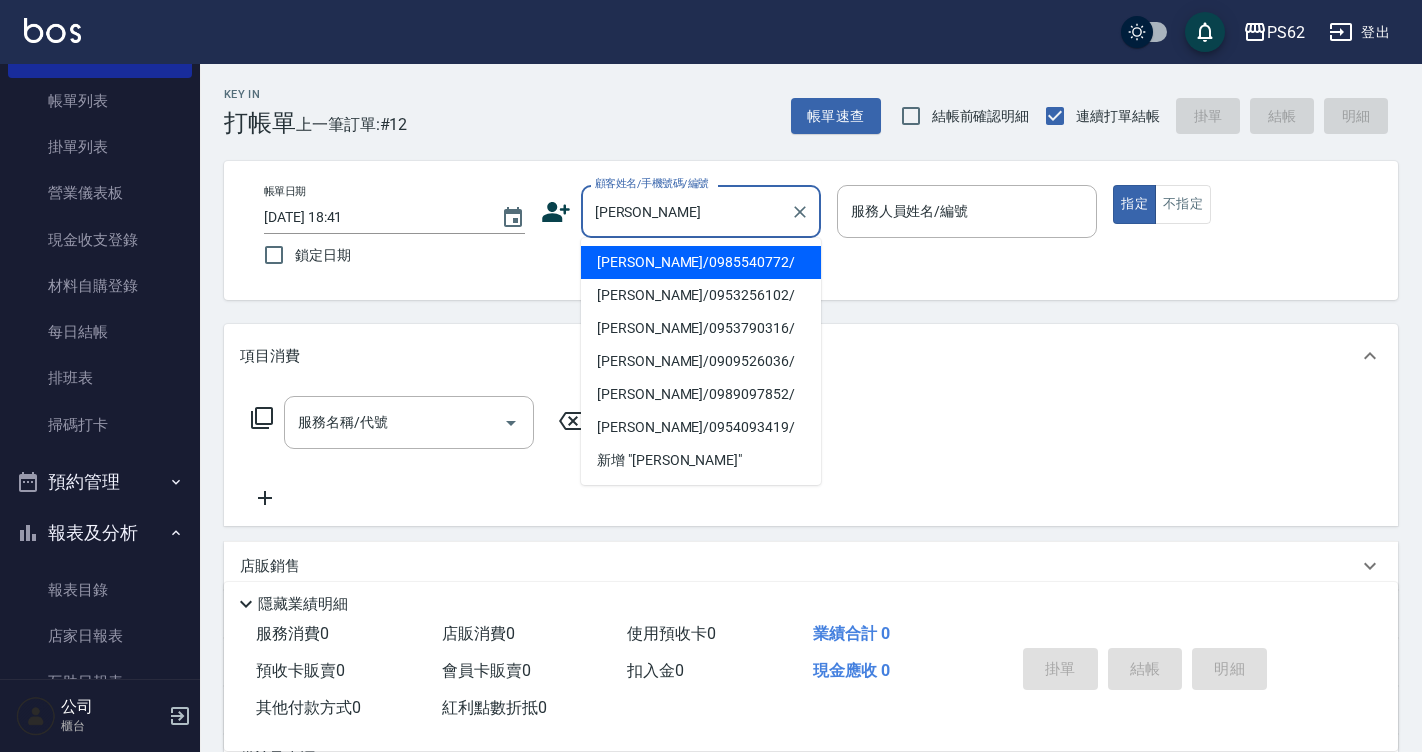 type on "[PERSON_NAME]/0985540772/" 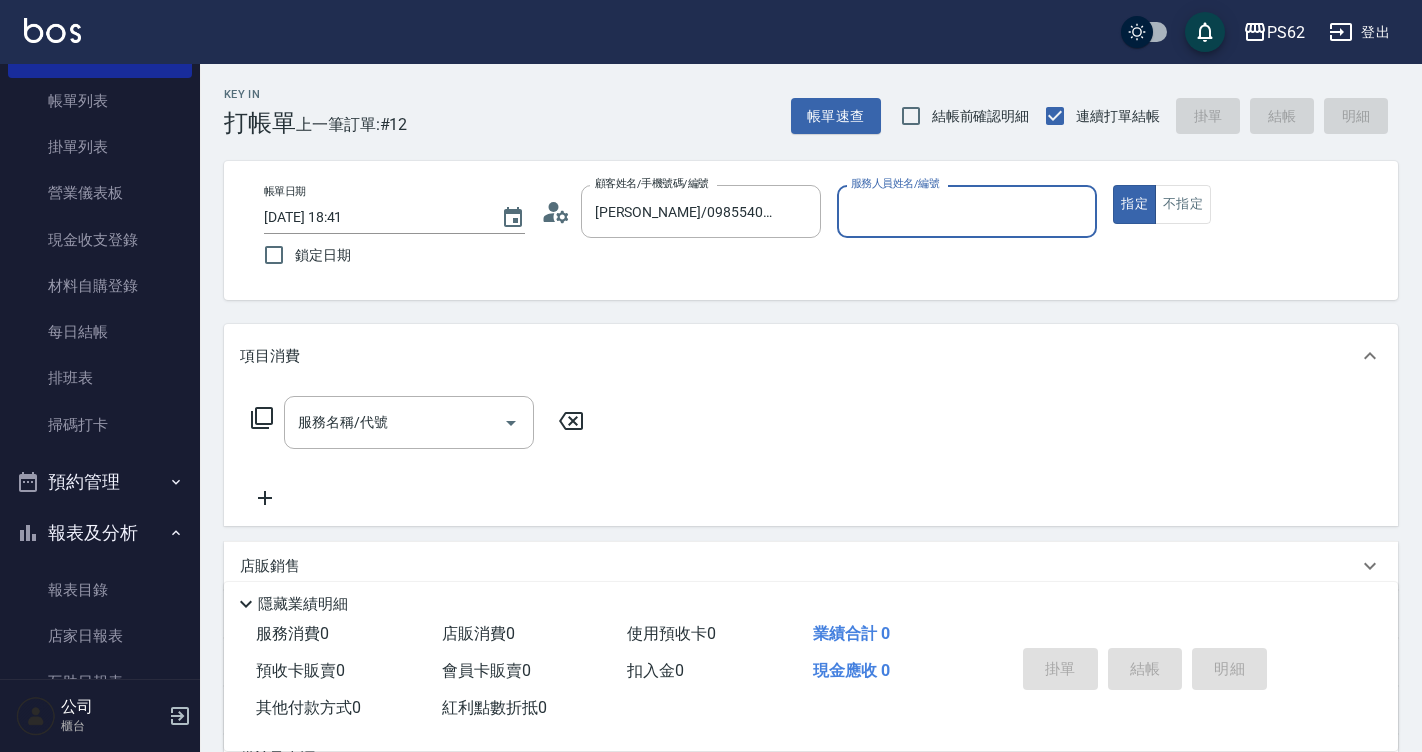 type on "Rita-2" 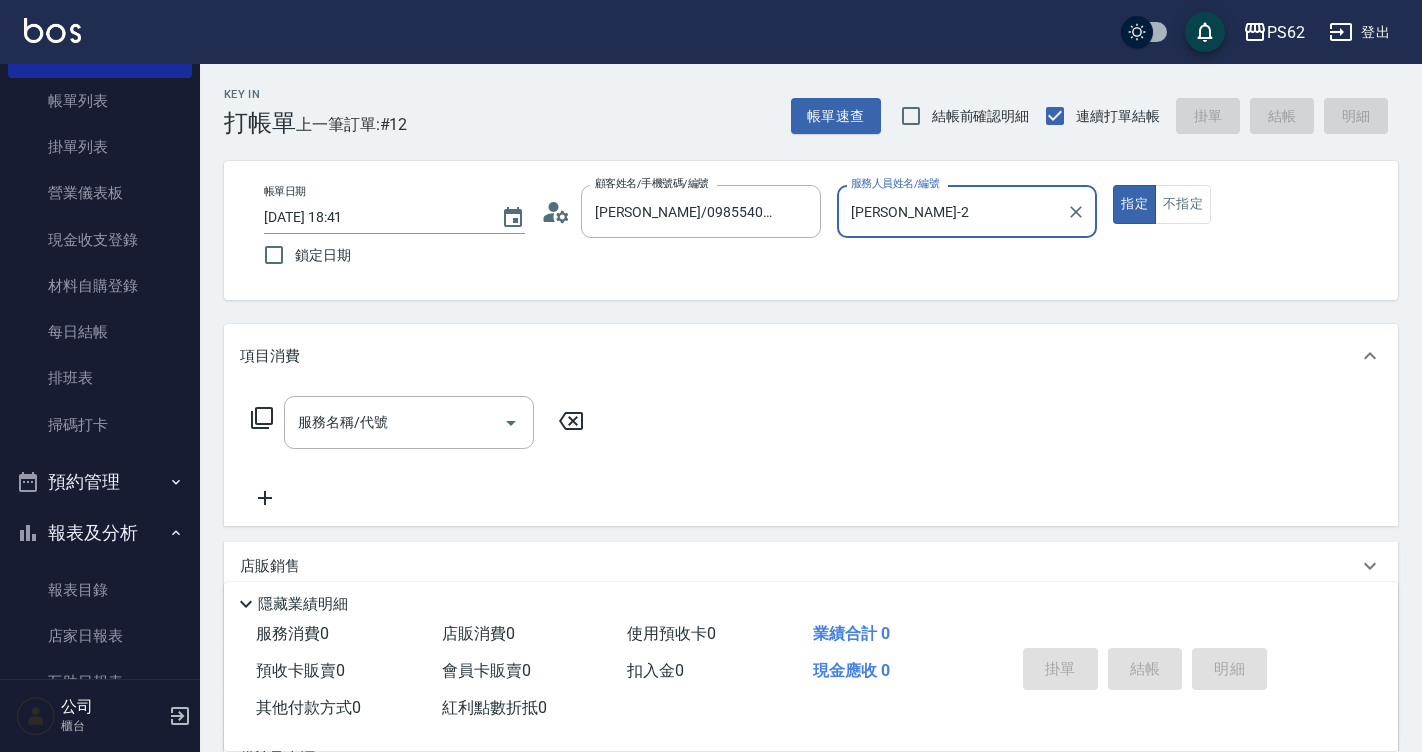 click on "指定" at bounding box center (1134, 204) 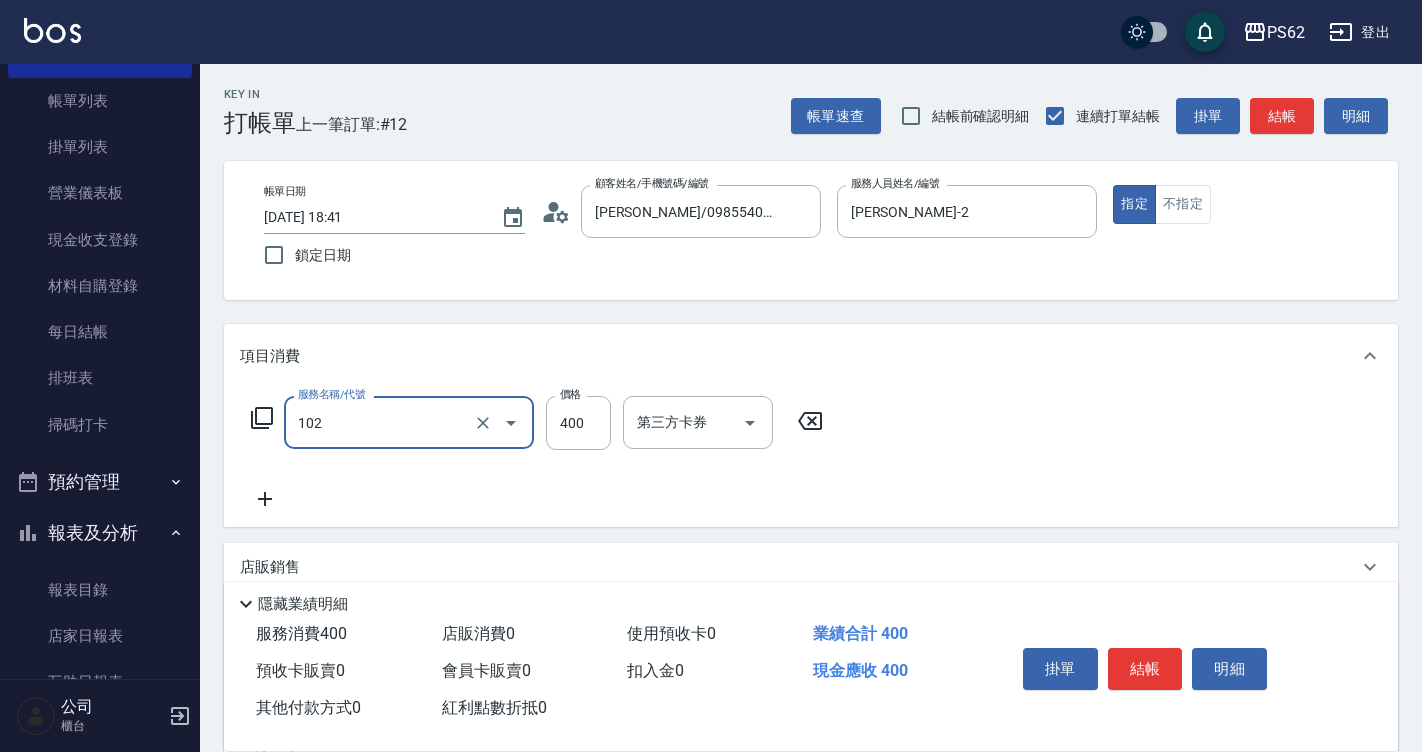 type on "精油洗髮(102)" 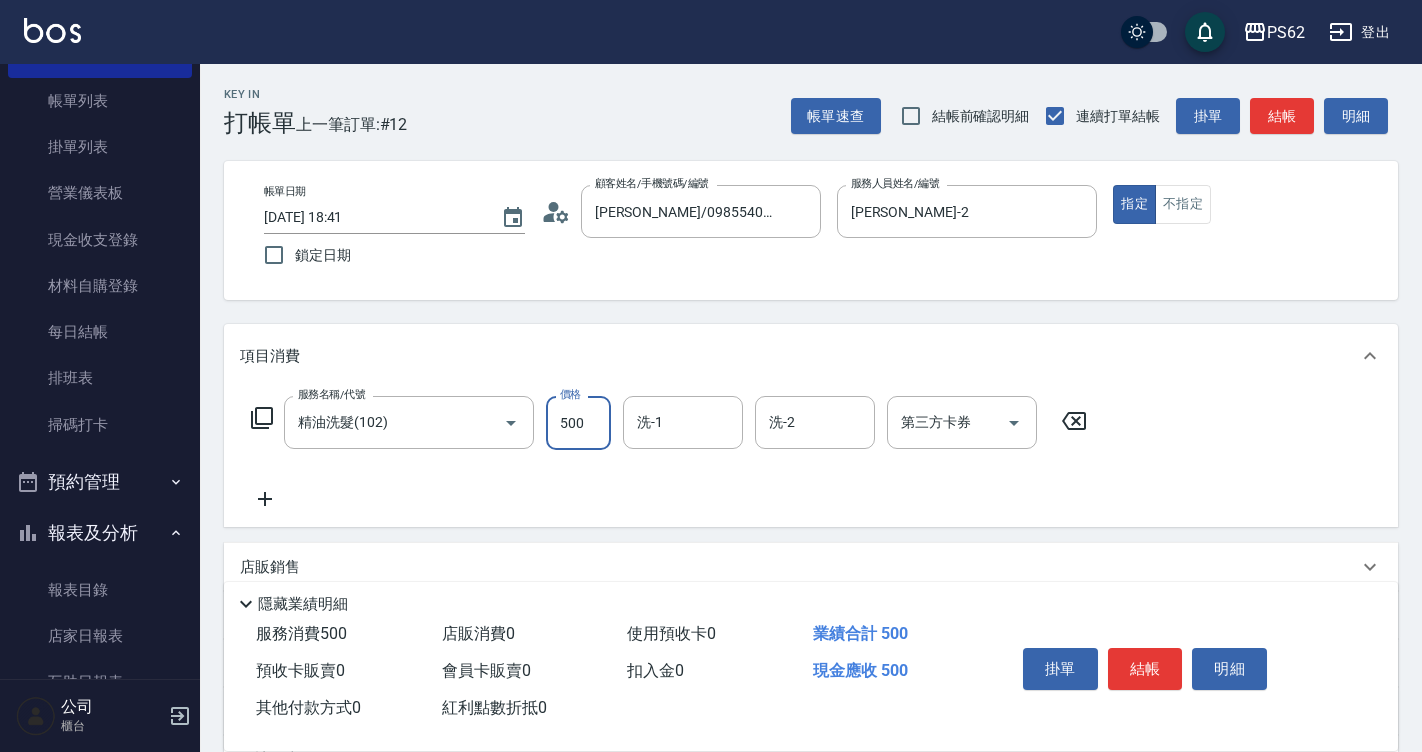 type on "500" 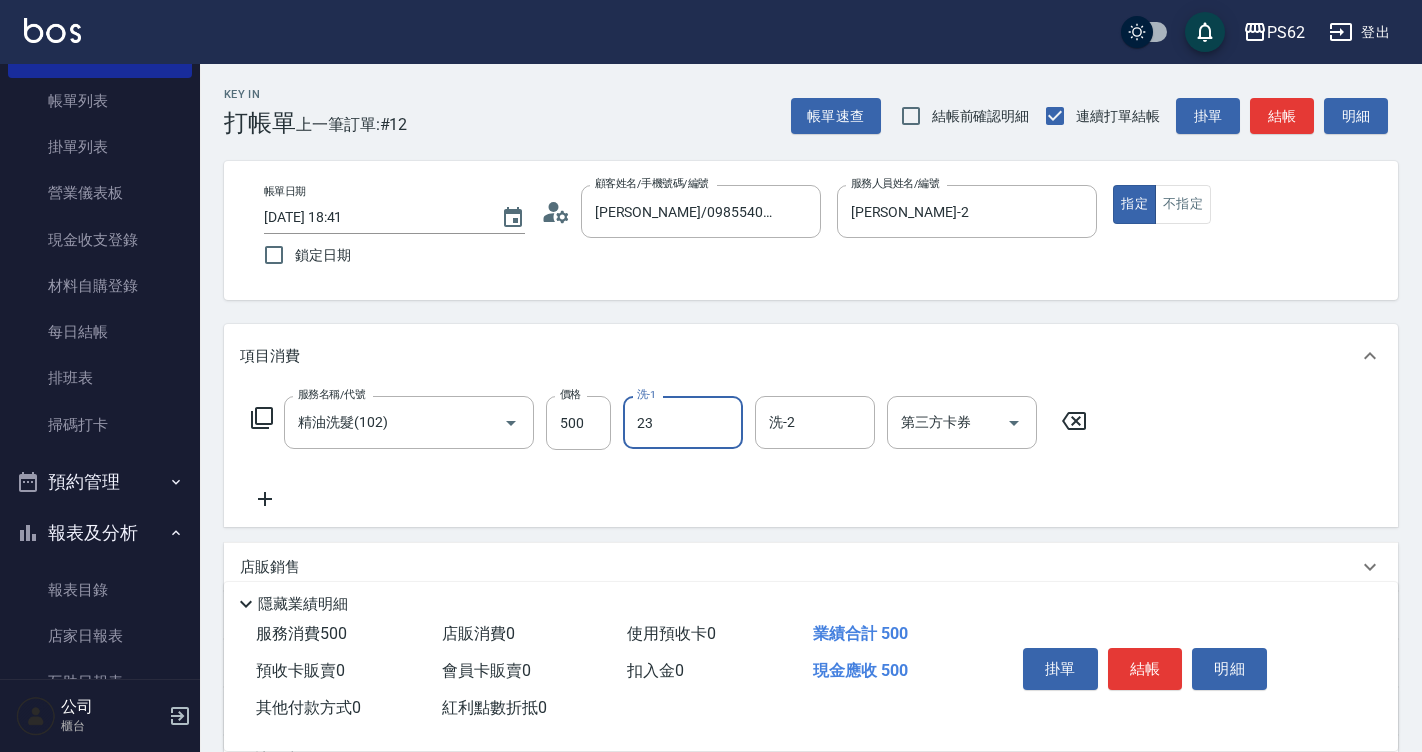 type on "Sunny-23" 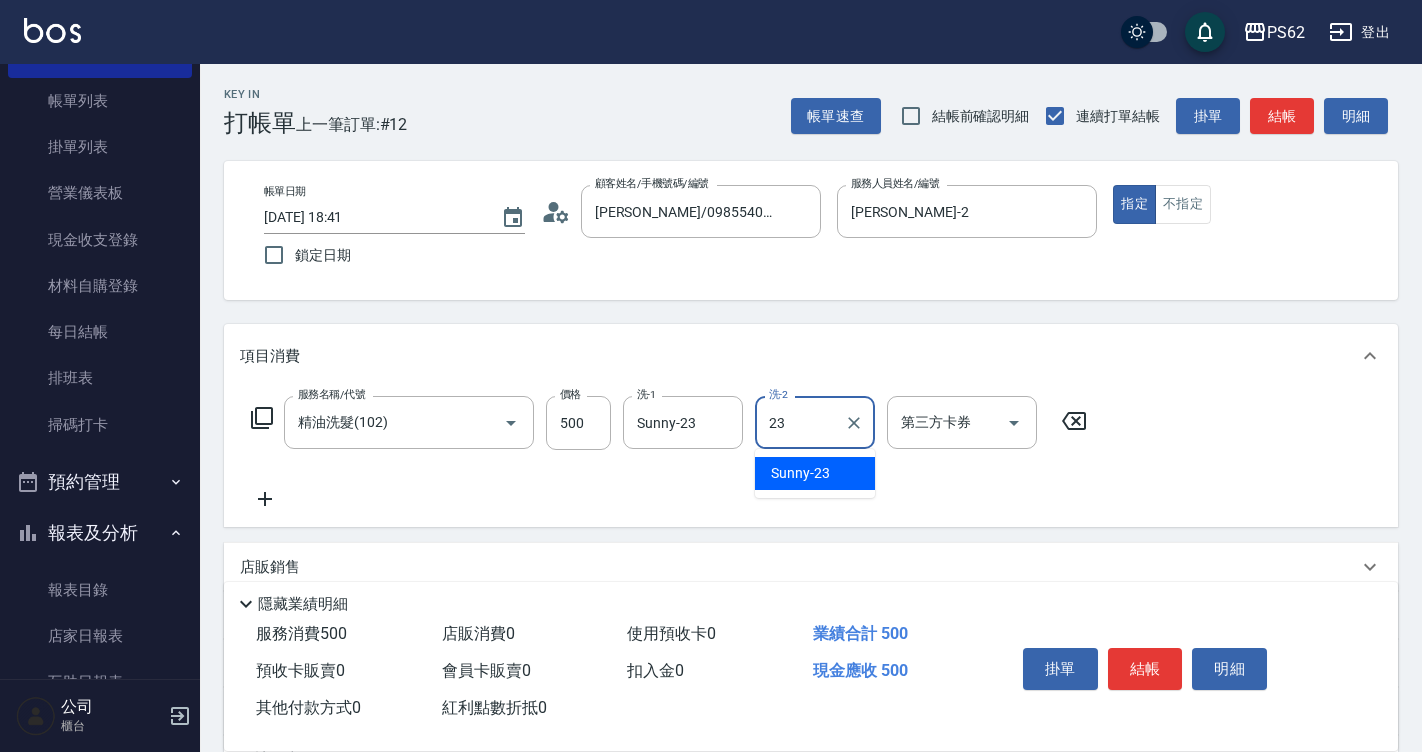 type on "Sunny-23" 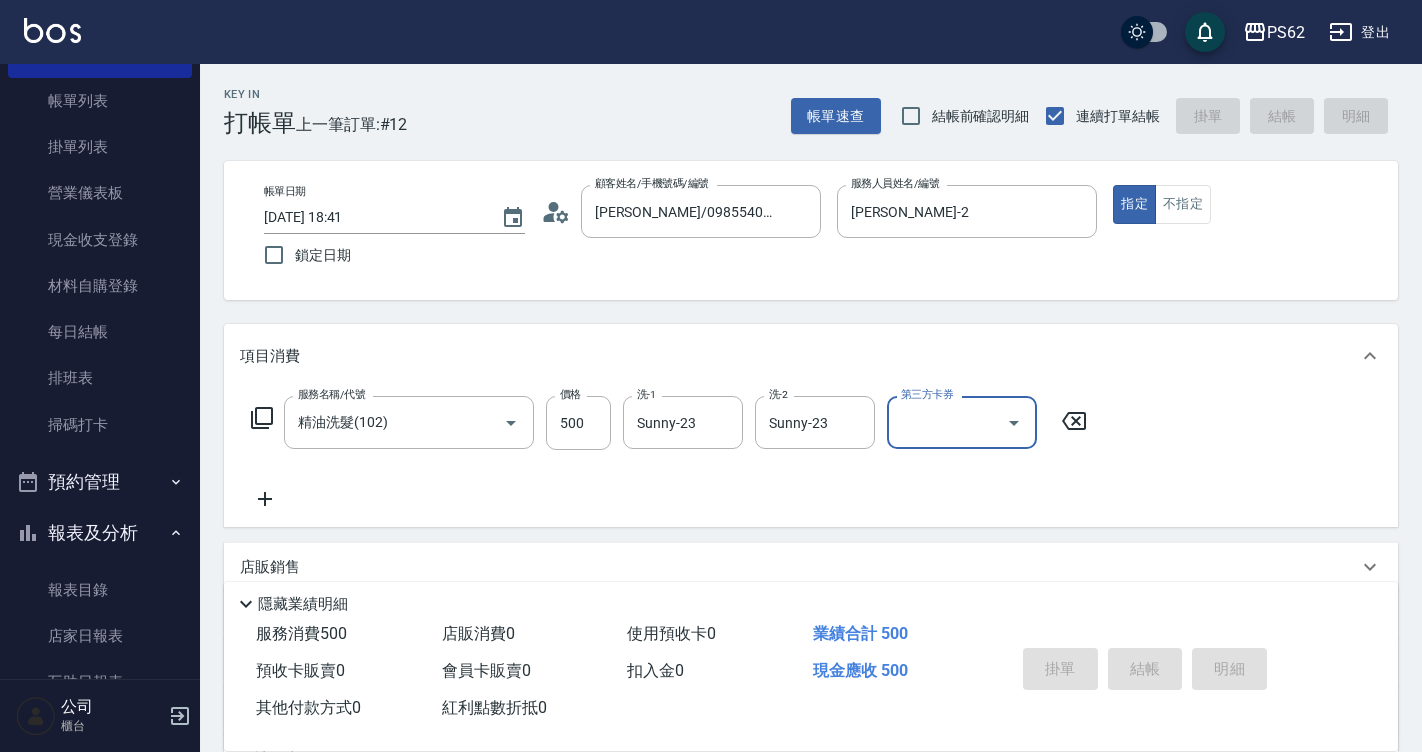 type 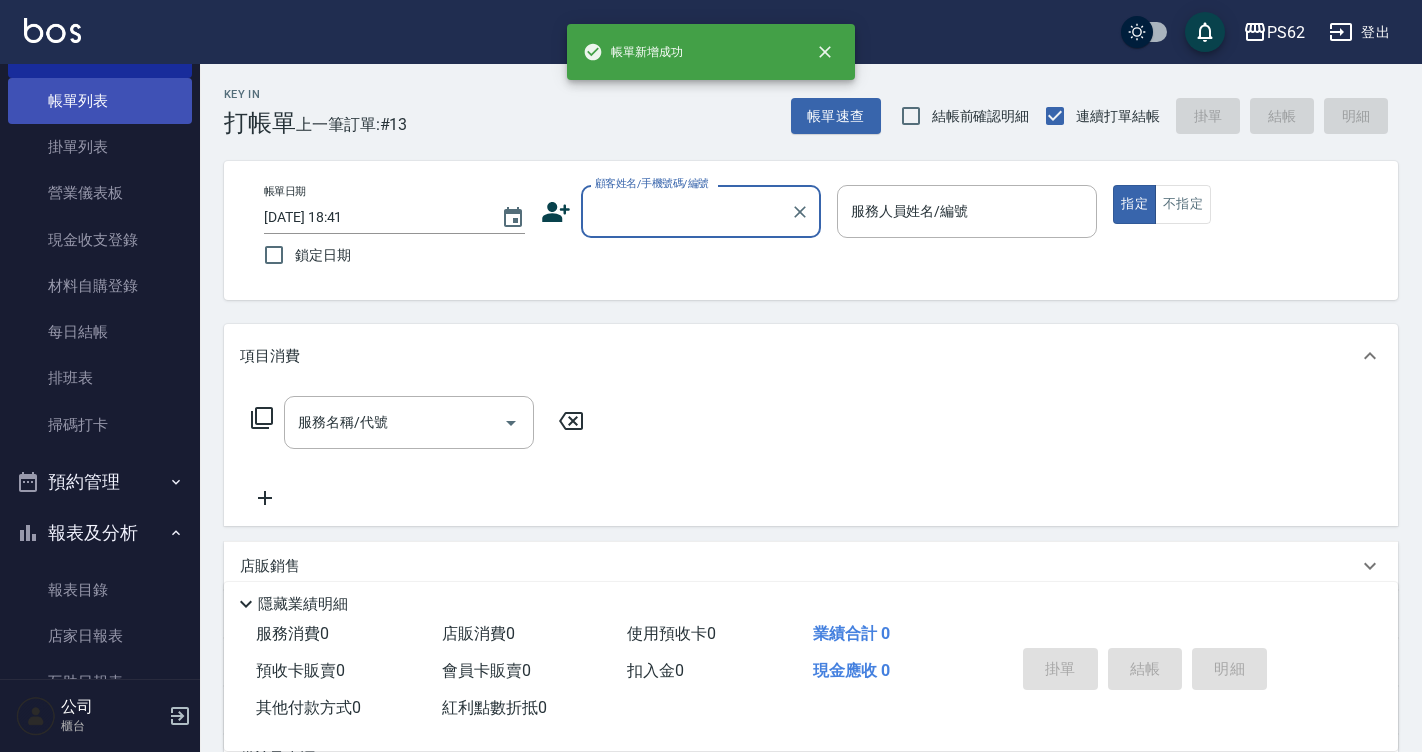 click on "帳單列表" at bounding box center [100, 101] 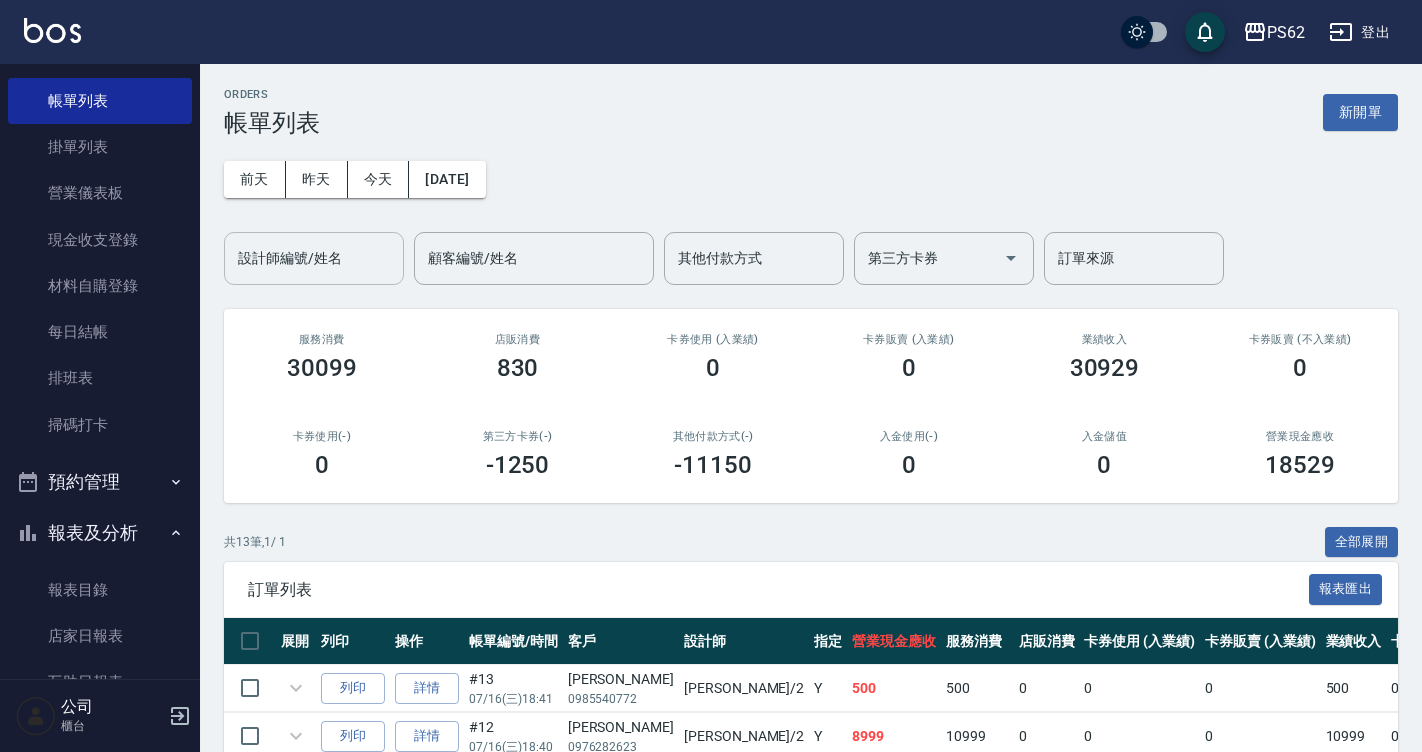 click on "設計師編號/姓名" at bounding box center [314, 258] 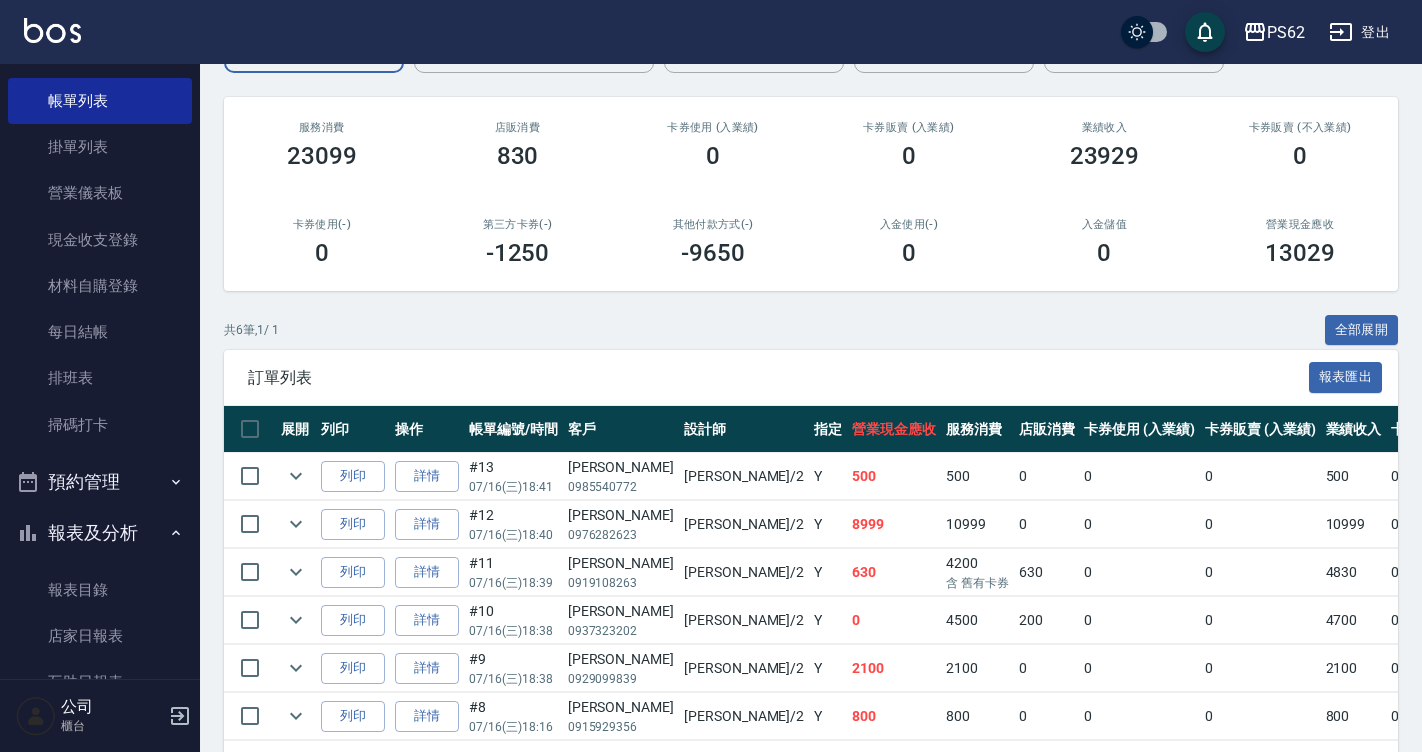 scroll, scrollTop: 294, scrollLeft: 0, axis: vertical 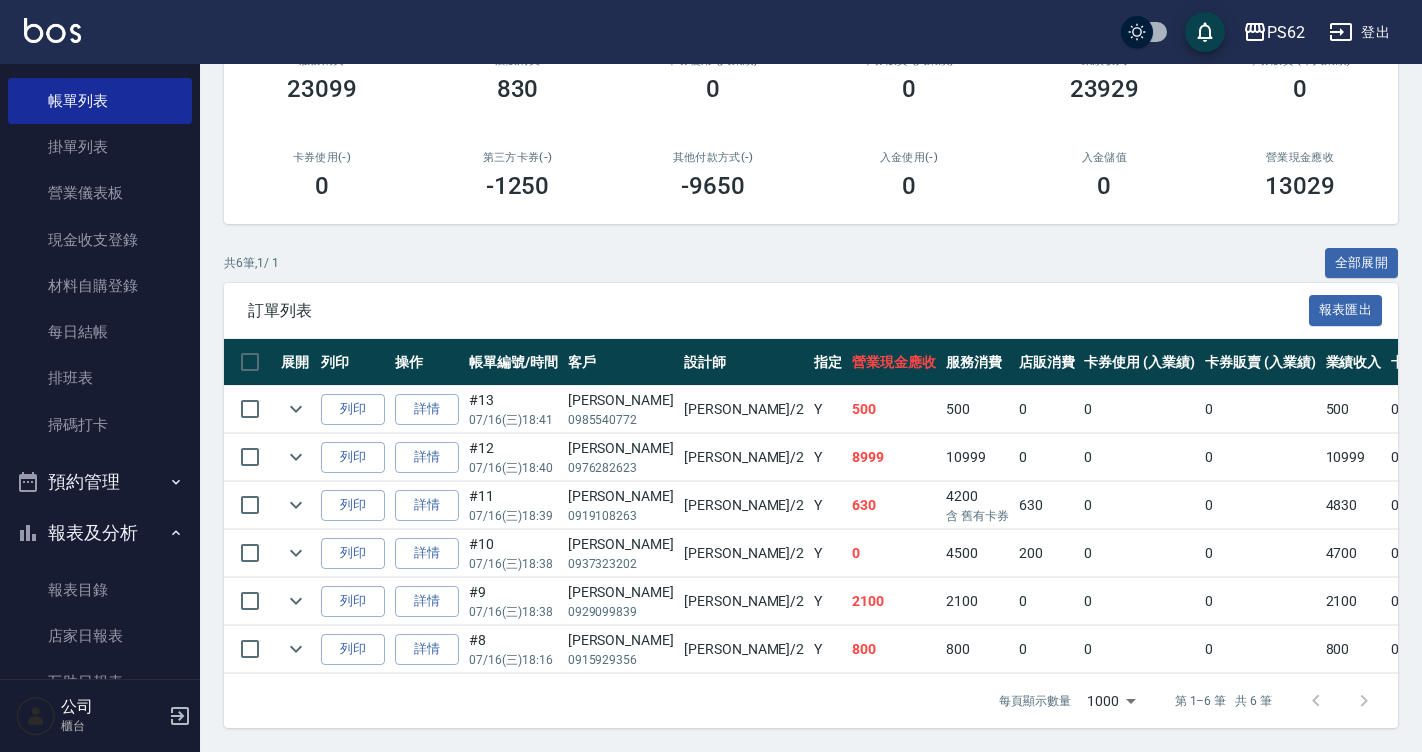 type on "Rita-2" 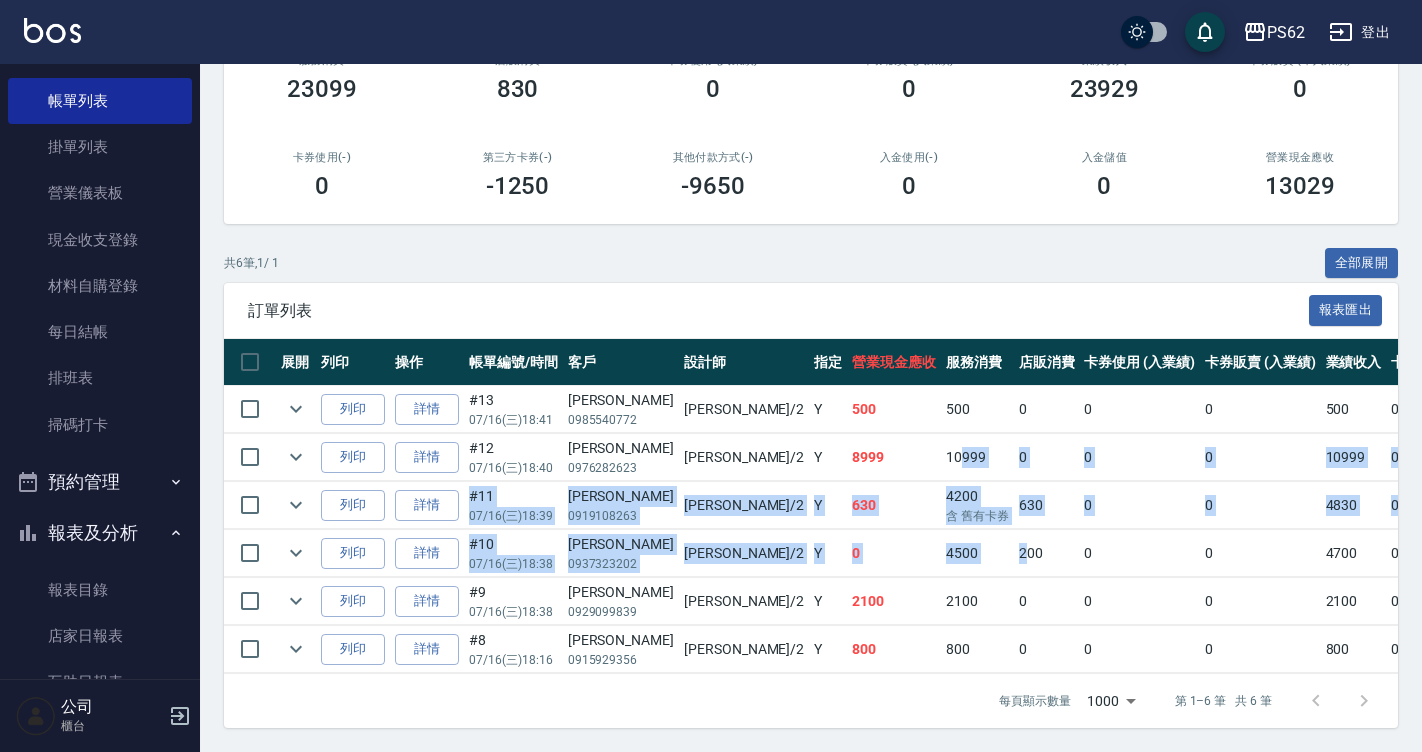 drag, startPoint x: 842, startPoint y: 435, endPoint x: 909, endPoint y: 566, distance: 147.13939 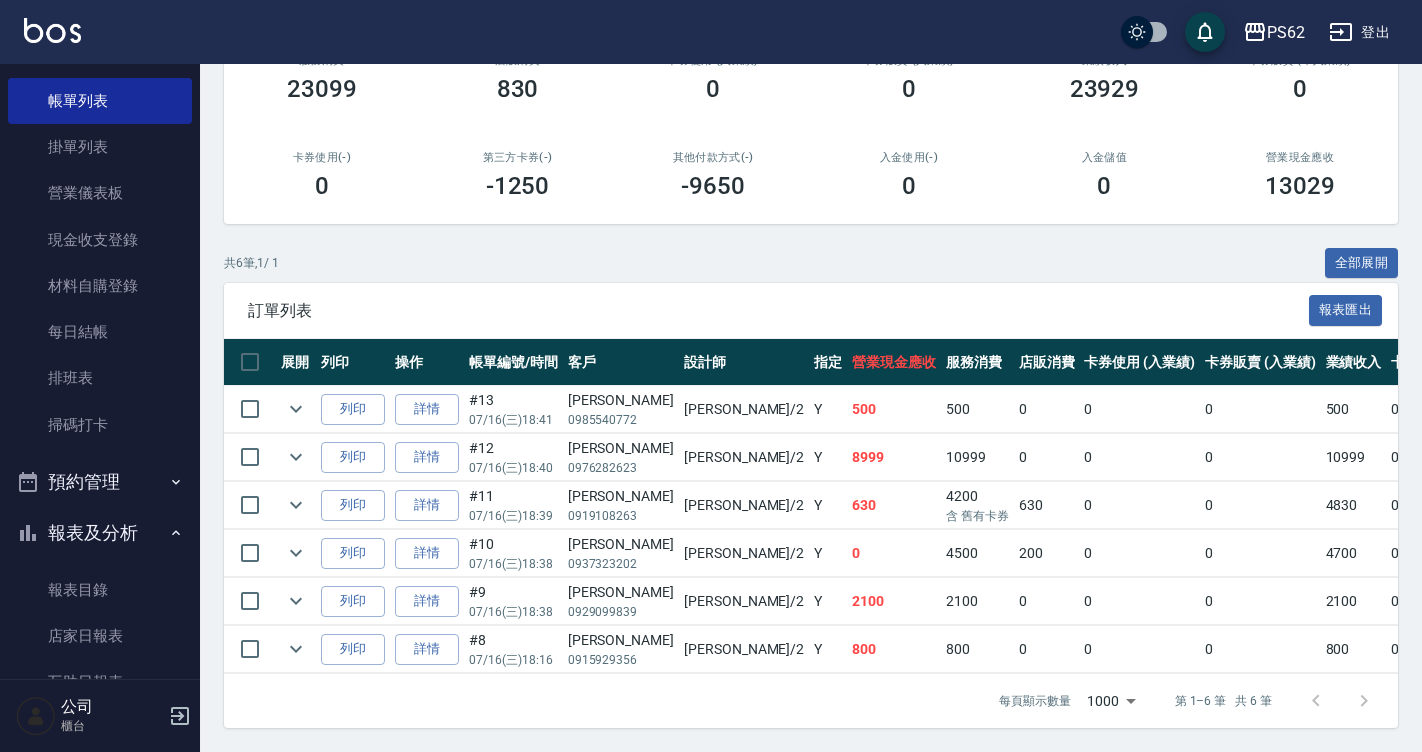 click on "0" at bounding box center [1047, 601] 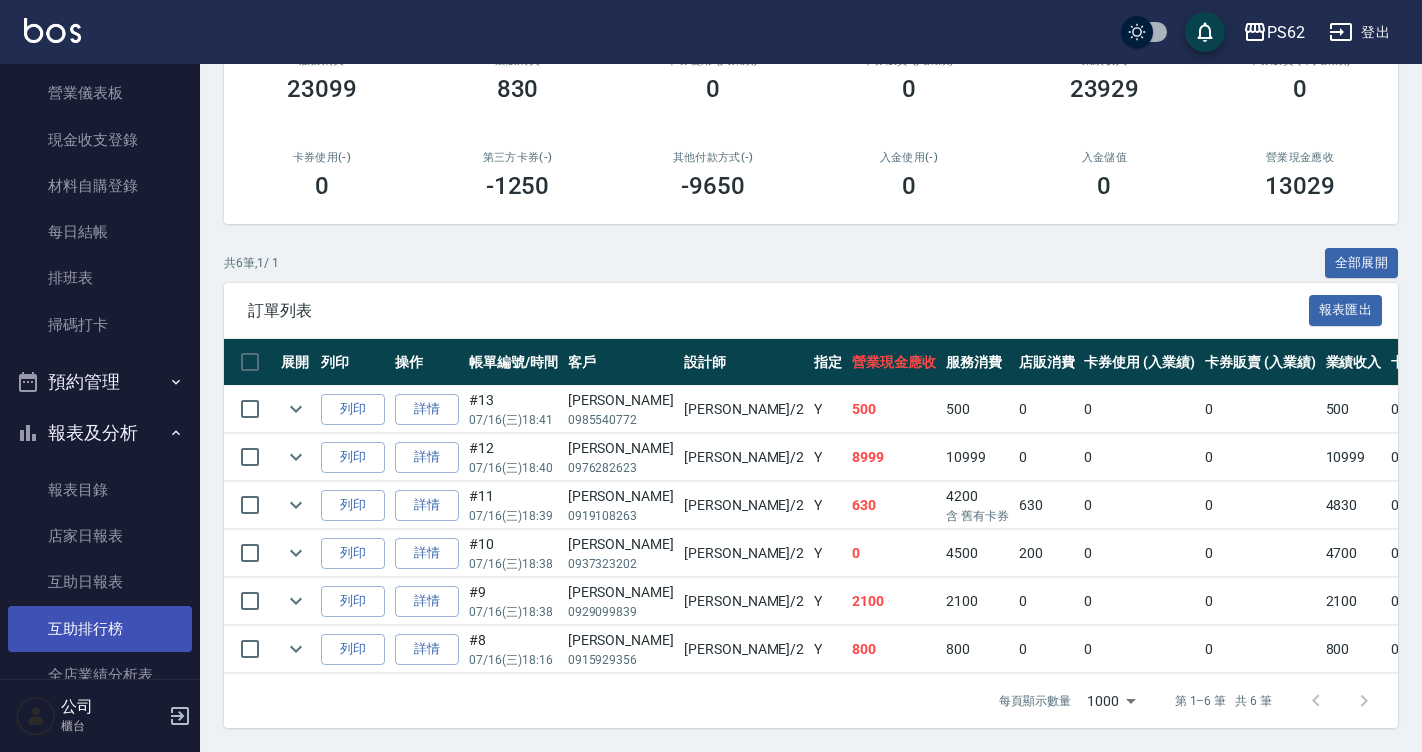 scroll, scrollTop: 700, scrollLeft: 0, axis: vertical 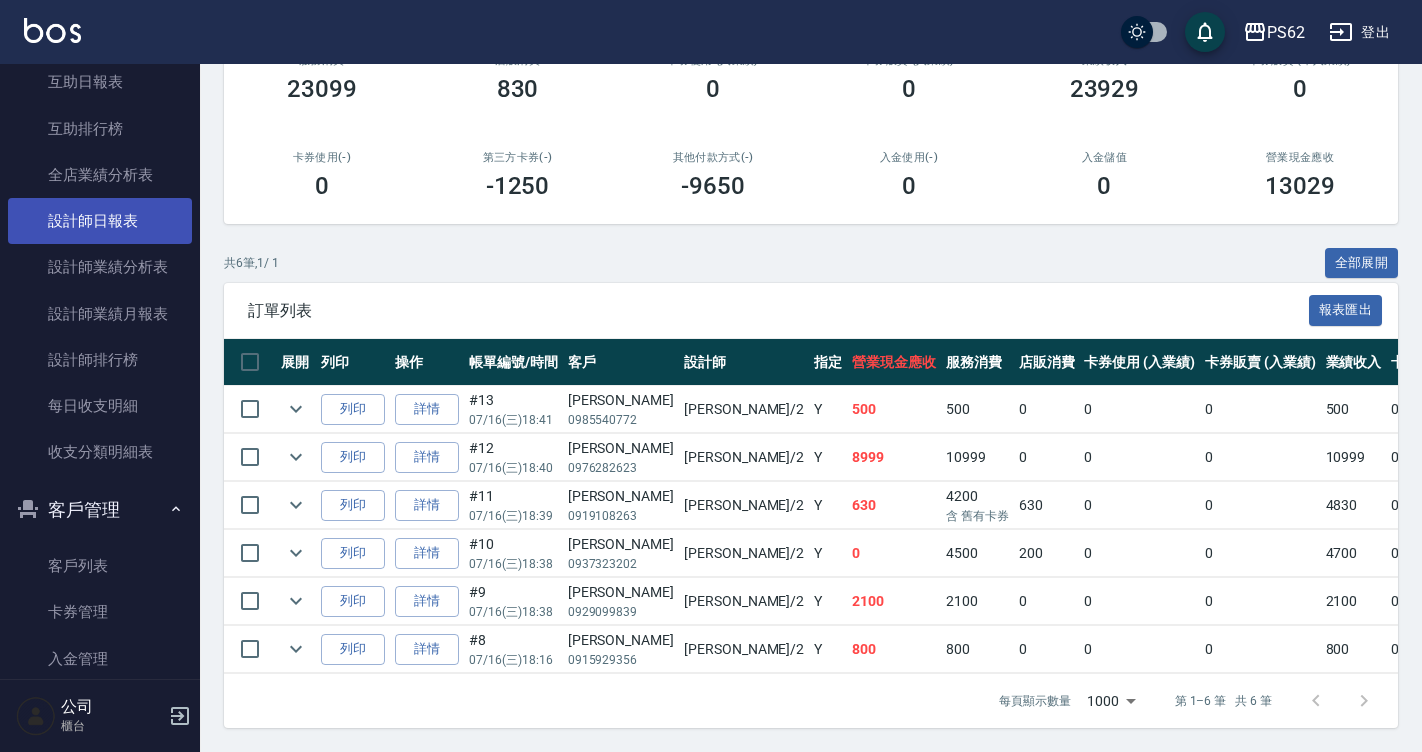 click on "設計師日報表" at bounding box center [100, 221] 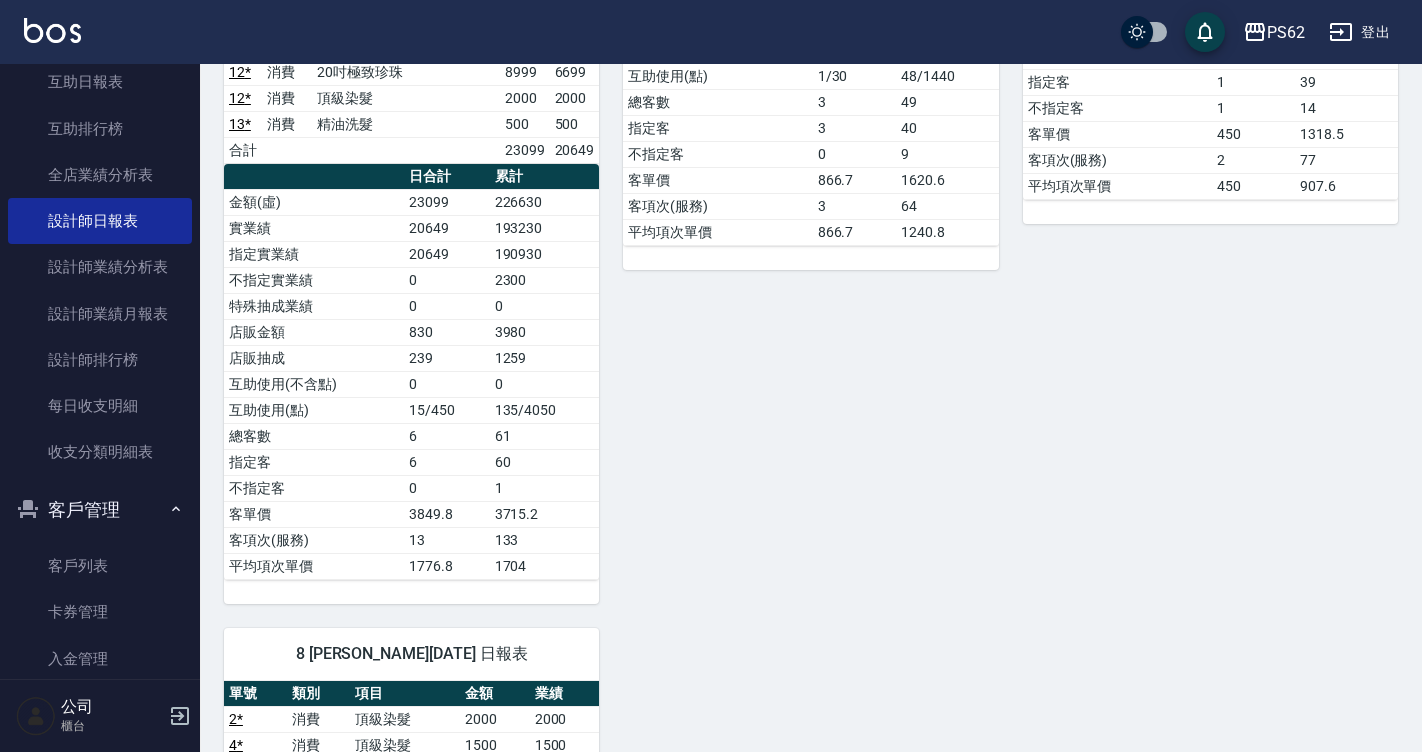 scroll, scrollTop: 500, scrollLeft: 0, axis: vertical 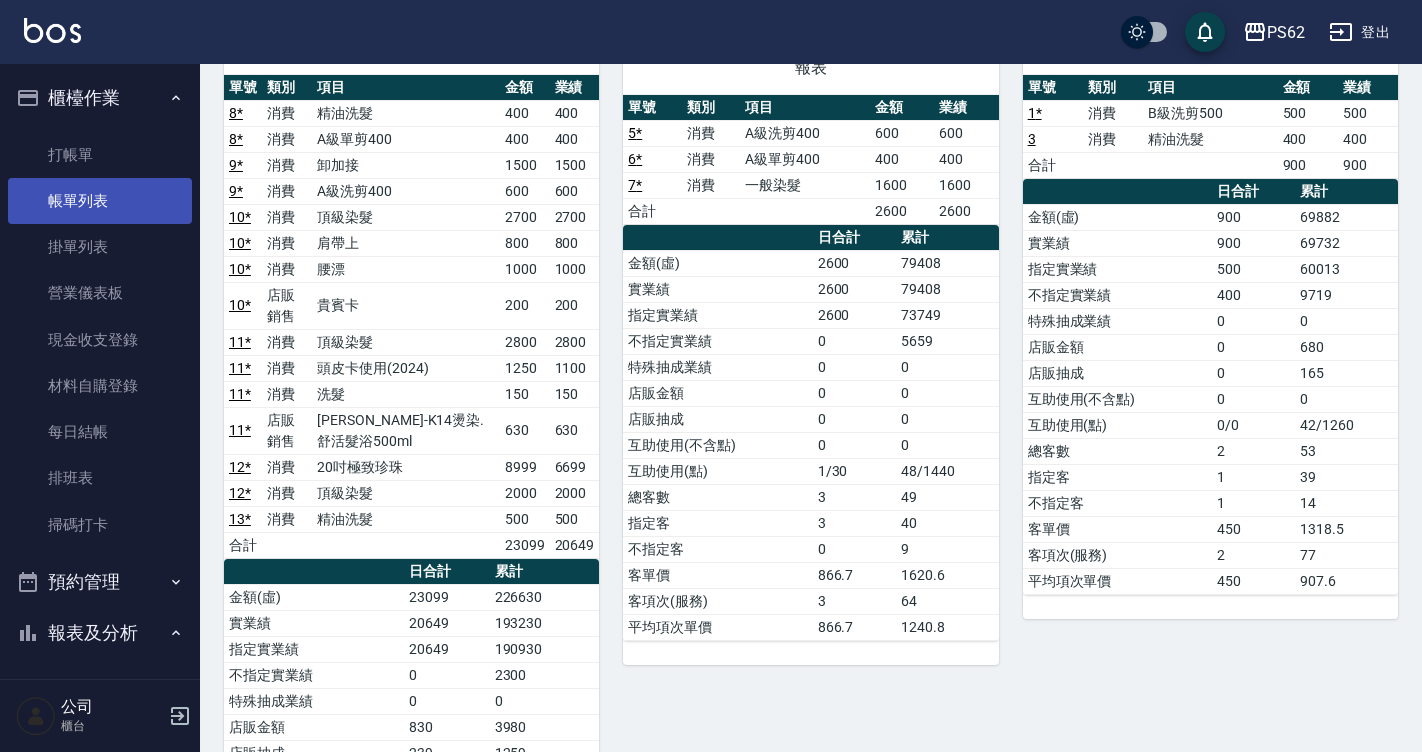 click on "帳單列表" at bounding box center [100, 201] 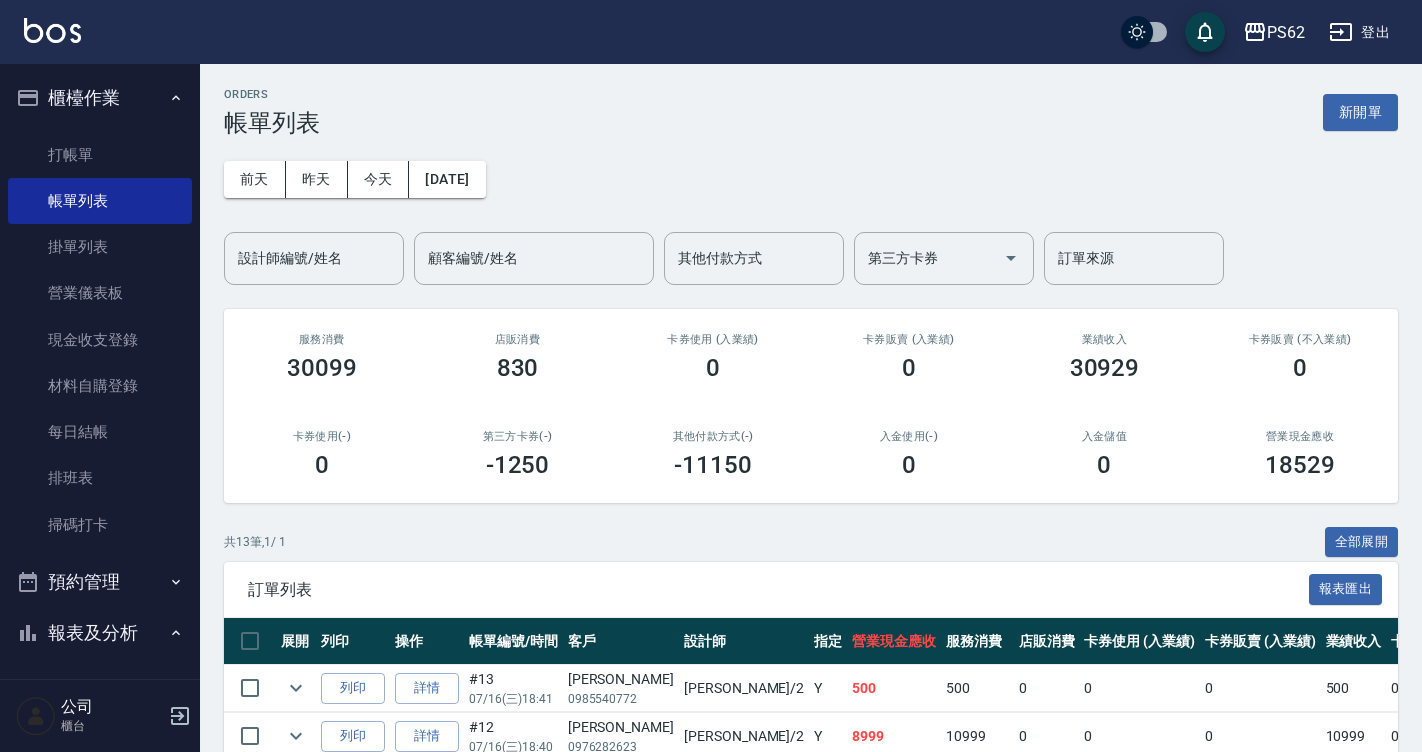 scroll, scrollTop: 100, scrollLeft: 0, axis: vertical 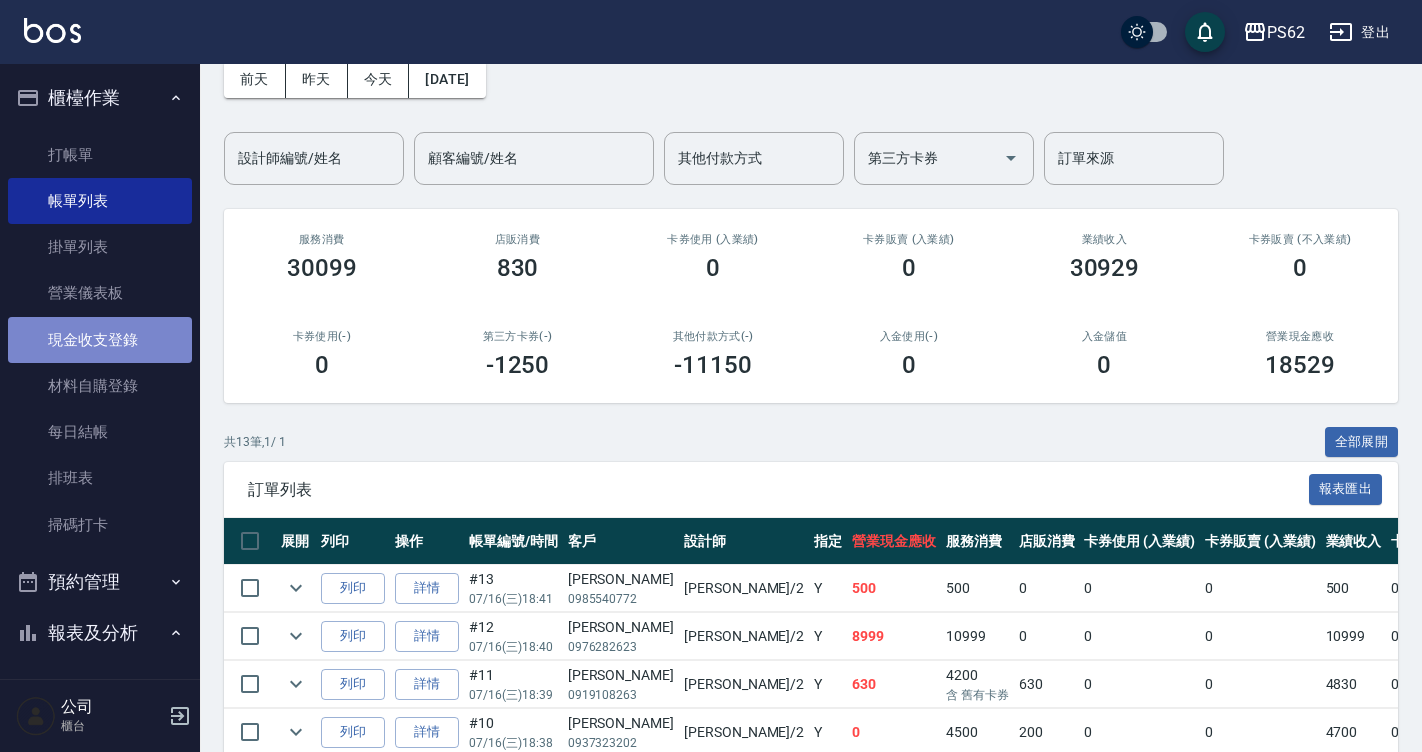 click on "現金收支登錄" at bounding box center [100, 340] 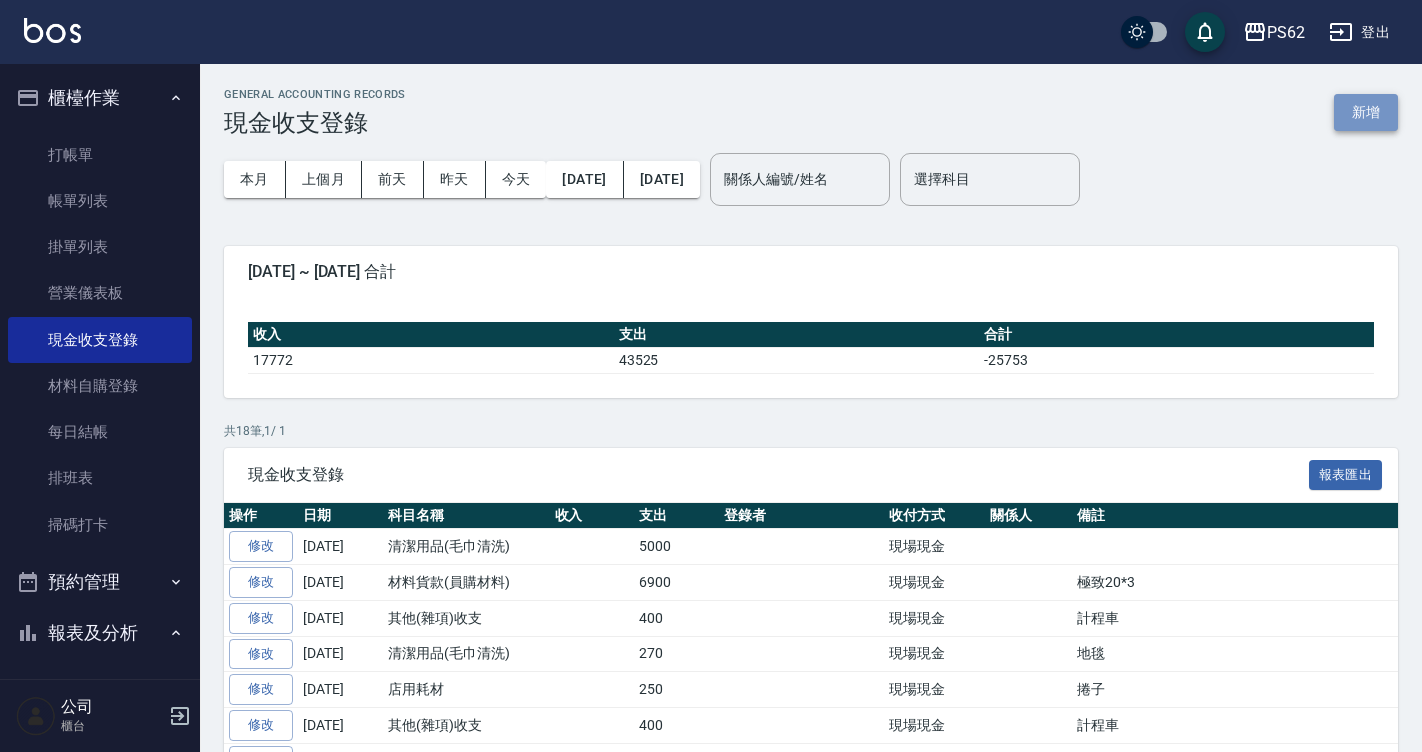 click on "新增" at bounding box center [1366, 112] 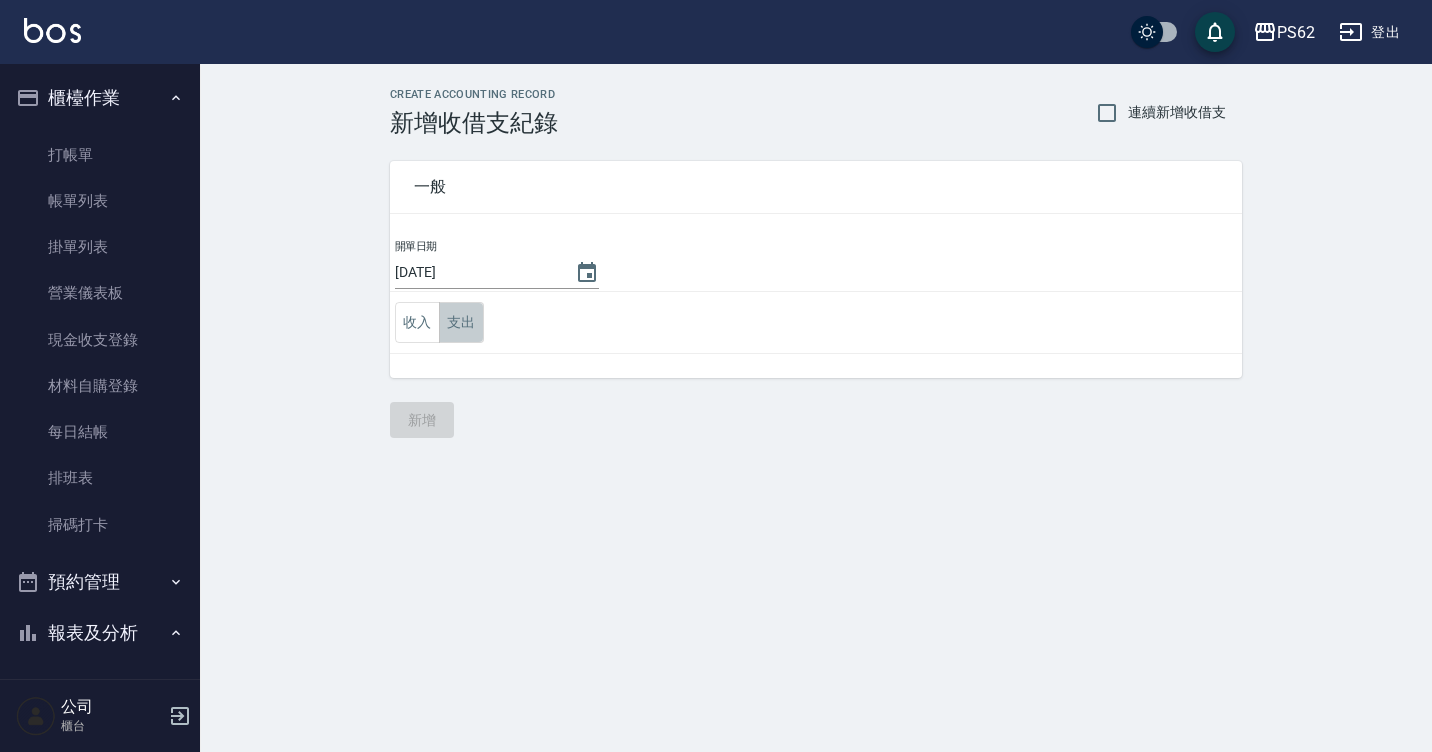 click on "支出" at bounding box center [461, 322] 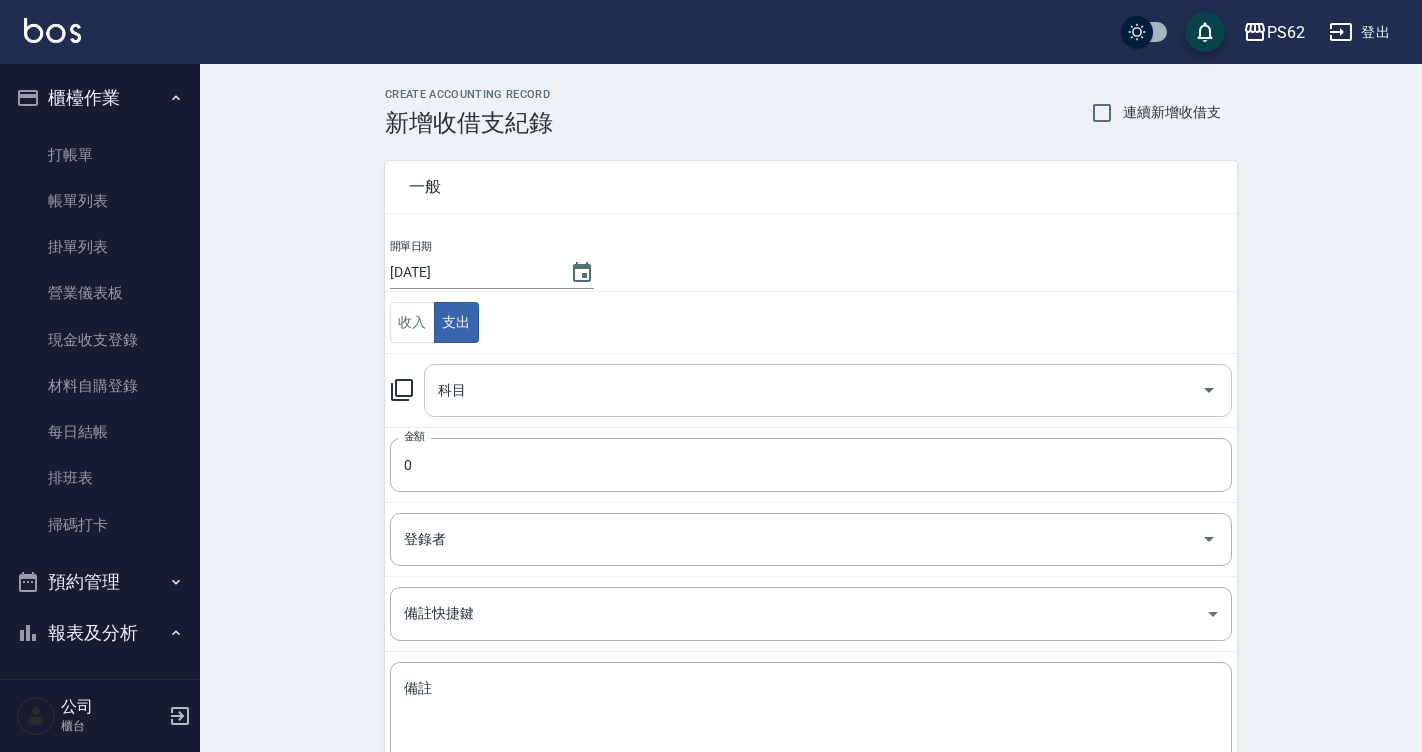 click on "科目" at bounding box center [813, 390] 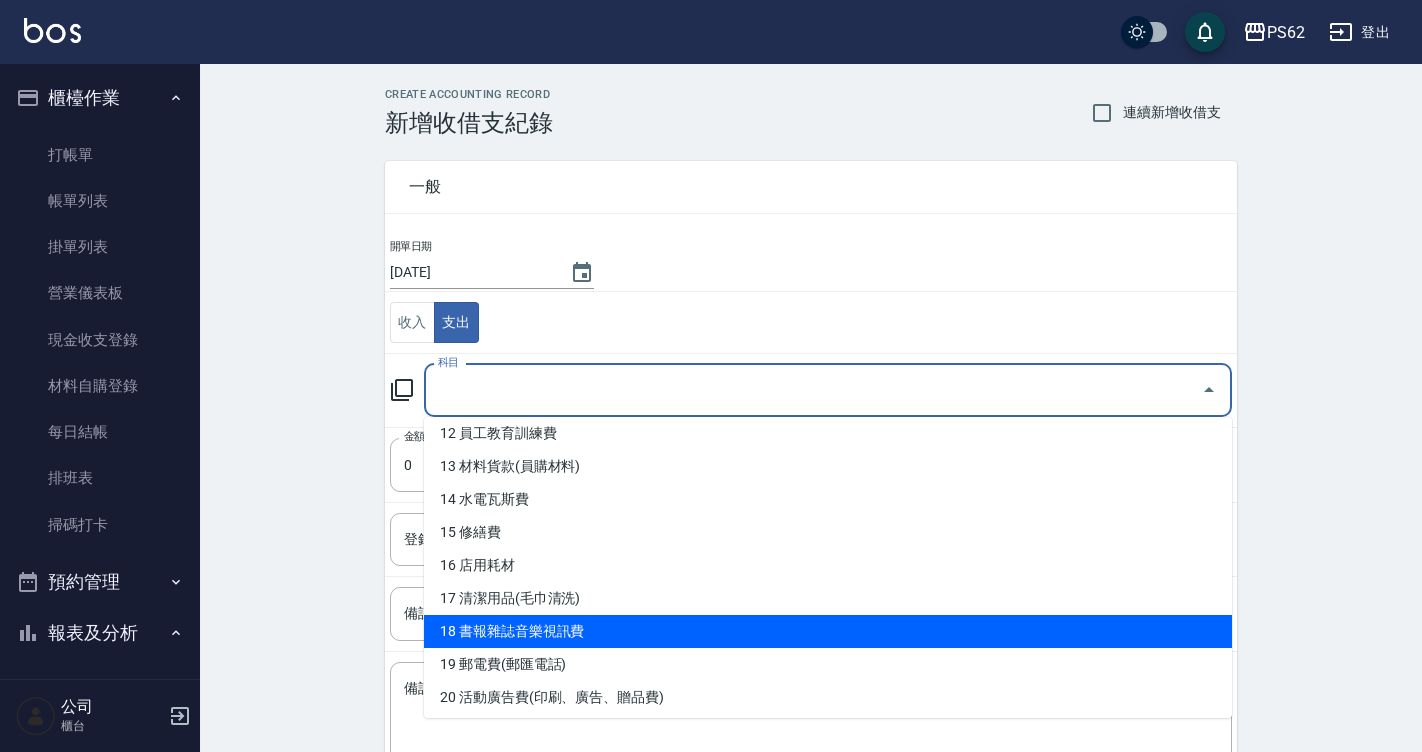 scroll, scrollTop: 400, scrollLeft: 0, axis: vertical 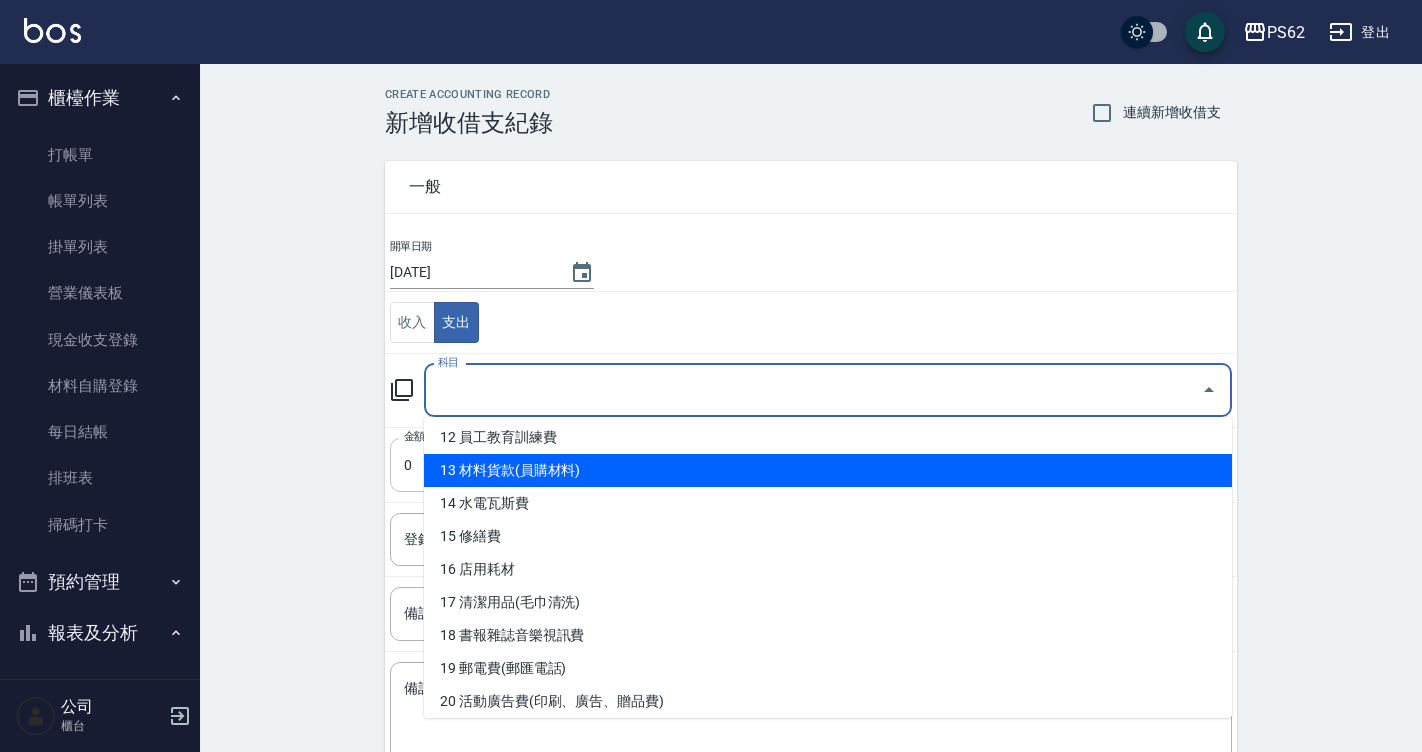 click on "13 材料貨款(員購材料)" at bounding box center (828, 470) 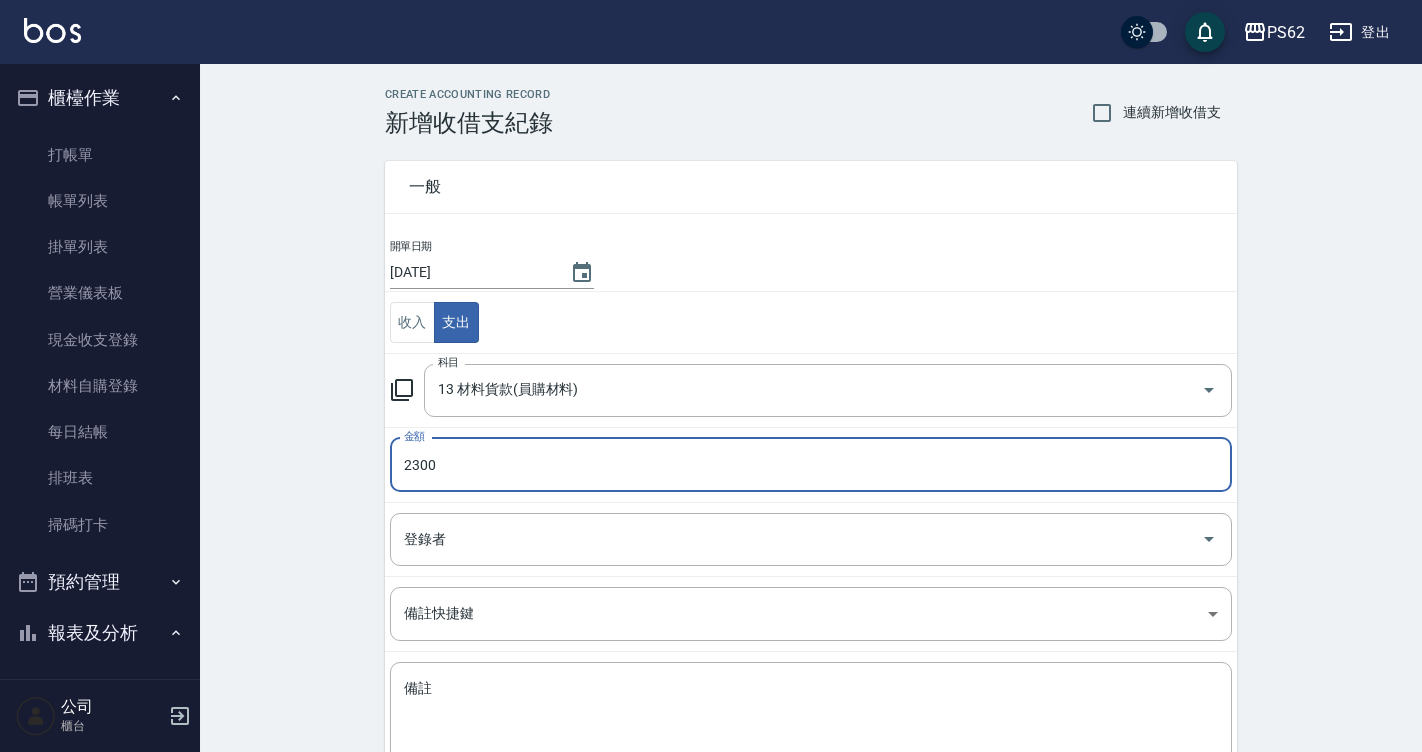 type on "2300" 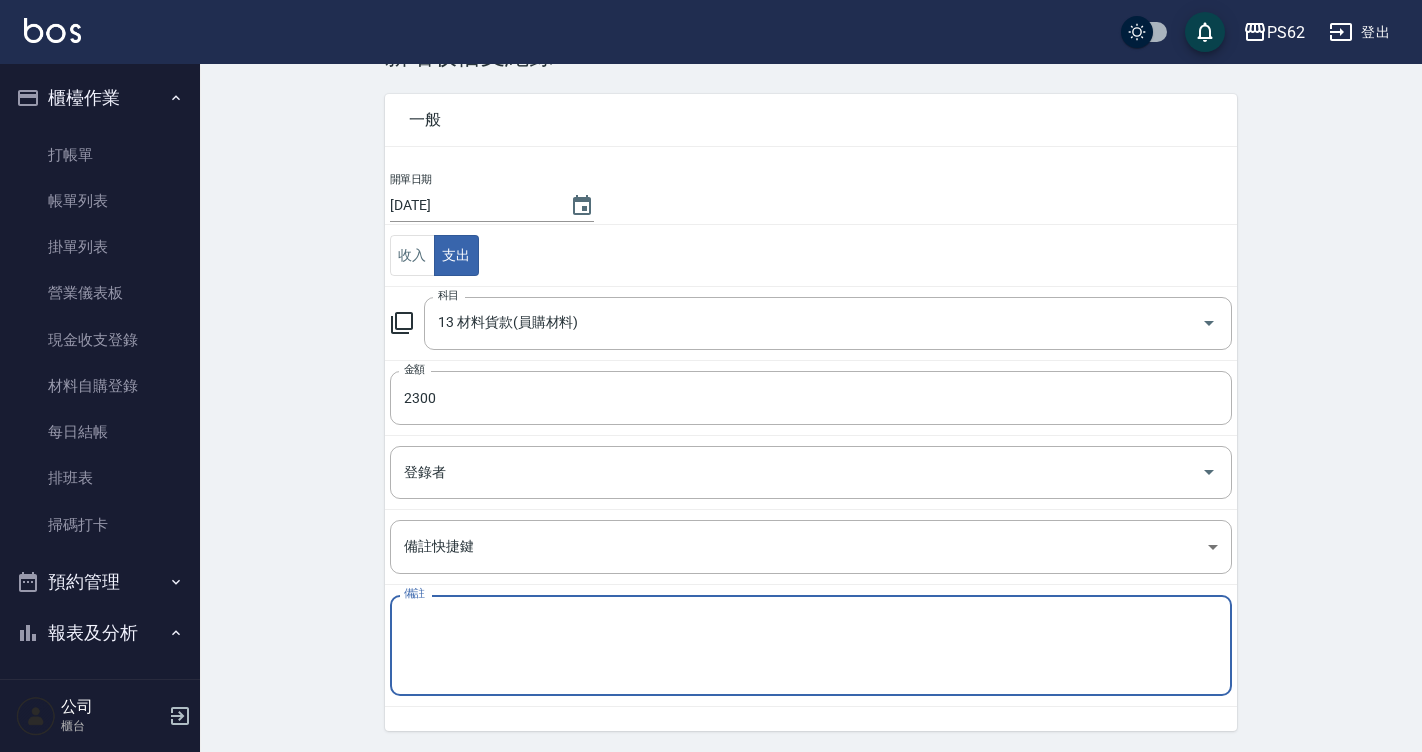 scroll, scrollTop: 131, scrollLeft: 0, axis: vertical 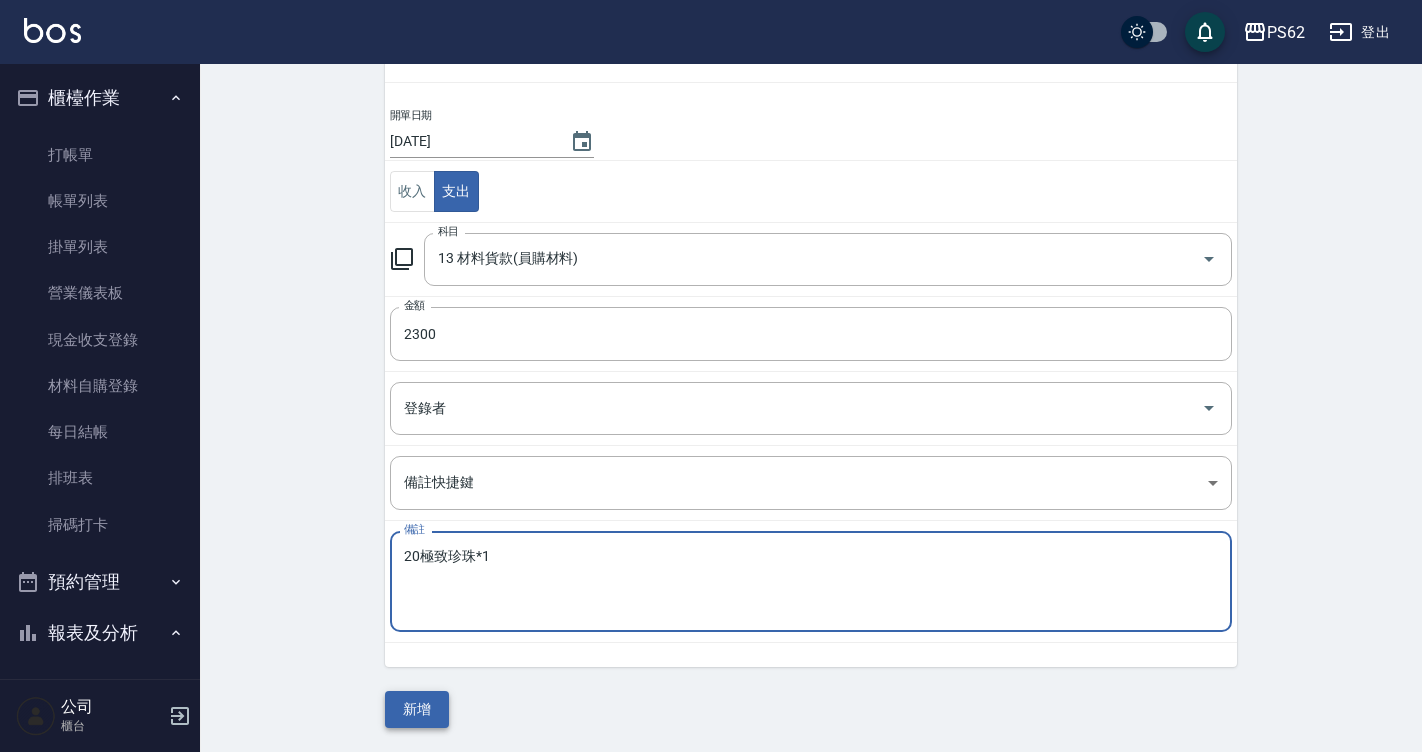 type on "20極致珍珠*1" 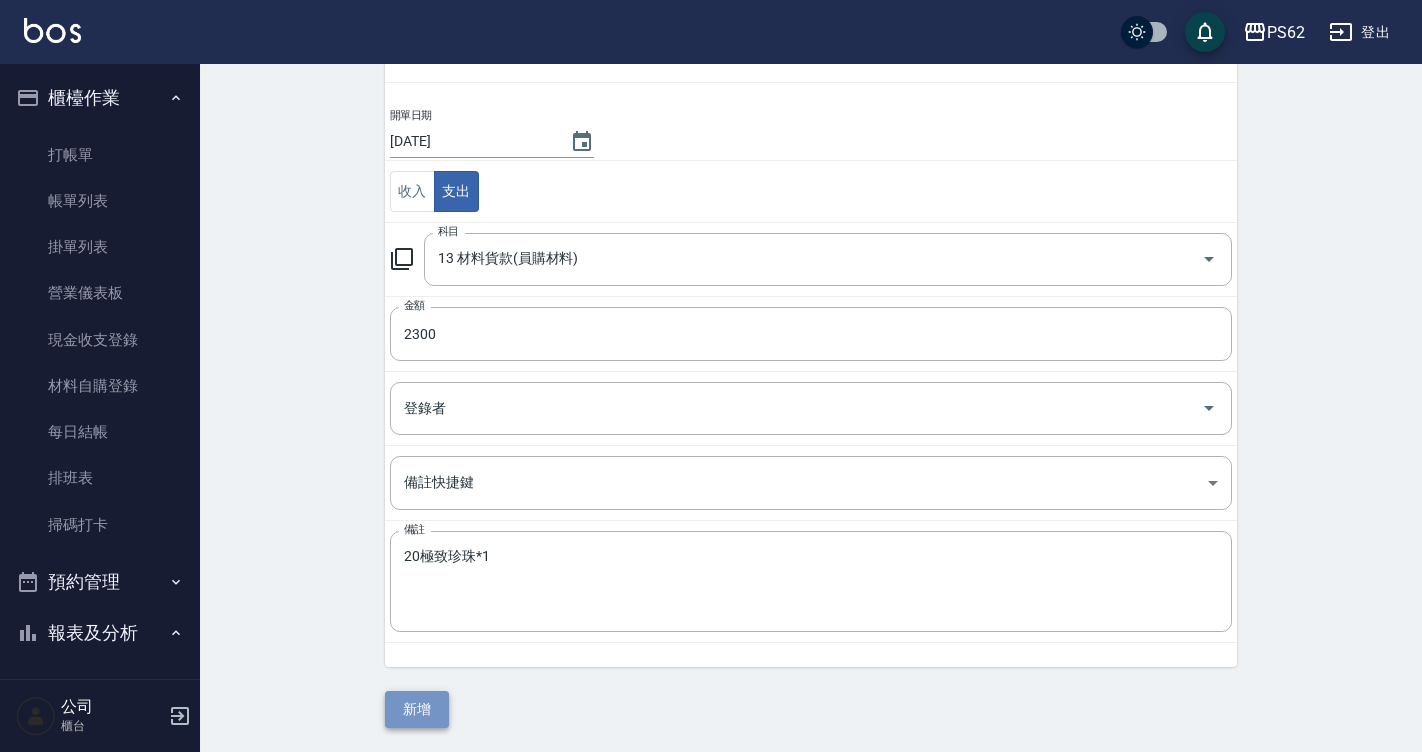 click on "新增" at bounding box center (417, 709) 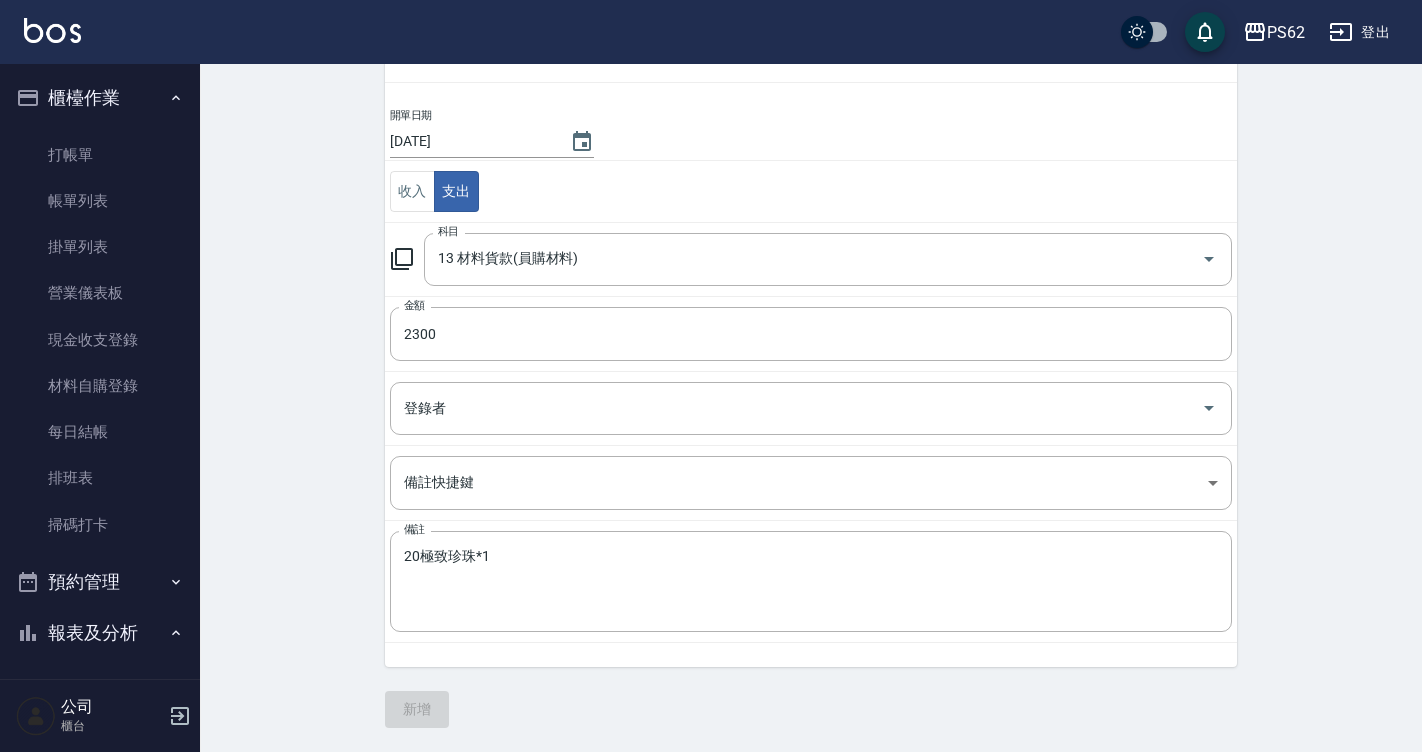 scroll, scrollTop: 0, scrollLeft: 0, axis: both 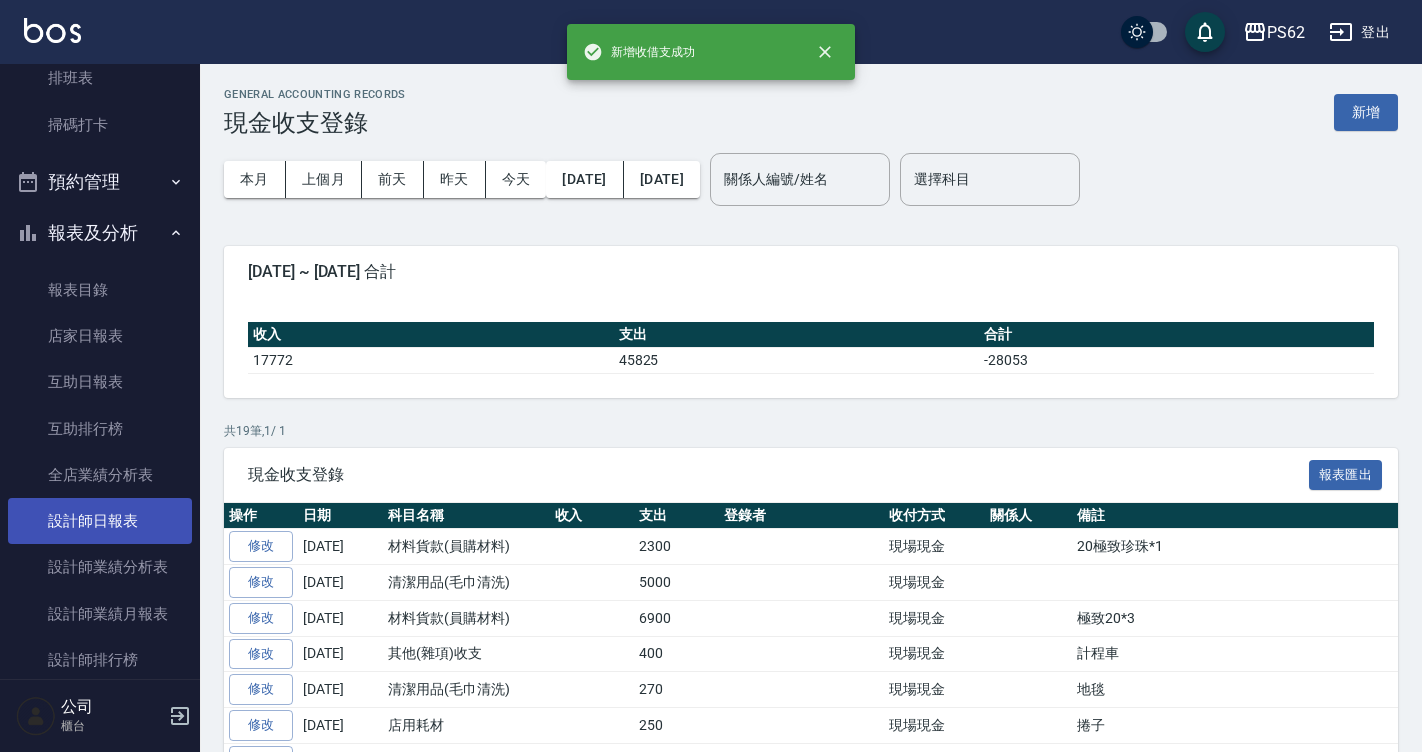 click on "設計師日報表" at bounding box center (100, 521) 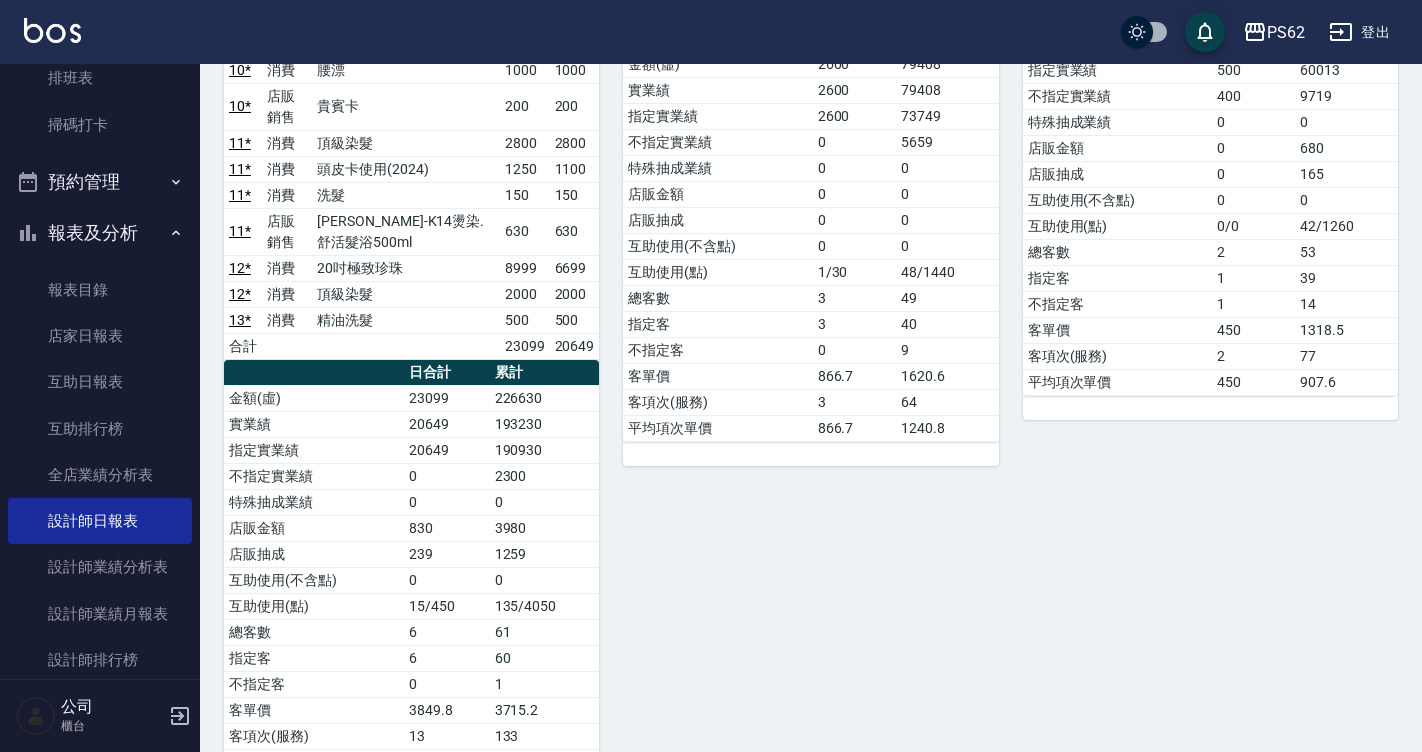 scroll, scrollTop: 400, scrollLeft: 0, axis: vertical 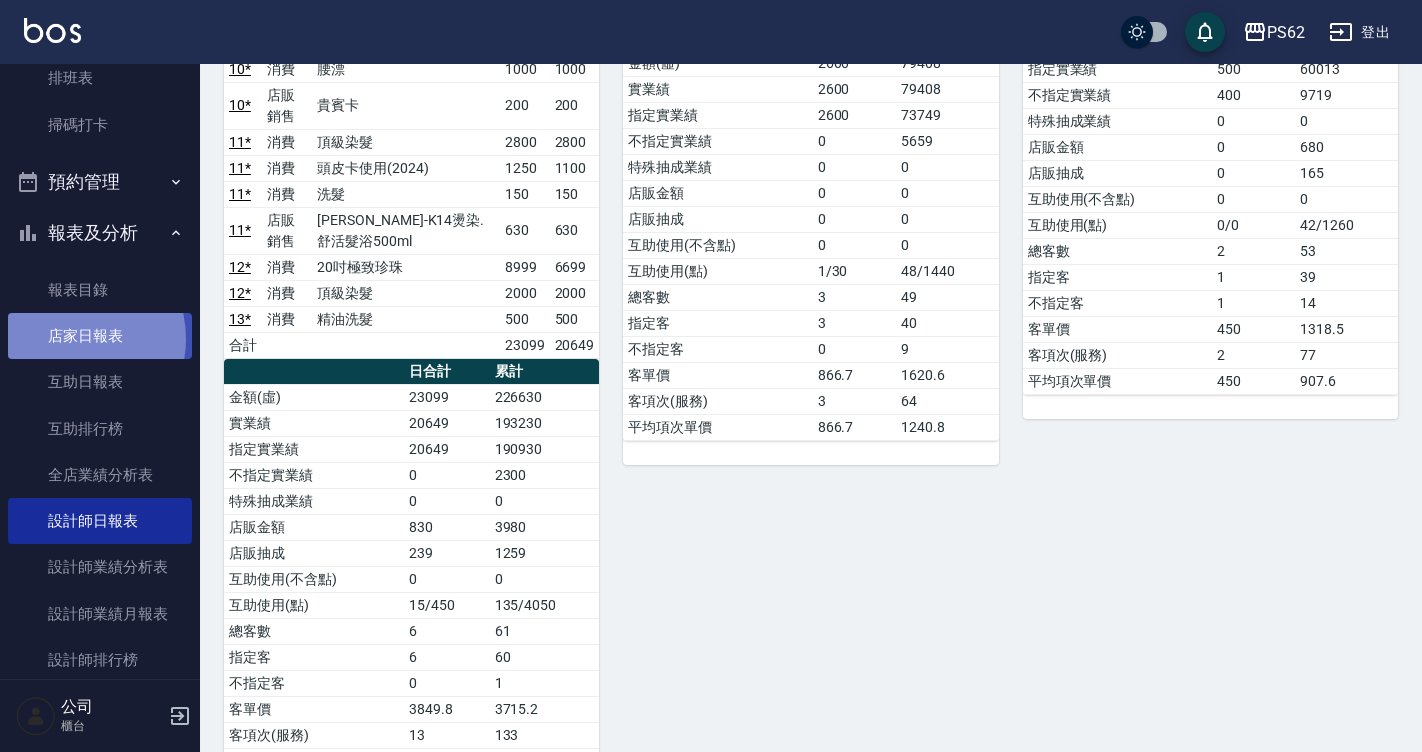 click on "店家日報表" at bounding box center (100, 336) 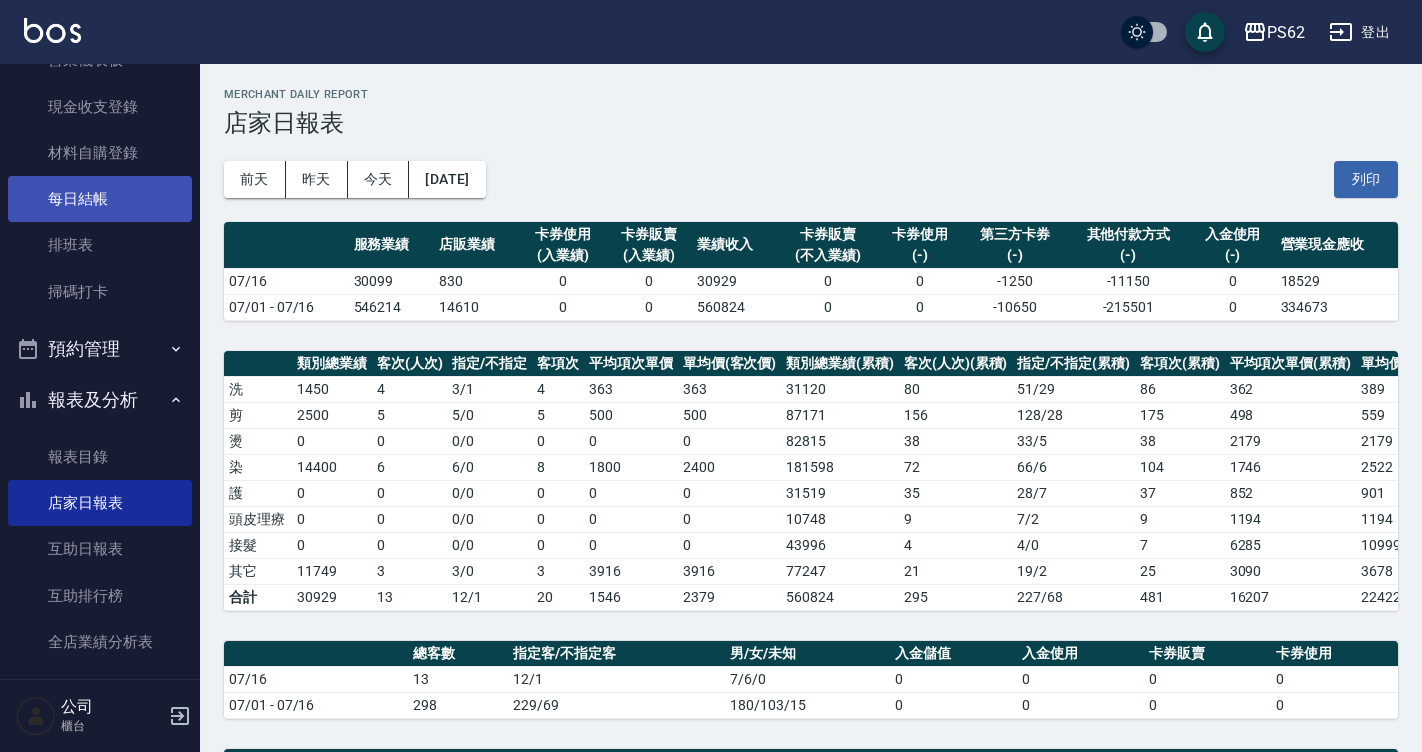 scroll, scrollTop: 200, scrollLeft: 0, axis: vertical 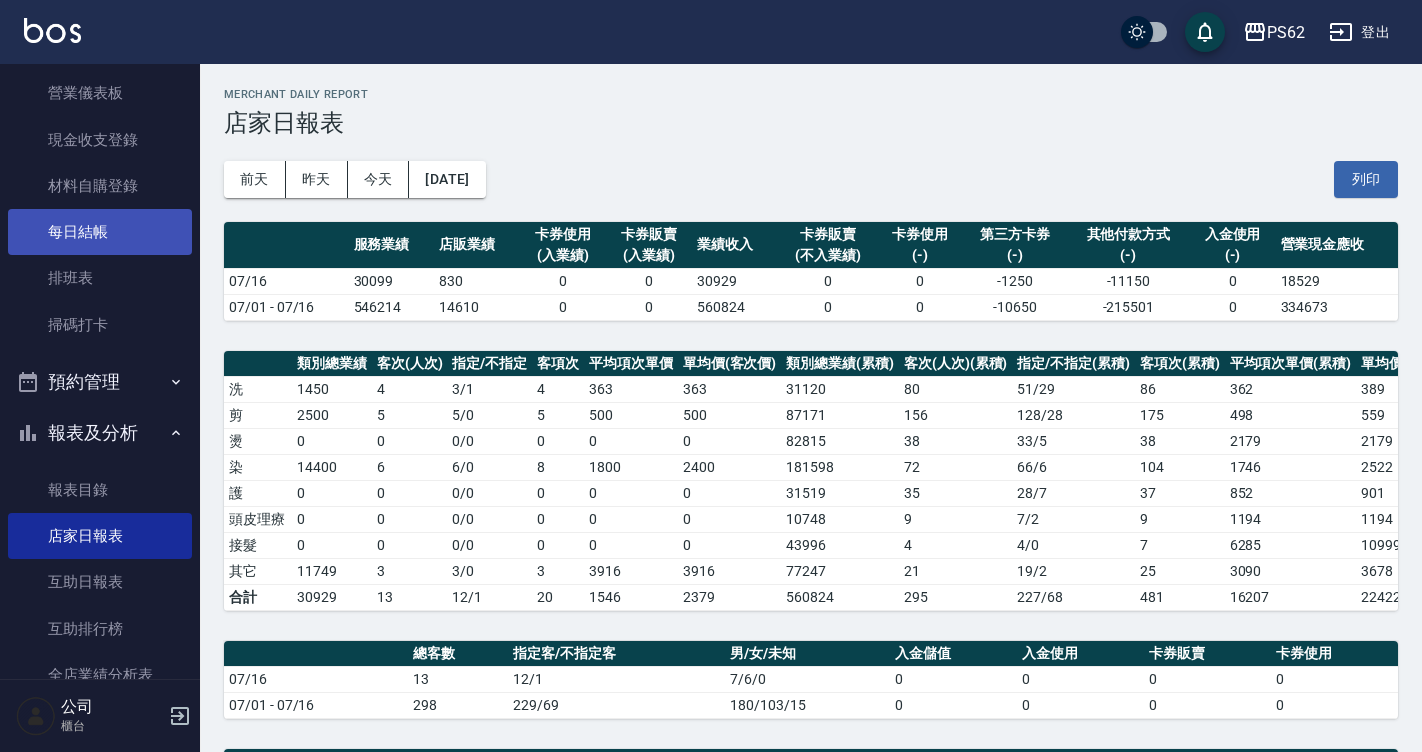 click on "每日結帳" at bounding box center (100, 232) 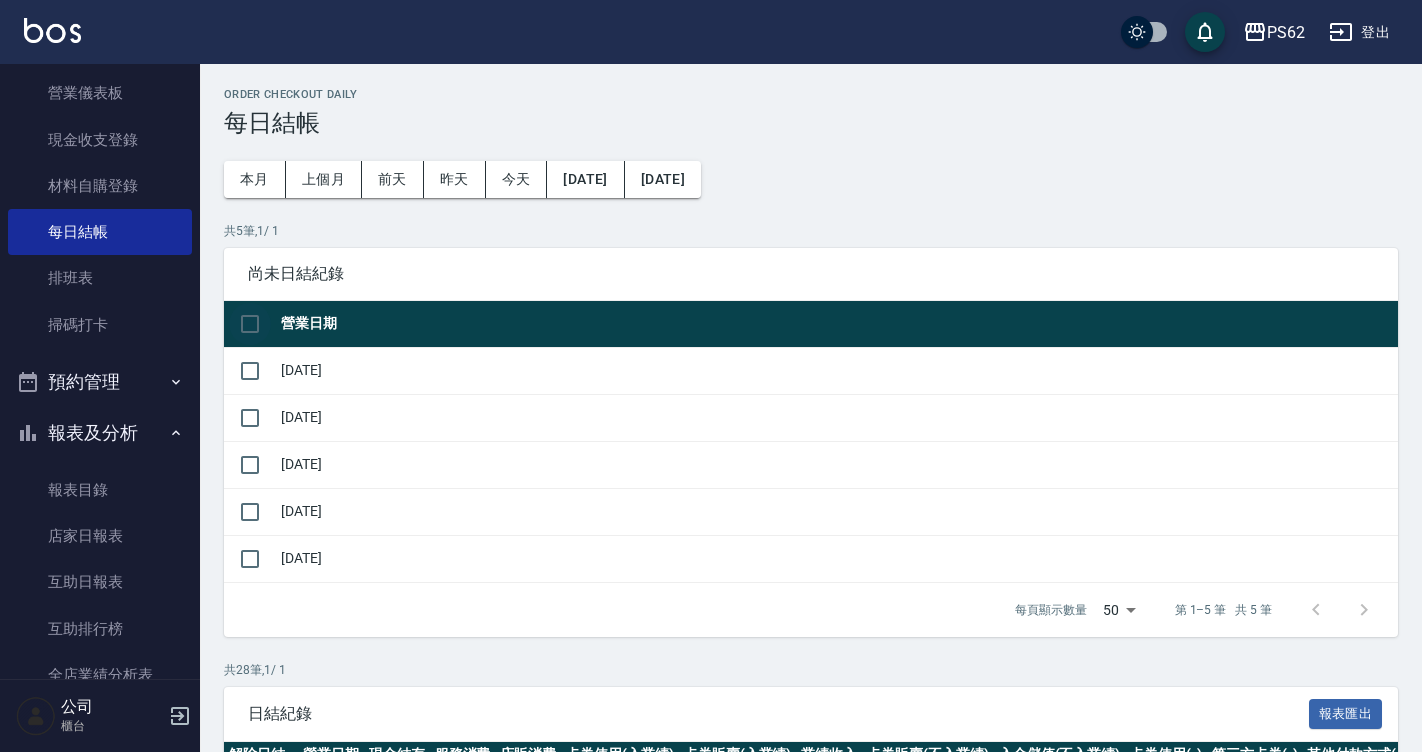 click at bounding box center [250, 324] 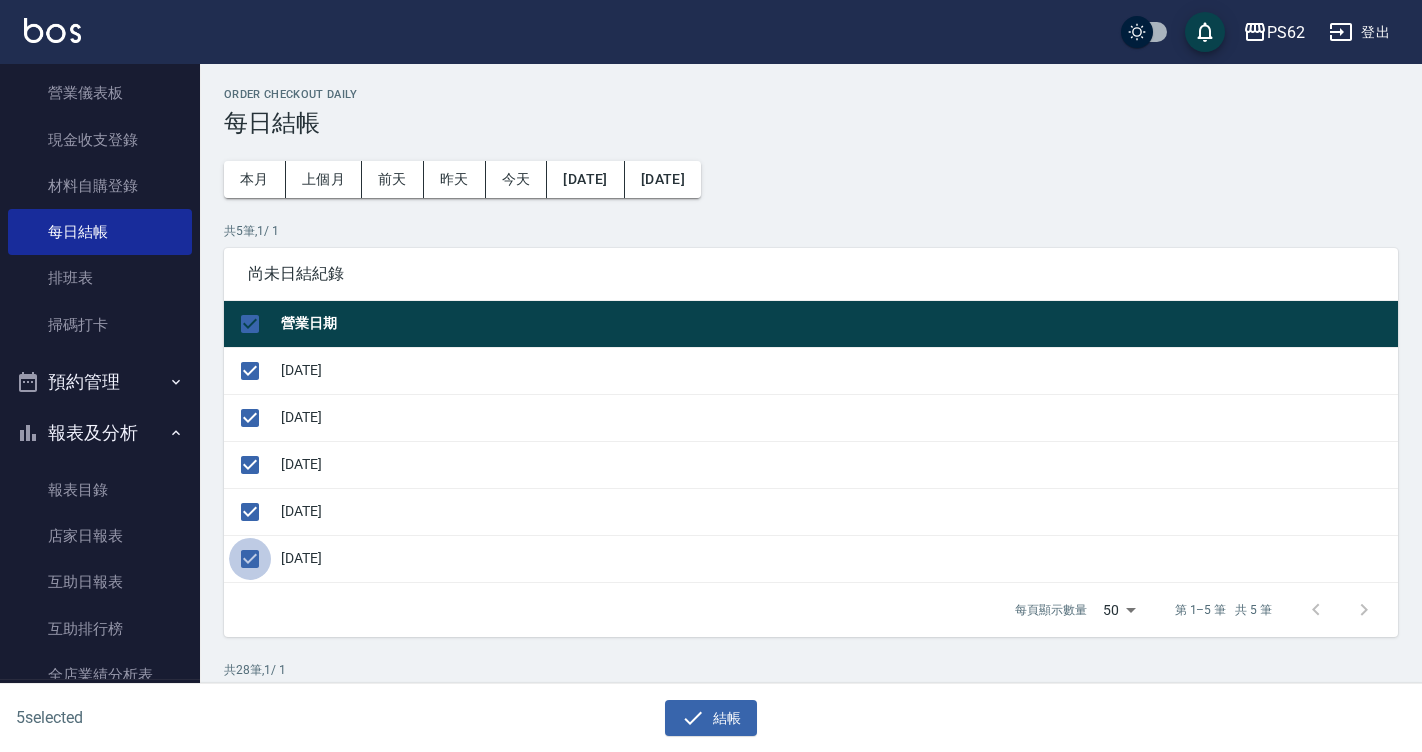 drag, startPoint x: 240, startPoint y: 569, endPoint x: 510, endPoint y: 692, distance: 296.6968 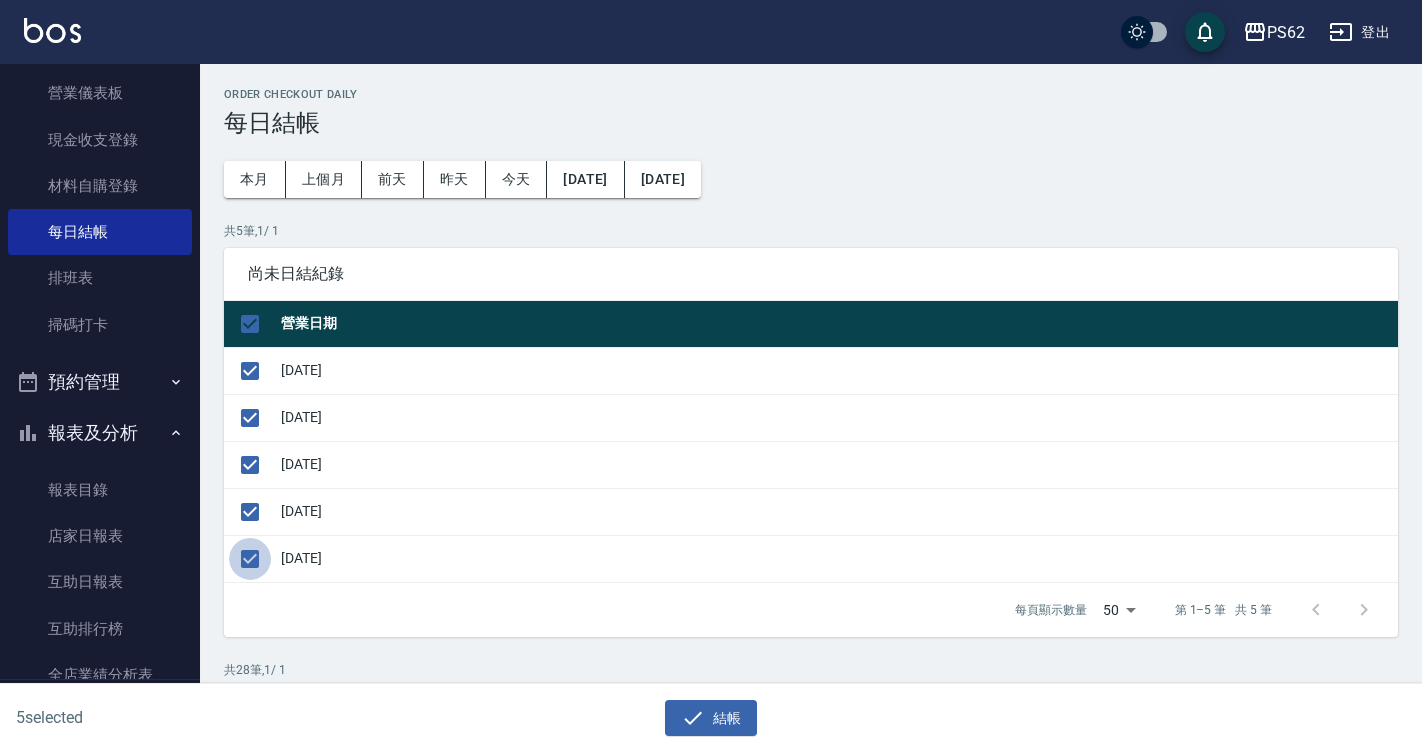 click at bounding box center [250, 559] 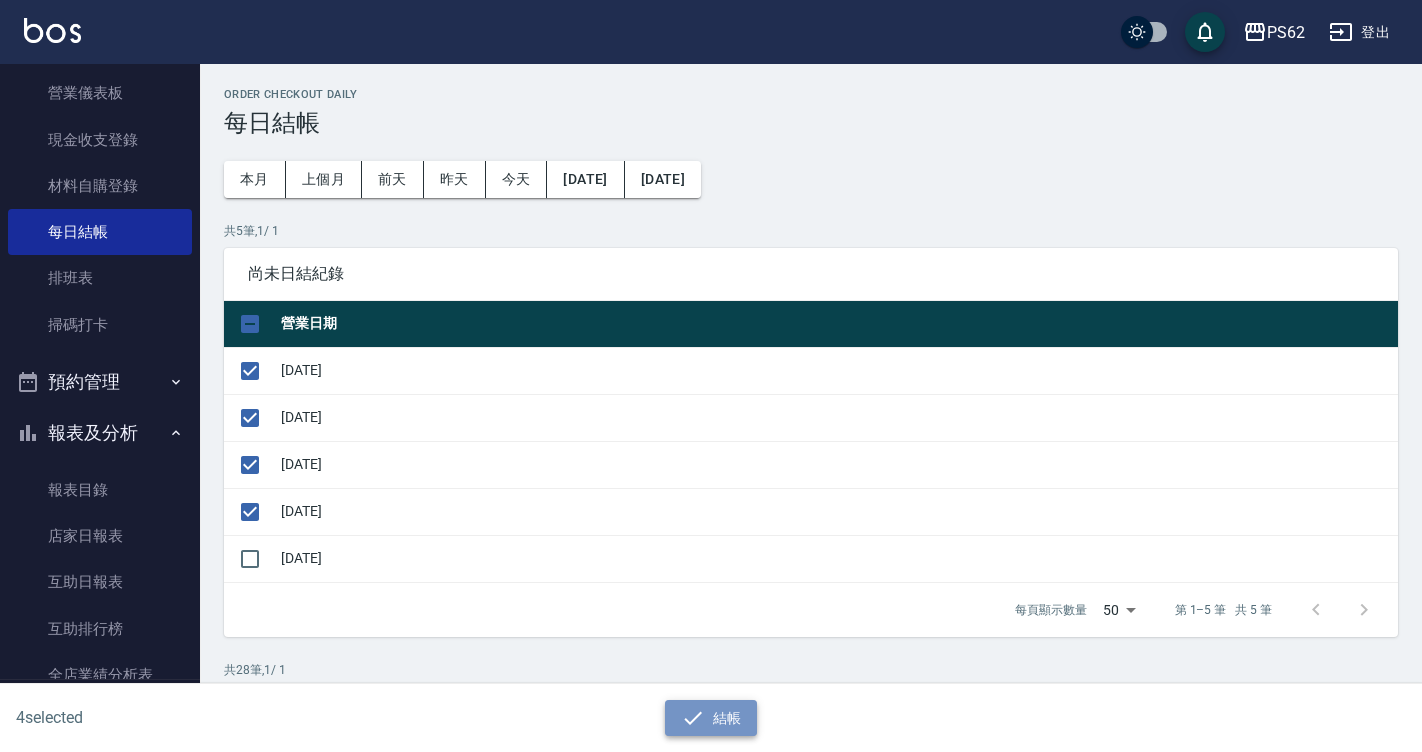click on "結帳" at bounding box center [711, 718] 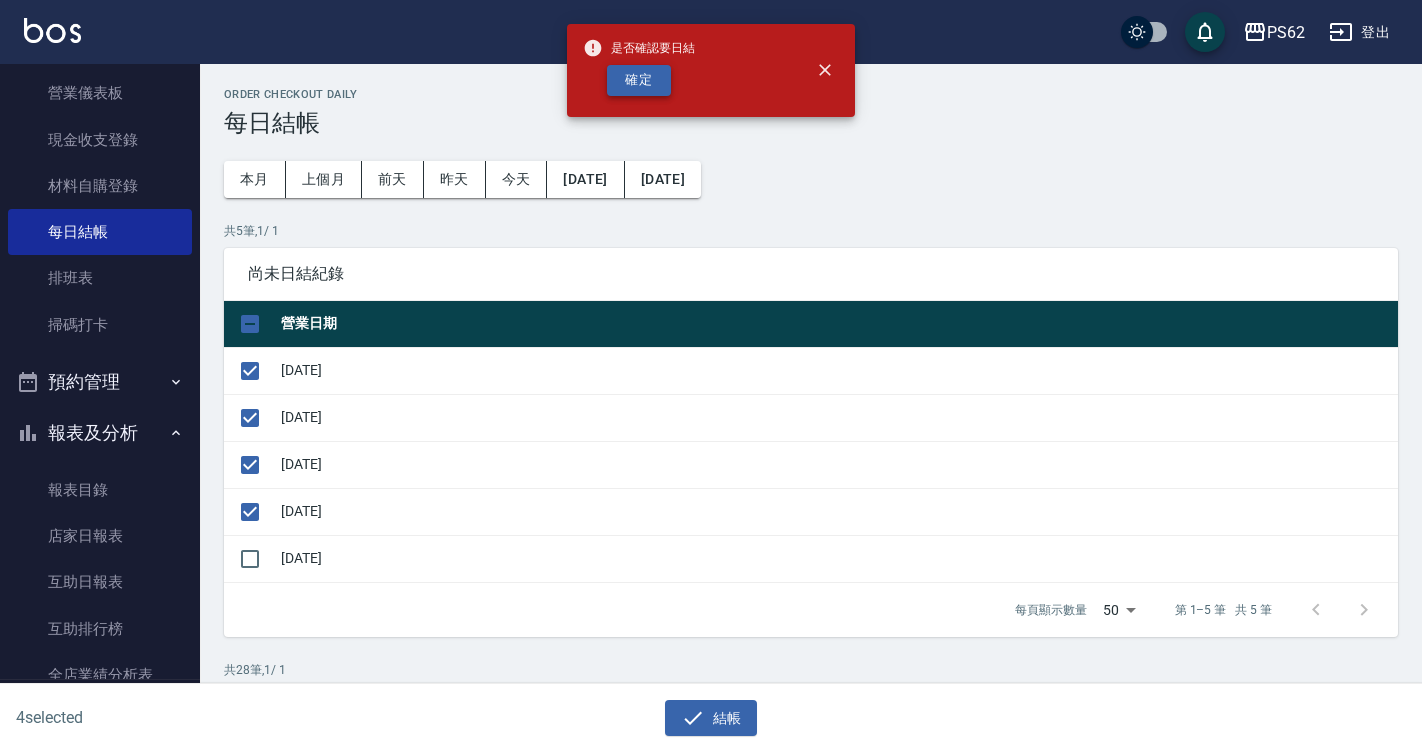 click on "確定" at bounding box center [639, 80] 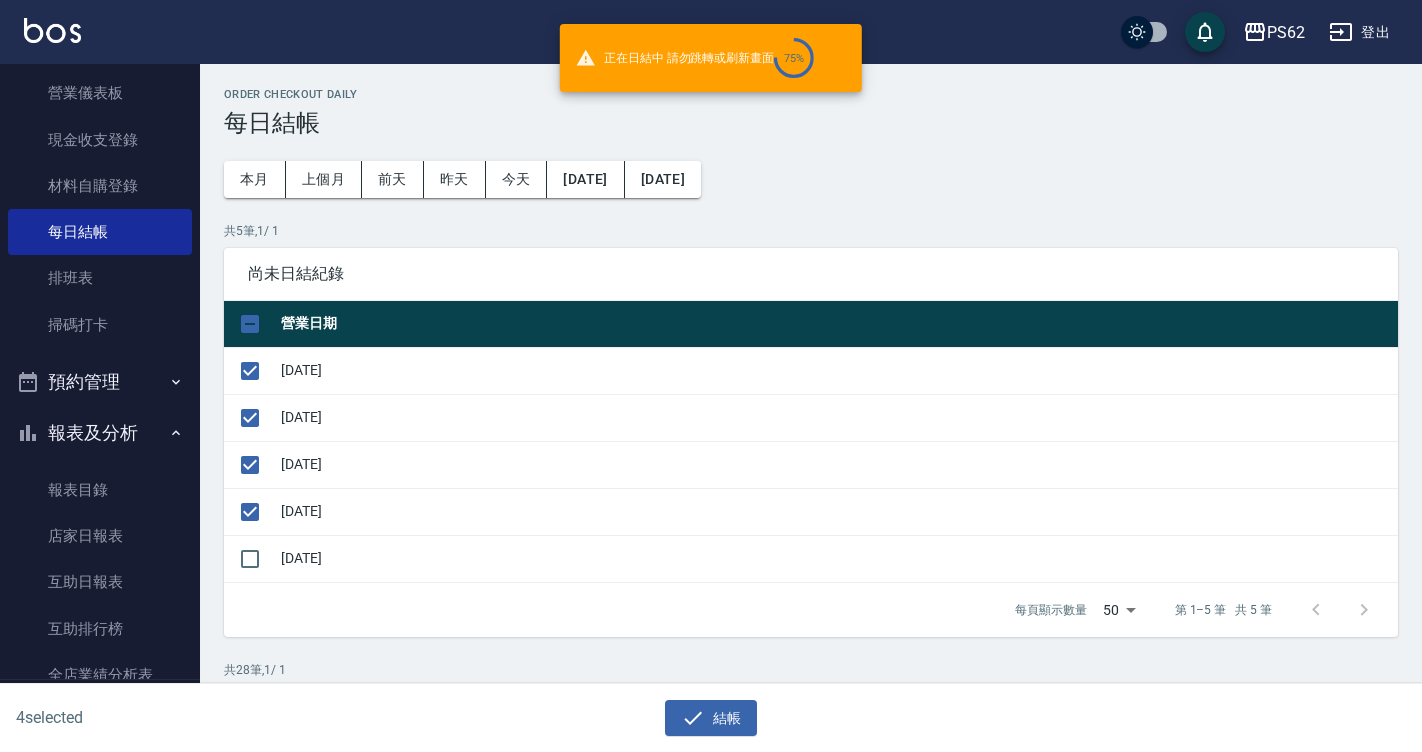 checkbox on "false" 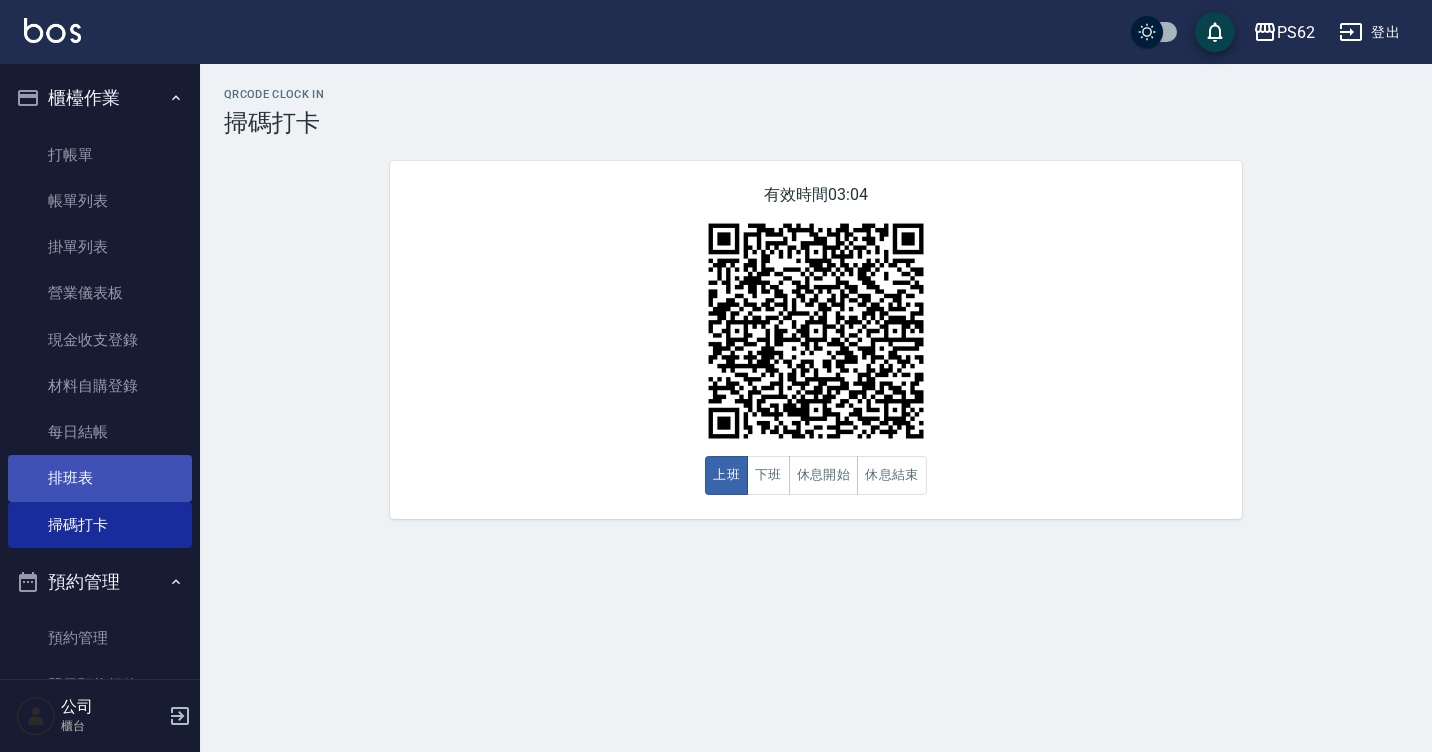 scroll, scrollTop: 0, scrollLeft: 0, axis: both 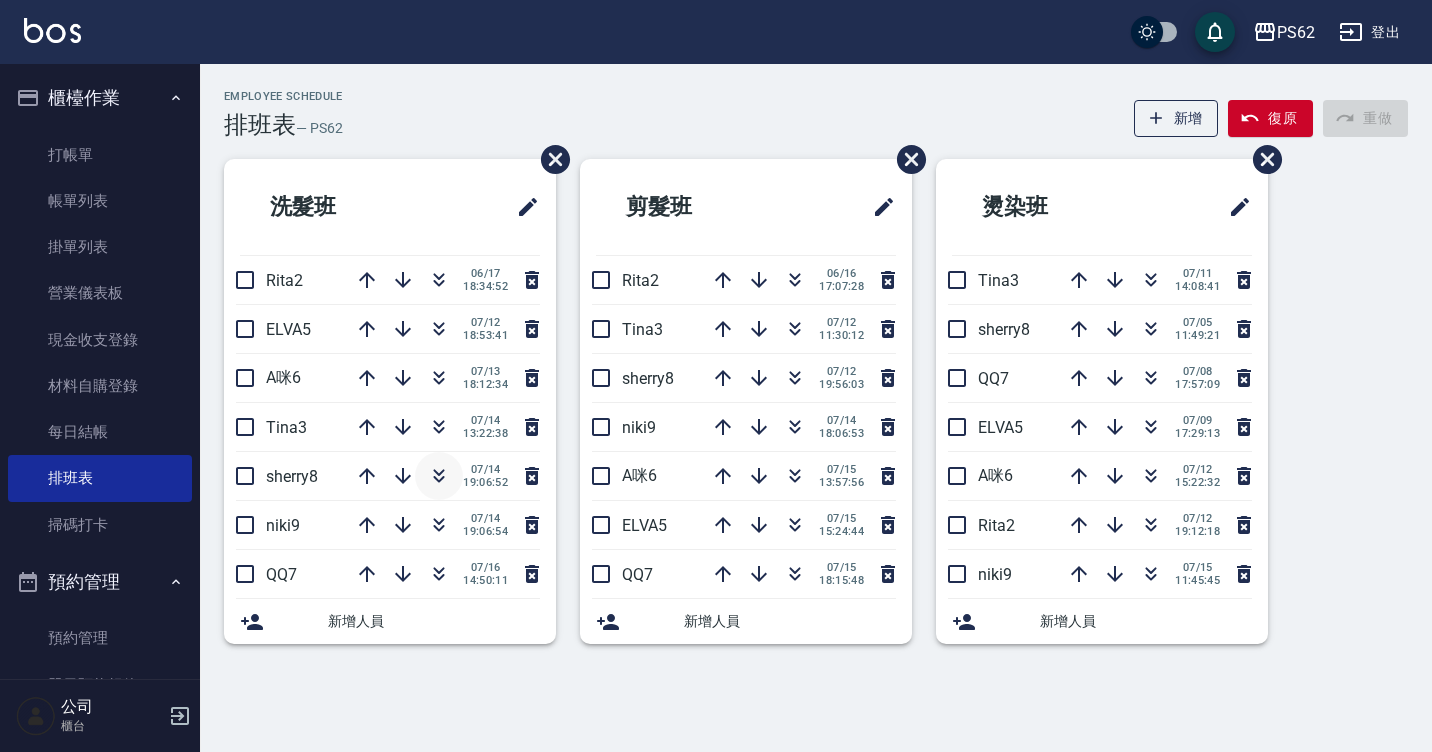 click 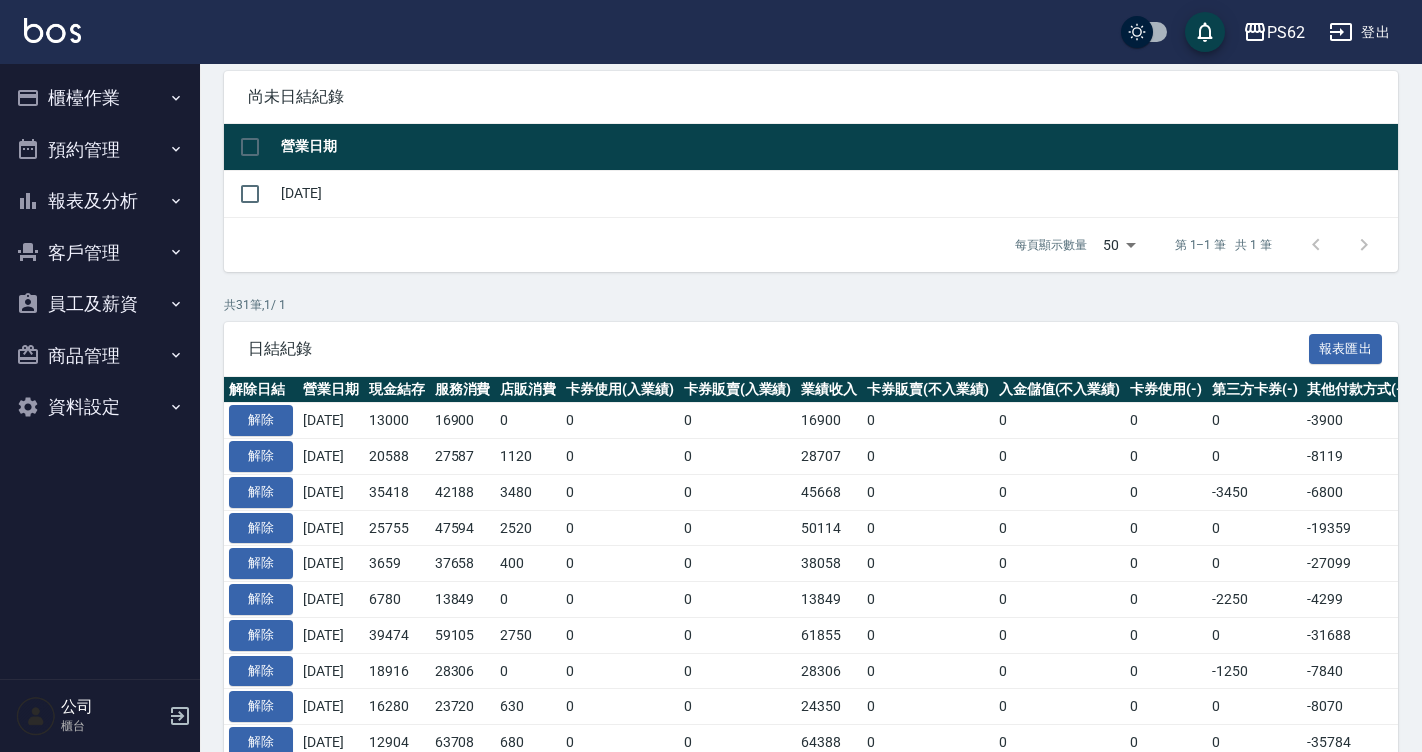 scroll, scrollTop: 0, scrollLeft: 0, axis: both 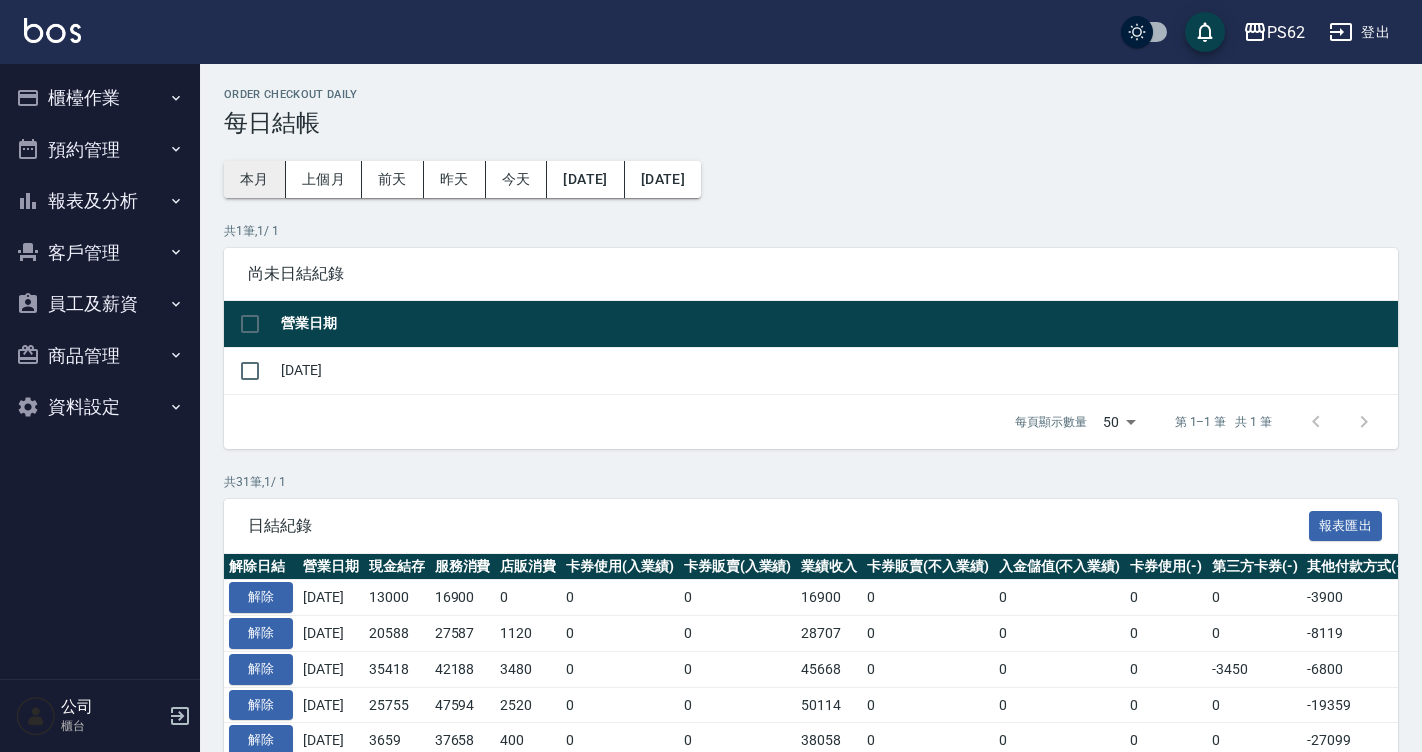 click on "本月" at bounding box center (255, 179) 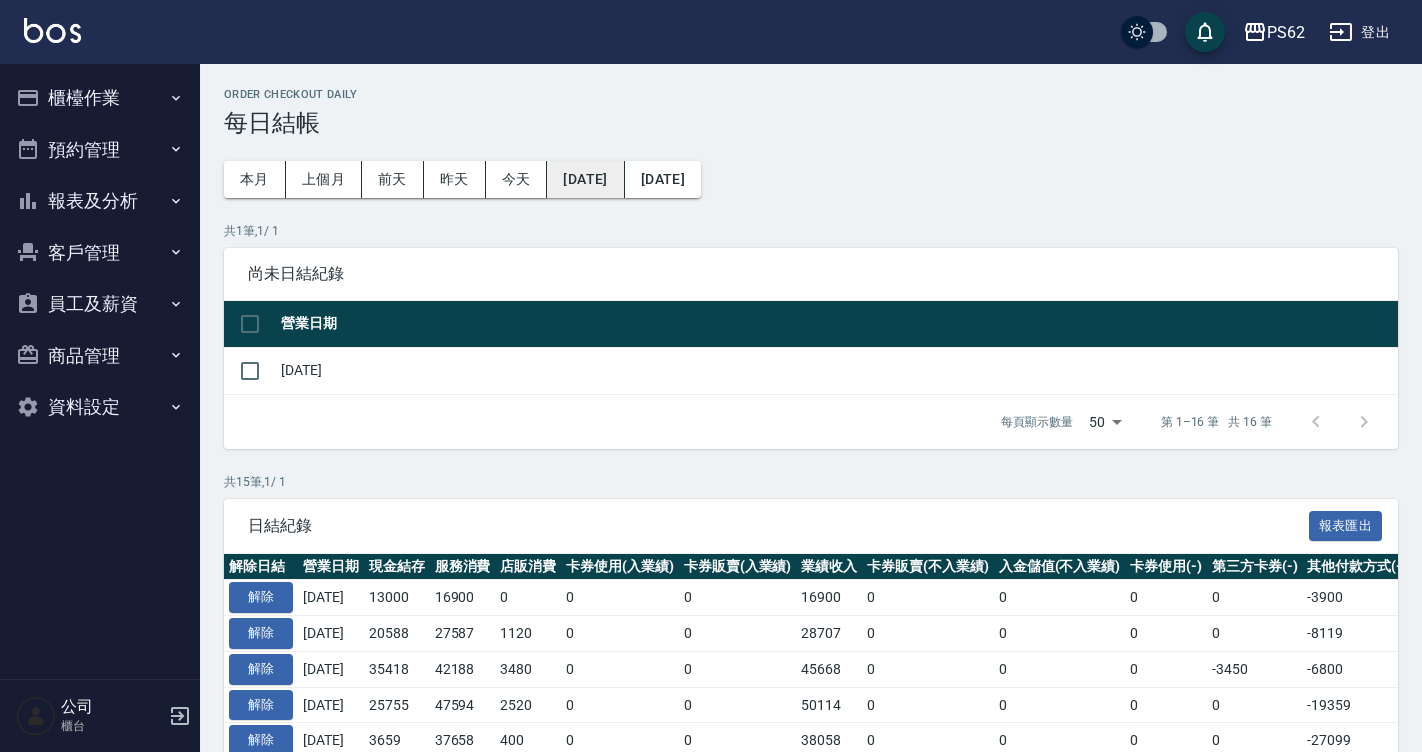 click on "[DATE]" at bounding box center [585, 179] 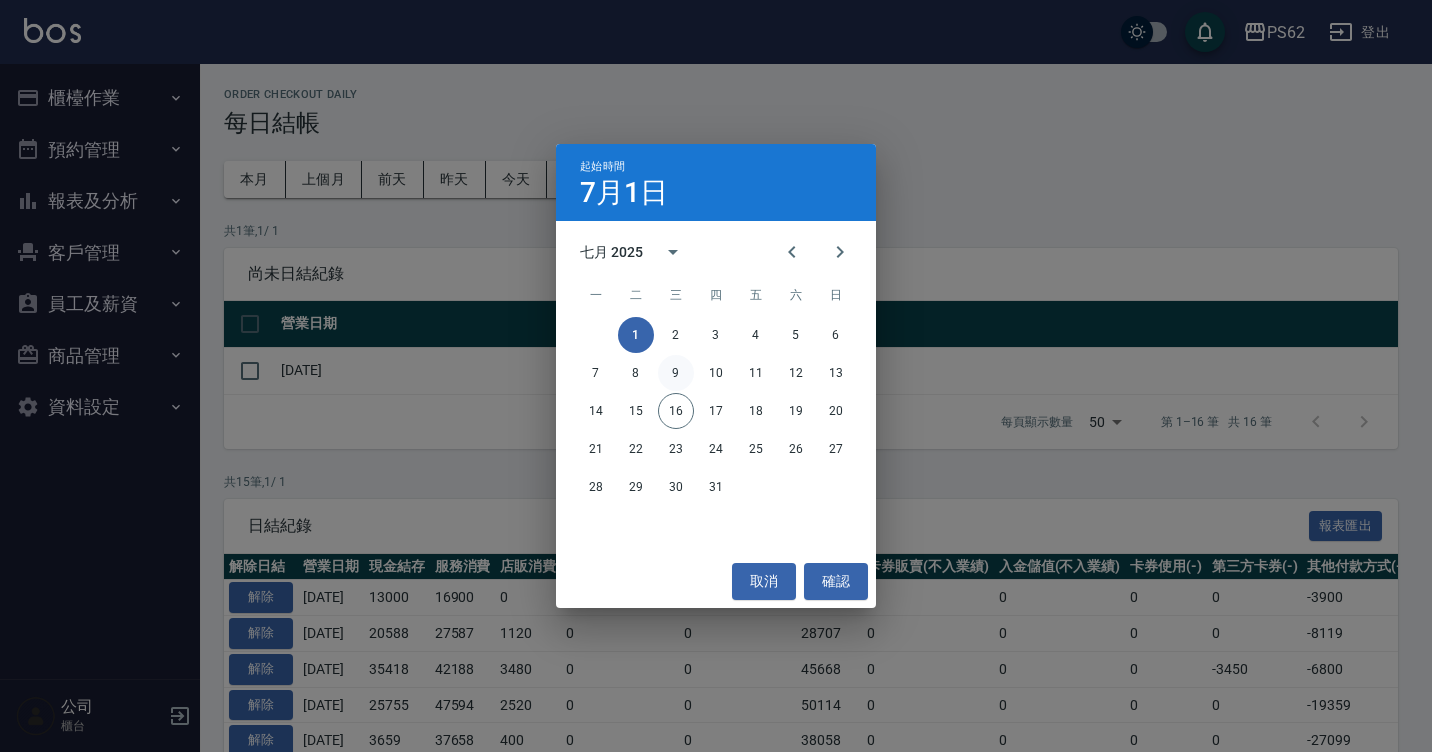 click on "9" at bounding box center (676, 373) 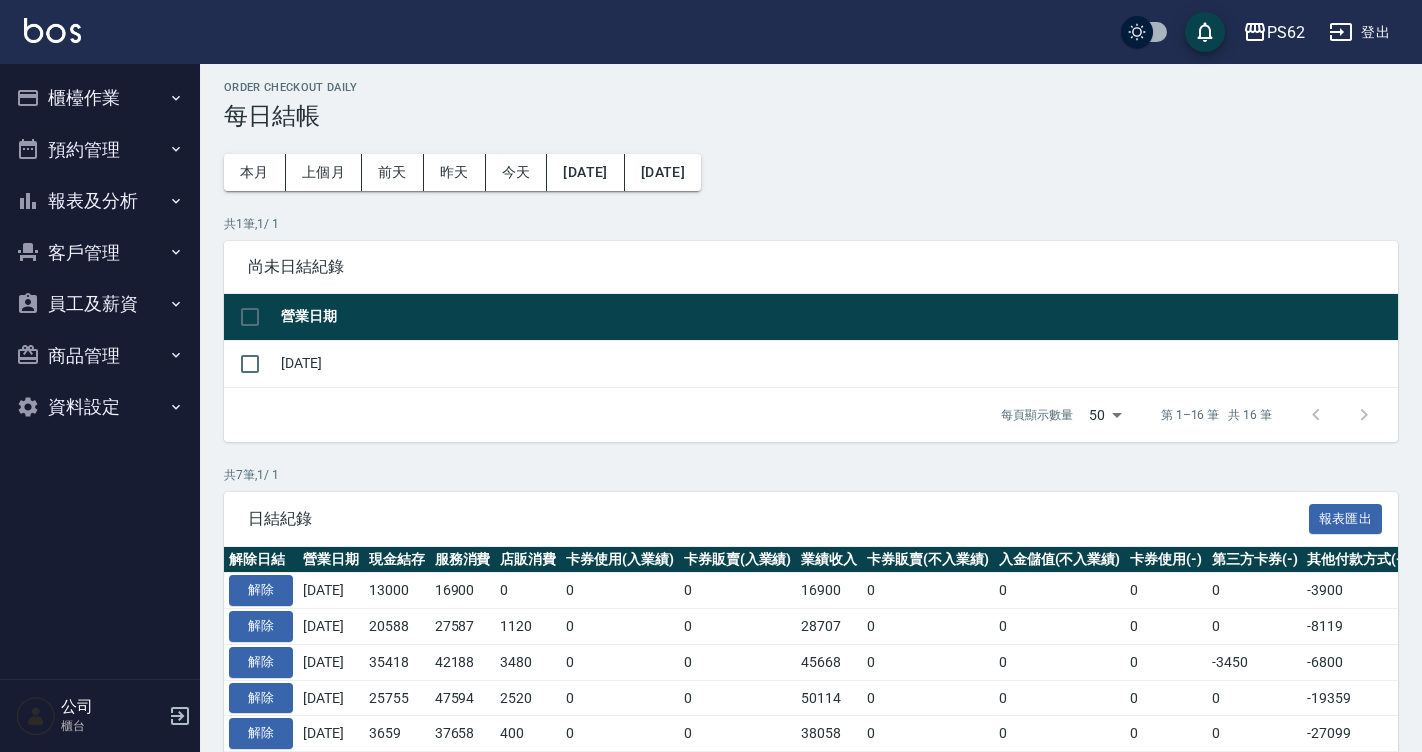 scroll, scrollTop: 0, scrollLeft: 0, axis: both 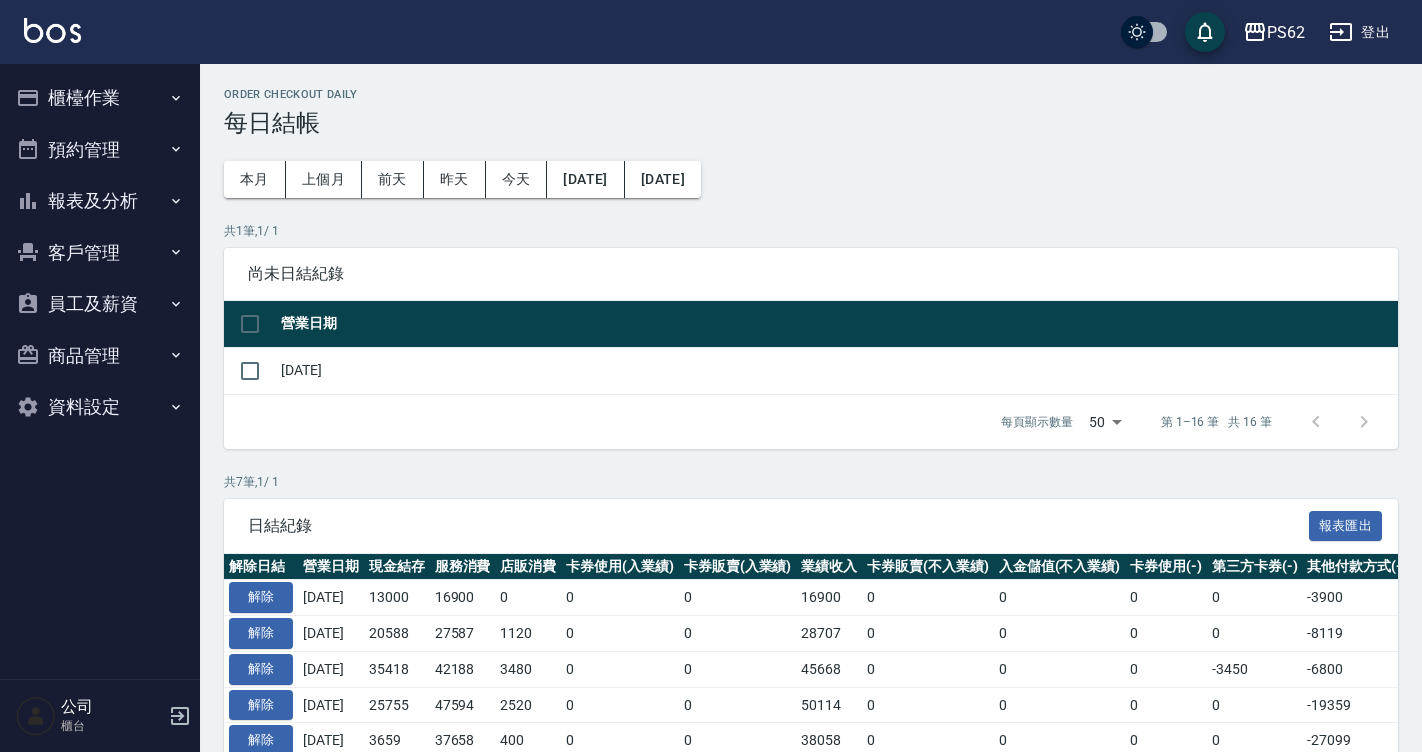 click on "Order checkout daily 每日結帳 本月 上個月 [DATE] [DATE] [DATE] [DATE] [DATE] 共  1  筆,  1  /   1 尚未日結紀錄 營業日期 [DATE] 每頁顯示數量 50 50 第 1–16 筆   共 16 筆 0  selected 結帳 共  7  筆,  1  /   1 日結紀錄 報表匯出 解除日結 營業日期 現金結存 服務消費 店販消費 卡券使用(入業績) 卡券販賣(入業績) 業績收入 卡券販賣(不入業績) 入金儲值(不入業績) 卡券使用(-) 第三方卡券(-) 其他付款方式(-) 入金使用(-) 營業現金應收 現金收支收入 現金收支支出(-) 現金自購收入 最後結帳日期 結帳人 解除 [DATE] 13000 16900 0 0 0 16900 0 0 0 0 -3900 0 13000 0 0 0 [DATE] 解除 [DATE] 20588 27587 1120 0 0 28707 0 0 0 0 -8119 0 20588 0 0 0 [DATE] 解除 [DATE] 35418 42188 3480 0 0 45668 0 0 0 -3450 -6800 0 35418 0 0 0 [DATE] 解除 [DATE] 25755 47594 2520 0 0 50114 0 0 0 0 -19359 0 30755 0 -5000 0 [DATE] 解除 [DATE] [MEDICAL_ID] 400 0" at bounding box center (811, 499) 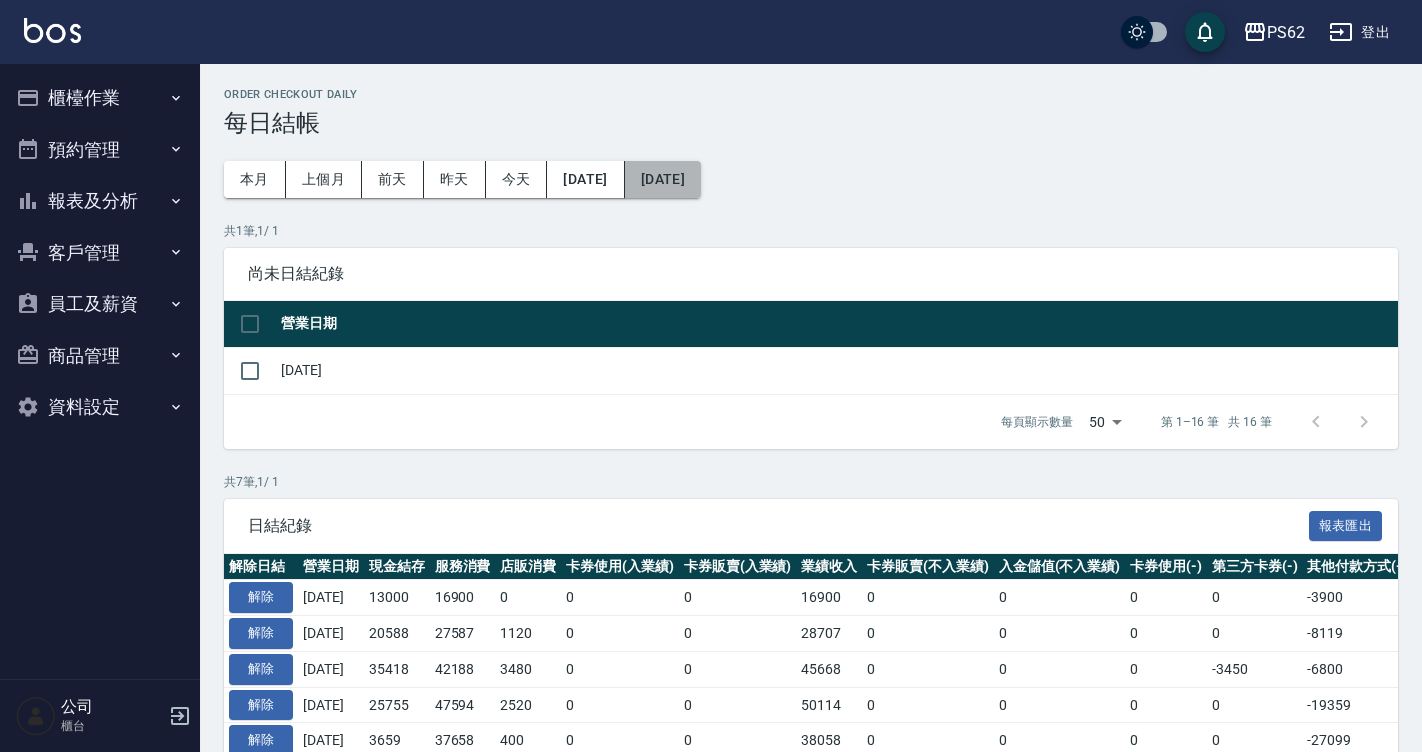 click on "[DATE]" at bounding box center (663, 179) 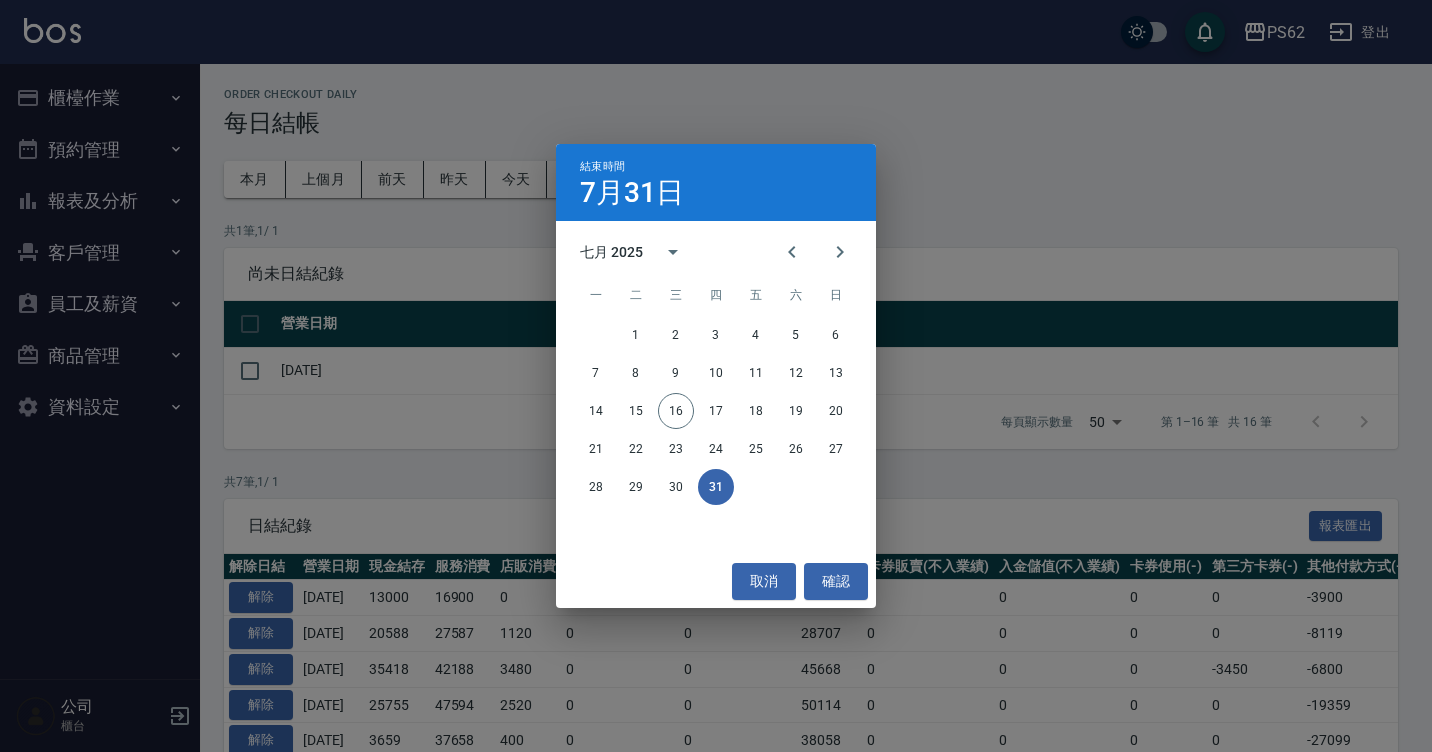 click on "結束時間 [DATE]" at bounding box center [716, 182] 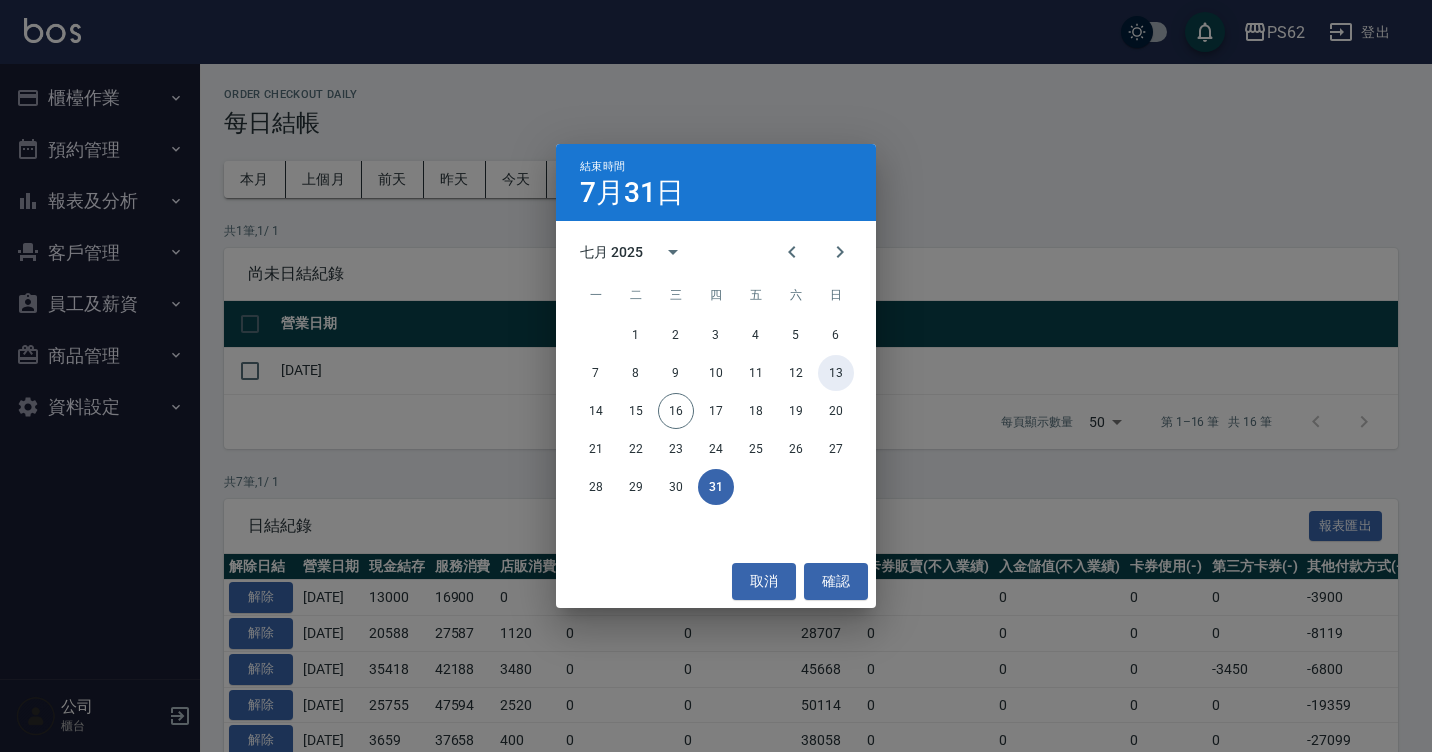 click on "13" at bounding box center [836, 373] 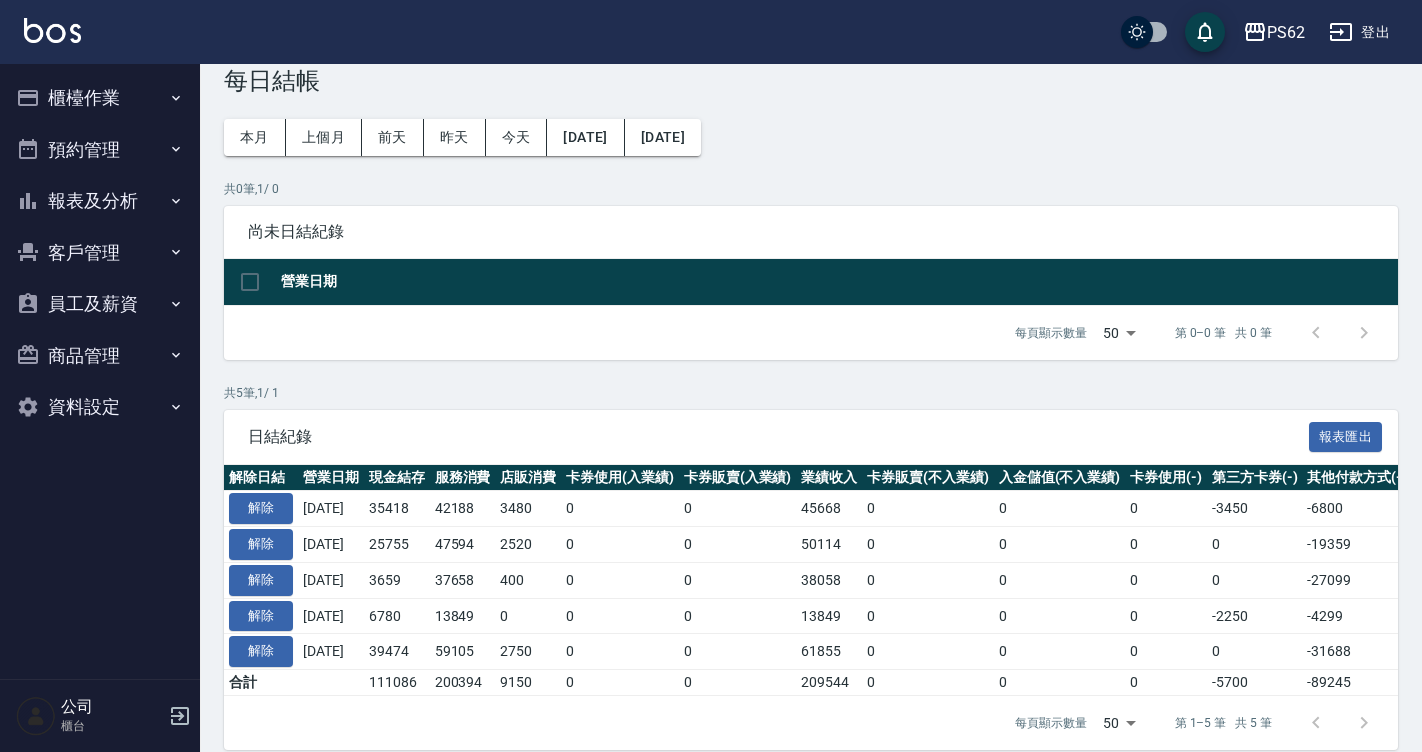 scroll, scrollTop: 79, scrollLeft: 0, axis: vertical 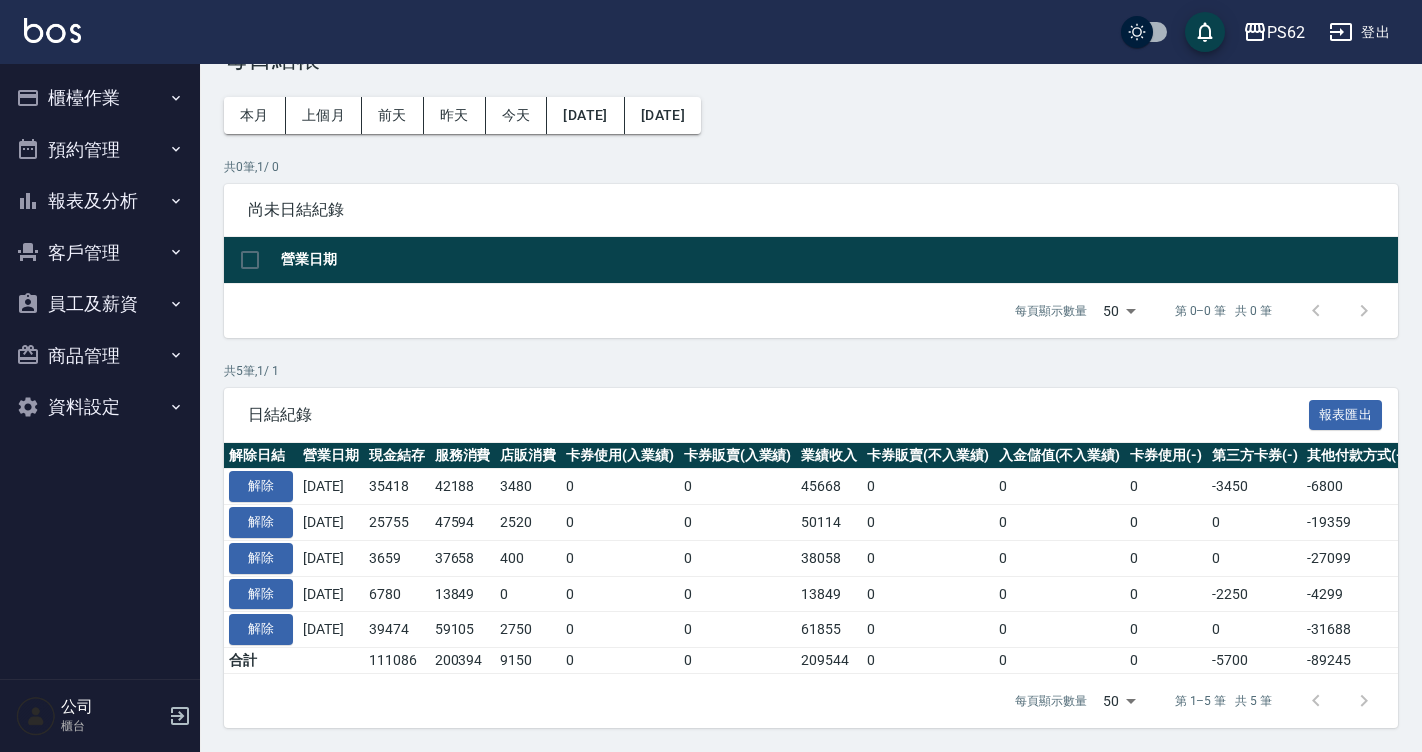 click on "櫃檯作業 打帳單 帳單列表 掛單列表 營業儀表板 現金收支登錄 材料自購登錄 每日結帳 排班表 掃碼打卡 預約管理 預約管理 單日預約紀錄 單週預約紀錄 報表及分析 報表目錄 店家日報表 互助日報表 互助排行榜 全店業績分析表 設計師日報表 設計師業績分析表 設計師業績月報表 設計師排行榜 每日收支明細 收支分類明細表 客戶管理 客戶列表 卡券管理 入金管理 員工及薪資 員工列表 商品管理 商品分類設定 商品列表 資料設定 服務項目設定" at bounding box center [100, 252] 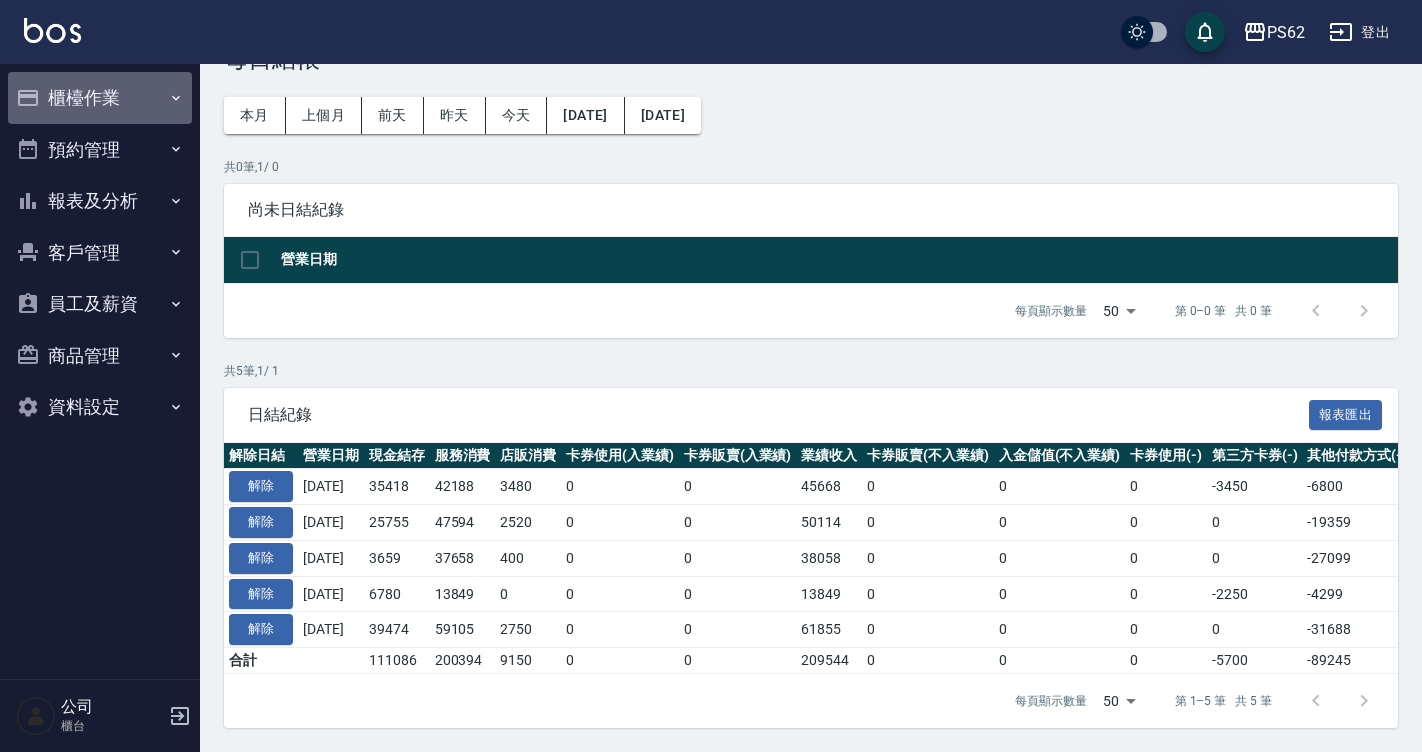 click on "櫃檯作業" at bounding box center (100, 98) 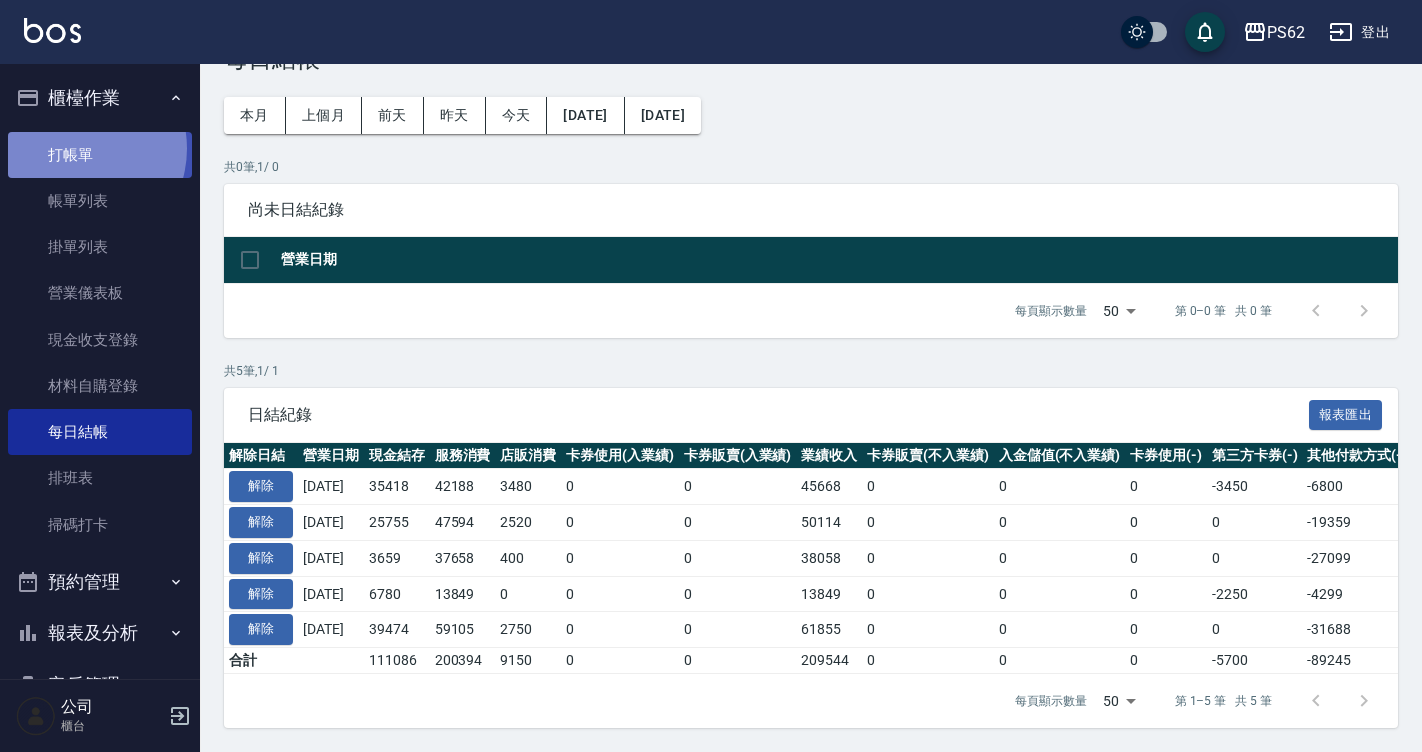 click on "打帳單" at bounding box center [100, 155] 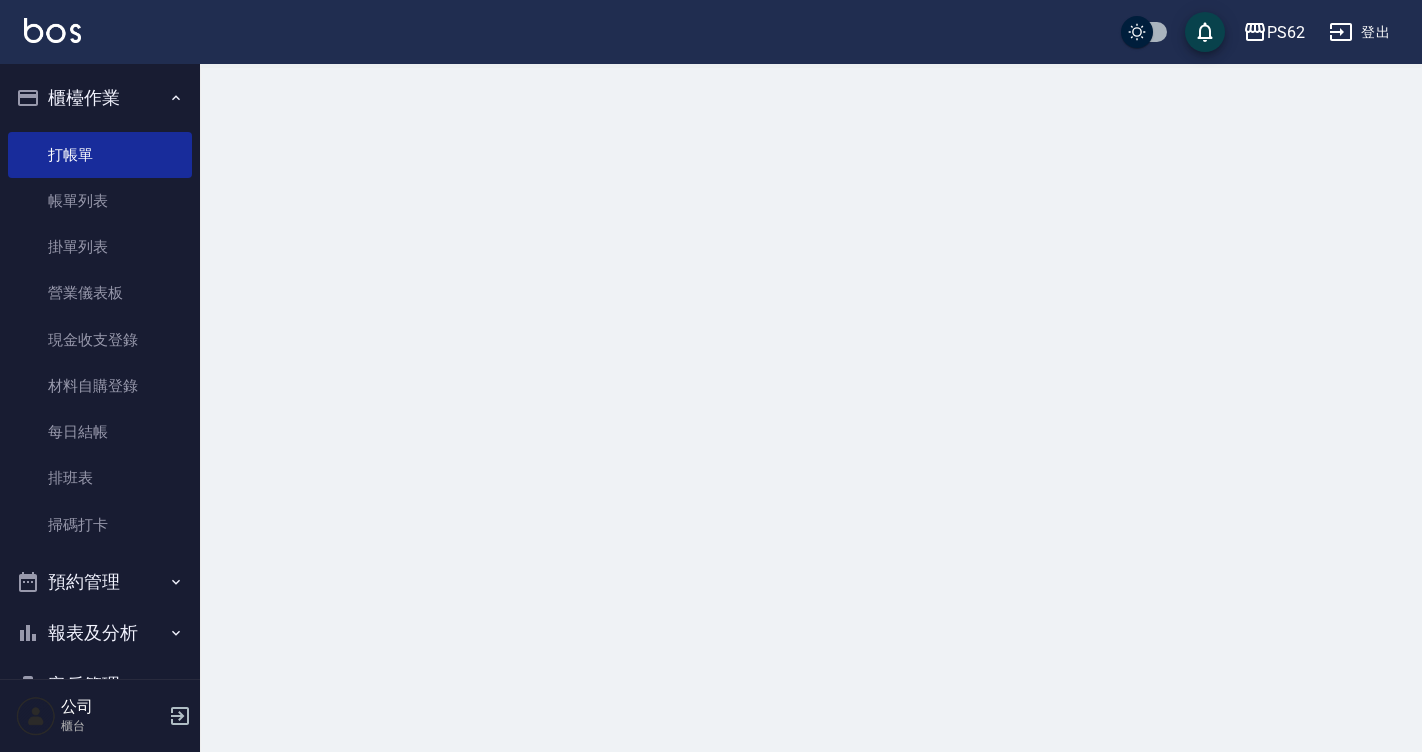 scroll, scrollTop: 0, scrollLeft: 0, axis: both 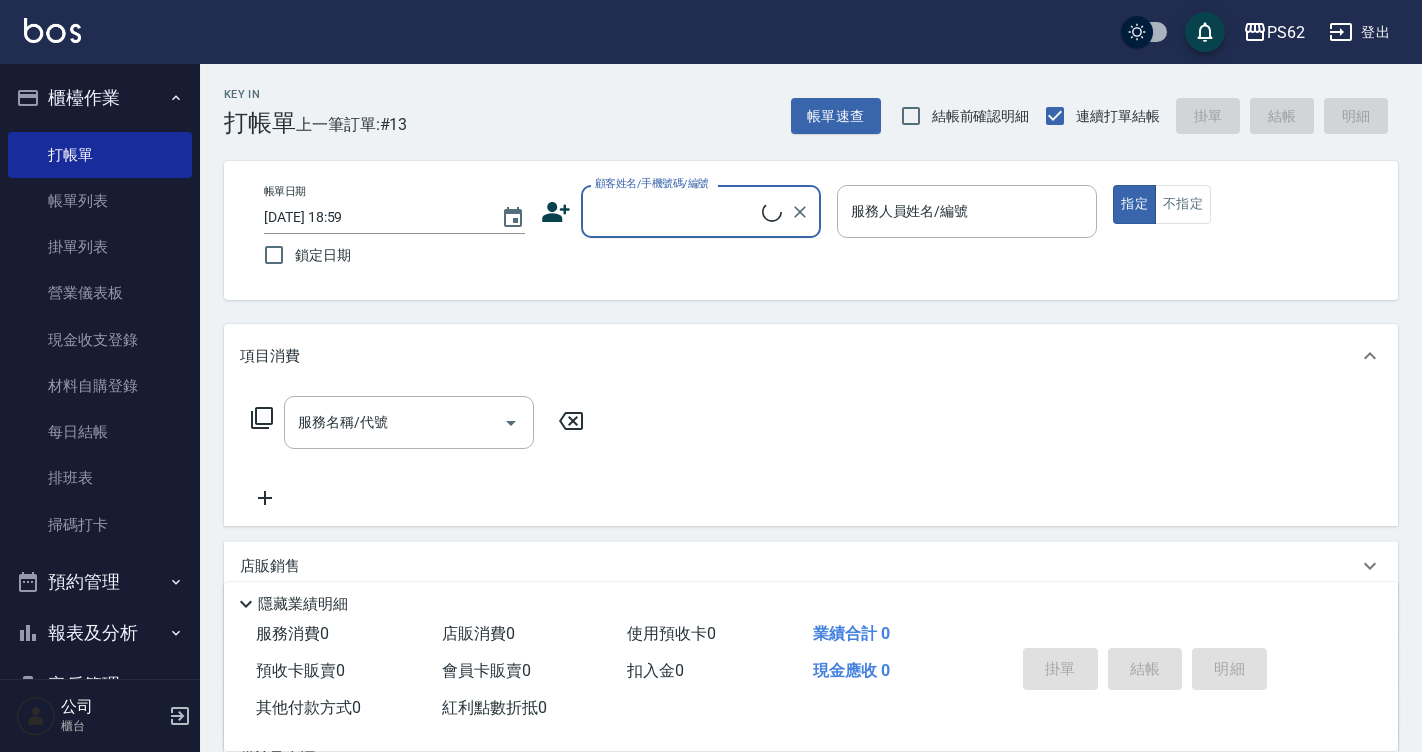 click on "顧客姓名/手機號碼/編號" at bounding box center [676, 211] 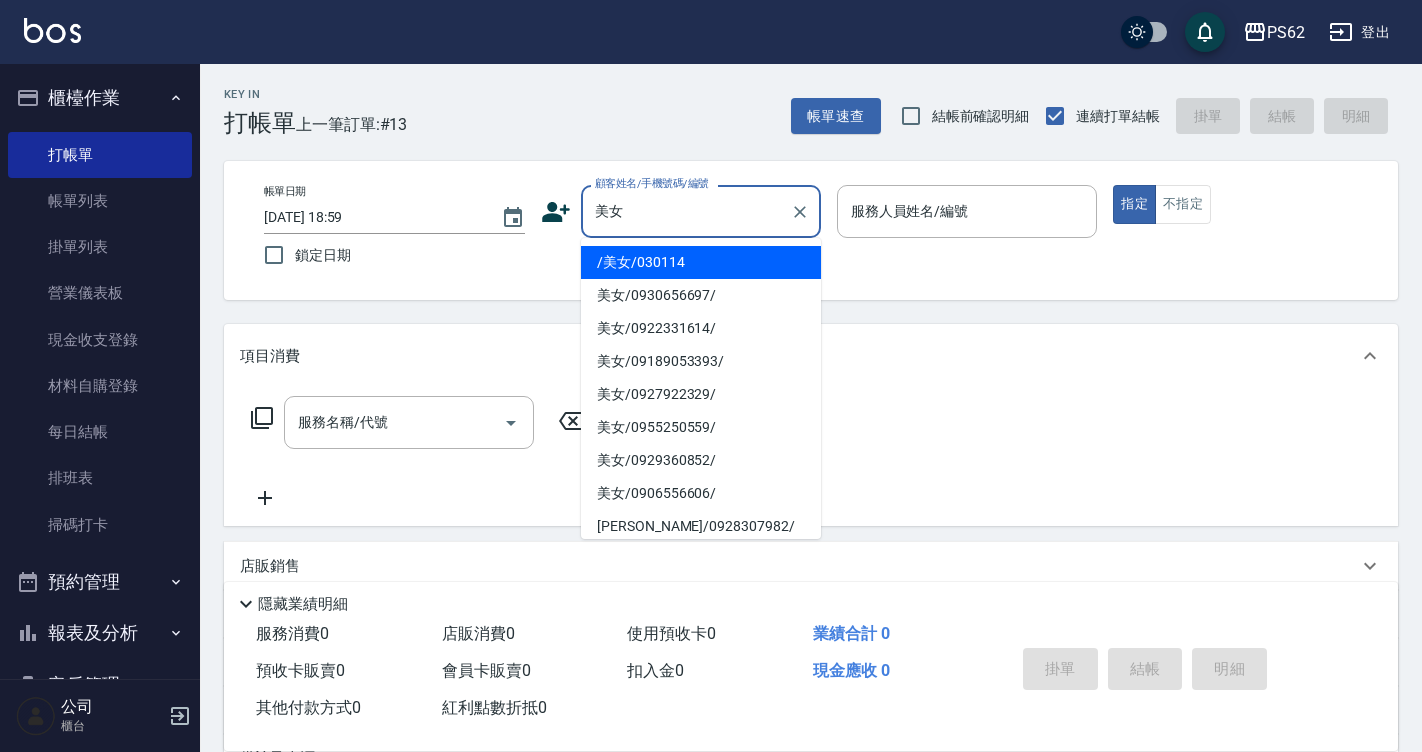 type on "/美女/030114" 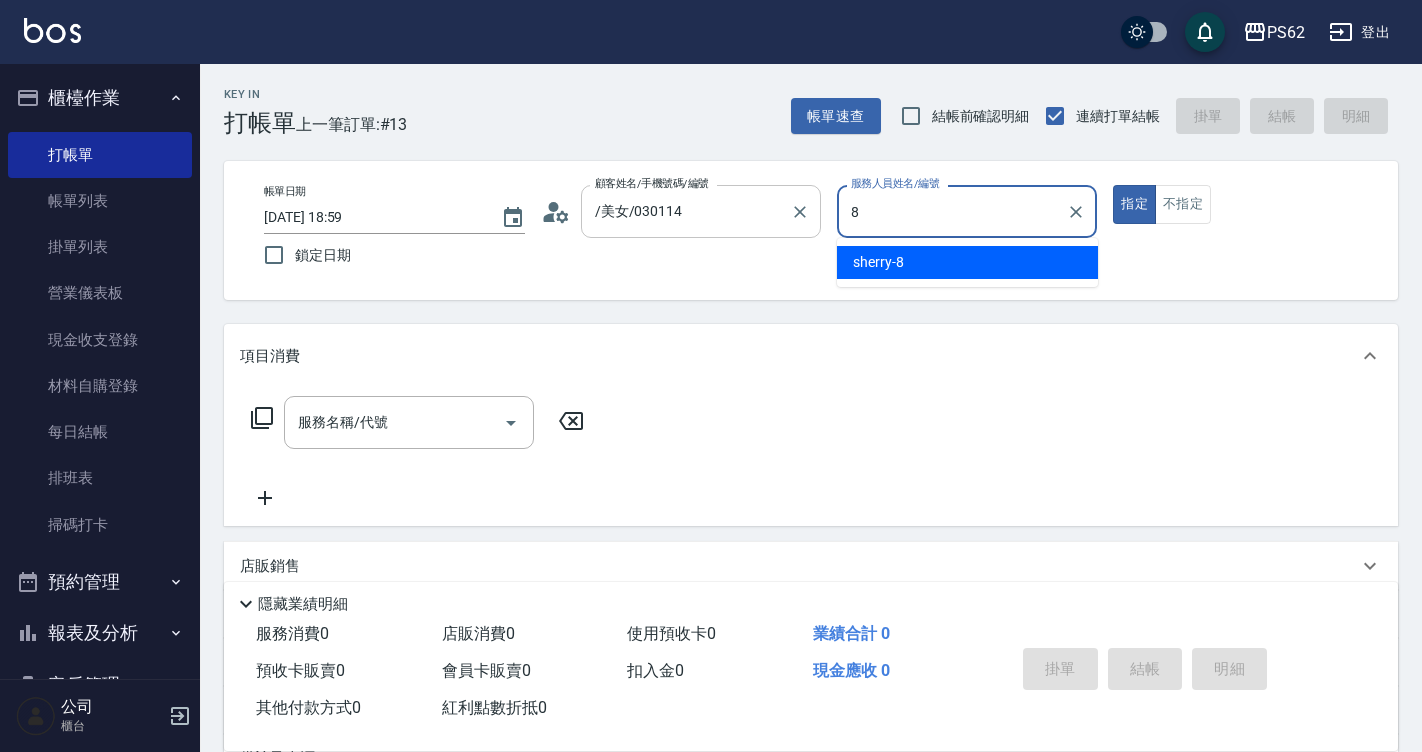 type on "sherry-8" 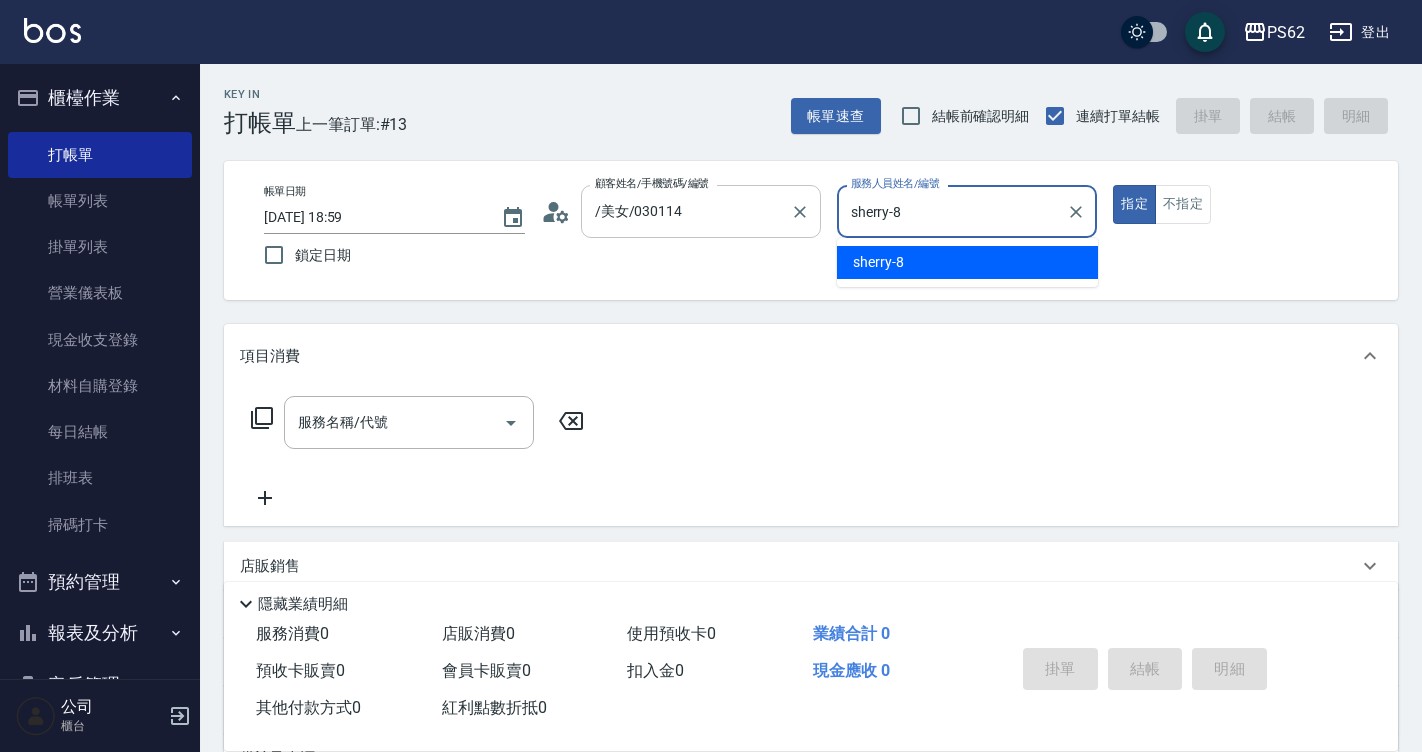 type on "true" 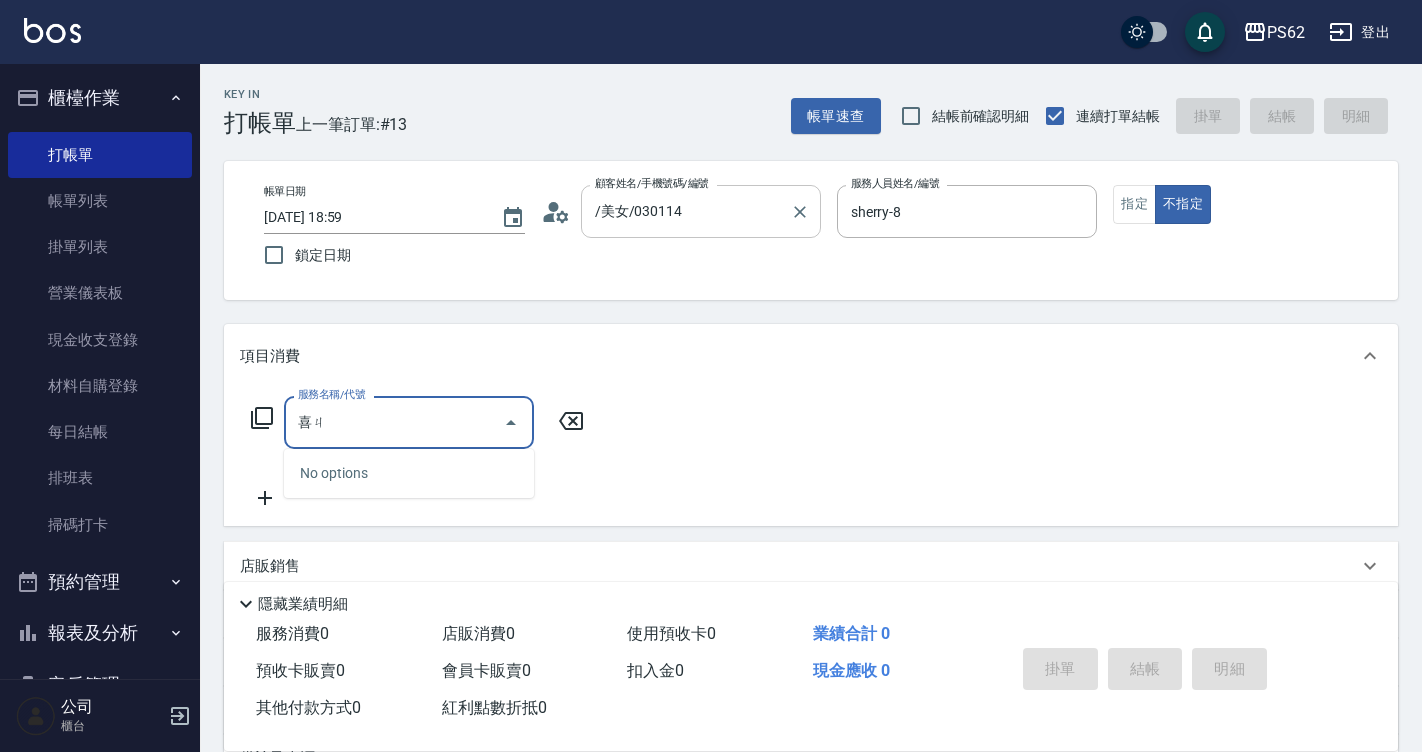 type on "喜" 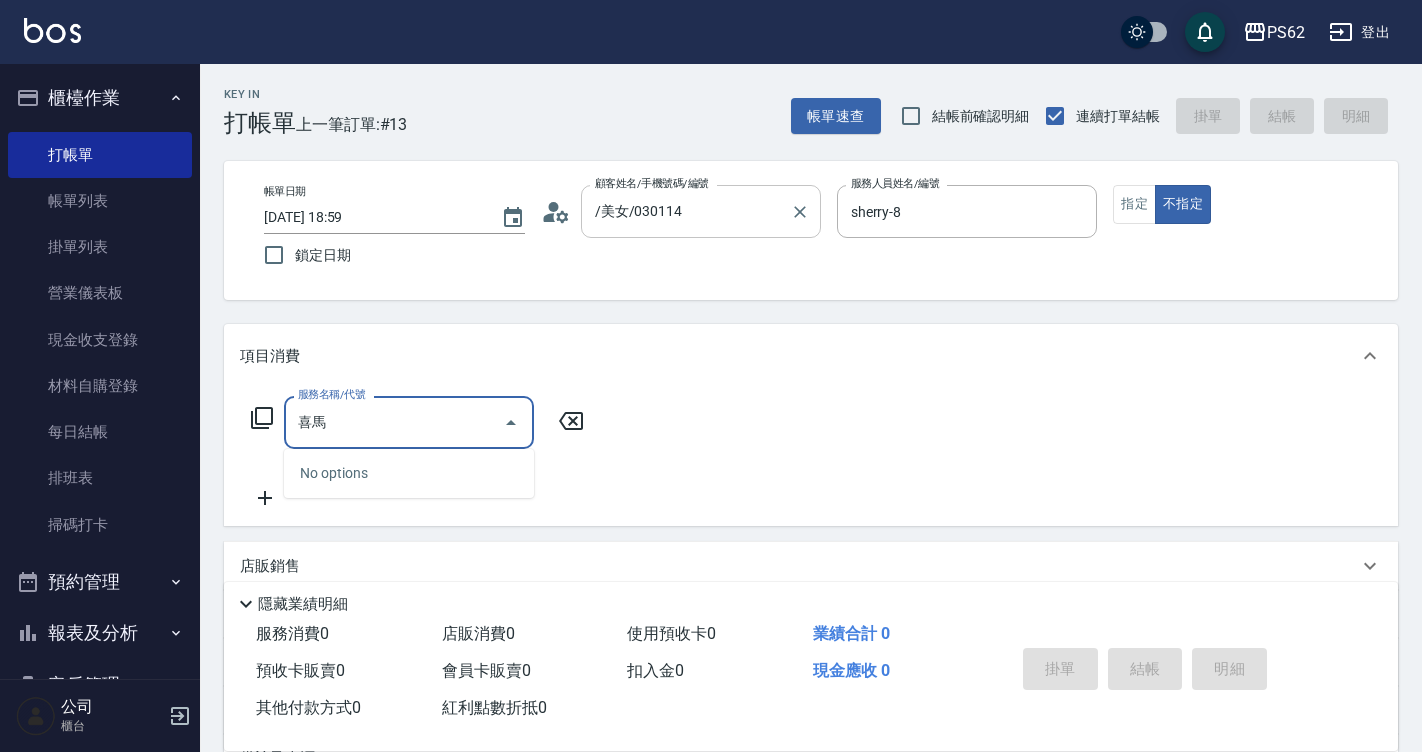 type on "喜" 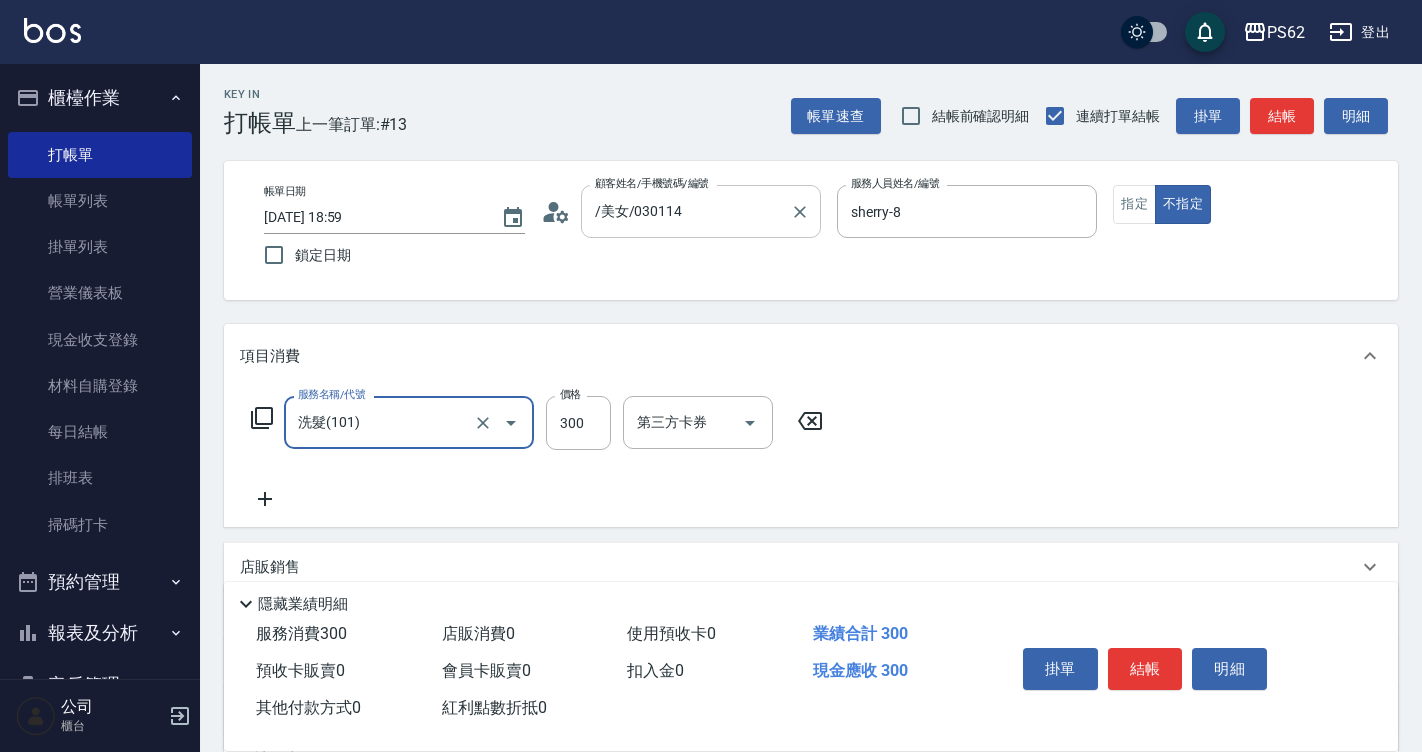 type on "洗髮(101)" 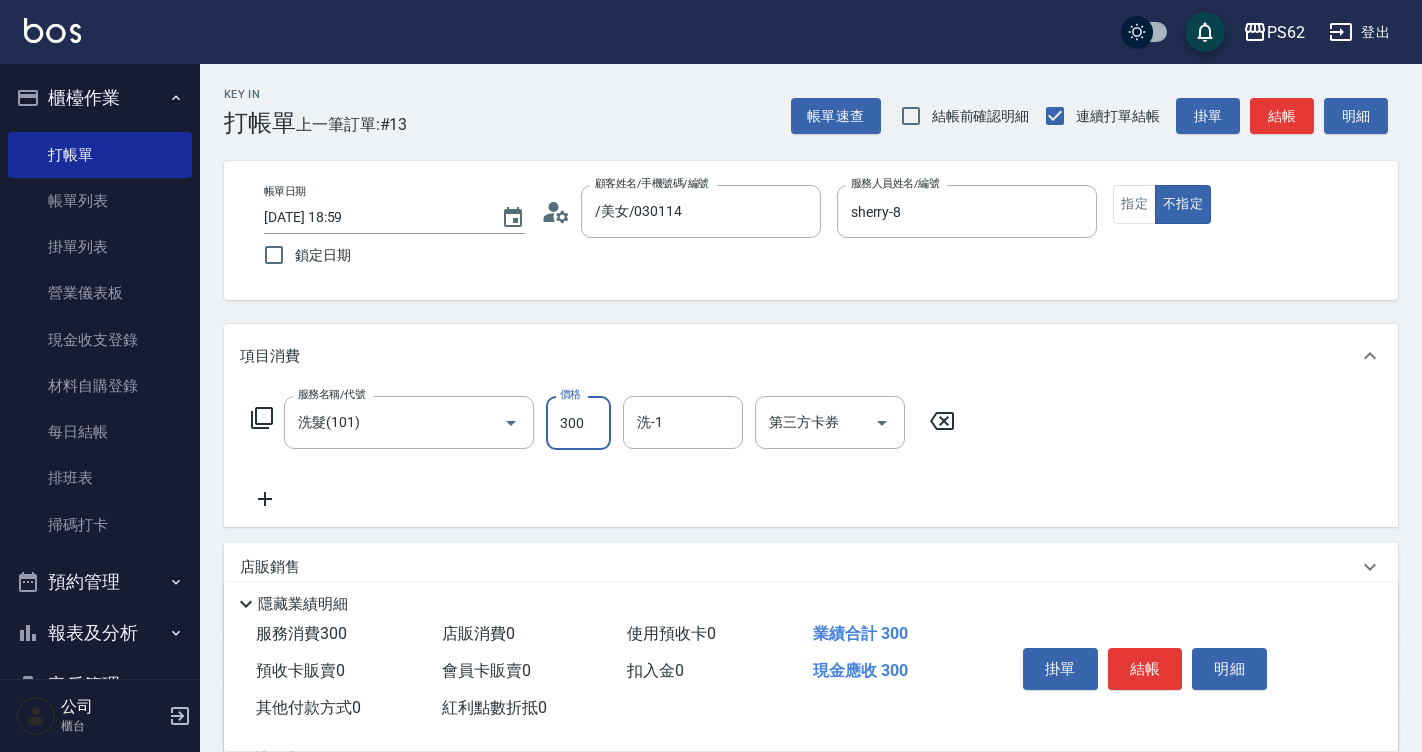 drag, startPoint x: 1135, startPoint y: 679, endPoint x: 1127, endPoint y: 670, distance: 12.0415945 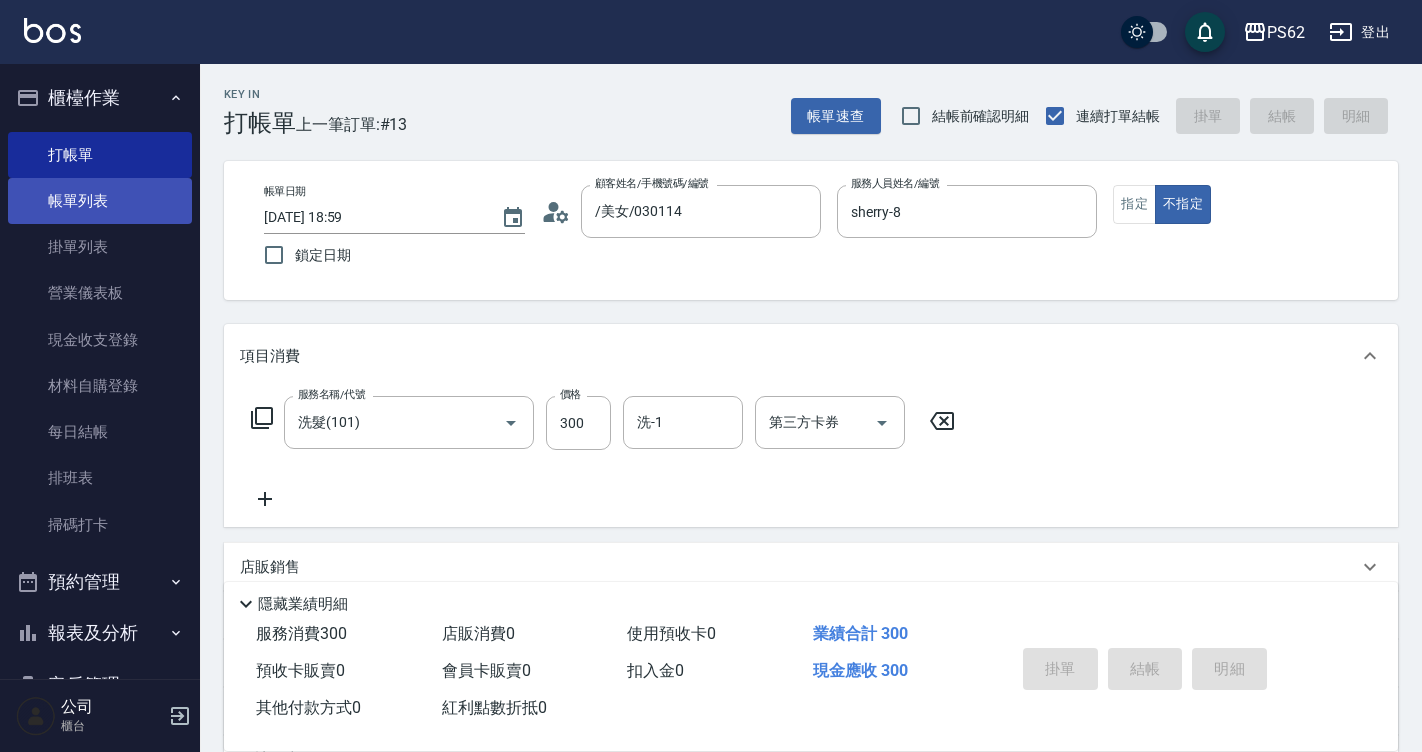 type on "[DATE] 19:00" 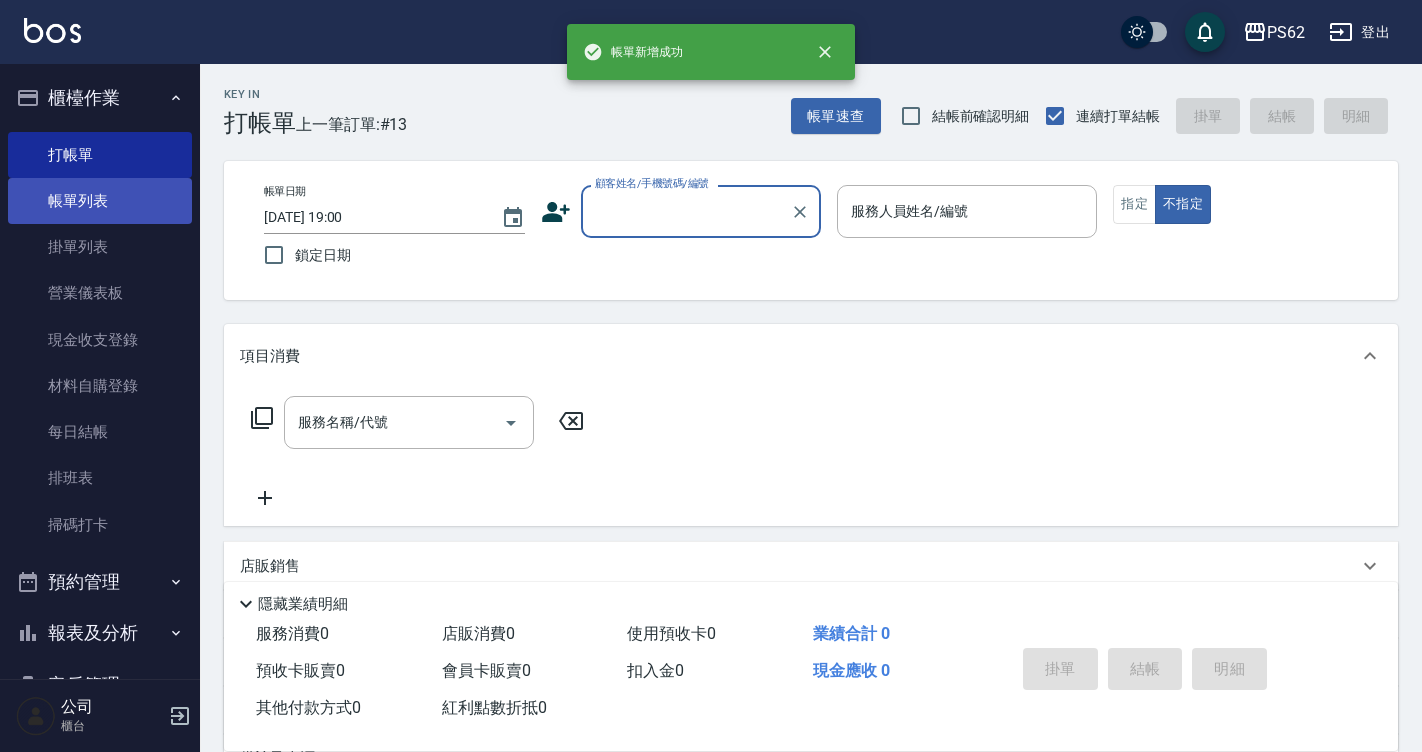 click on "帳單列表" at bounding box center [100, 201] 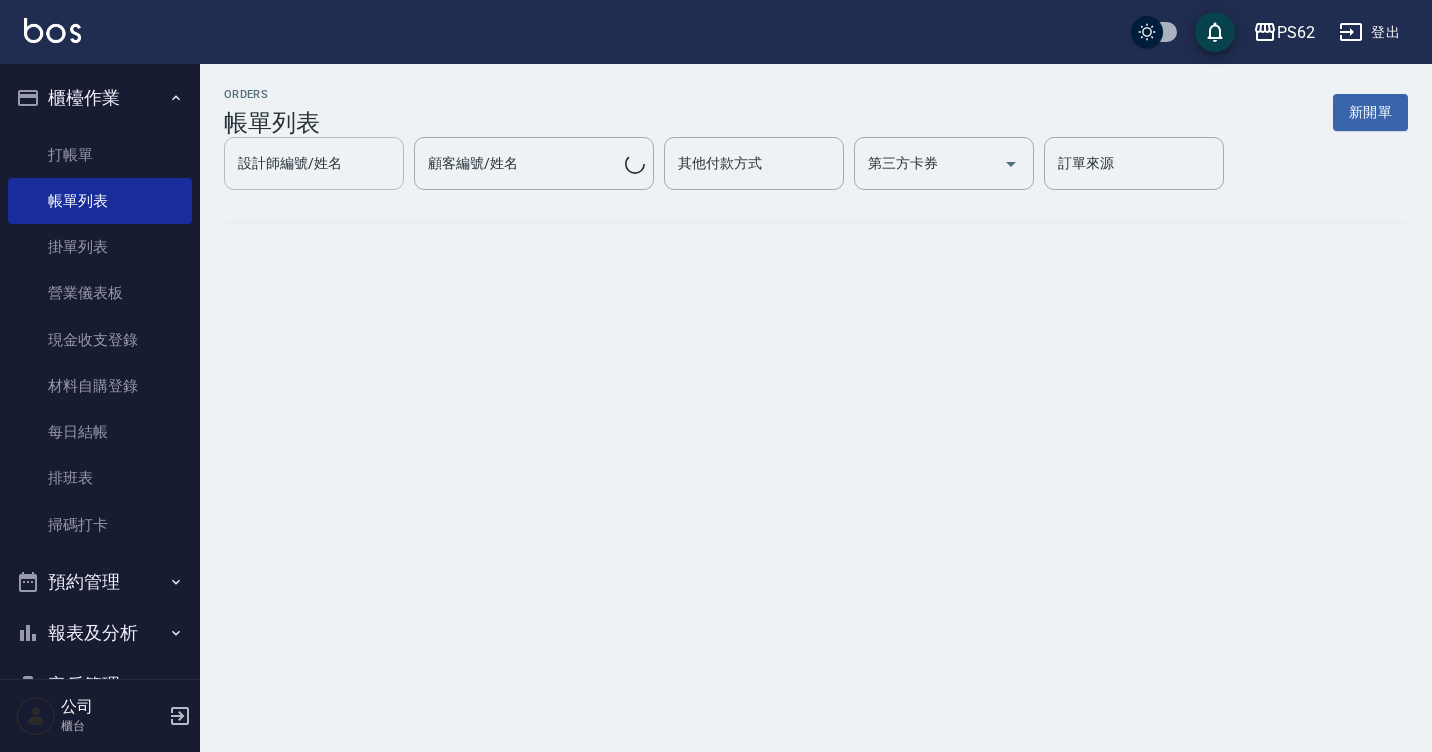click on "ORDERS 帳單列表 新開單 設計師編號/姓名 設計師編號/姓名 顧客編號/姓名 顧客編號/姓名 其他付款方式 其他付款方式 第三方卡券 第三方卡券 訂單來源 訂單來源" at bounding box center [816, 171] 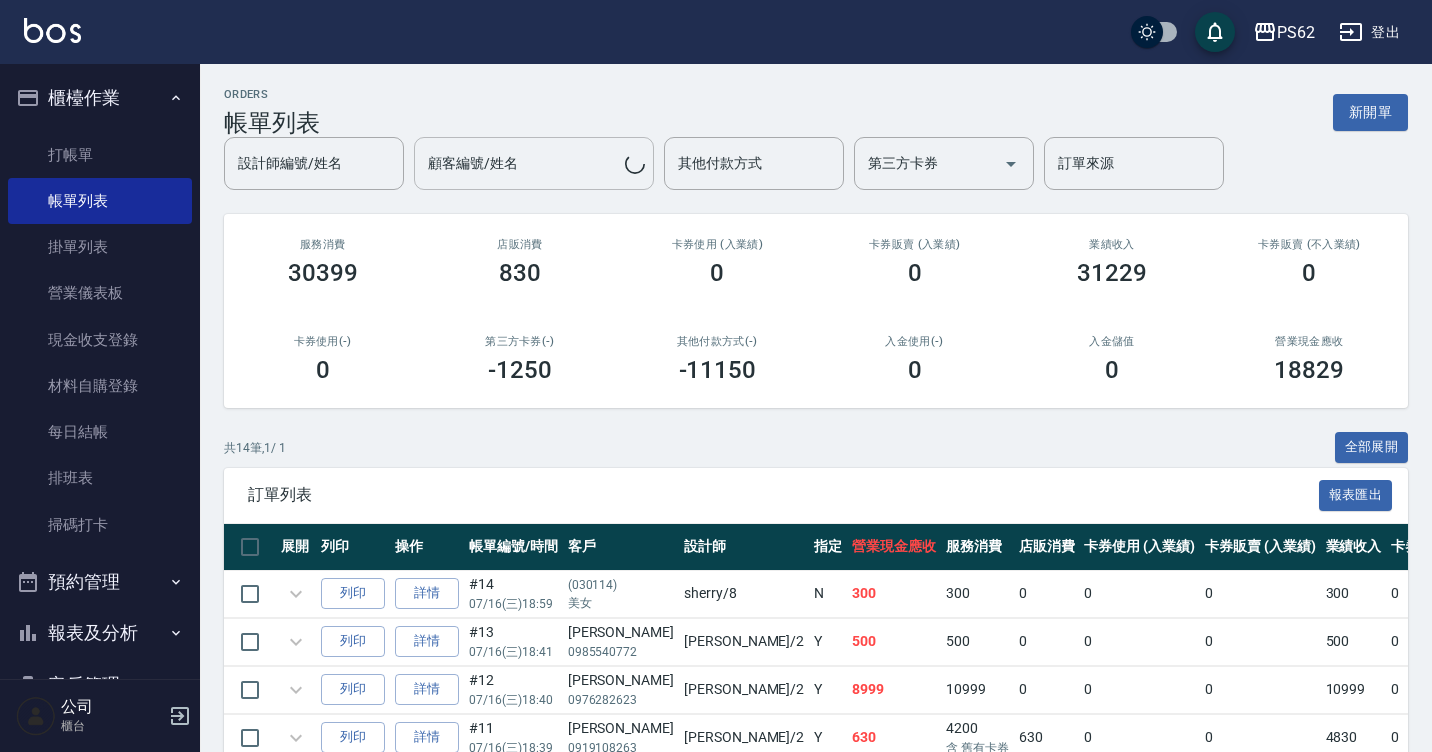 click on "設計師編號/姓名 設計師編號/姓名" at bounding box center [314, 163] 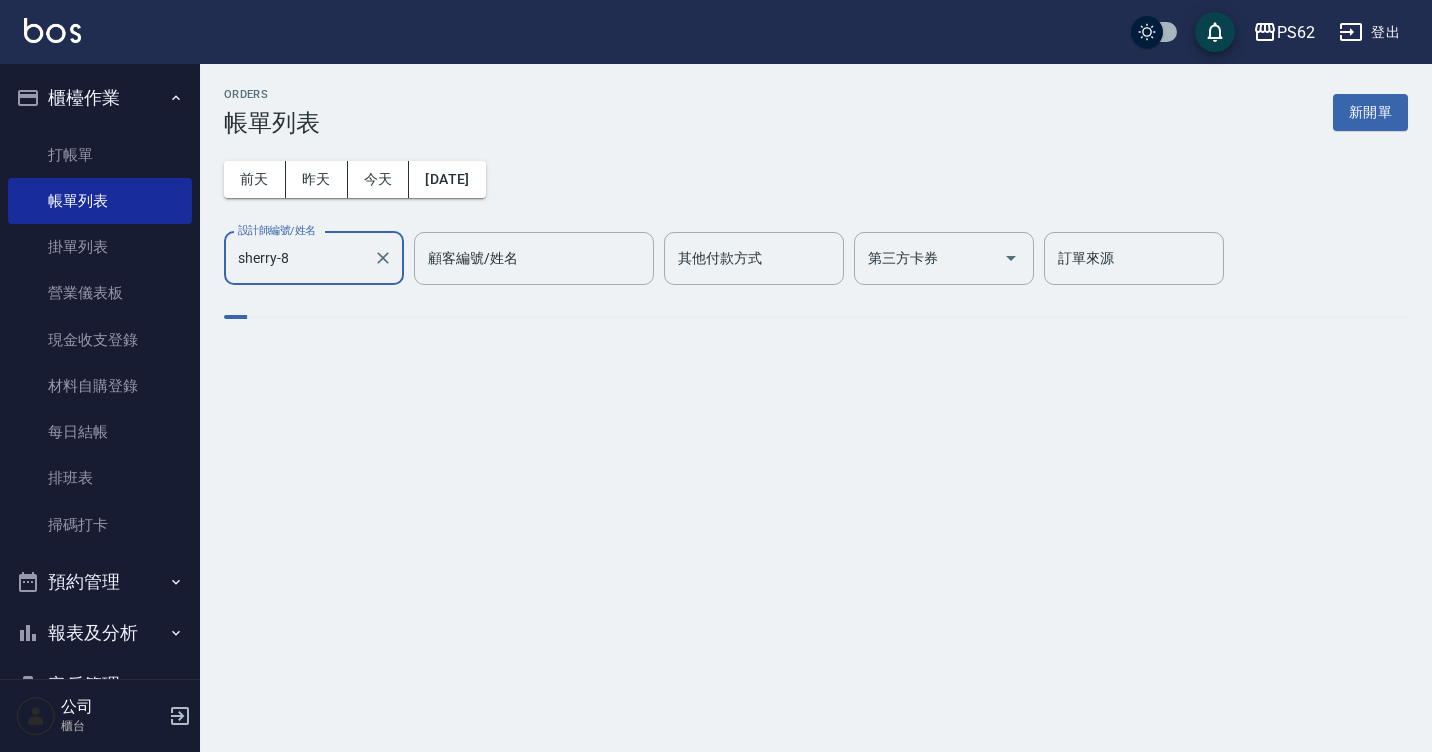 type on "sherry-8" 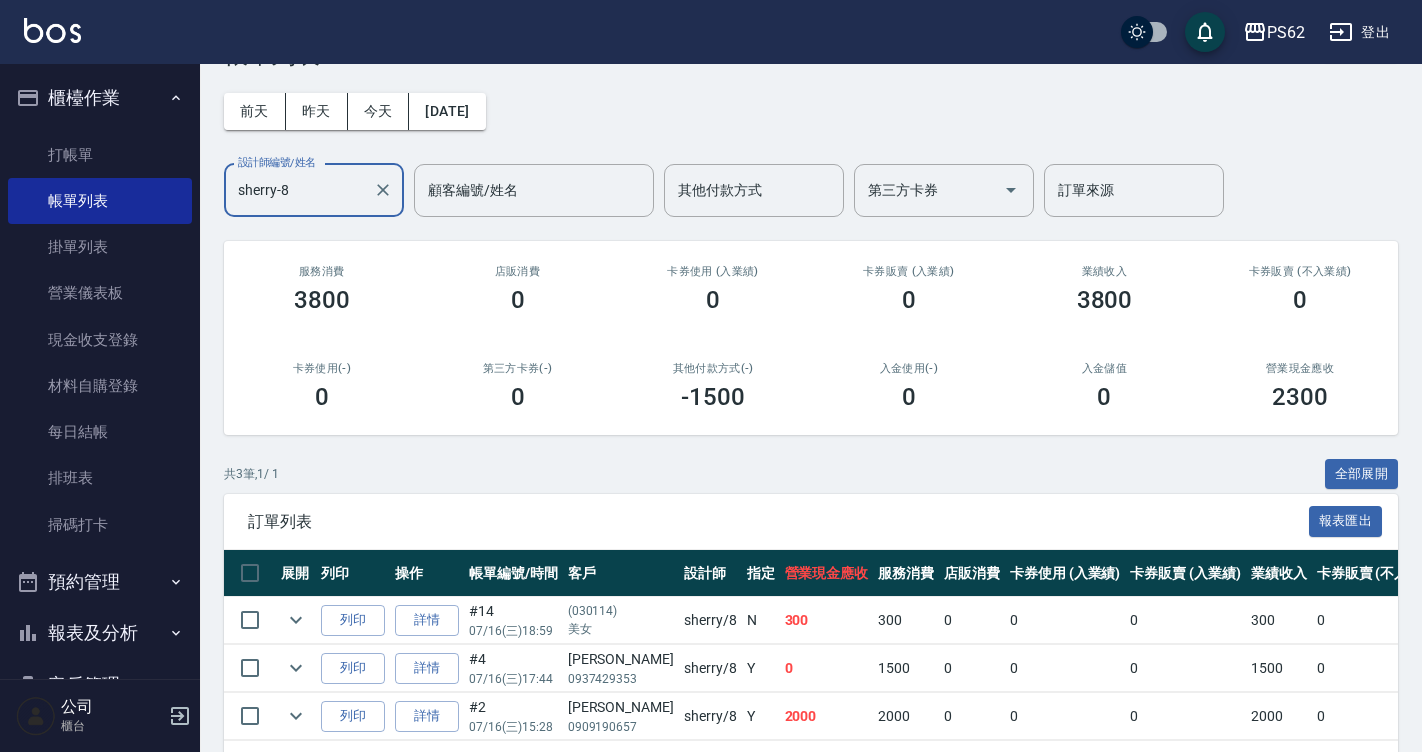scroll, scrollTop: 0, scrollLeft: 0, axis: both 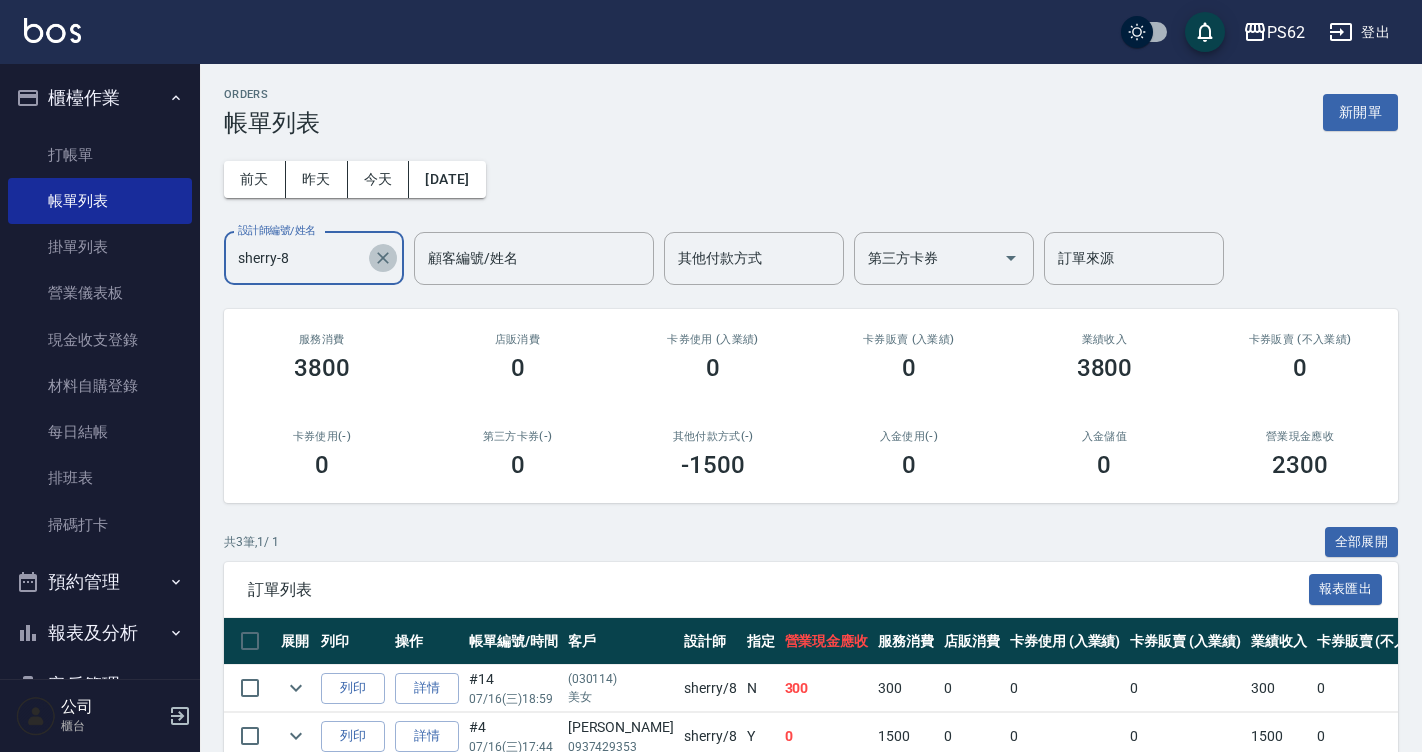 drag, startPoint x: 389, startPoint y: 251, endPoint x: 304, endPoint y: 185, distance: 107.61505 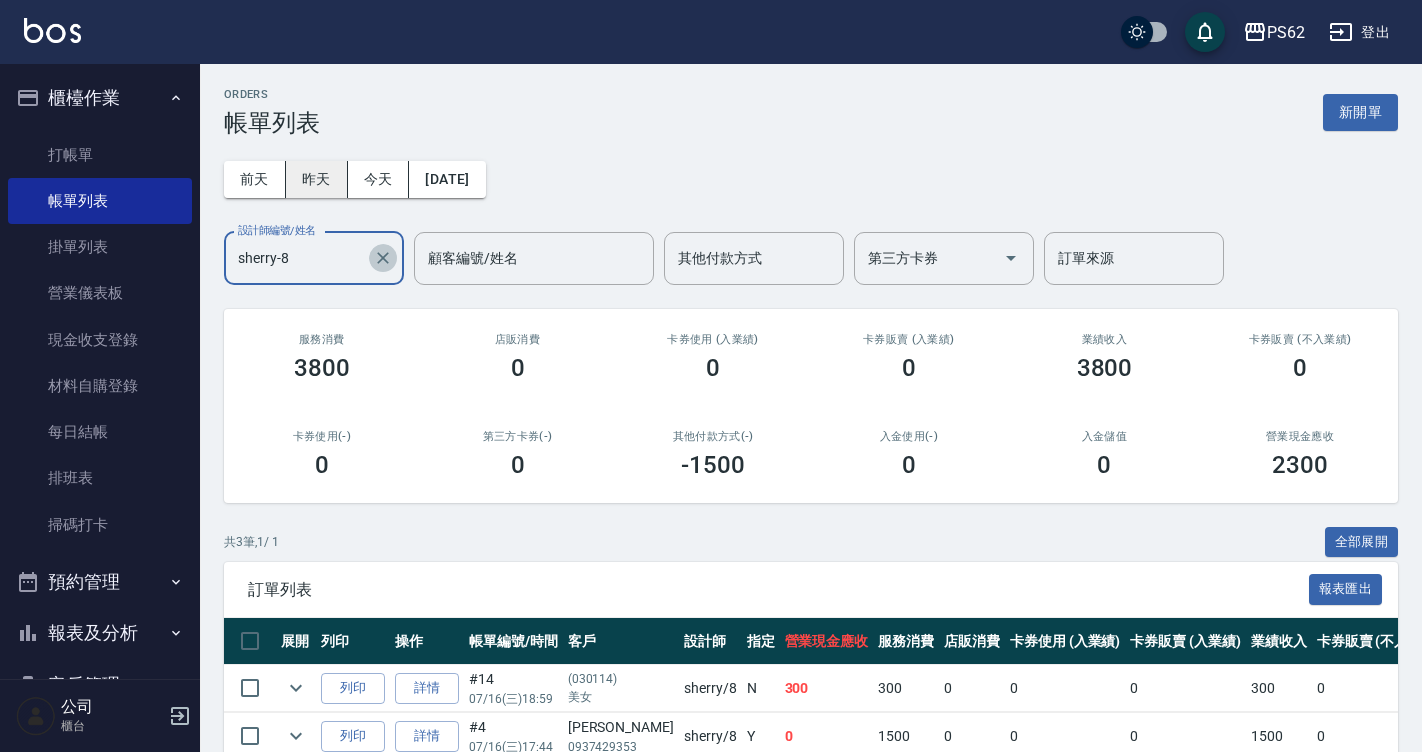 click 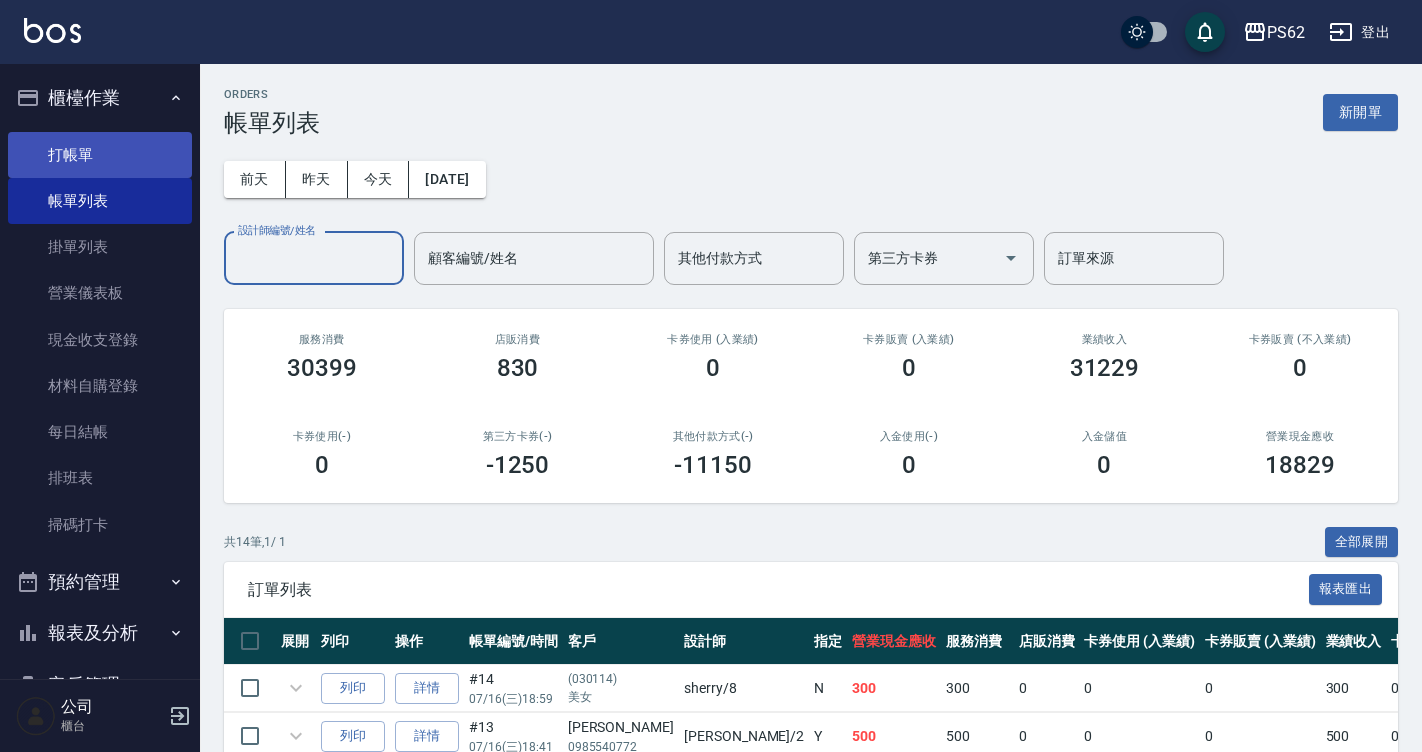 drag, startPoint x: 131, startPoint y: 158, endPoint x: 0, endPoint y: 739, distance: 595.58545 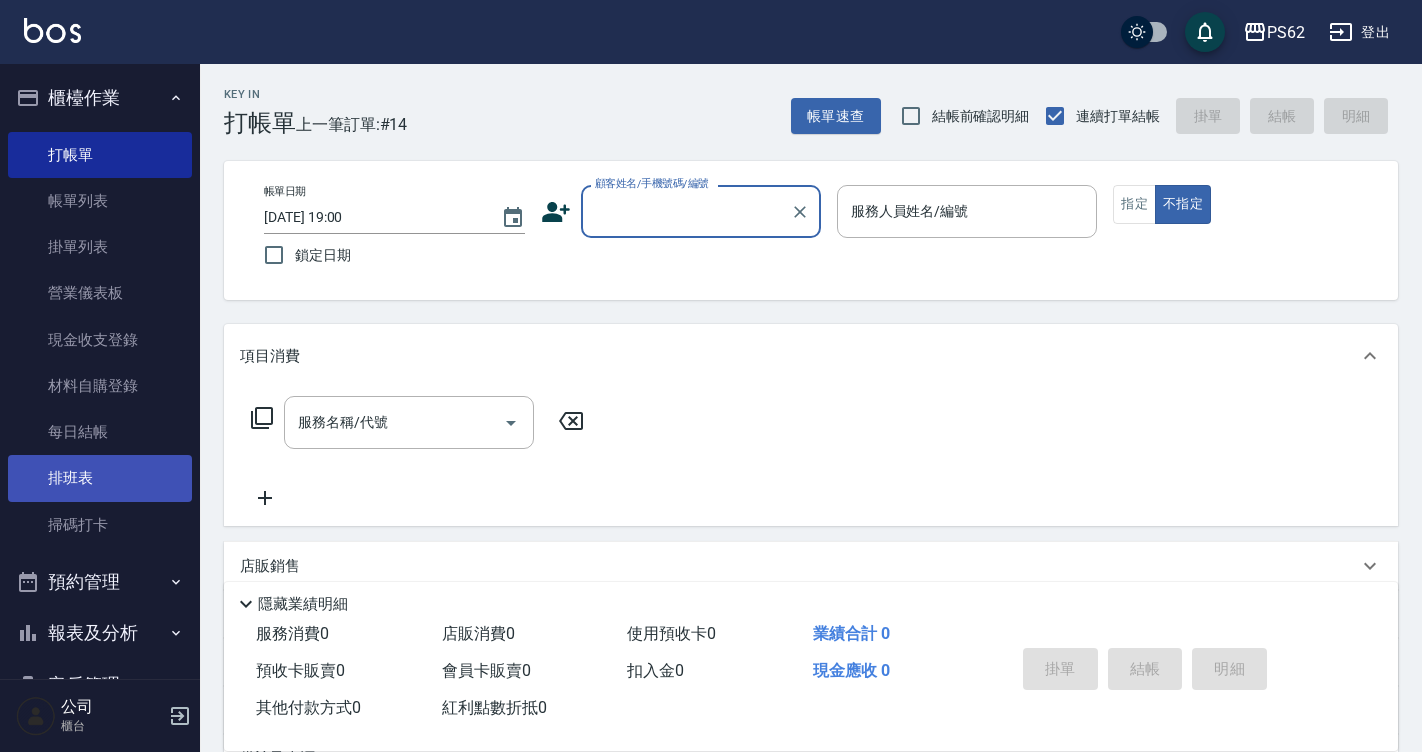 click on "排班表" at bounding box center [100, 478] 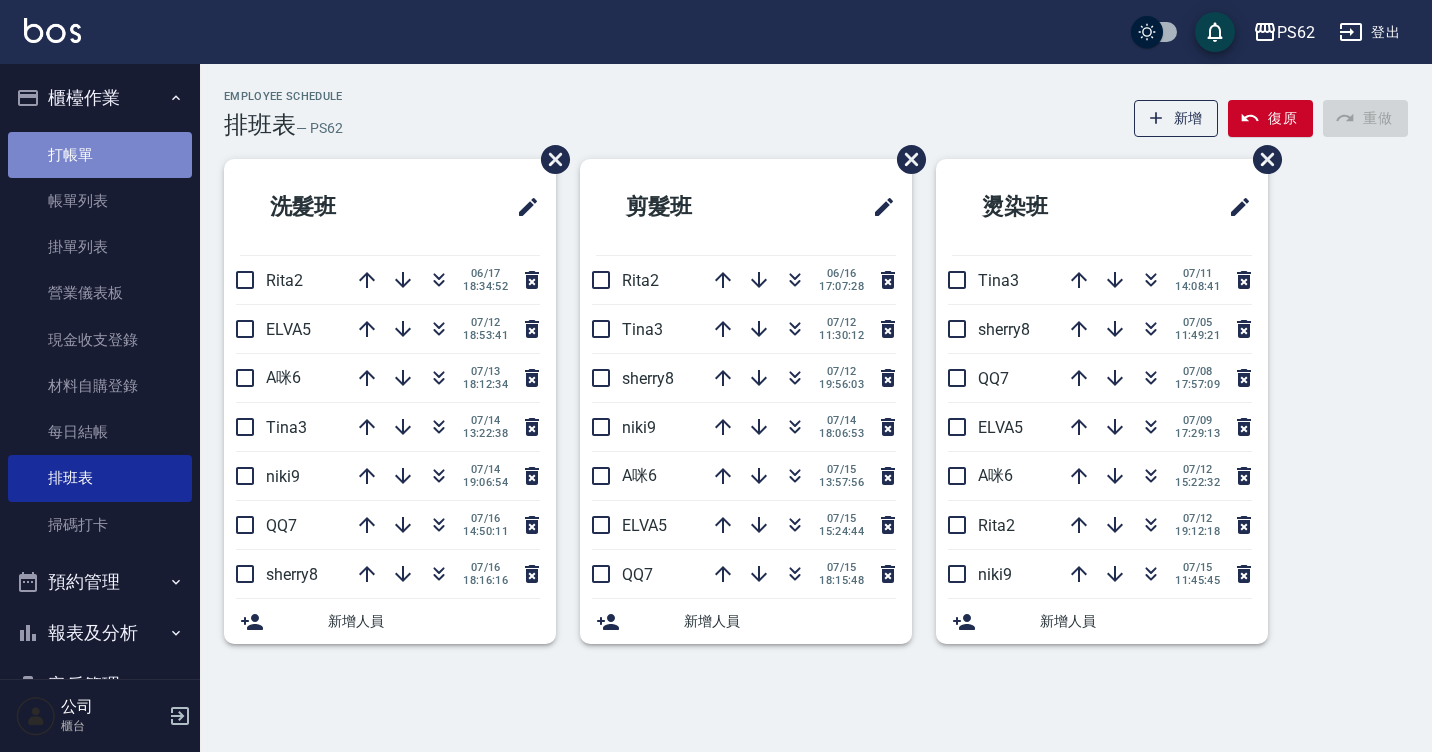 click on "打帳單" at bounding box center [100, 155] 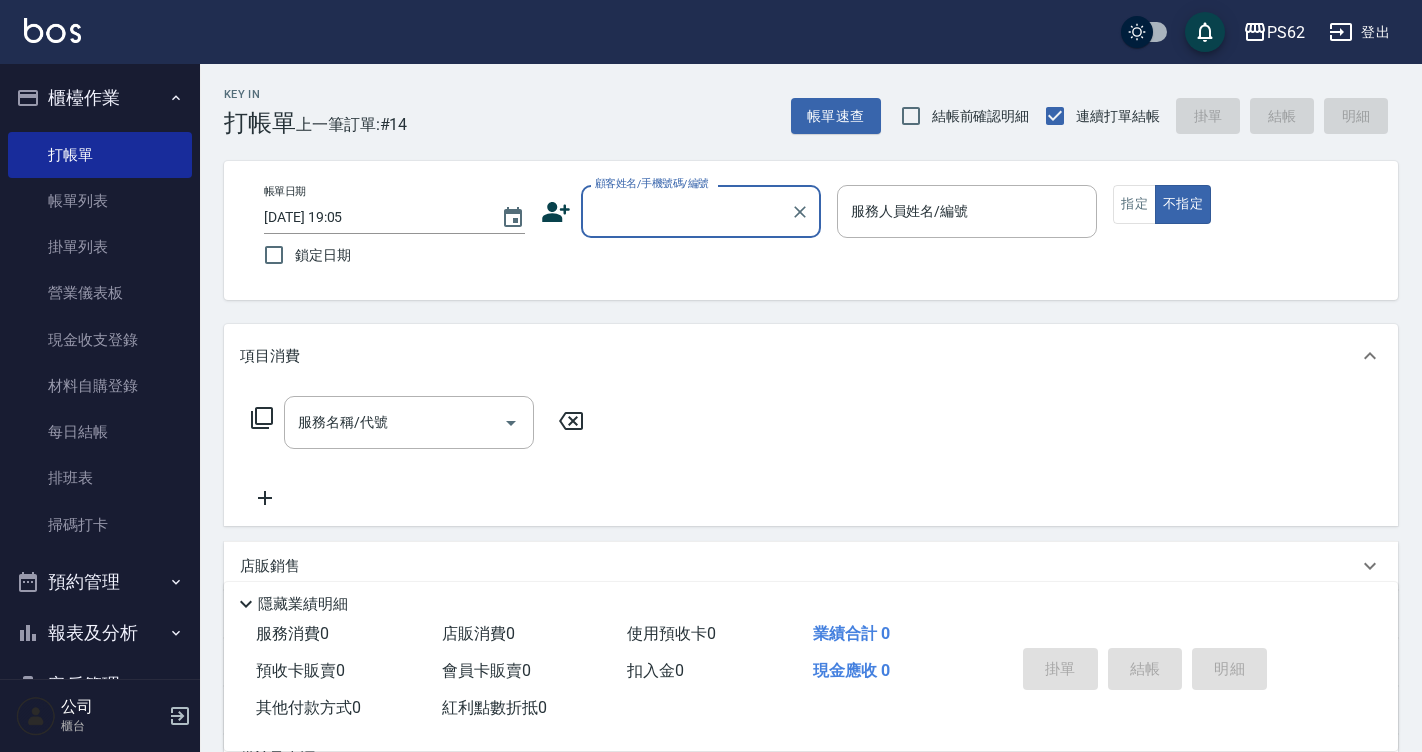 click on "Key In 打帳單 上一筆訂單:#14 帳單速查 結帳前確認明細 連續打單結帳 掛單 結帳 明細 帳單日期 [DATE] 19:05 鎖定日期 顧客姓名/手機號碼/編號 顧客姓名/手機號碼/編號 服務人員姓名/編號 服務人員姓名/編號 指定 不指定 項目消費 服務名稱/代號 服務名稱/代號 店販銷售 服務人員姓名/編號 服務人員姓名/編號 商品代號/名稱 商品代號/名稱 預收卡販賣 卡券名稱/代號 卡券名稱/代號 使用預收卡 其他付款方式 其他付款方式 其他付款方式 備註及來源 備註 備註 訂單來源 ​ 訂單來源 隱藏業績明細 服務消費  0 店販消費  0 使用預收卡  0 業績合計   0 預收卡販賣  0 會員卡販賣  0 扣入金  0 現金應收   0 其他付款方式  0 紅利點數折抵  0 掛單 結帳 明細" at bounding box center (811, 519) 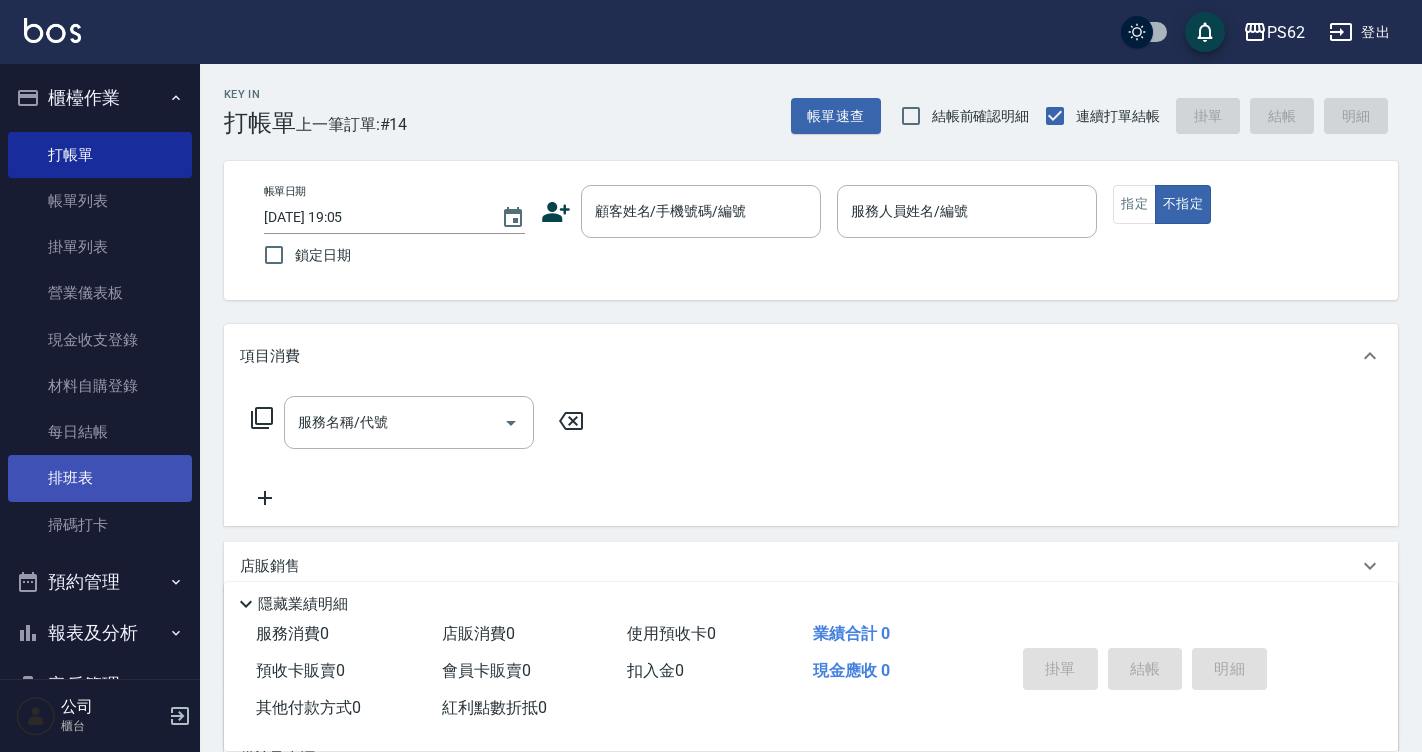 click on "排班表" at bounding box center [100, 478] 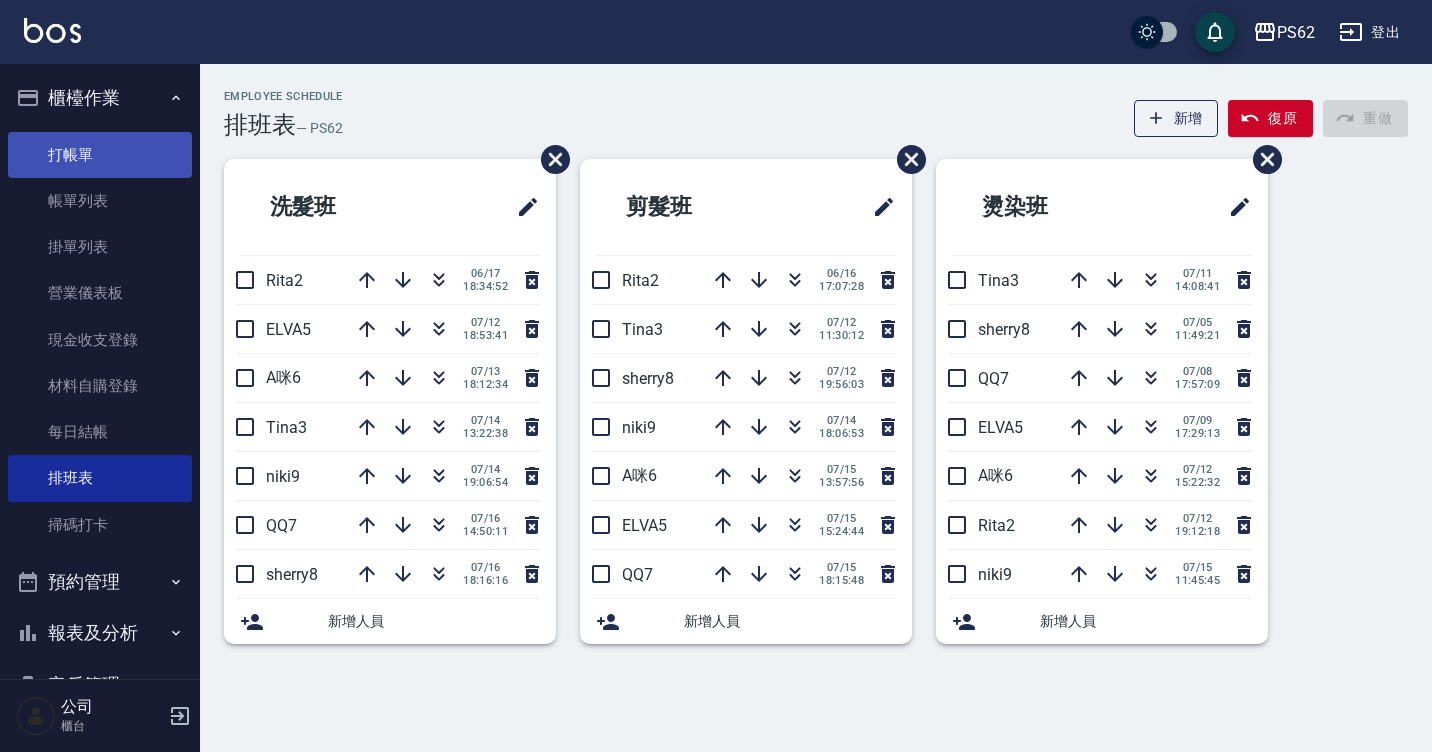 click on "打帳單" at bounding box center (100, 155) 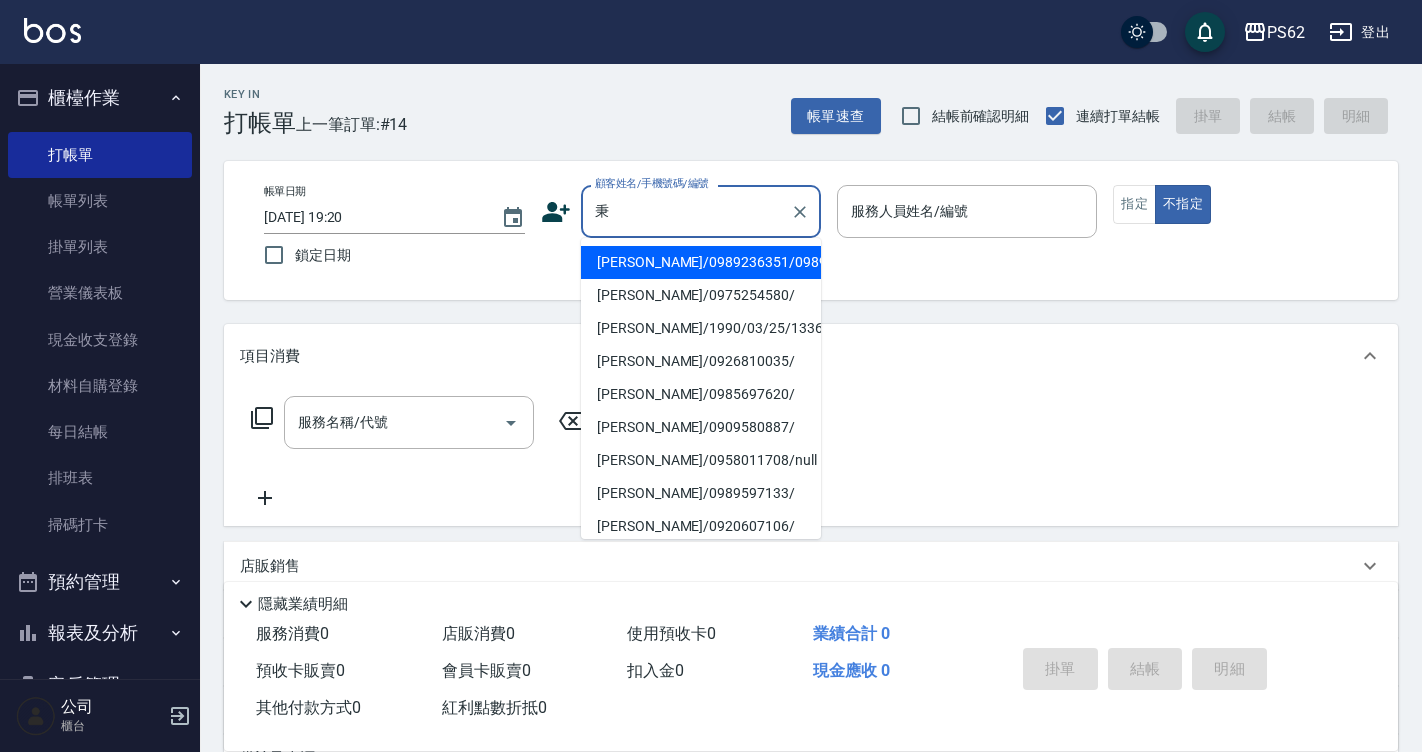 click on "[PERSON_NAME]/0989597133/" at bounding box center [701, 493] 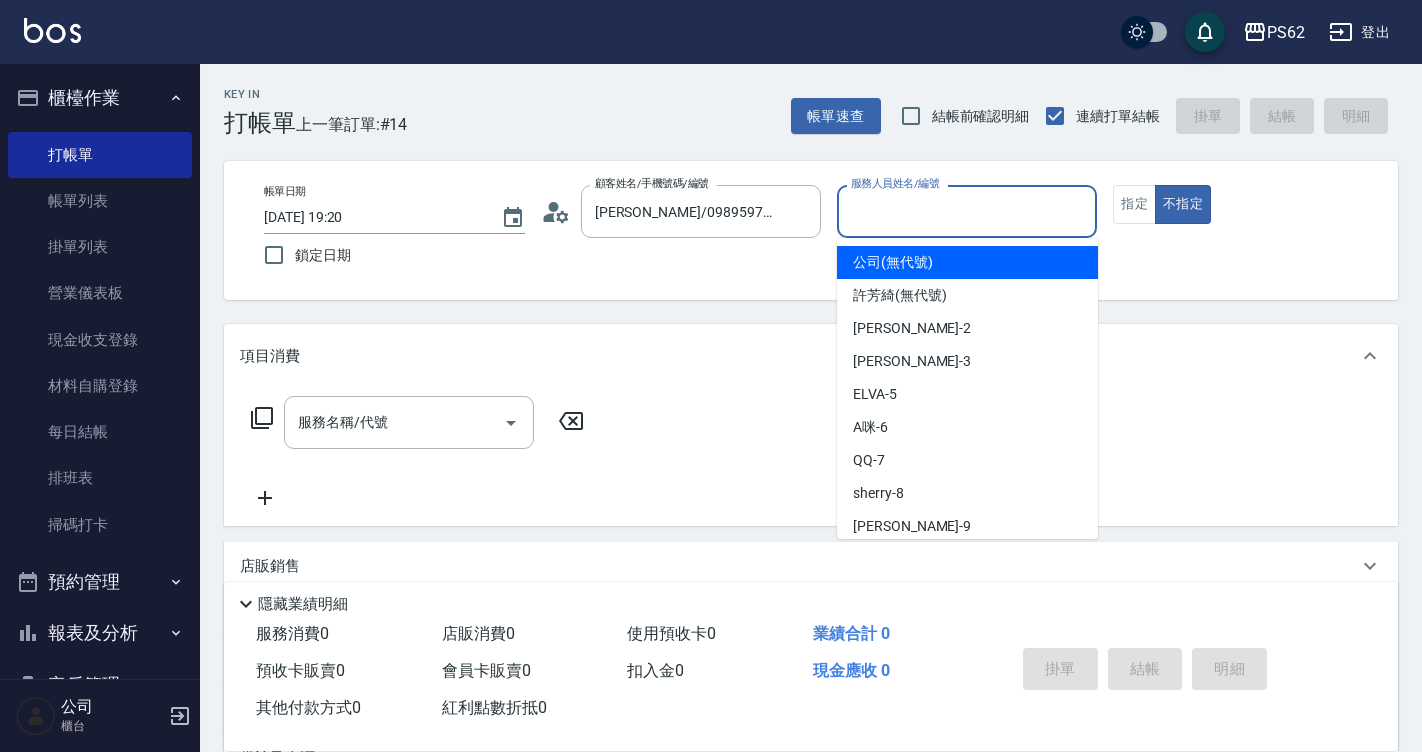 click on "服務人員姓名/編號" at bounding box center (967, 211) 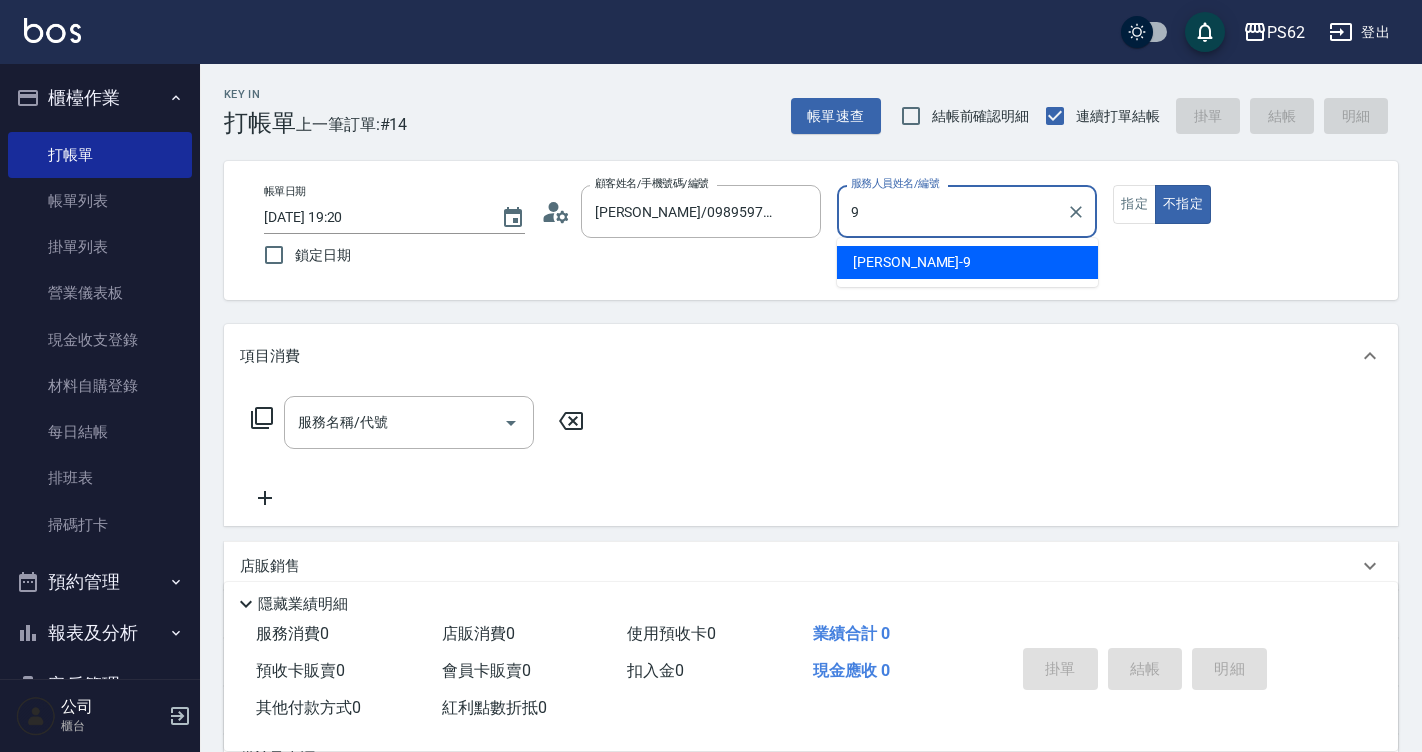 type on "niki-9" 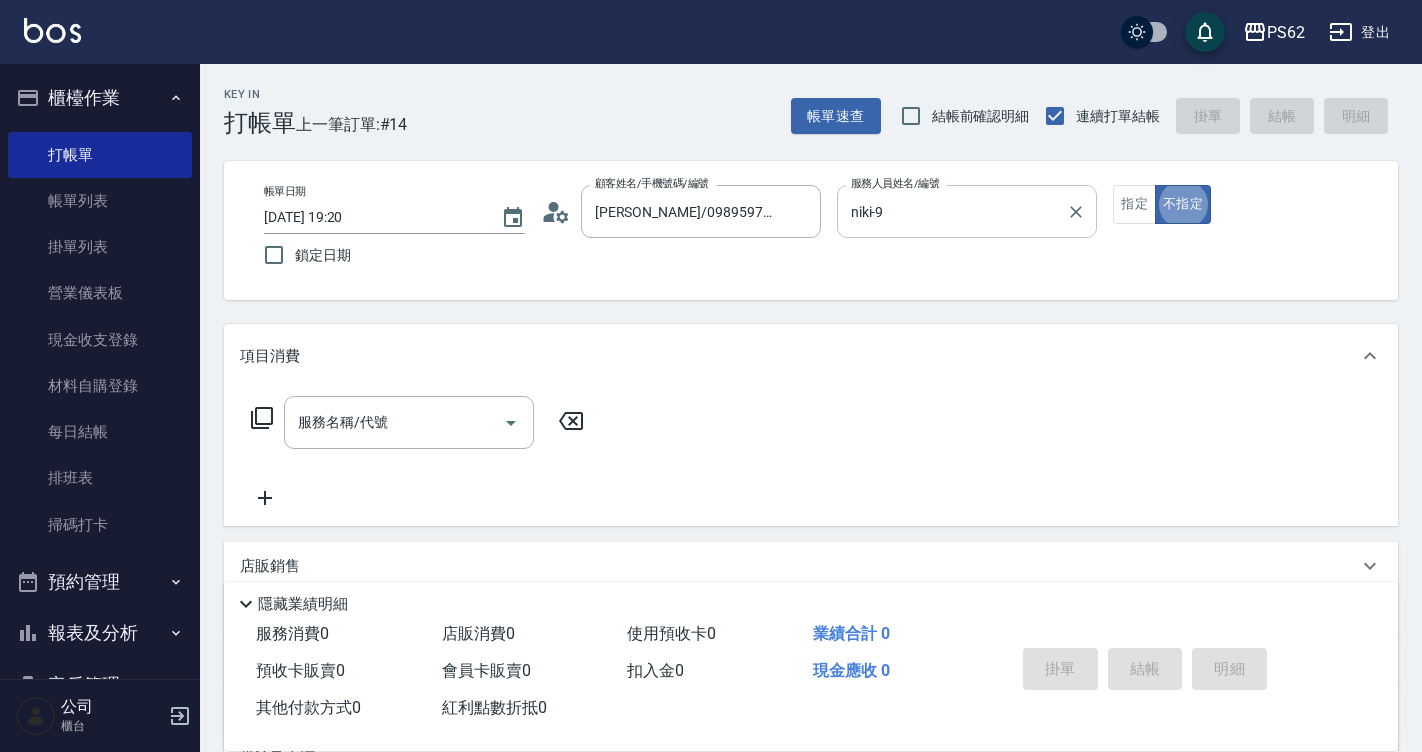 type on "false" 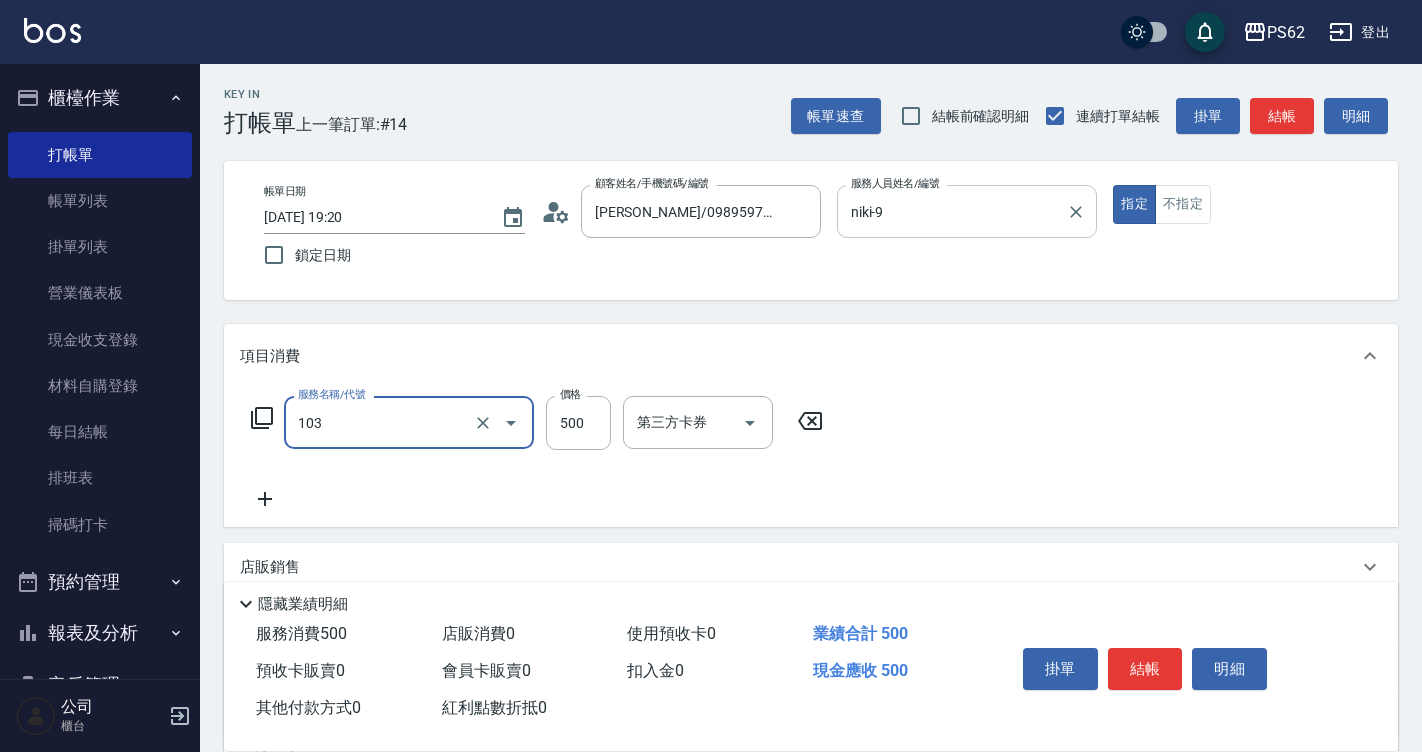 type on "B級洗剪500(103)" 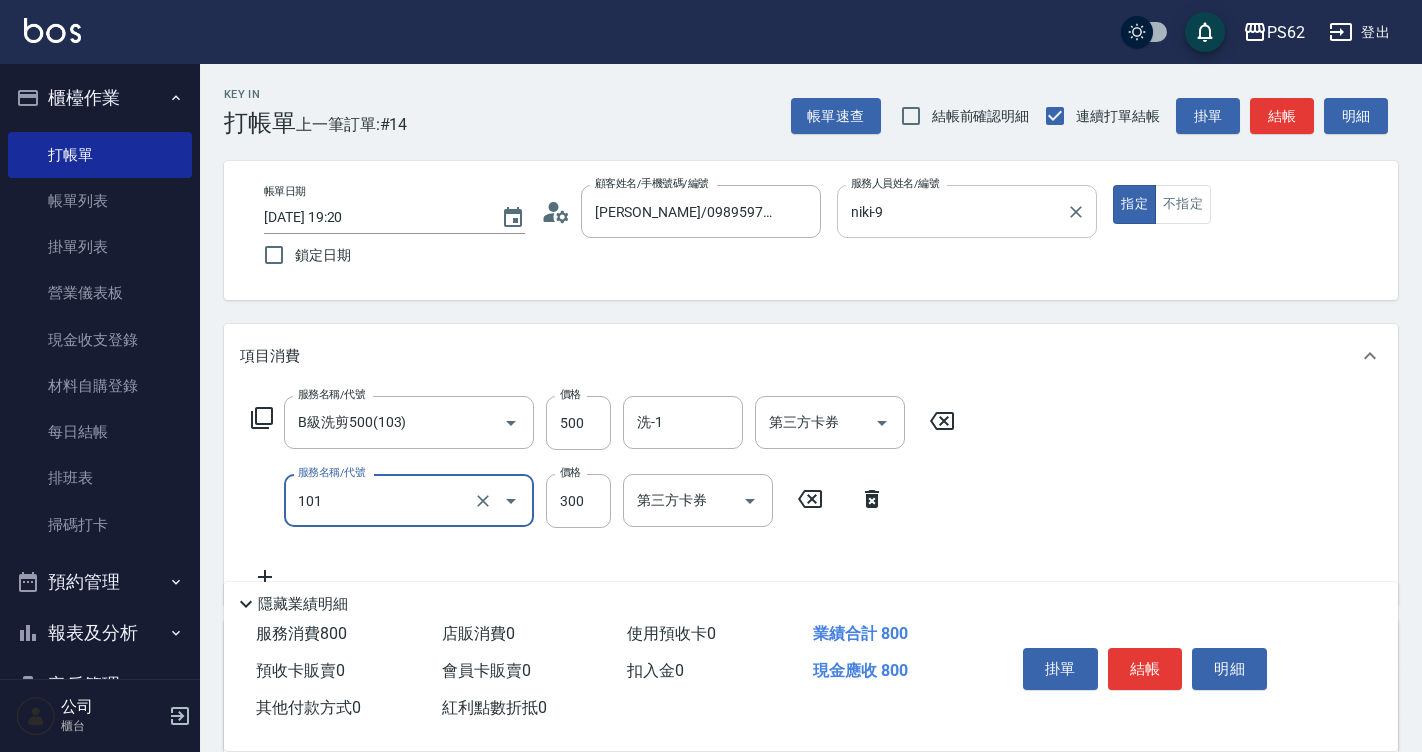 type on "洗髮(101)" 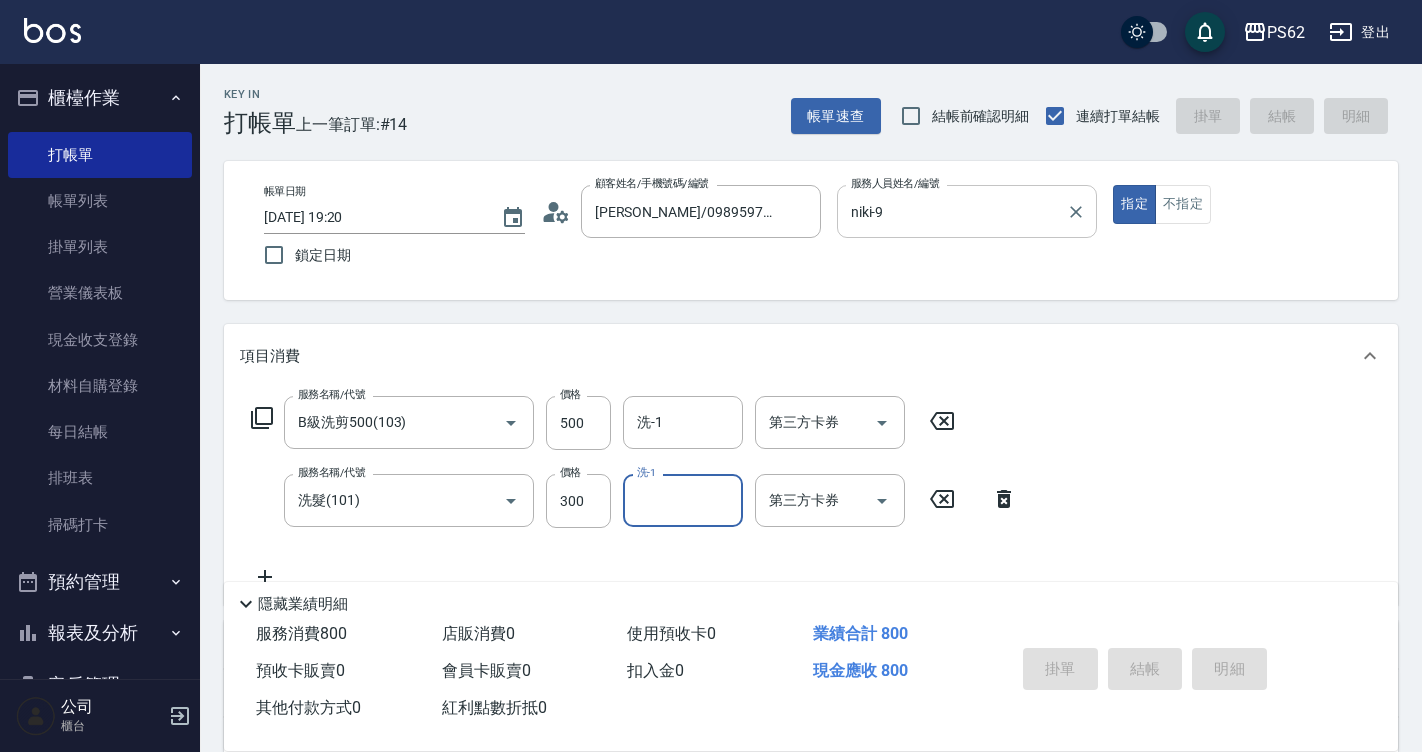 type 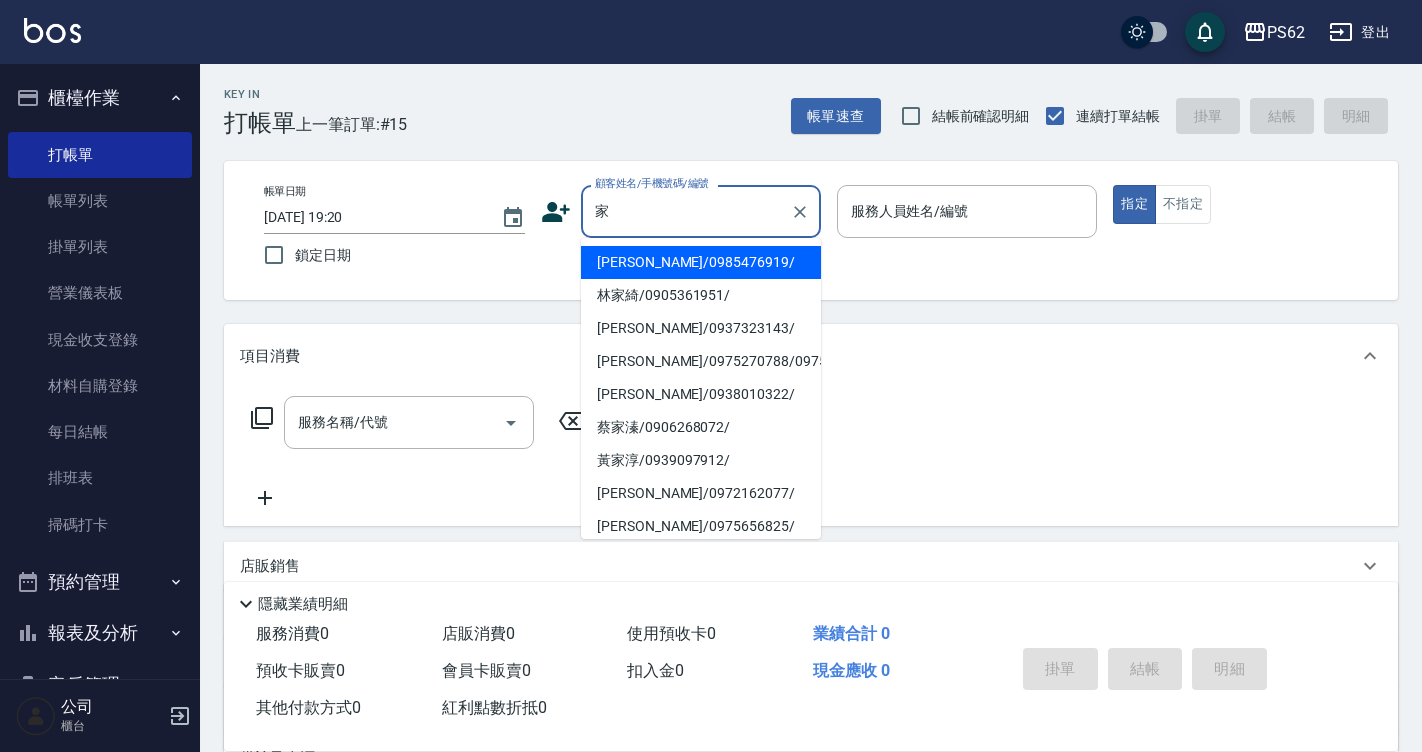 click on "[PERSON_NAME]/0938010322/" at bounding box center [701, 394] 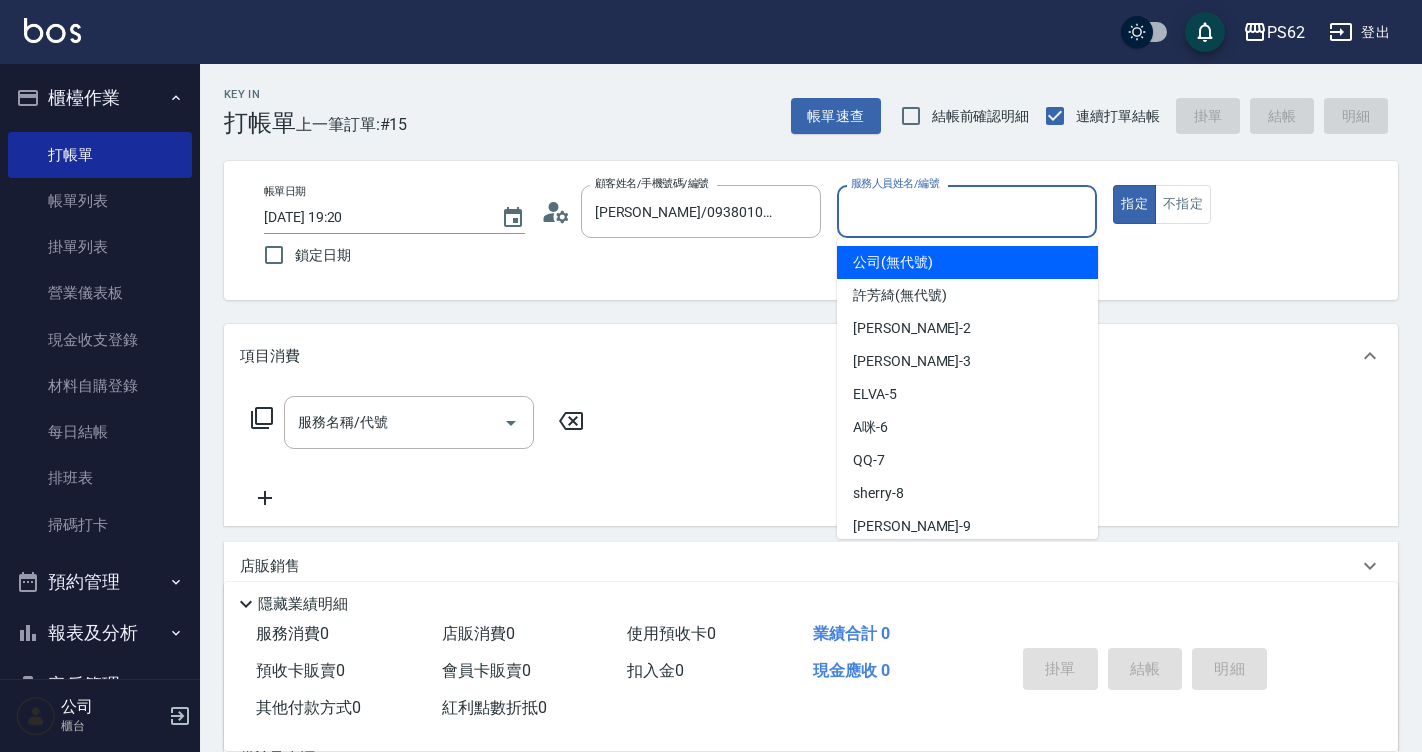 click on "服務人員姓名/編號" at bounding box center [967, 211] 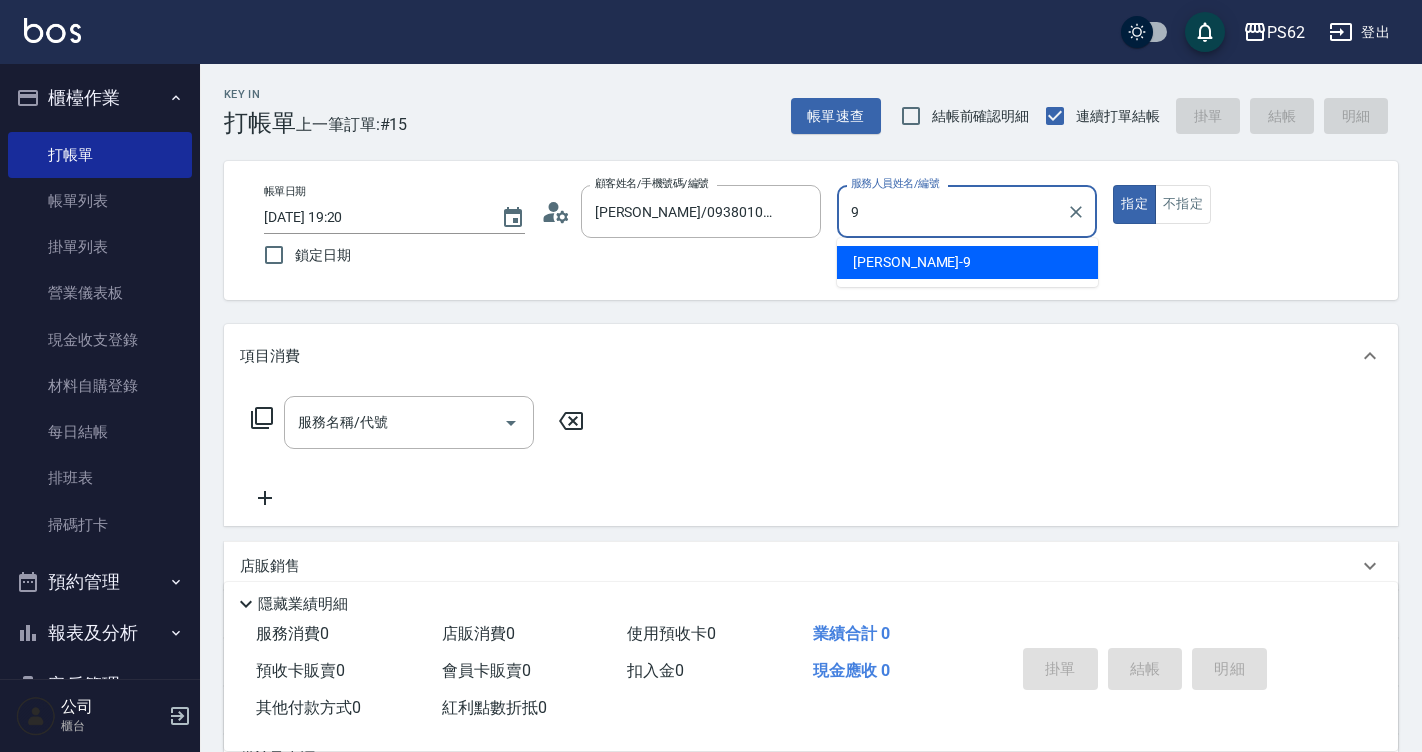 type on "niki-9" 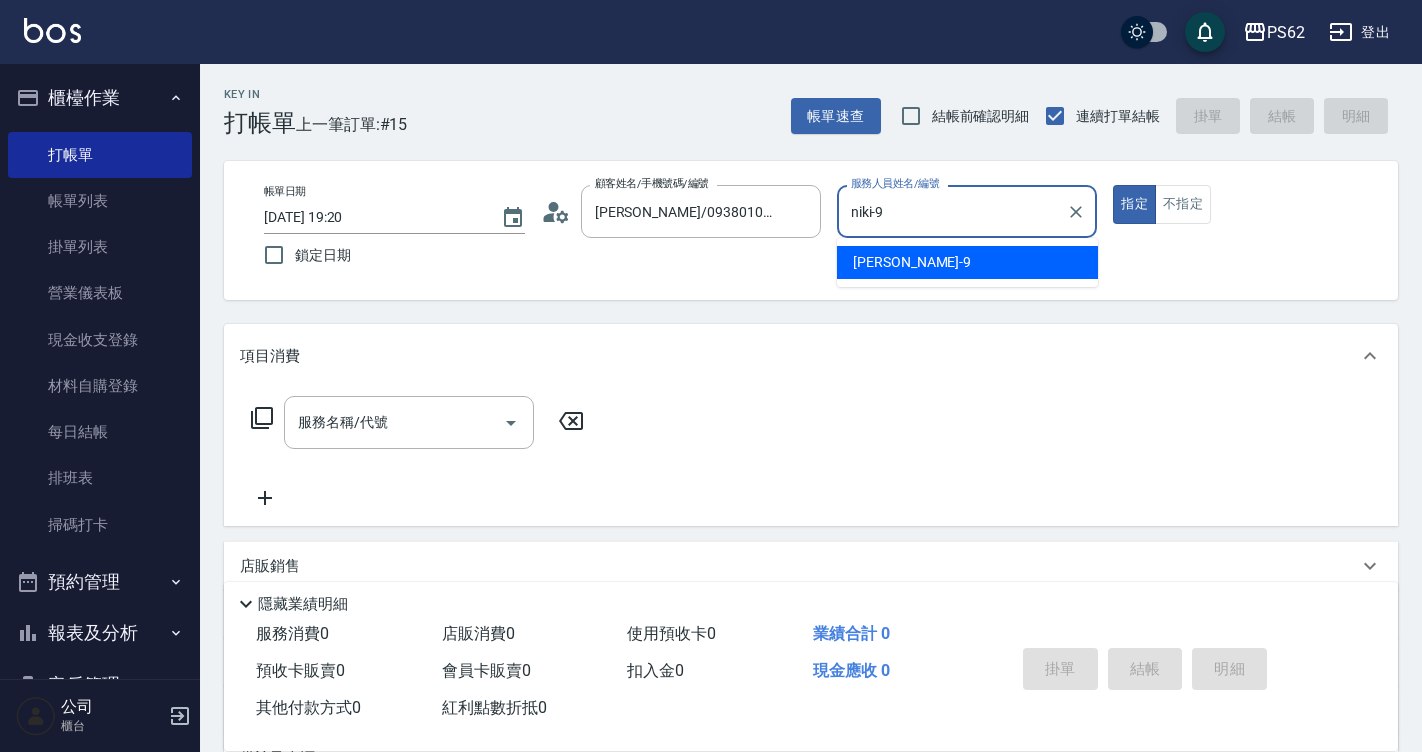 type on "true" 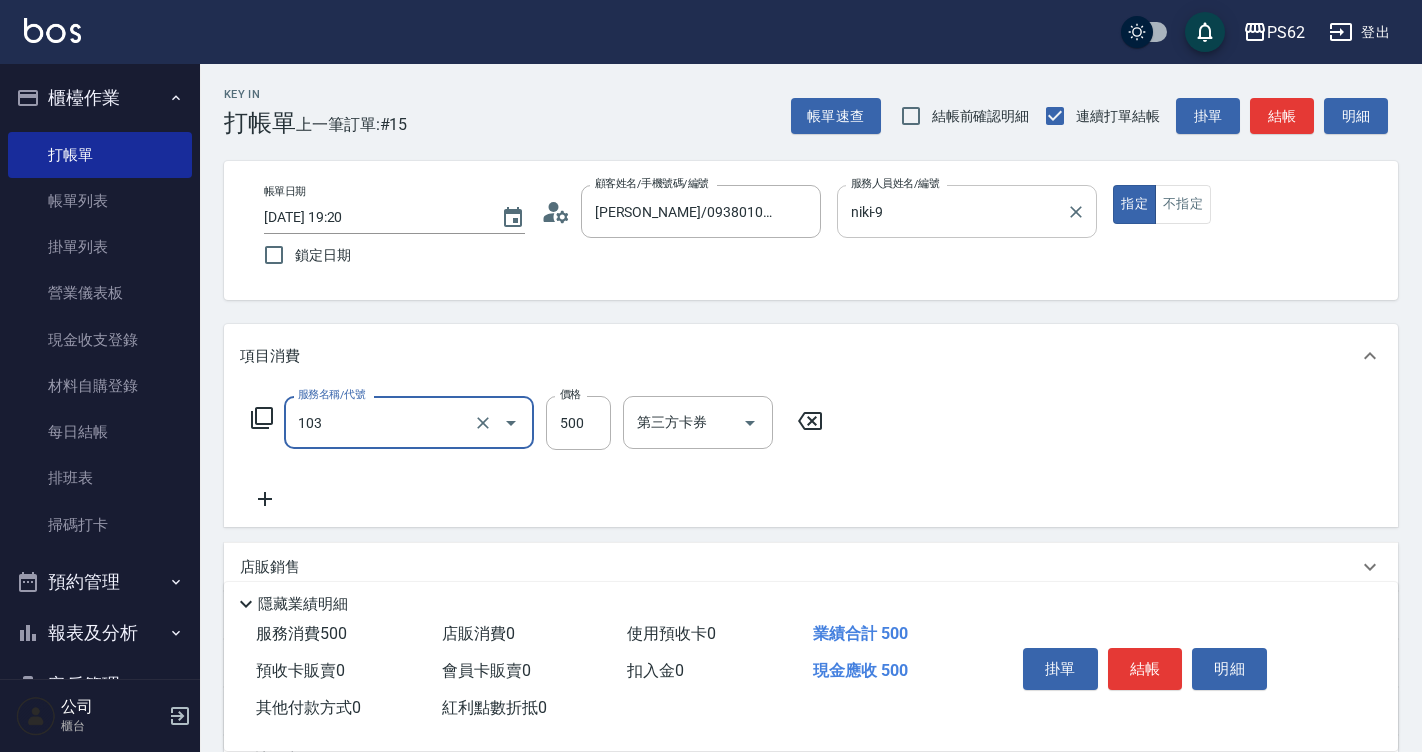 type on "B級洗剪500(103)" 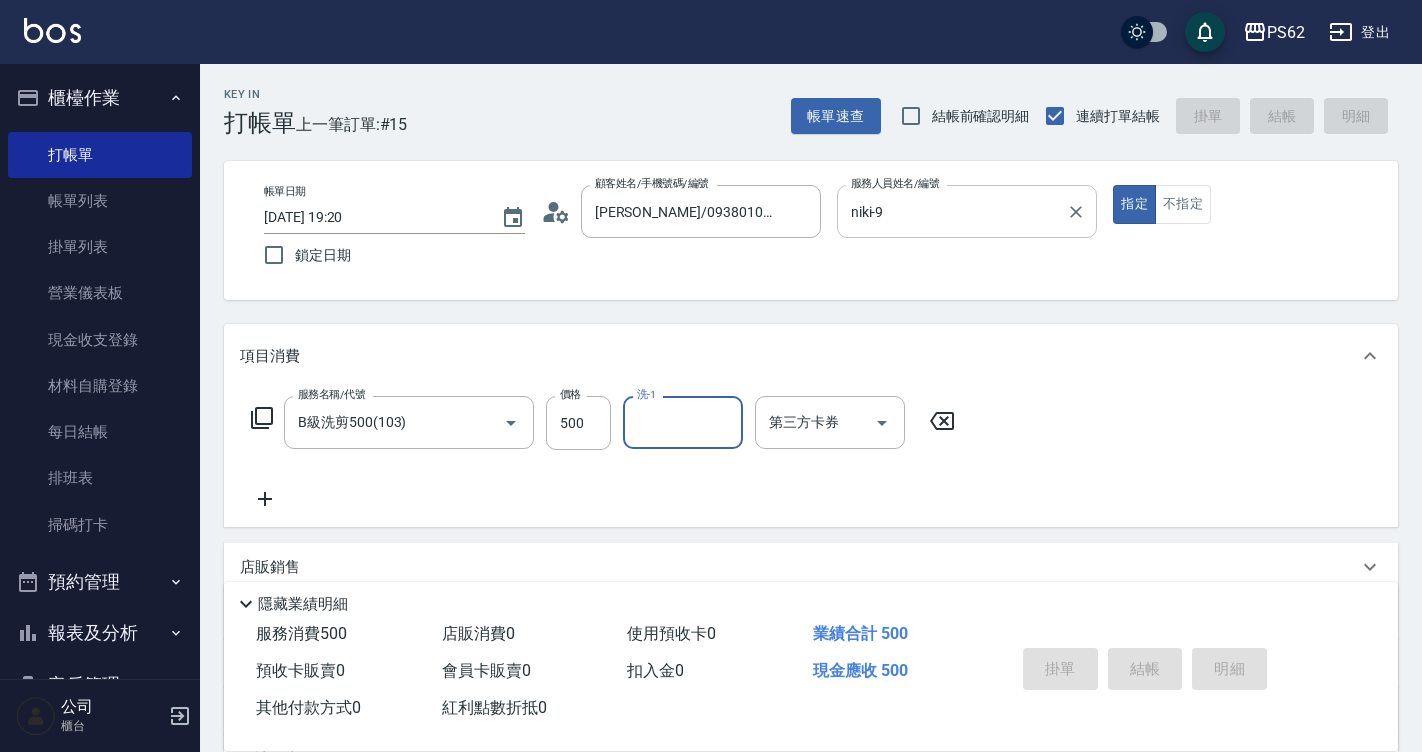 type on "[DATE] 19:21" 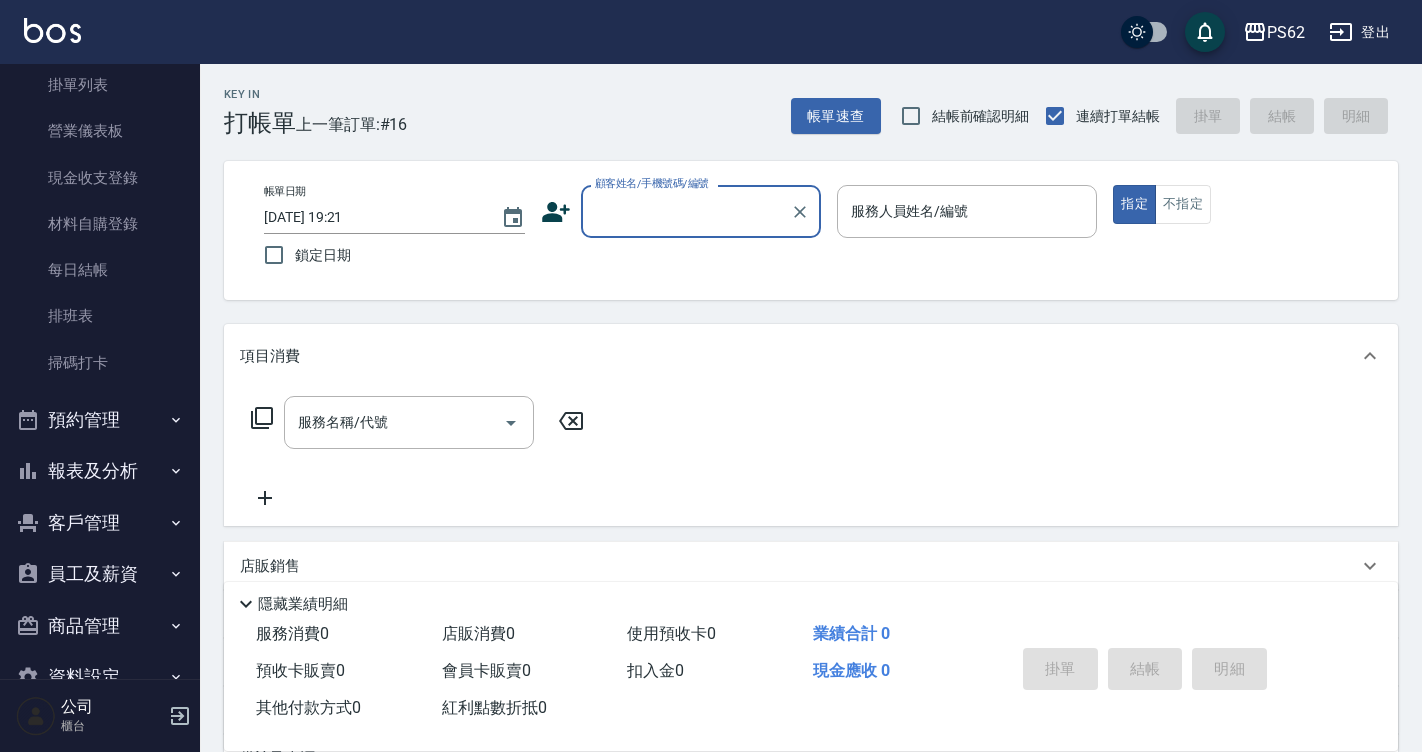 scroll, scrollTop: 210, scrollLeft: 0, axis: vertical 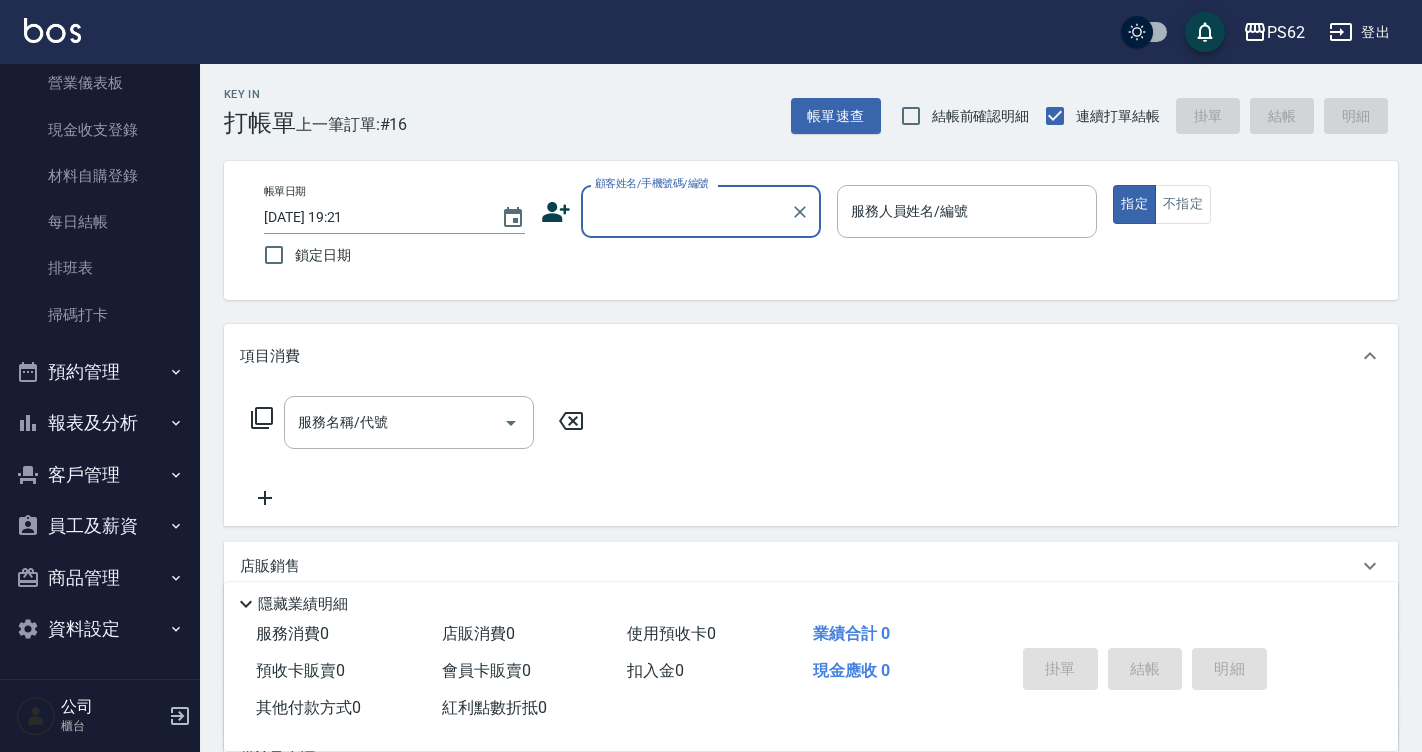 click on "報表及分析" at bounding box center [100, 423] 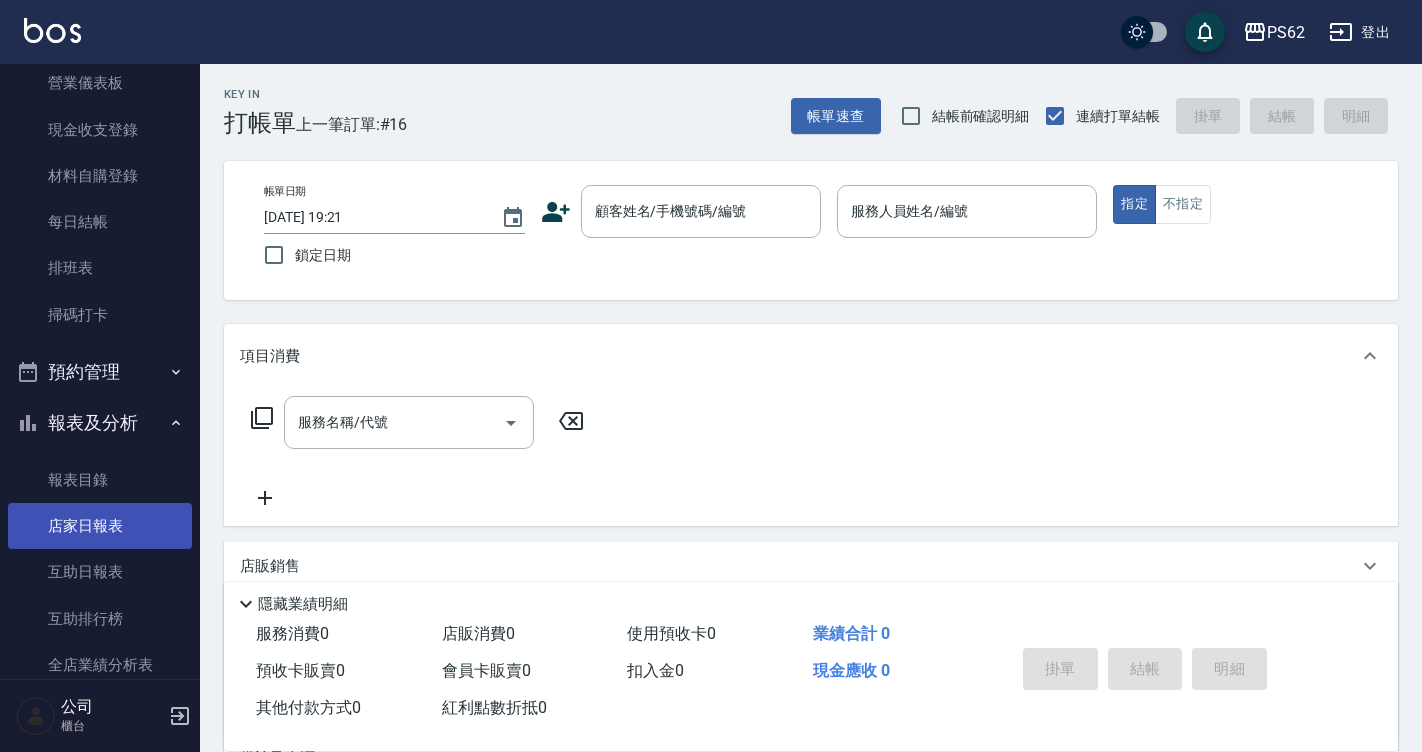 click on "店家日報表" at bounding box center (100, 526) 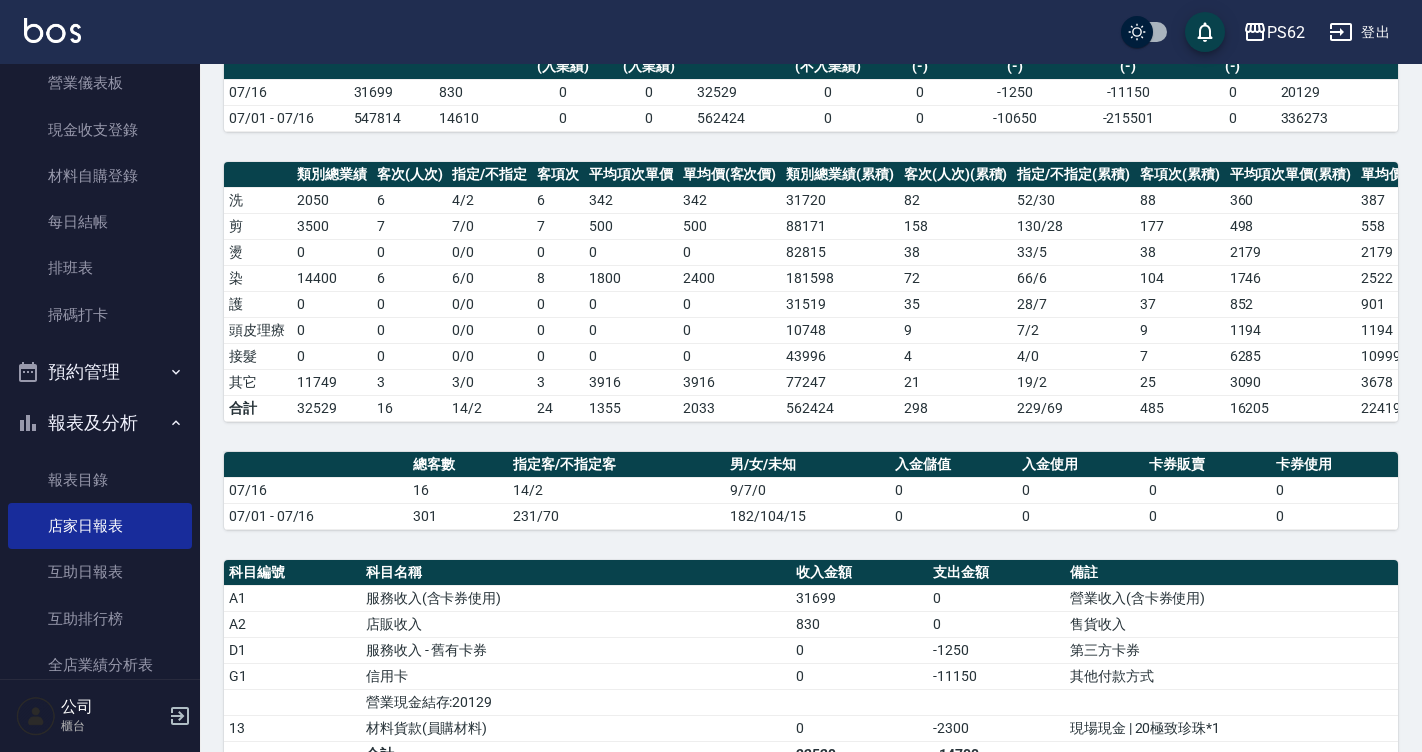 scroll, scrollTop: 500, scrollLeft: 0, axis: vertical 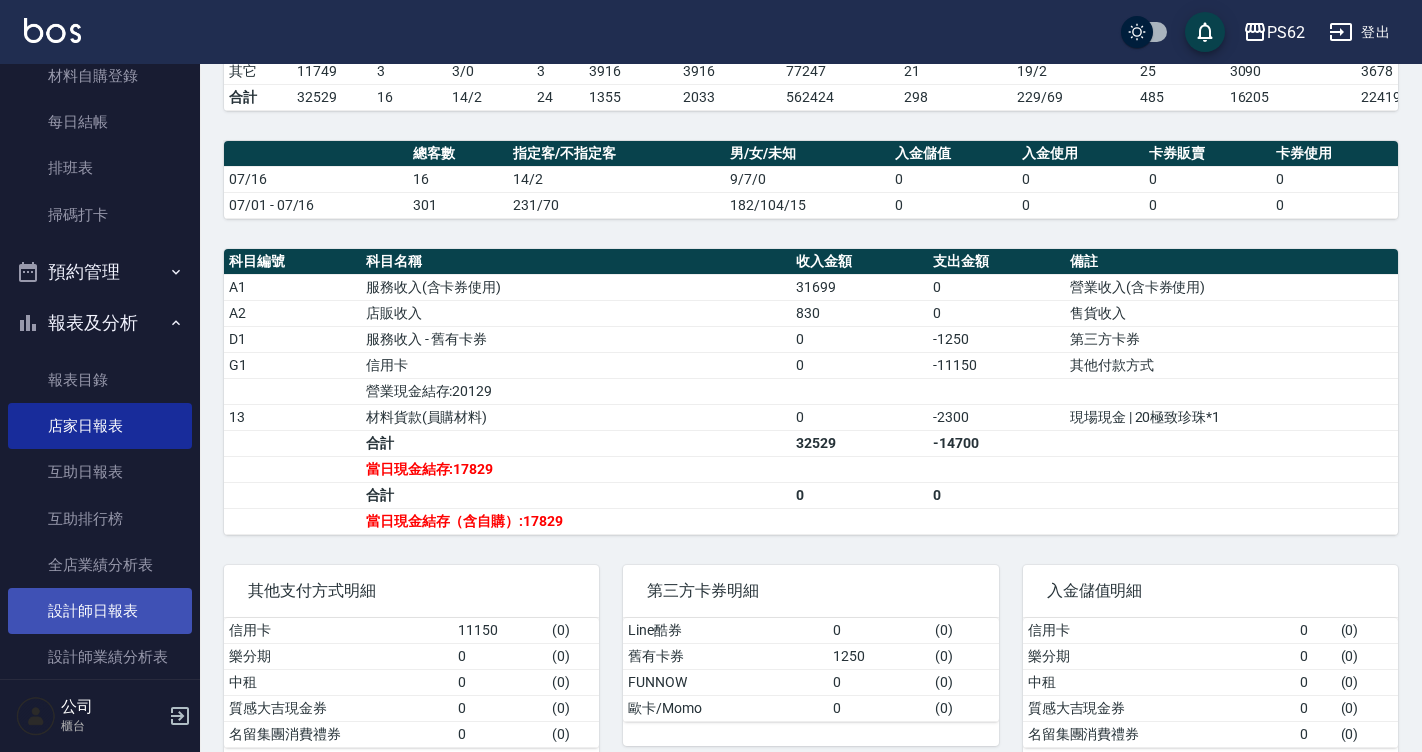 click on "設計師日報表" at bounding box center (100, 611) 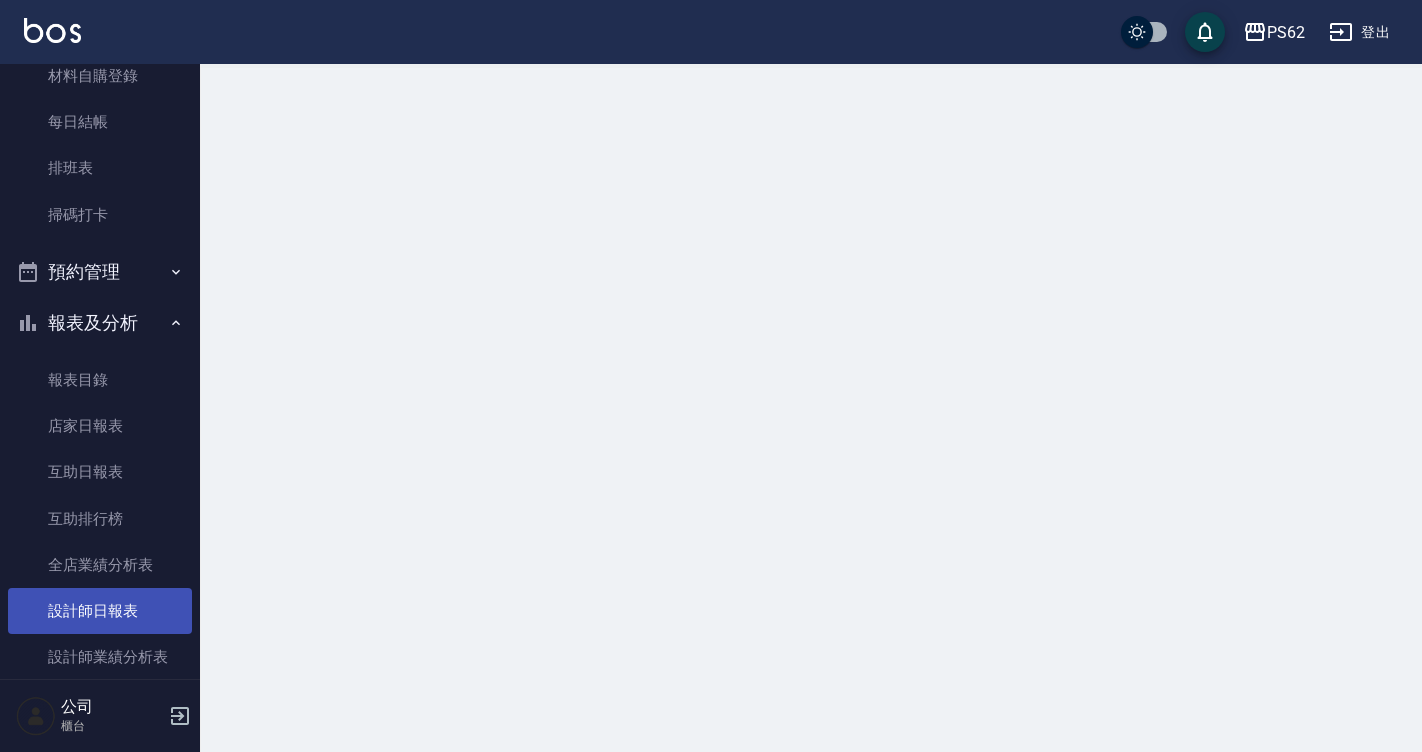 scroll, scrollTop: 0, scrollLeft: 0, axis: both 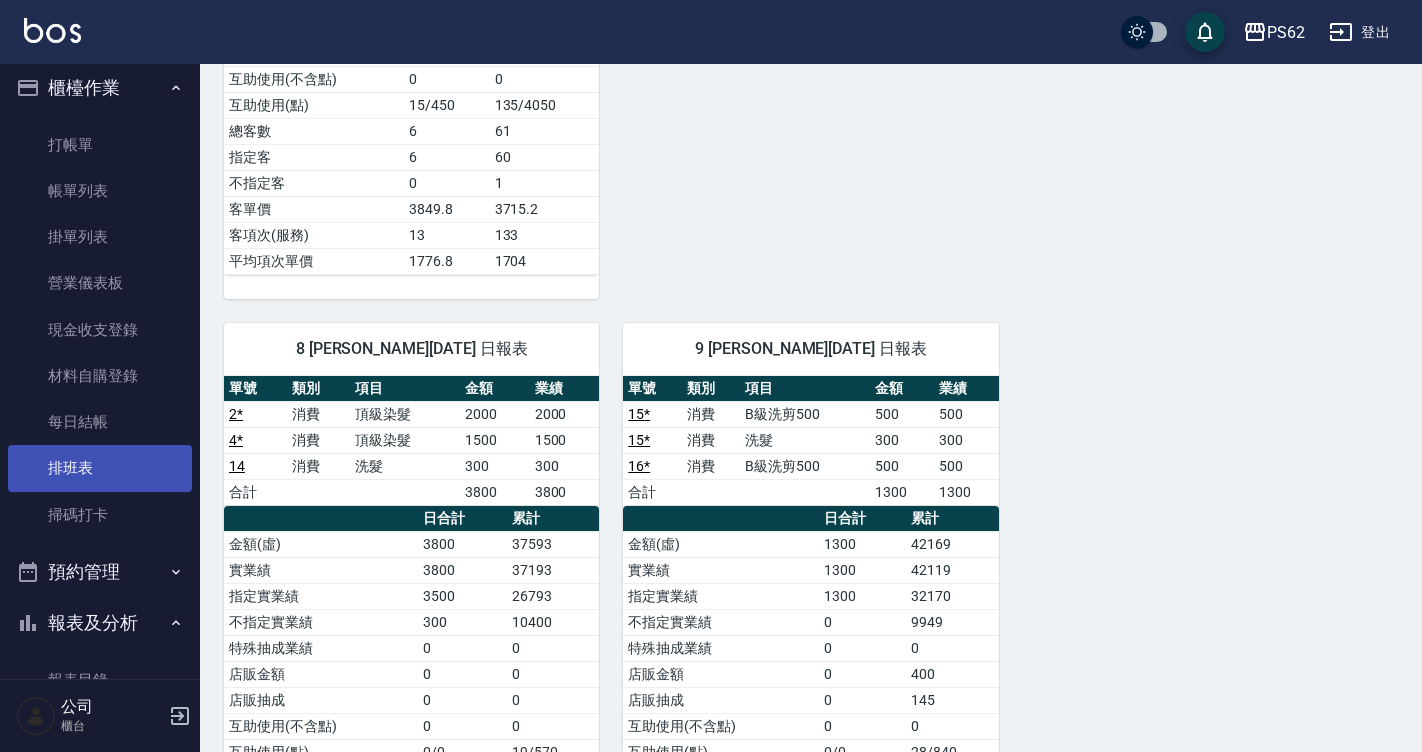 click on "排班表" at bounding box center (100, 468) 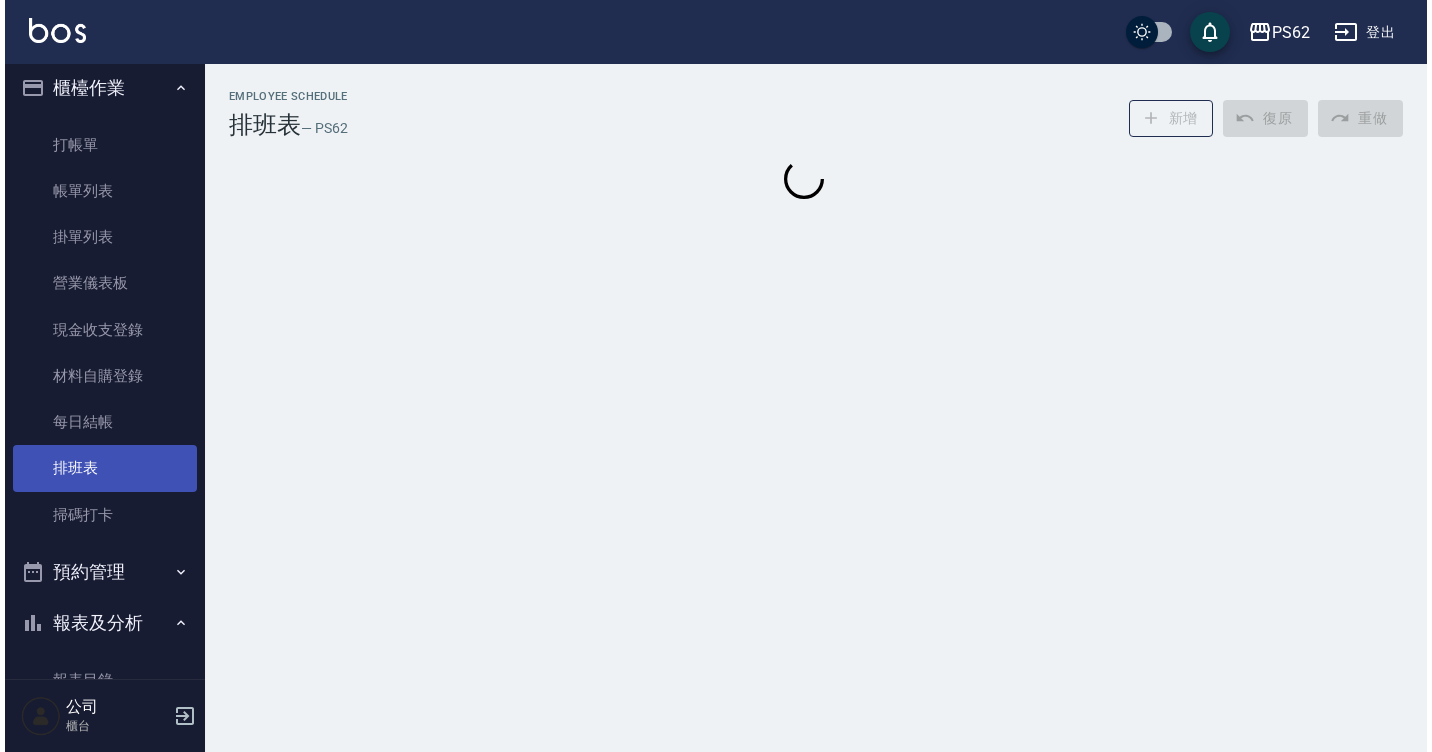 scroll, scrollTop: 0, scrollLeft: 0, axis: both 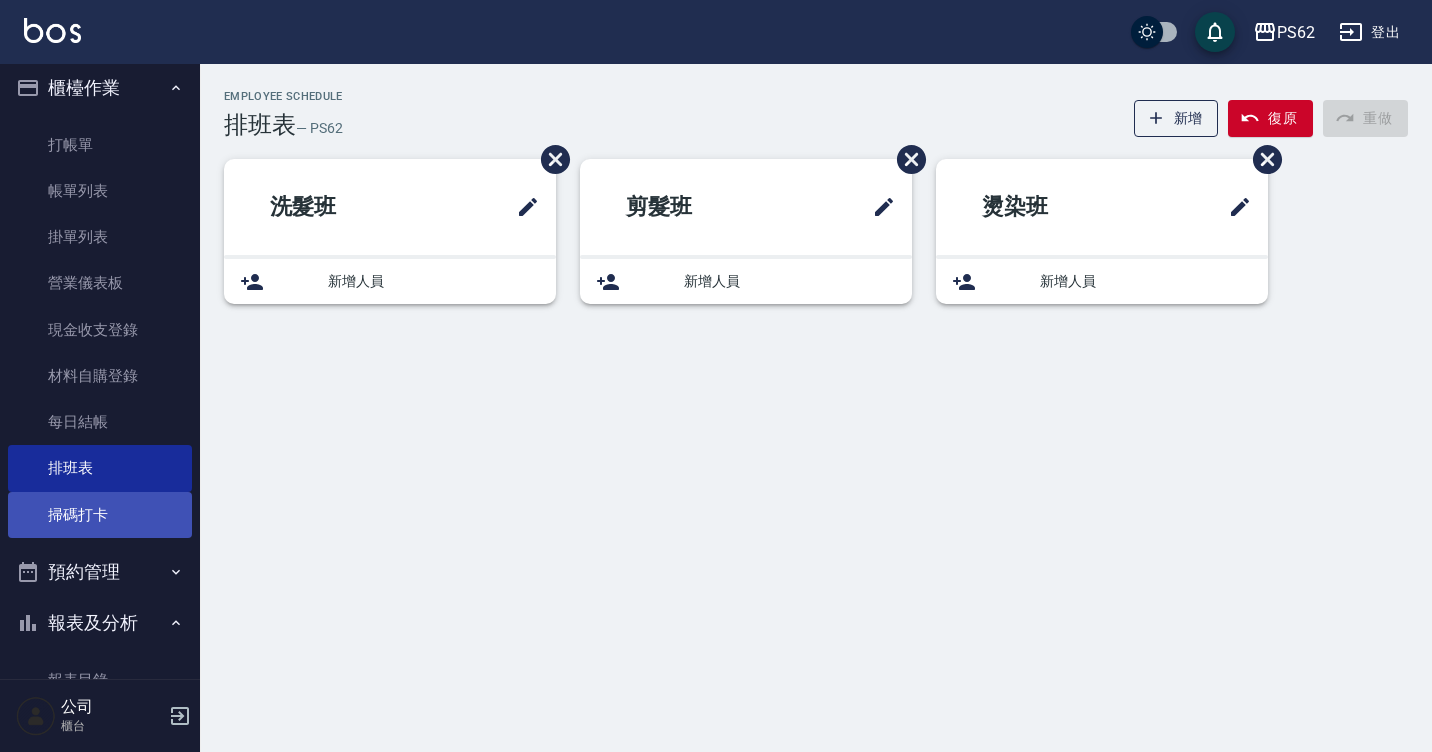 click on "掃碼打卡" at bounding box center (100, 515) 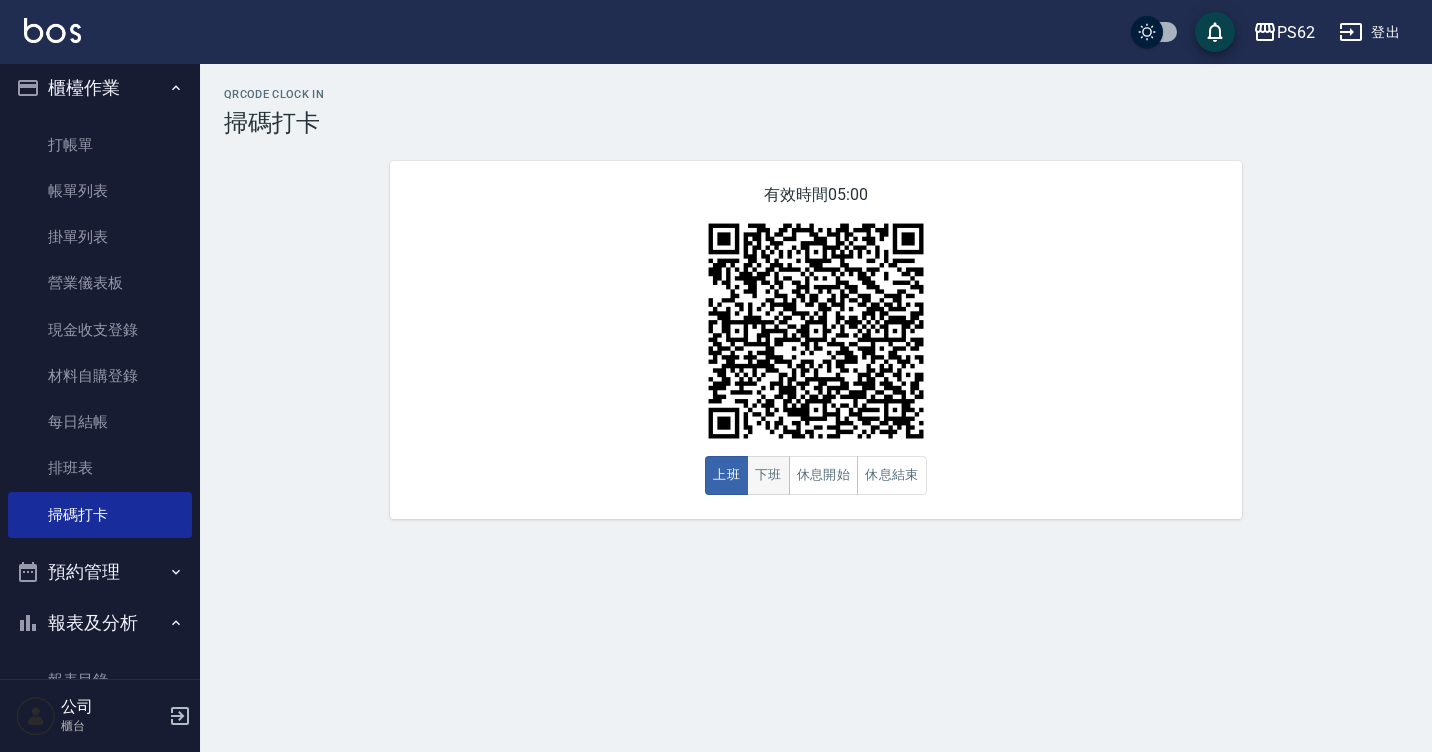 click on "下班" at bounding box center [768, 475] 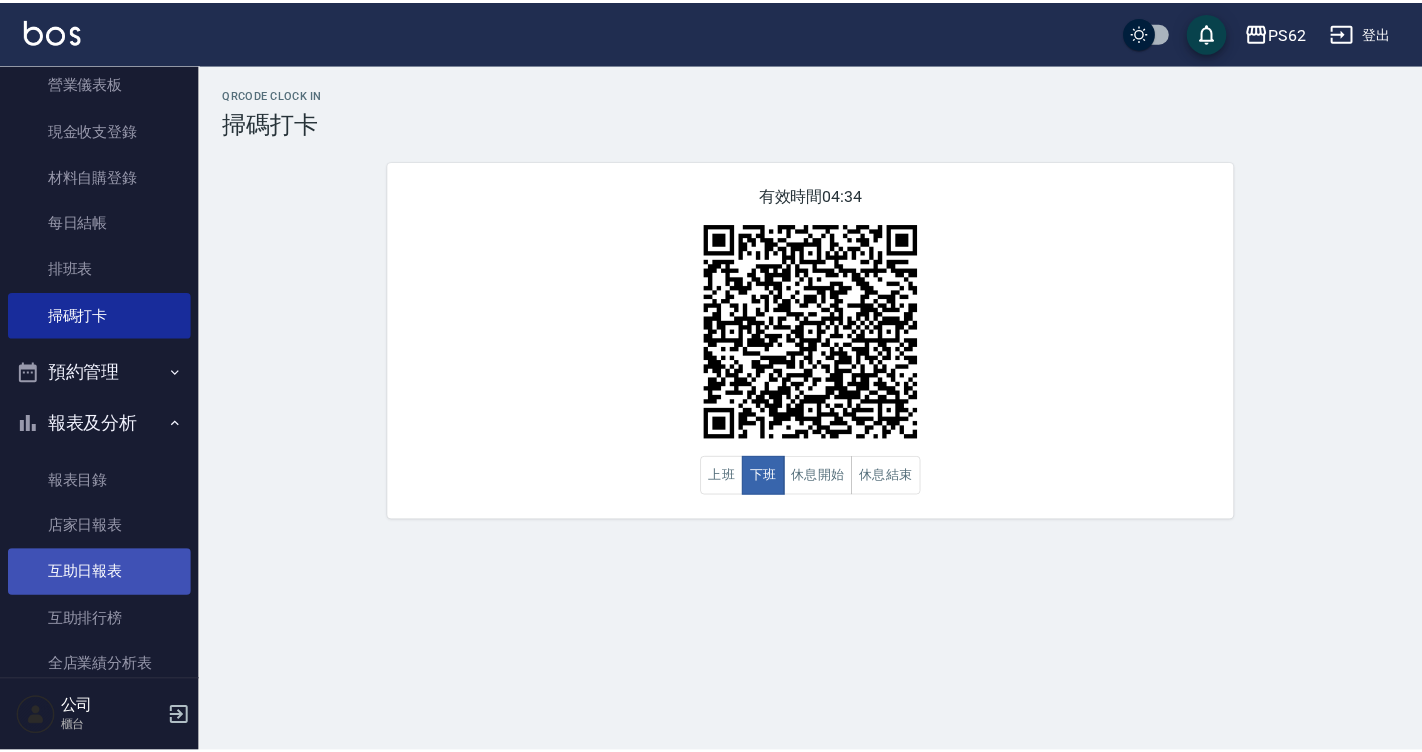 scroll, scrollTop: 310, scrollLeft: 0, axis: vertical 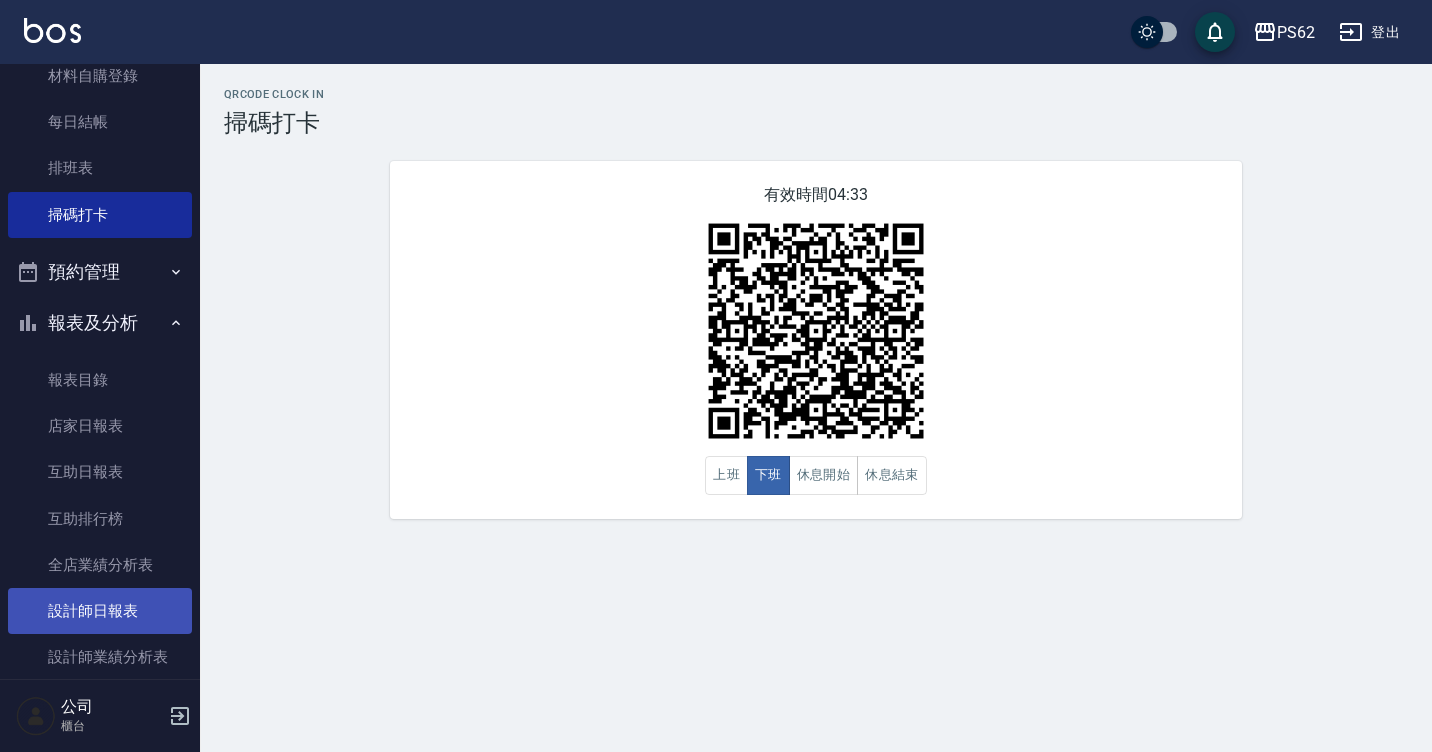 click on "設計師日報表" at bounding box center (100, 611) 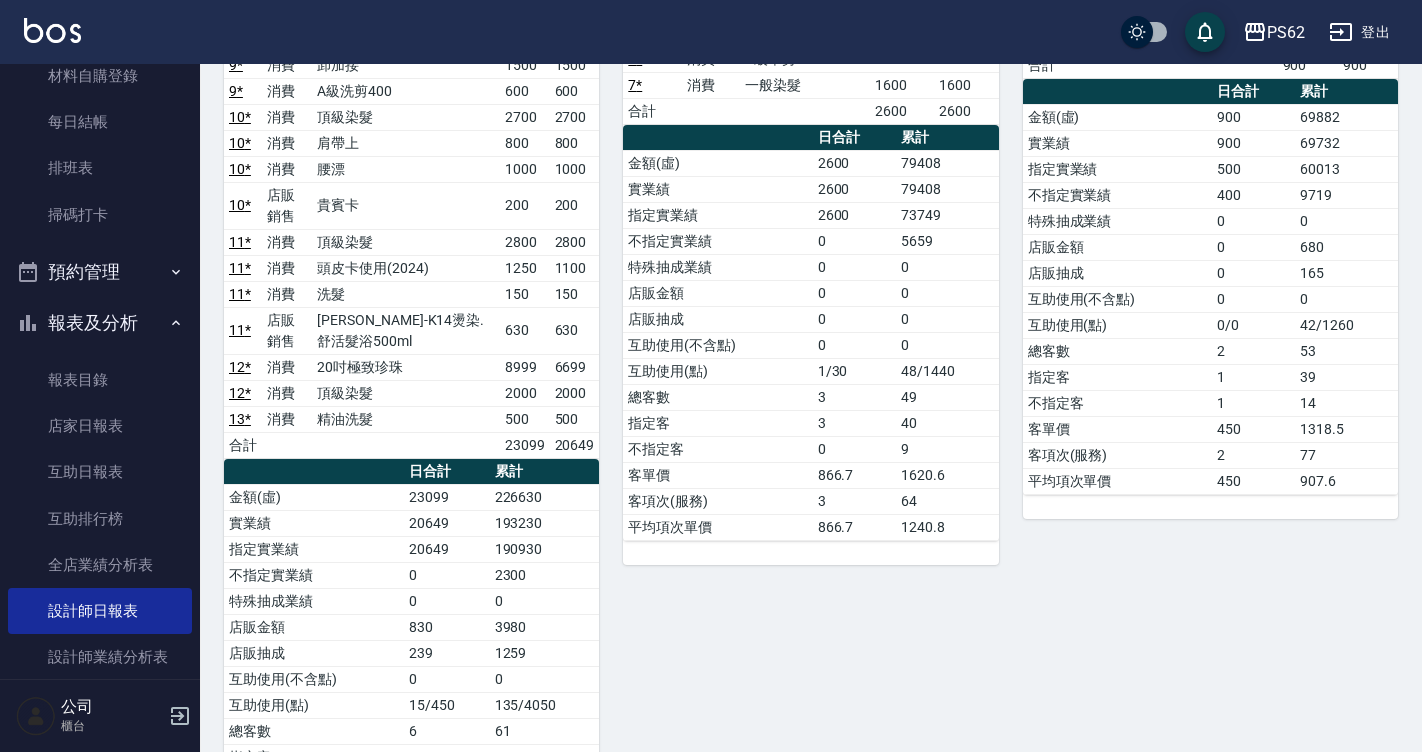 scroll, scrollTop: 900, scrollLeft: 0, axis: vertical 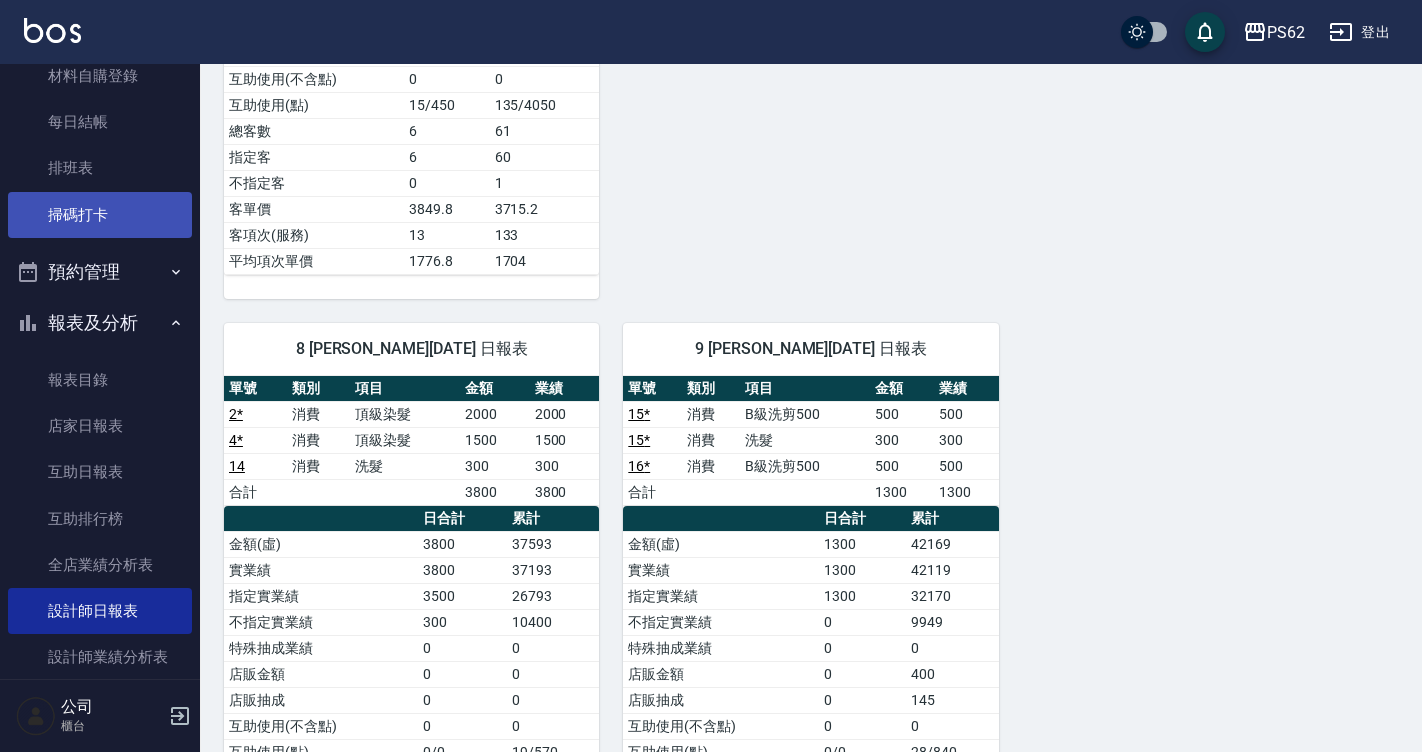 click on "掃碼打卡" at bounding box center (100, 215) 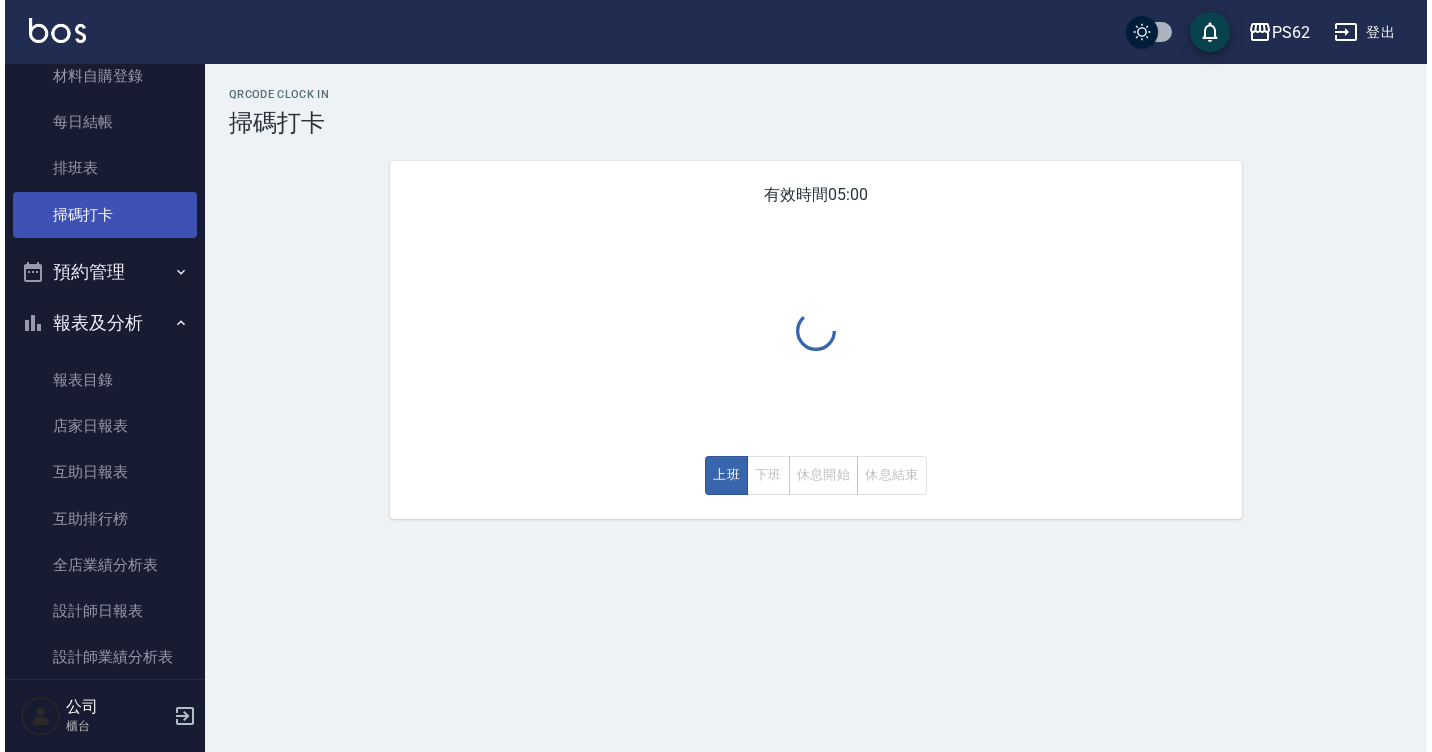 scroll, scrollTop: 0, scrollLeft: 0, axis: both 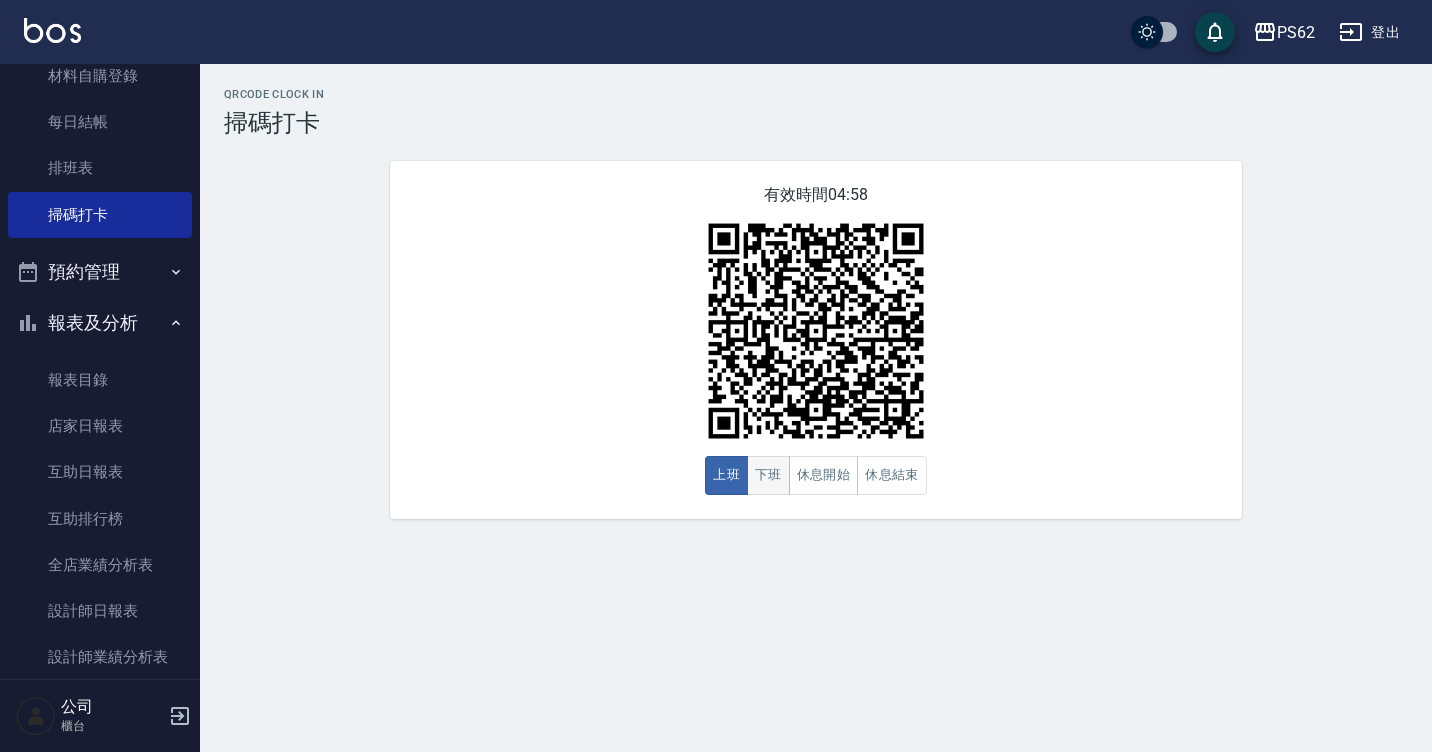 click on "下班" at bounding box center [768, 475] 